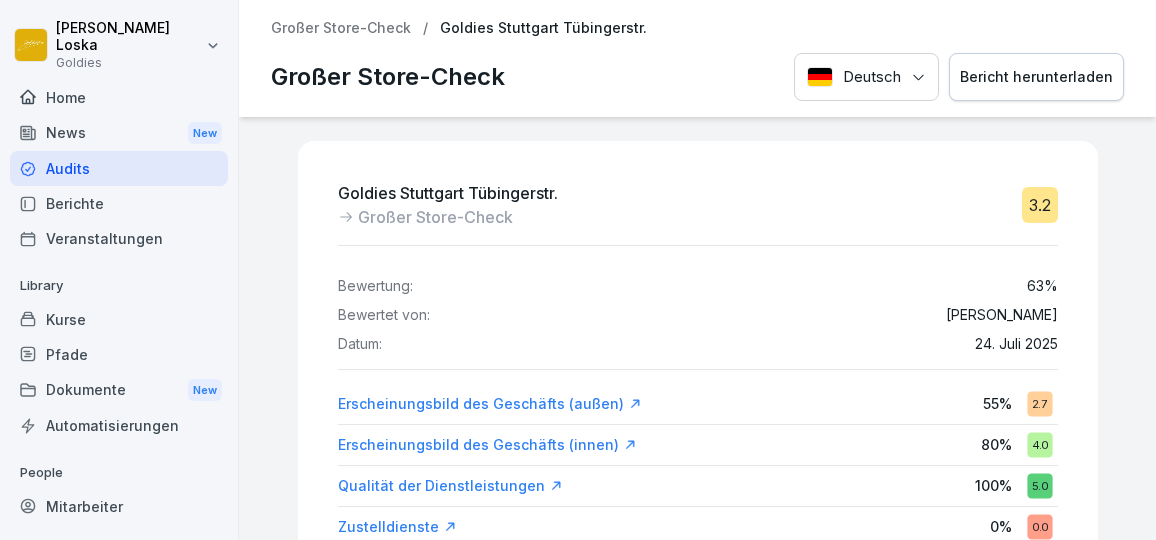 scroll, scrollTop: 0, scrollLeft: 0, axis: both 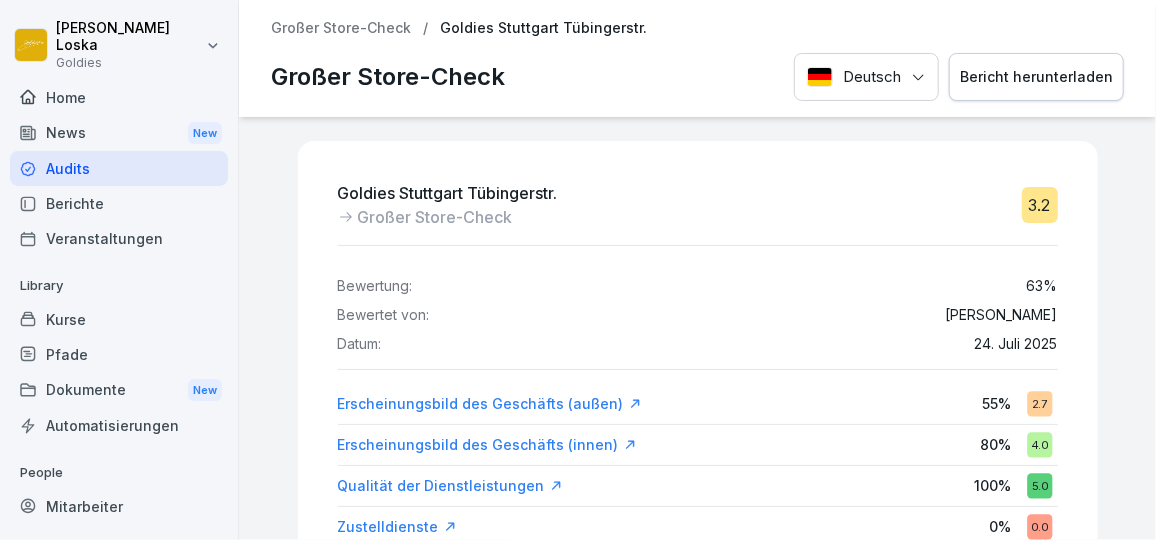 click on "Home" at bounding box center (119, 97) 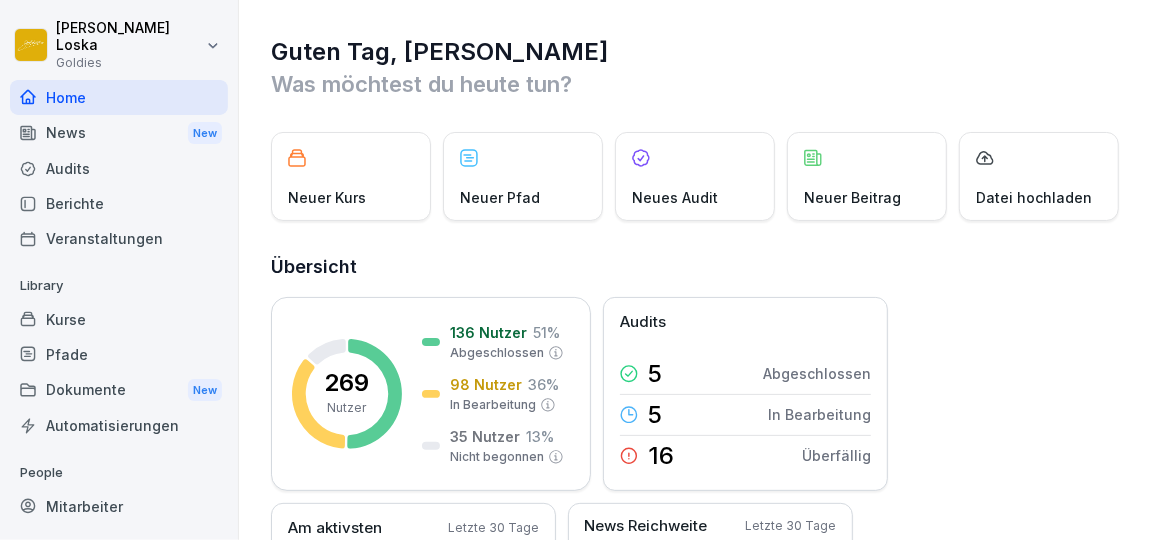 click on "Kurse" at bounding box center (119, 319) 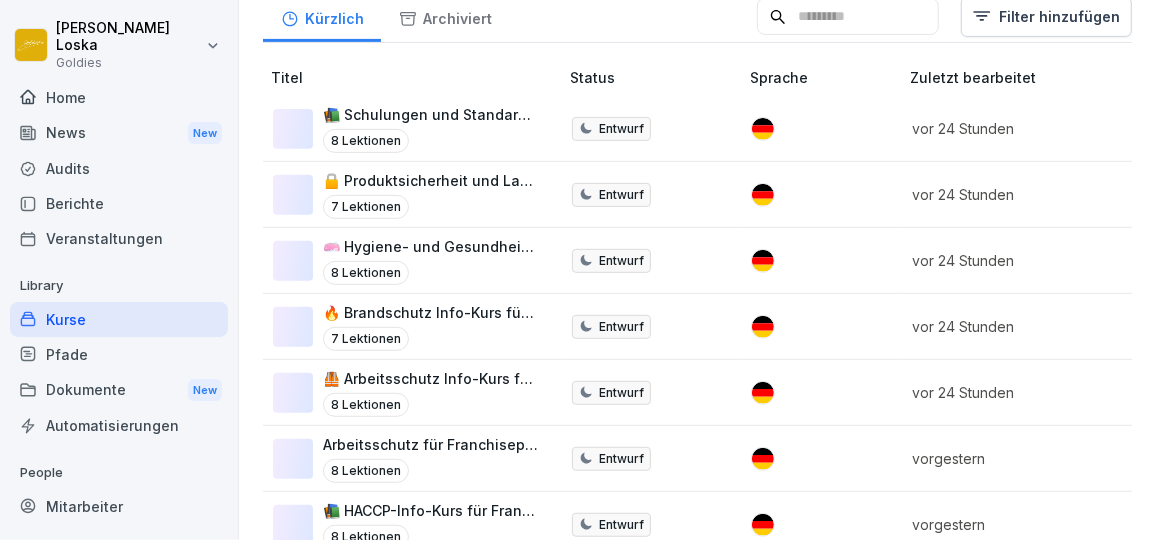 scroll, scrollTop: 281, scrollLeft: 0, axis: vertical 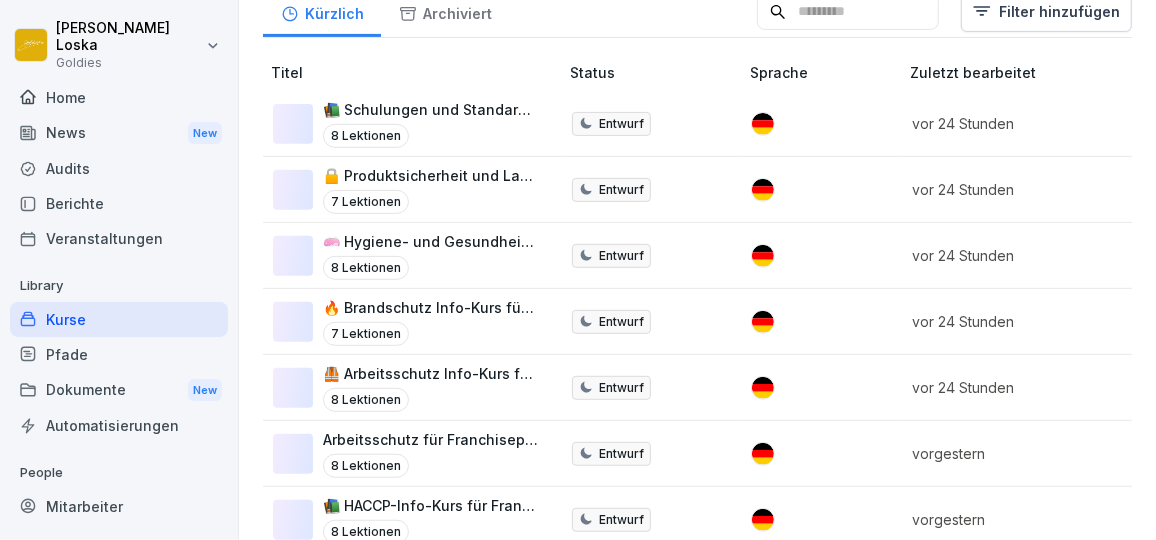 click on "📚 Schulungen und Standardprozesse für Franchisepartner:innen" at bounding box center (430, 109) 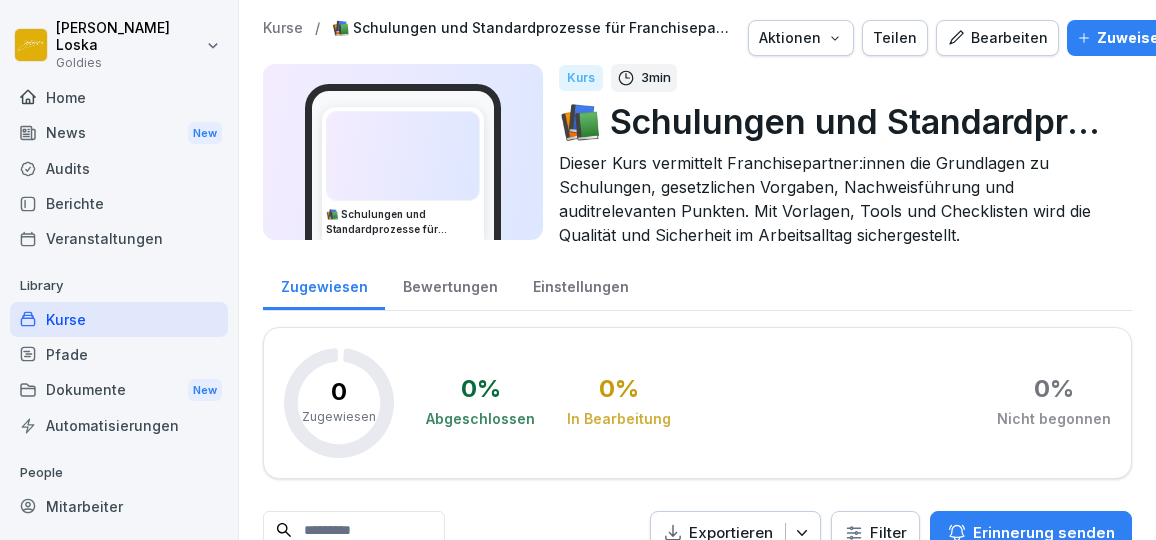 scroll, scrollTop: 0, scrollLeft: 0, axis: both 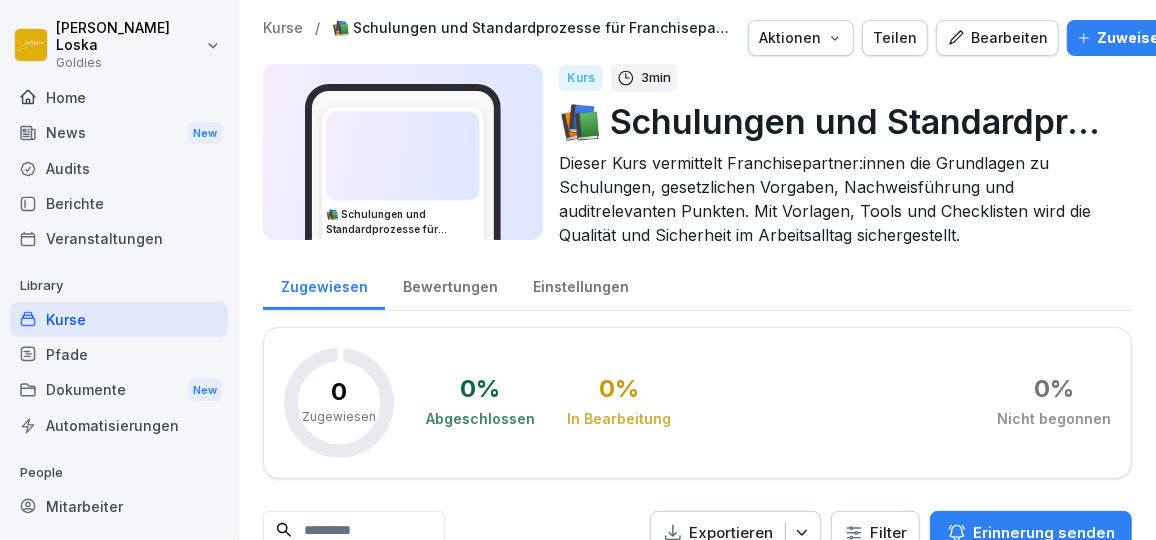 click on "Bearbeiten" at bounding box center [997, 38] 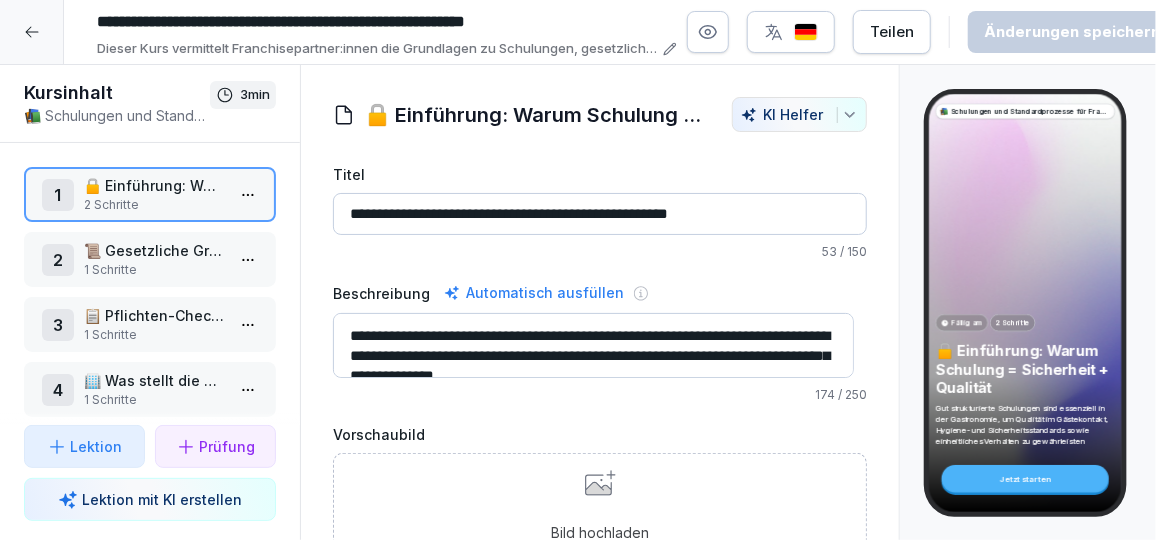 scroll, scrollTop: 19, scrollLeft: 0, axis: vertical 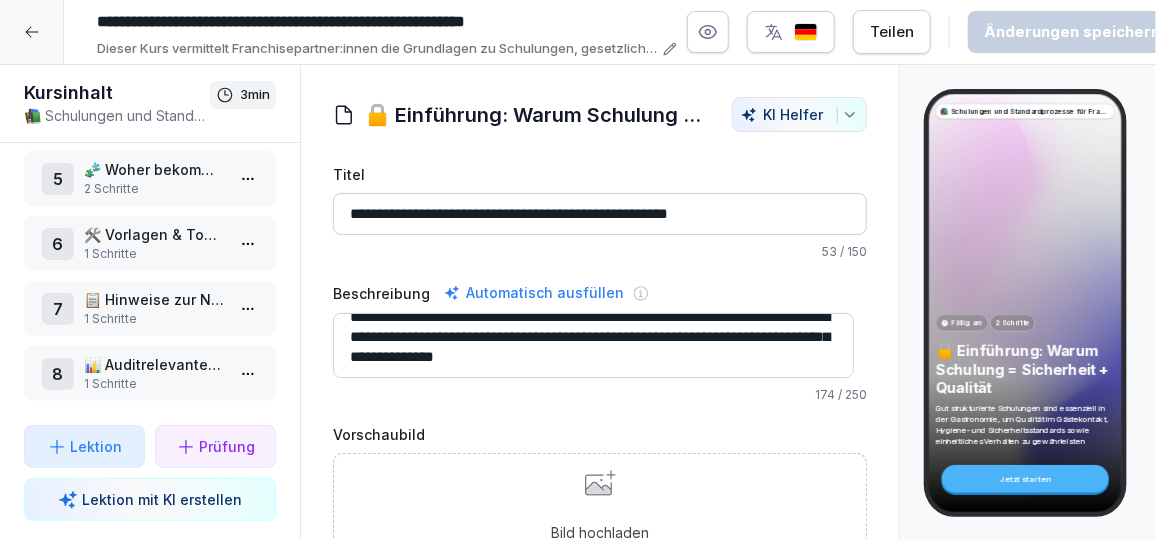 click on "📋 Hinweise zur Nachweisführung" at bounding box center (154, 299) 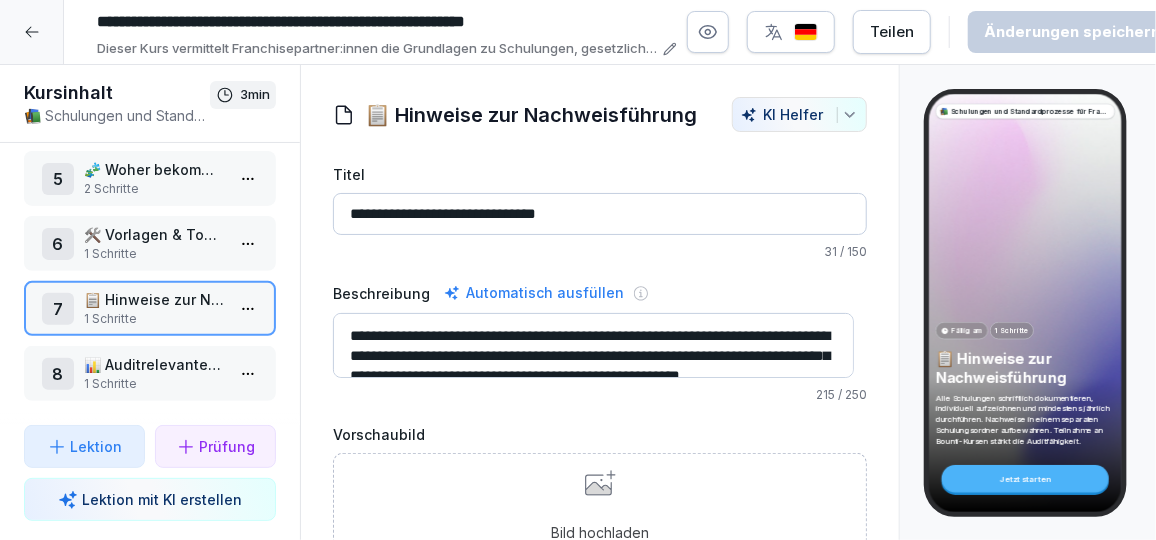 scroll, scrollTop: 39, scrollLeft: 0, axis: vertical 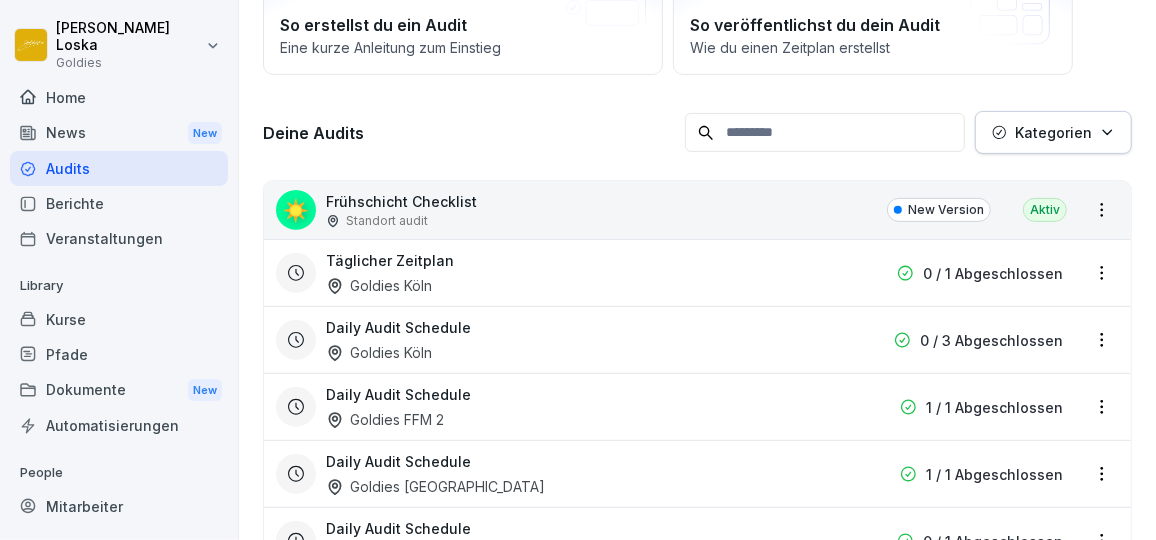 click on "Kurse" at bounding box center (119, 319) 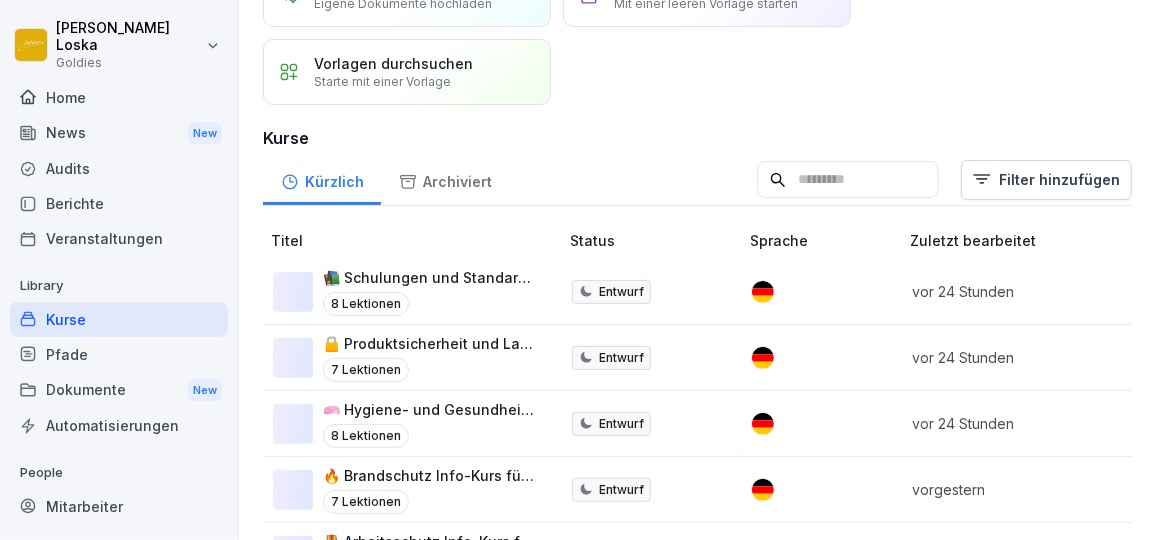 scroll, scrollTop: 233, scrollLeft: 0, axis: vertical 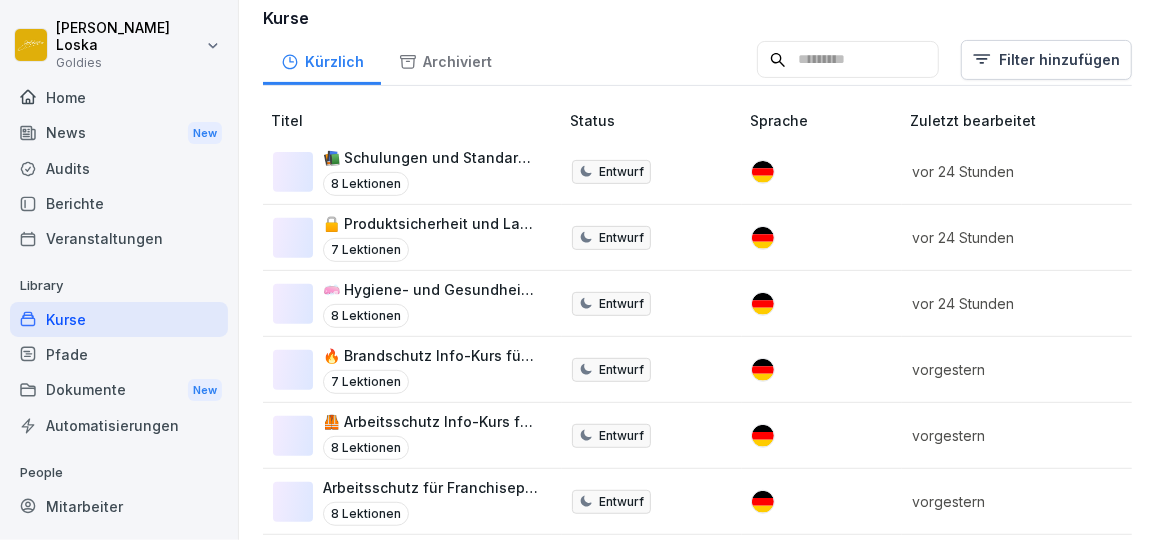 click on "8 Lektionen" at bounding box center [430, 184] 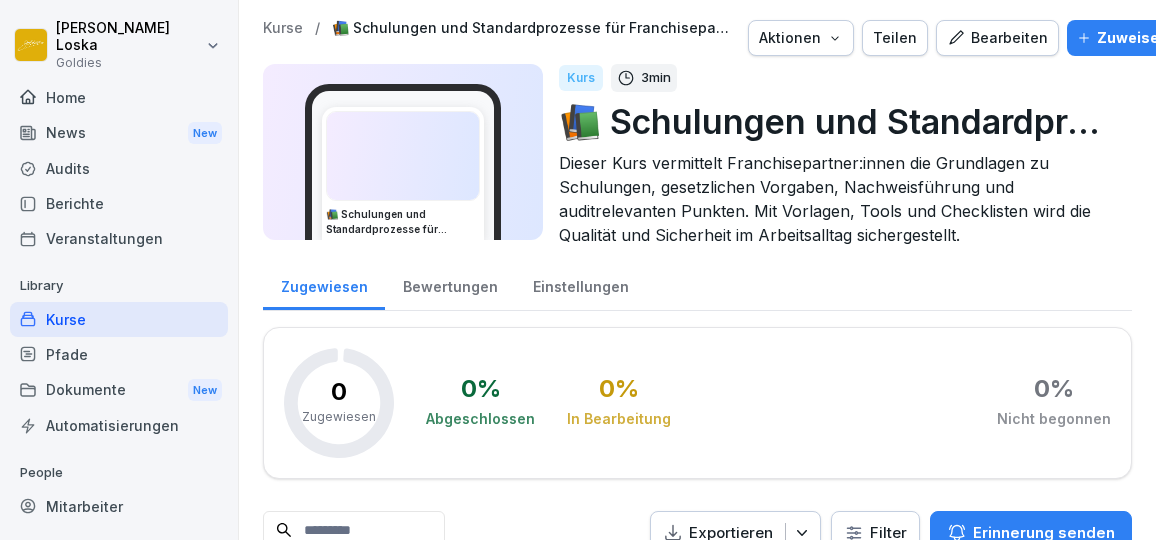 scroll, scrollTop: 0, scrollLeft: 0, axis: both 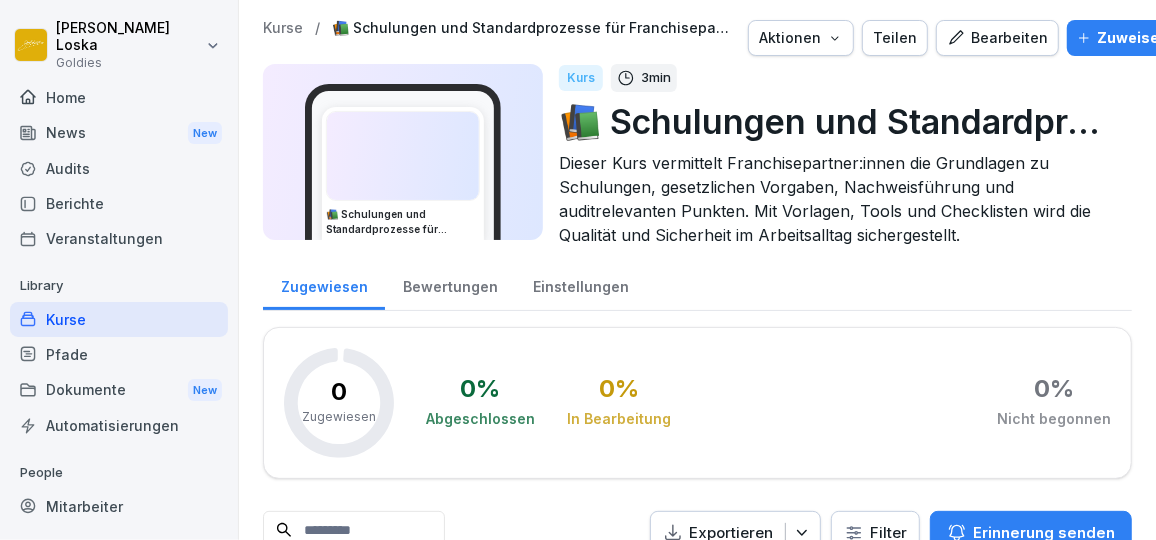 click on "Kurse" at bounding box center (119, 319) 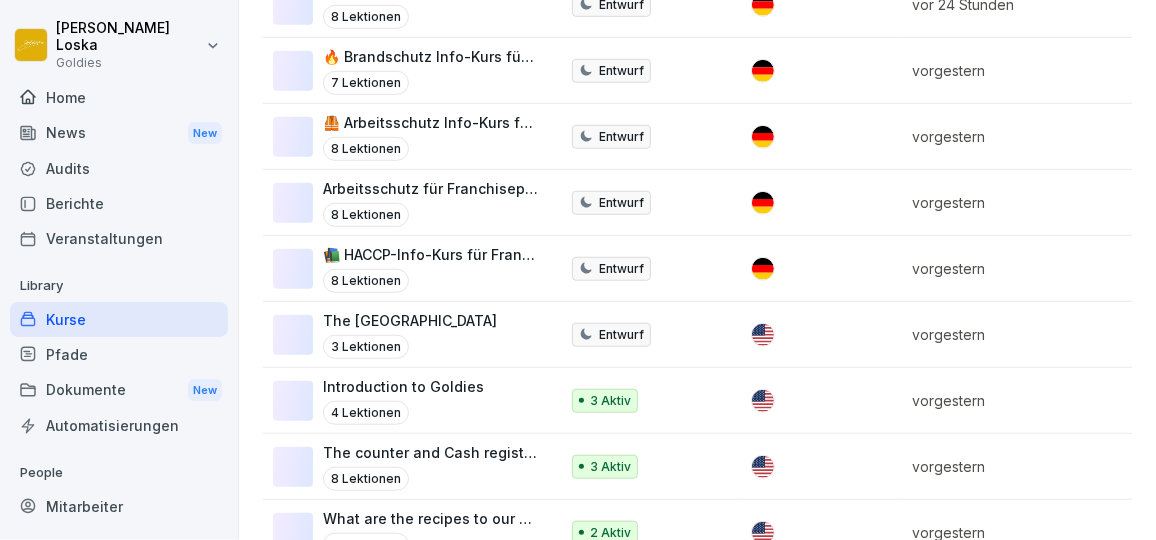 scroll, scrollTop: 544, scrollLeft: 0, axis: vertical 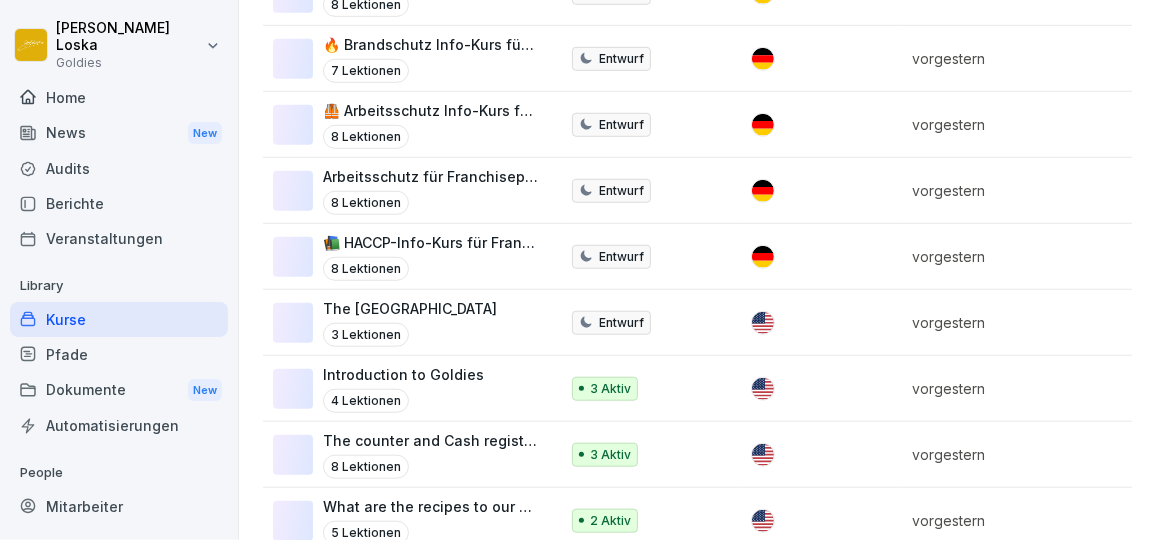 click on "📚 HACCP-Info-Kurs für Franchisepartner:innen" at bounding box center [430, 242] 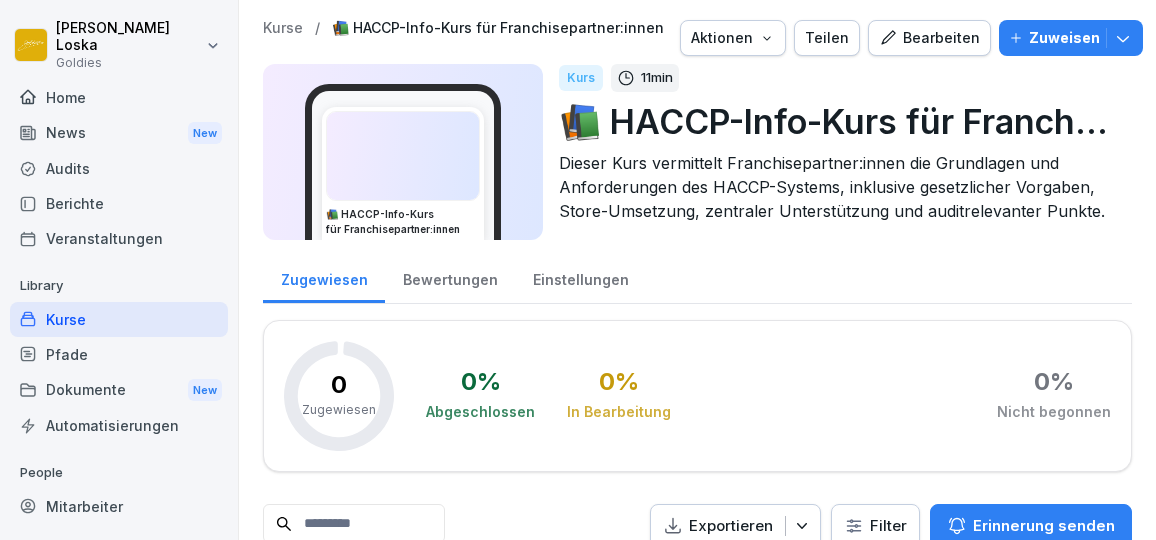 scroll, scrollTop: 0, scrollLeft: 0, axis: both 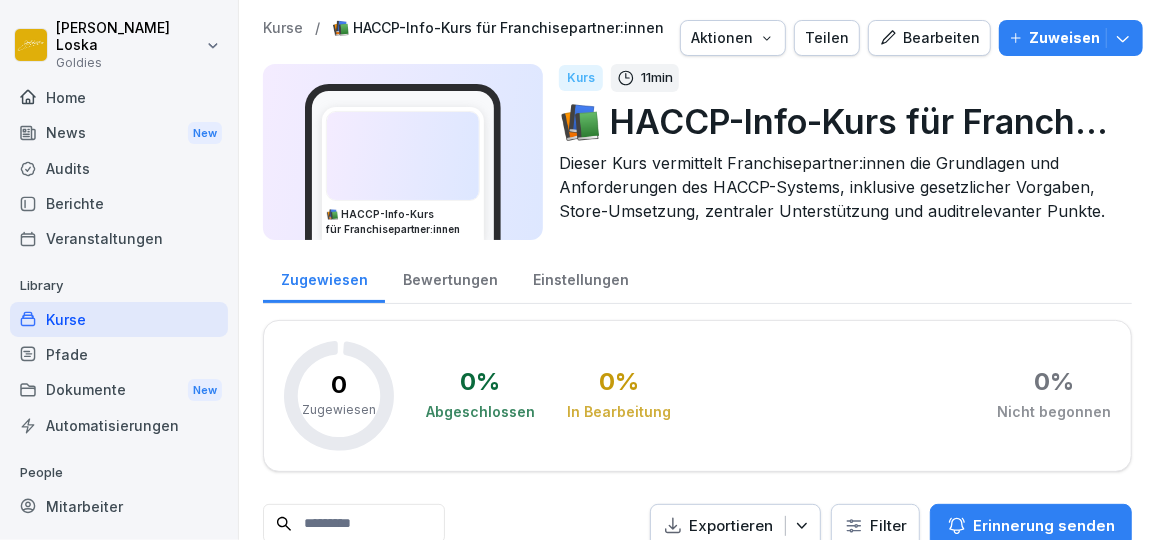 click on "Bearbeiten" at bounding box center (929, 38) 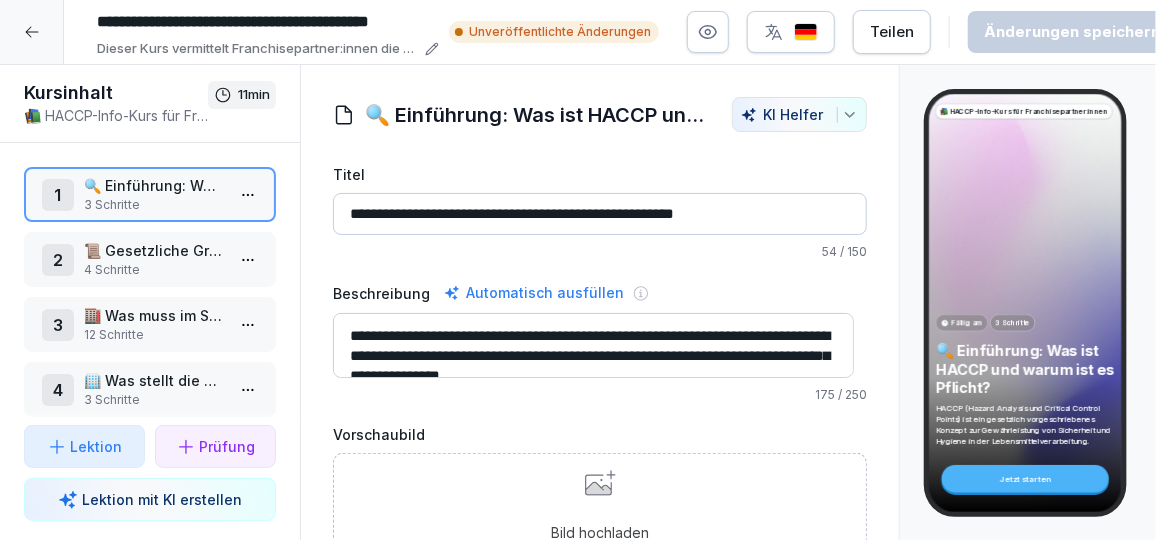 scroll, scrollTop: 74, scrollLeft: 0, axis: vertical 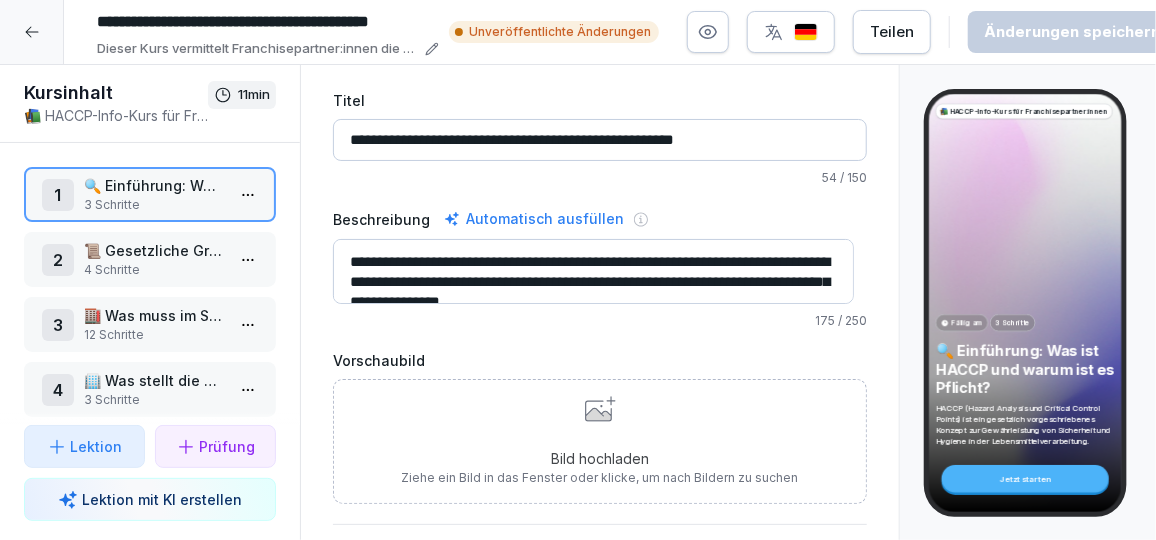 click on "**********" at bounding box center (578, 270) 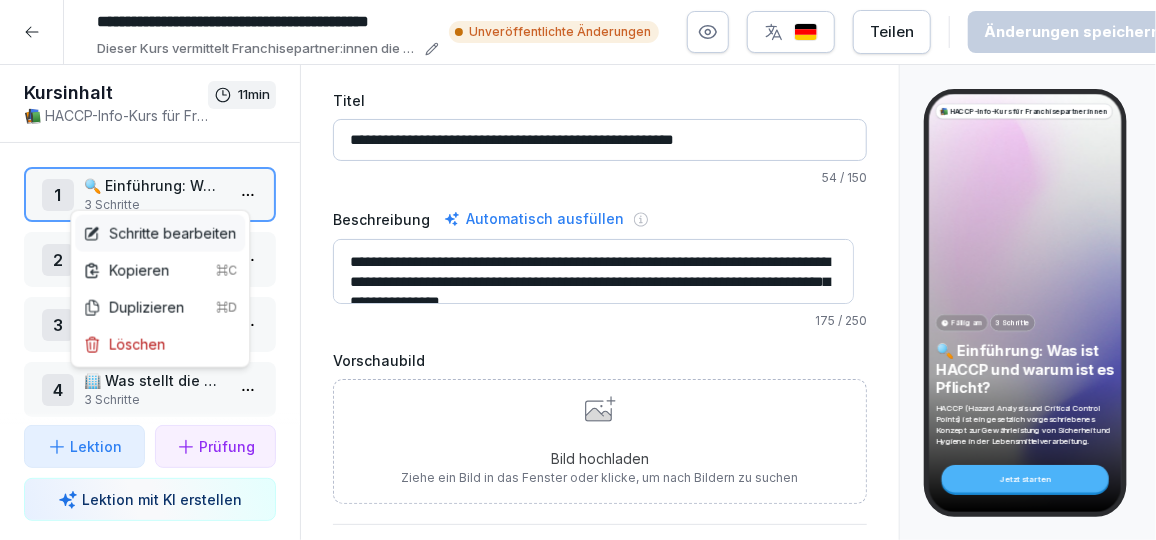 click on "Schritte bearbeiten" at bounding box center (159, 233) 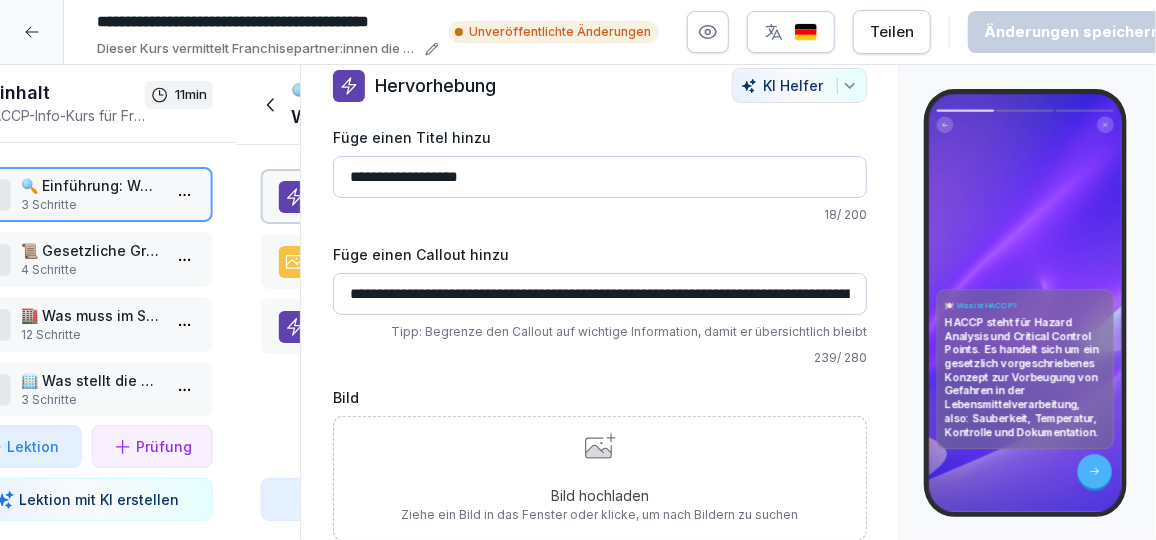 scroll, scrollTop: 39, scrollLeft: 0, axis: vertical 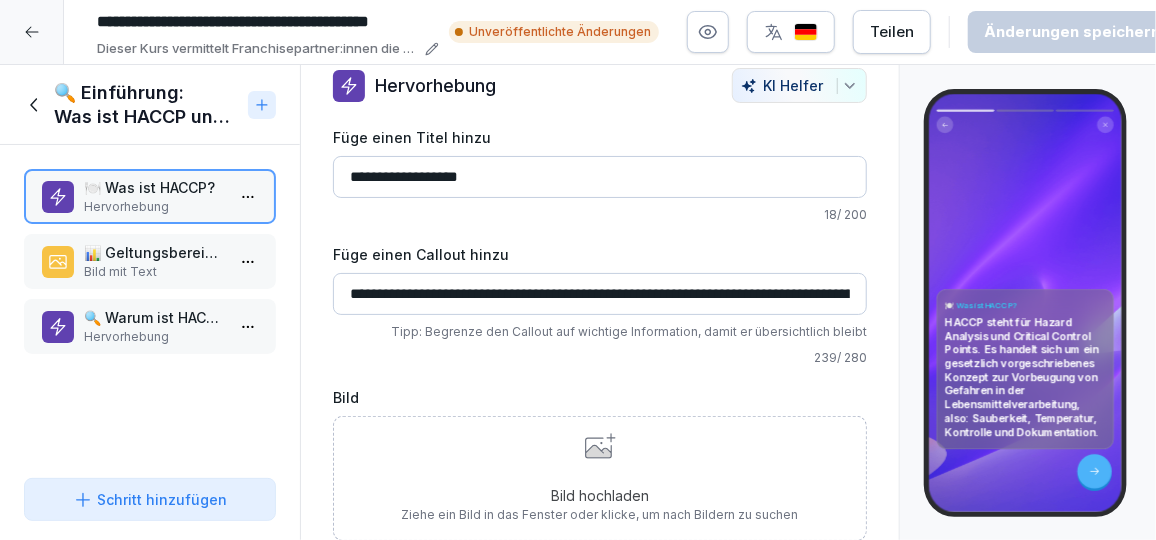 click on "Bild mit Text" at bounding box center (154, 272) 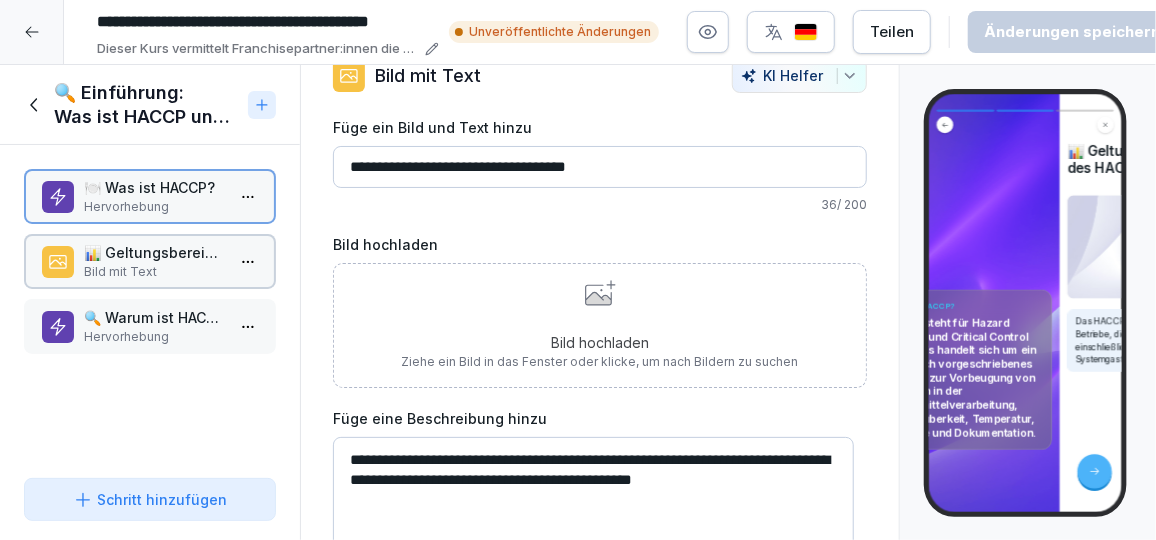 scroll, scrollTop: 74, scrollLeft: 0, axis: vertical 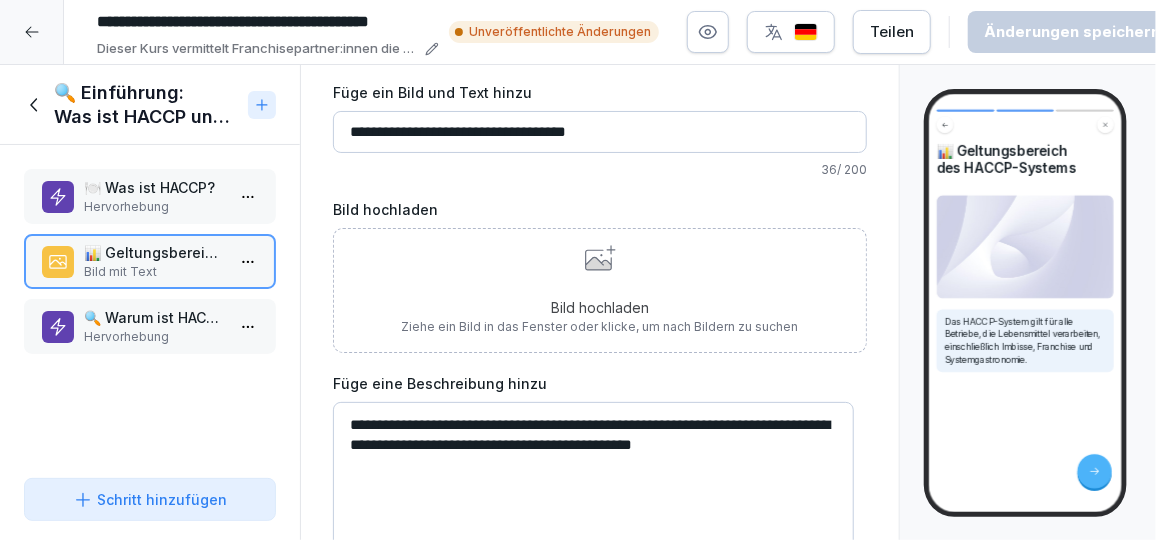 click on "🔍 Warum ist HACCP Pflicht?" at bounding box center [154, 317] 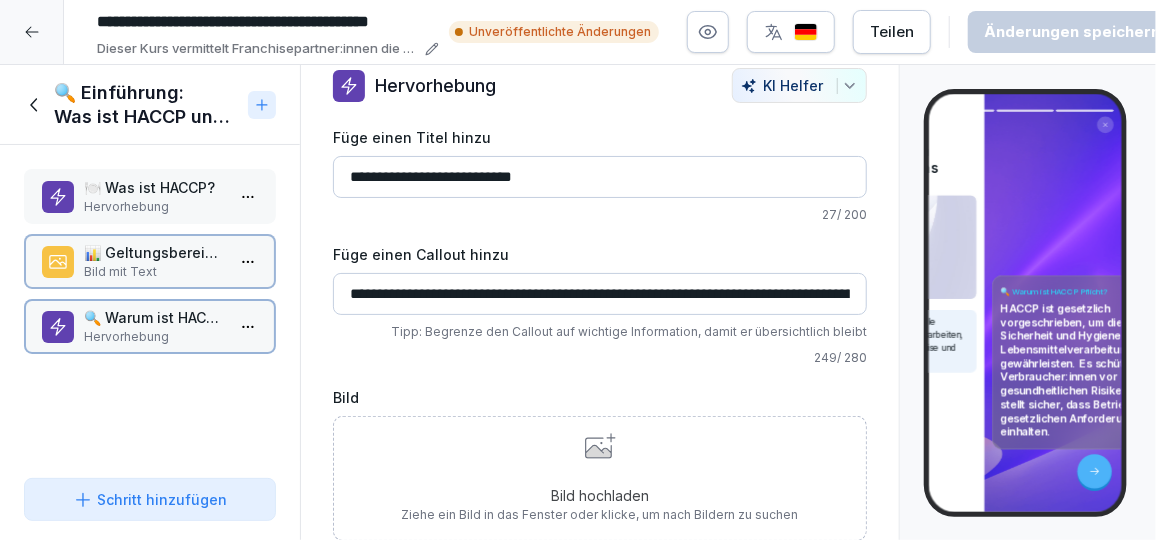 scroll, scrollTop: 39, scrollLeft: 0, axis: vertical 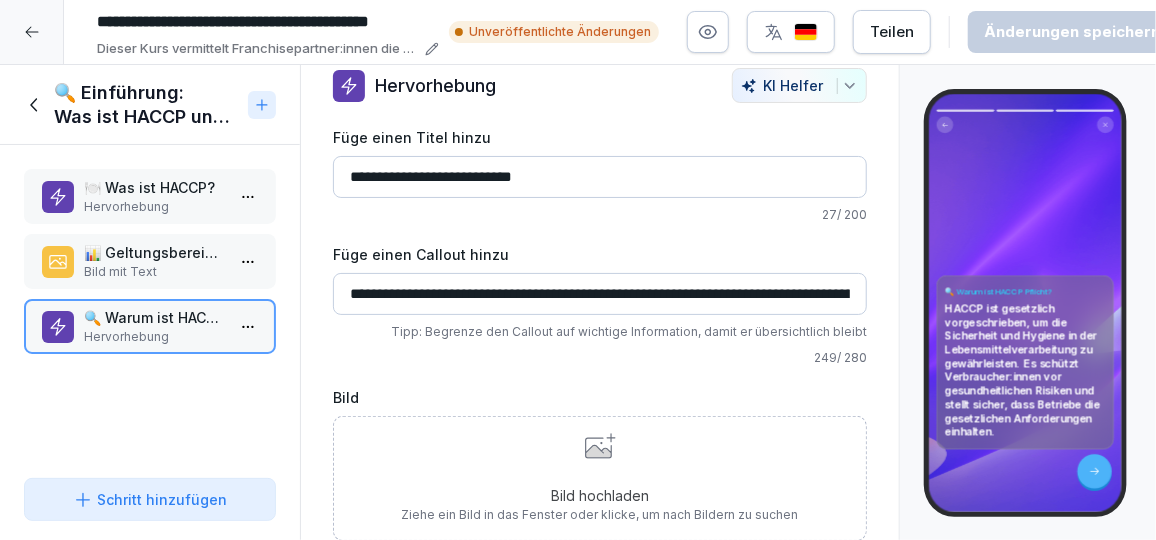 click 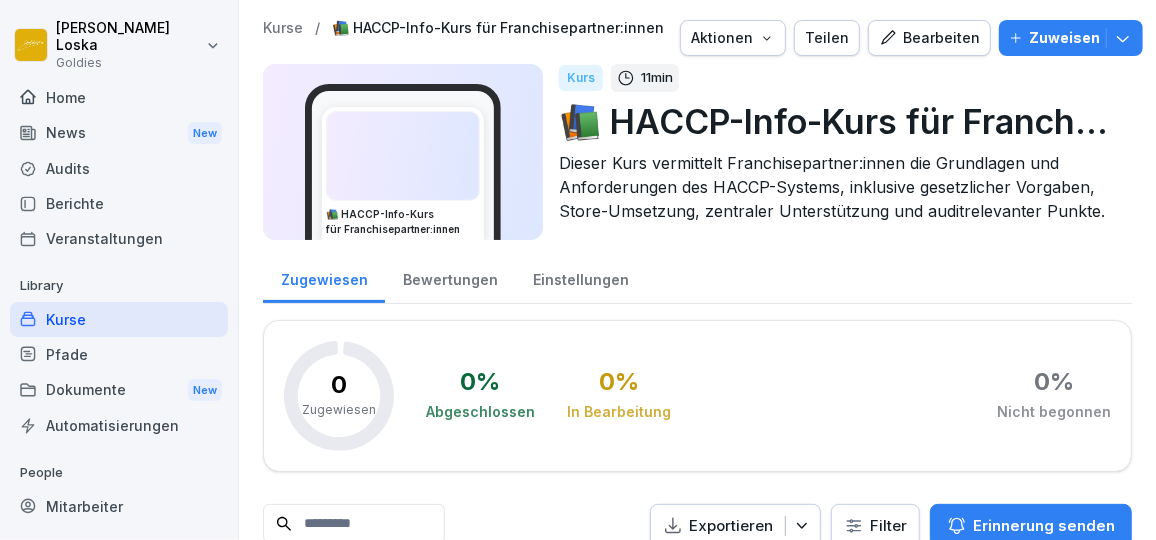 click on "Bearbeiten" at bounding box center (929, 38) 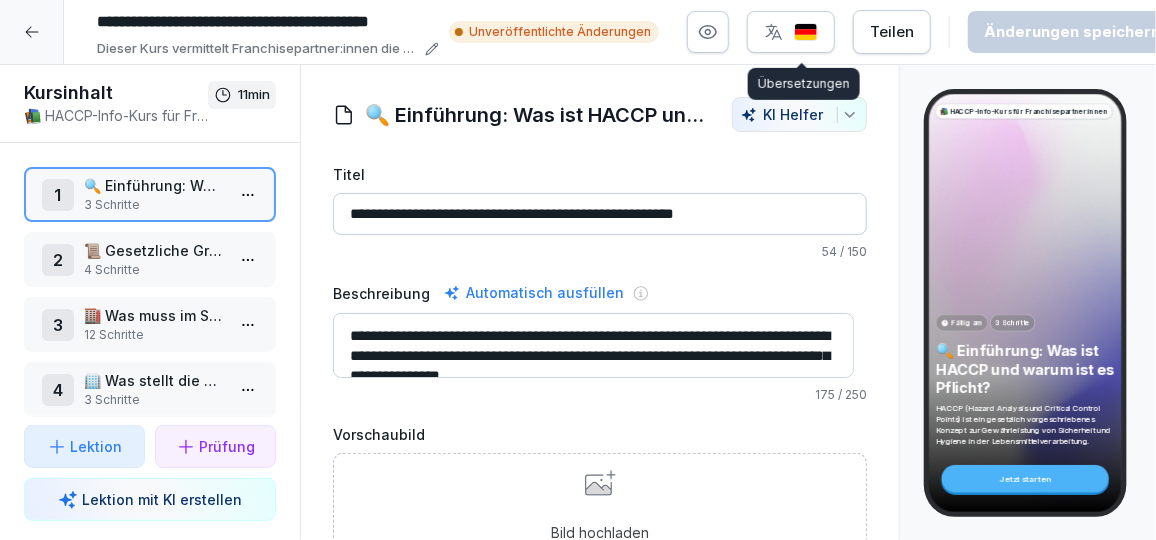 click on "📜 Gesetzliche Grundlagen" at bounding box center [154, 250] 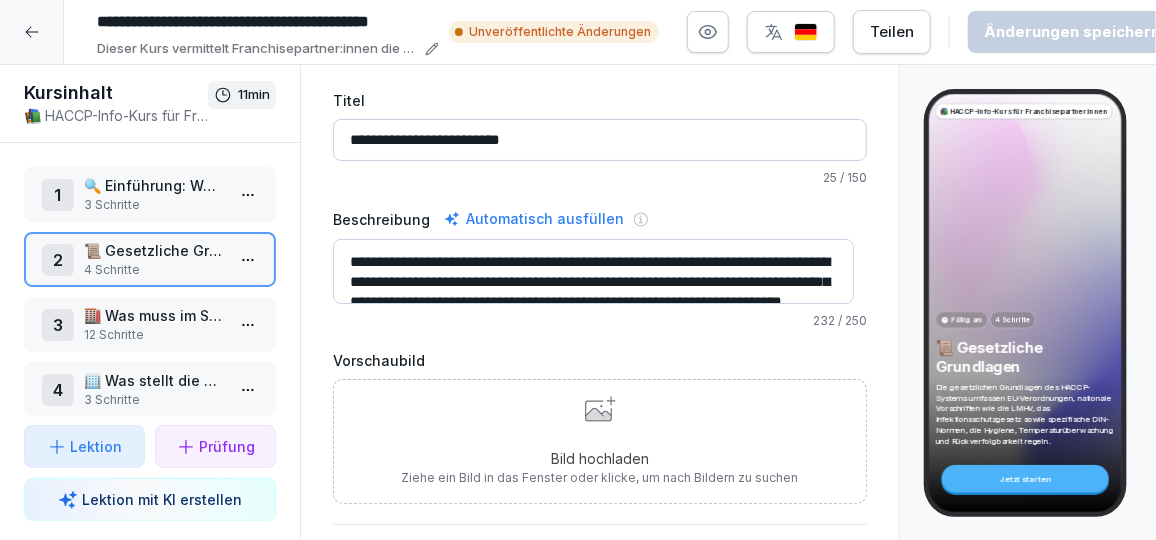 scroll, scrollTop: 79, scrollLeft: 0, axis: vertical 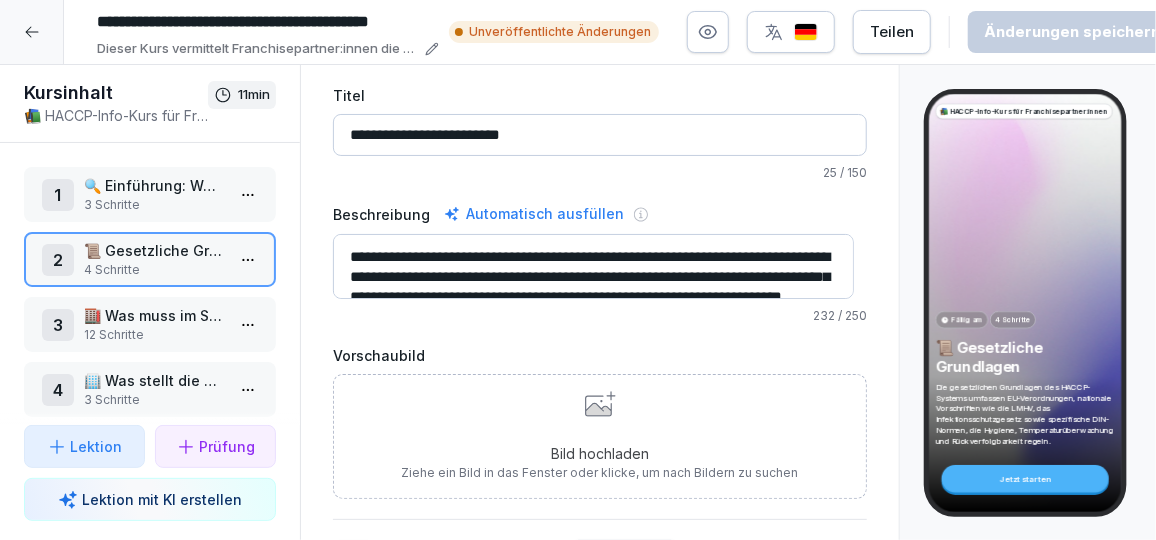 drag, startPoint x: 689, startPoint y: 256, endPoint x: 634, endPoint y: 270, distance: 56.753853 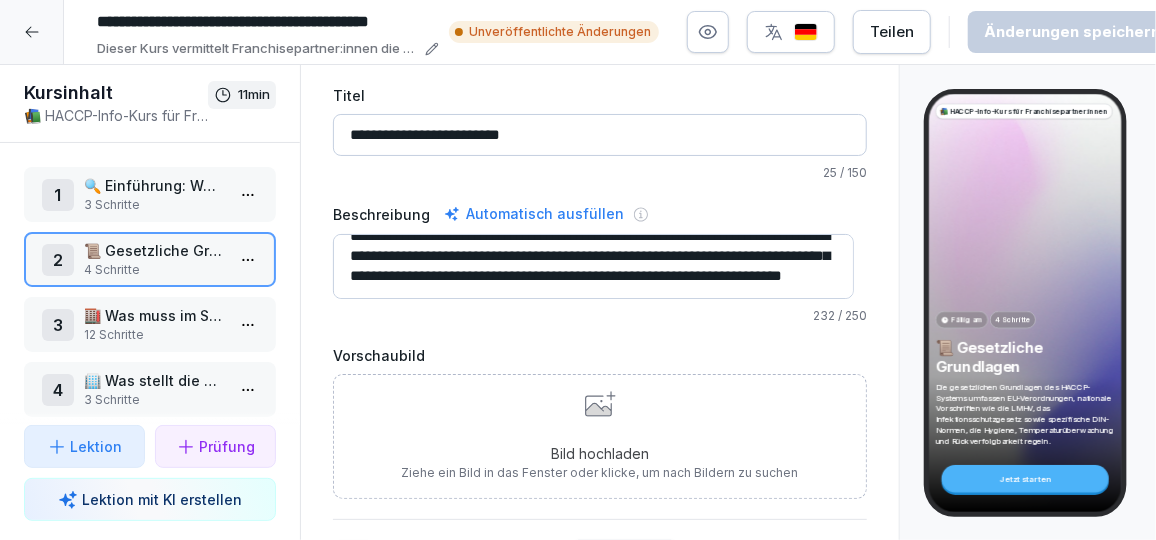 scroll, scrollTop: 39, scrollLeft: 0, axis: vertical 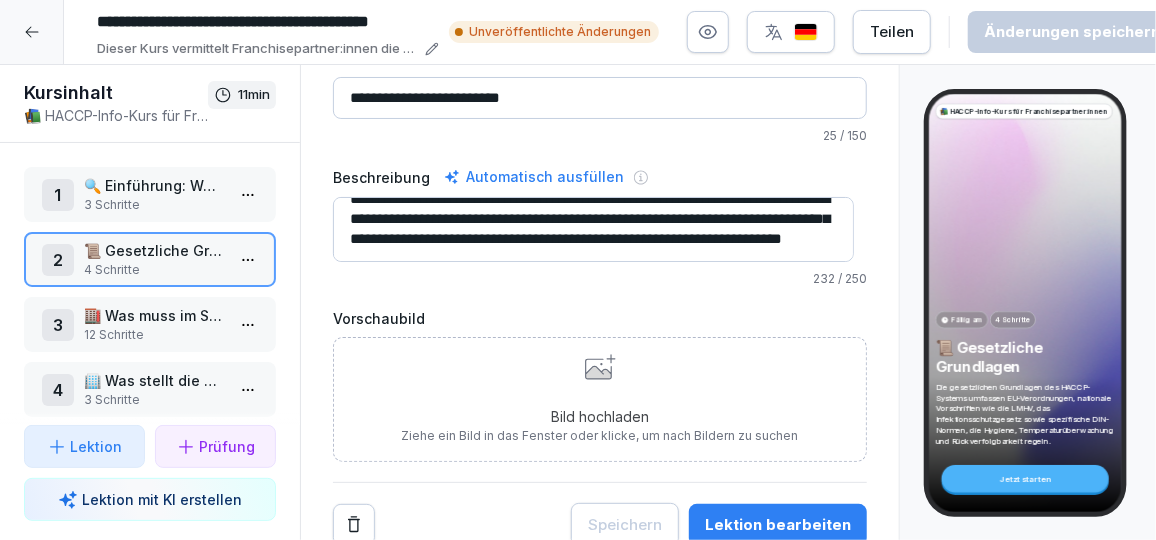 click on "**********" at bounding box center [578, 270] 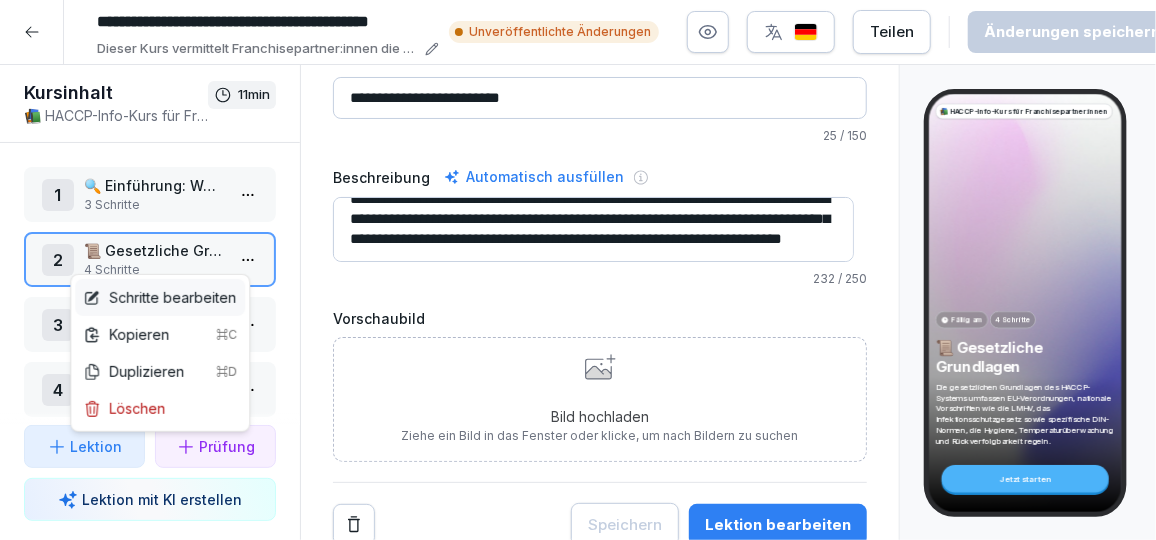 click on "Schritte bearbeiten" at bounding box center (159, 297) 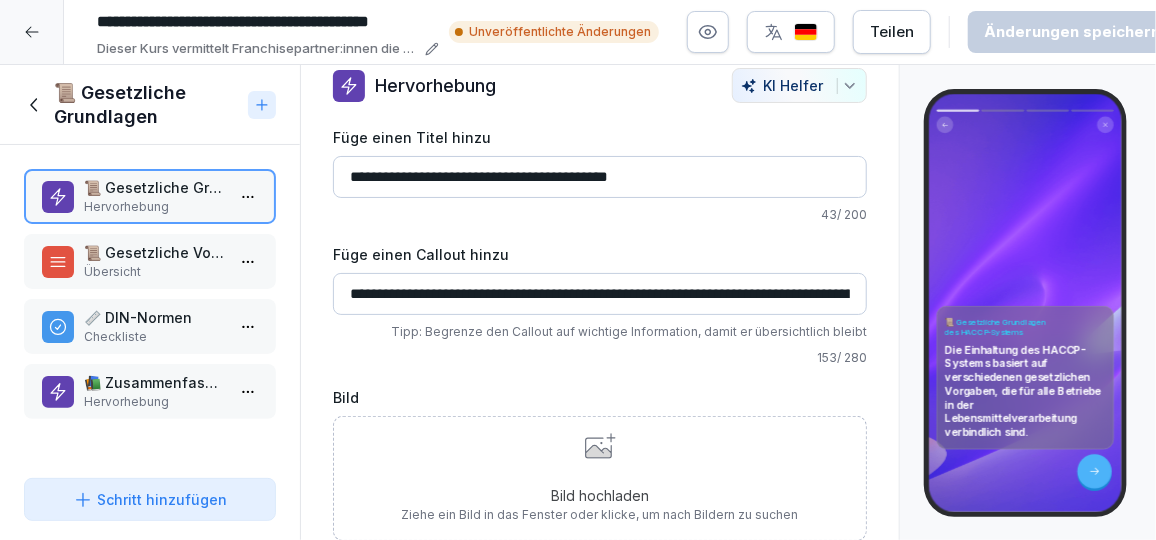 scroll, scrollTop: 39, scrollLeft: 0, axis: vertical 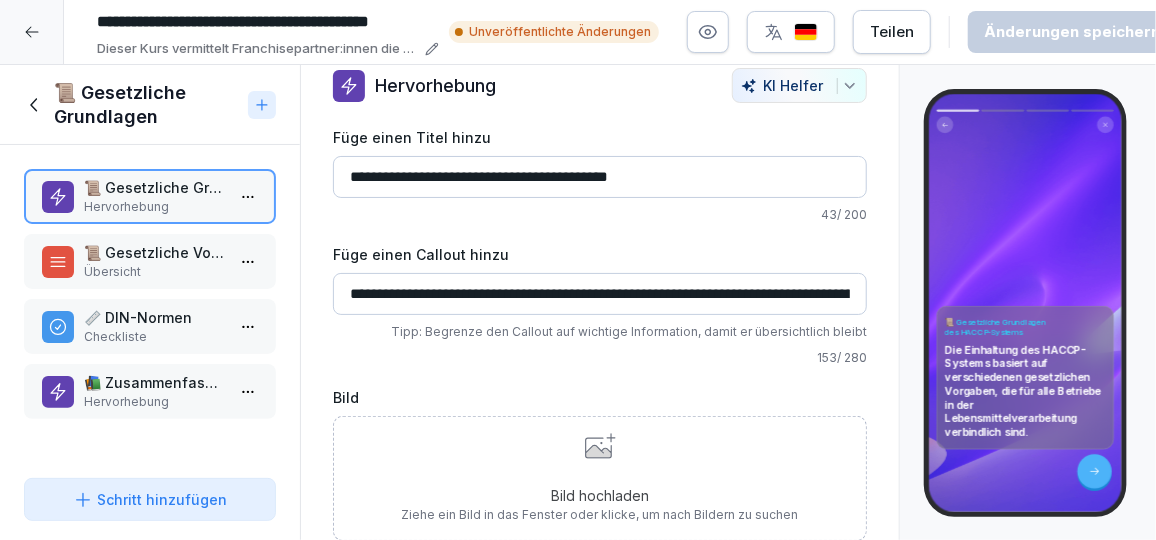 click on "📜 Gesetzliche Vorgaben" at bounding box center (154, 252) 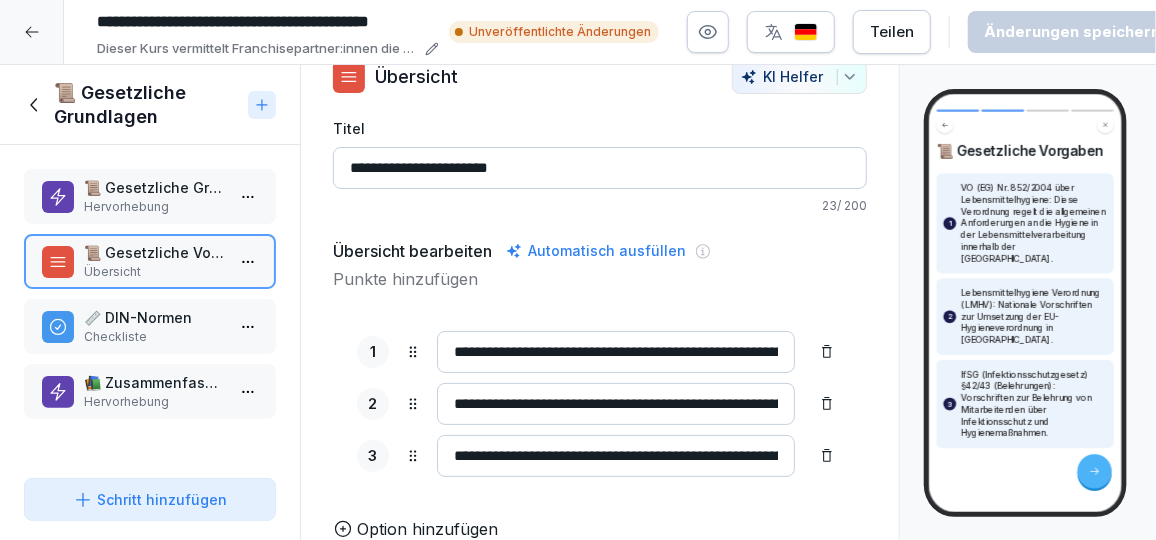 click on "📏 DIN-Normen" at bounding box center (154, 317) 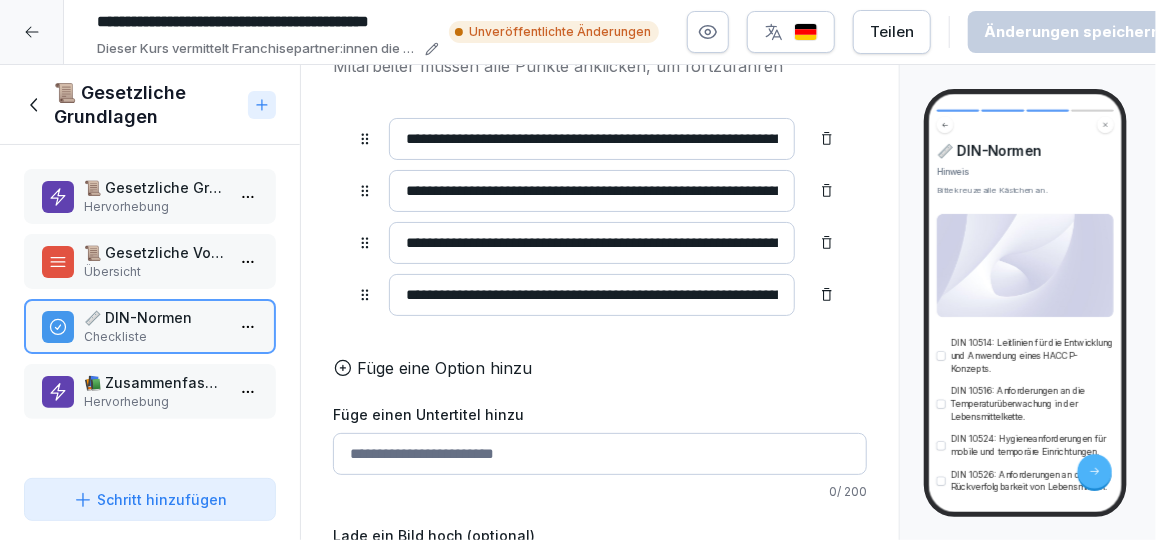 scroll, scrollTop: 255, scrollLeft: 0, axis: vertical 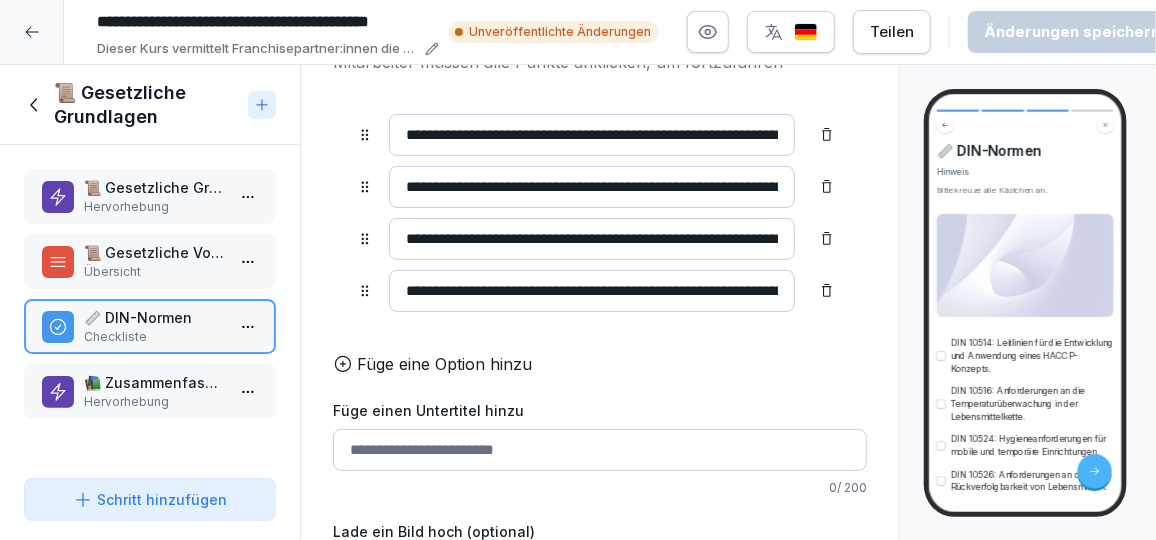 click on "📚 Zusammenfassung" at bounding box center [154, 382] 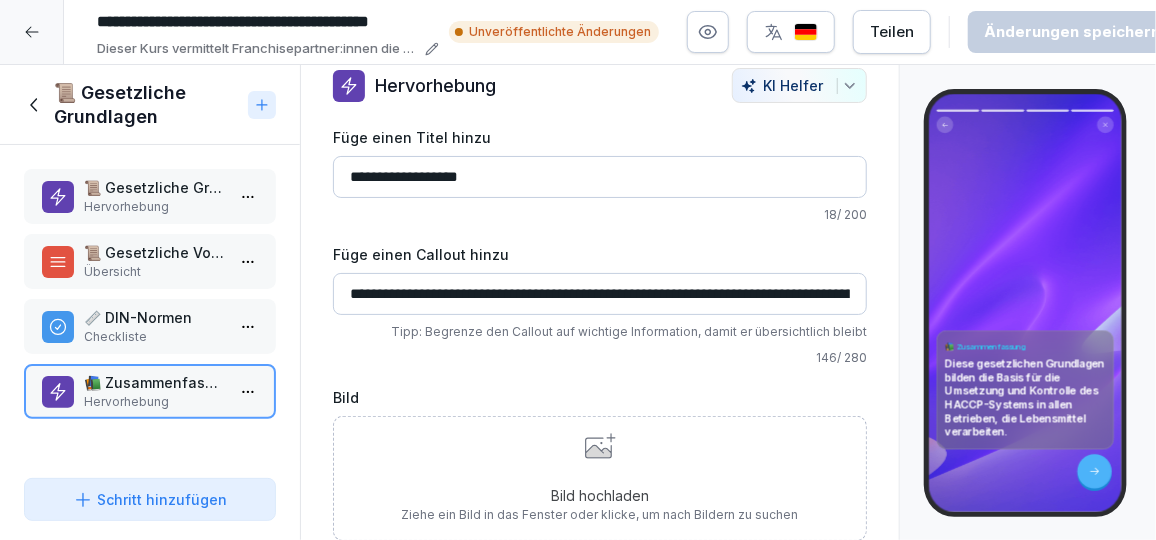 click on "📜 Gesetzliche Grundlagen des HACCP-Systems" at bounding box center (154, 187) 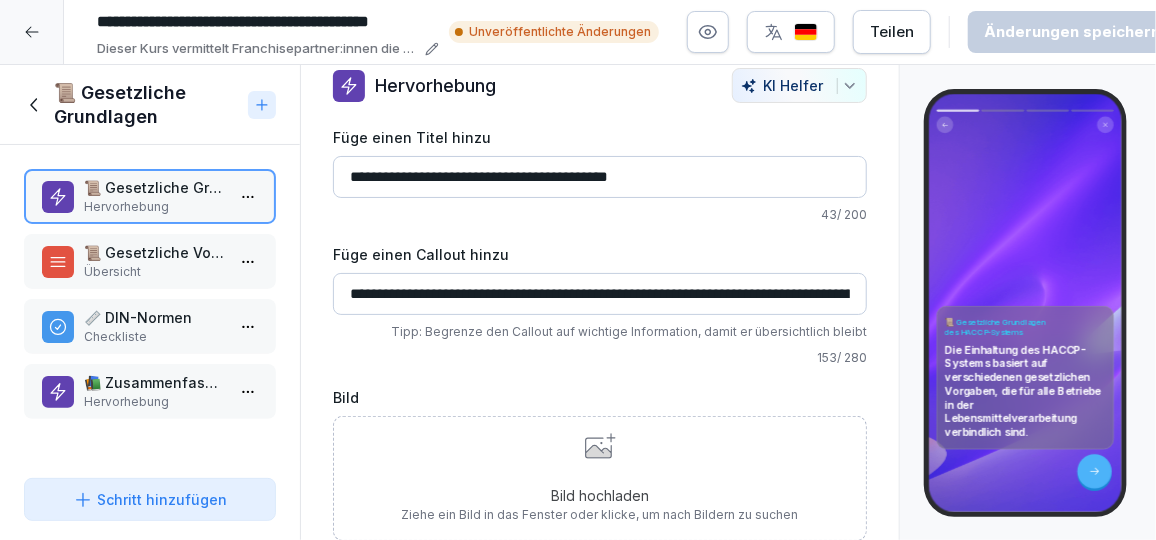 click on "📚 Zusammenfassung" at bounding box center [154, 382] 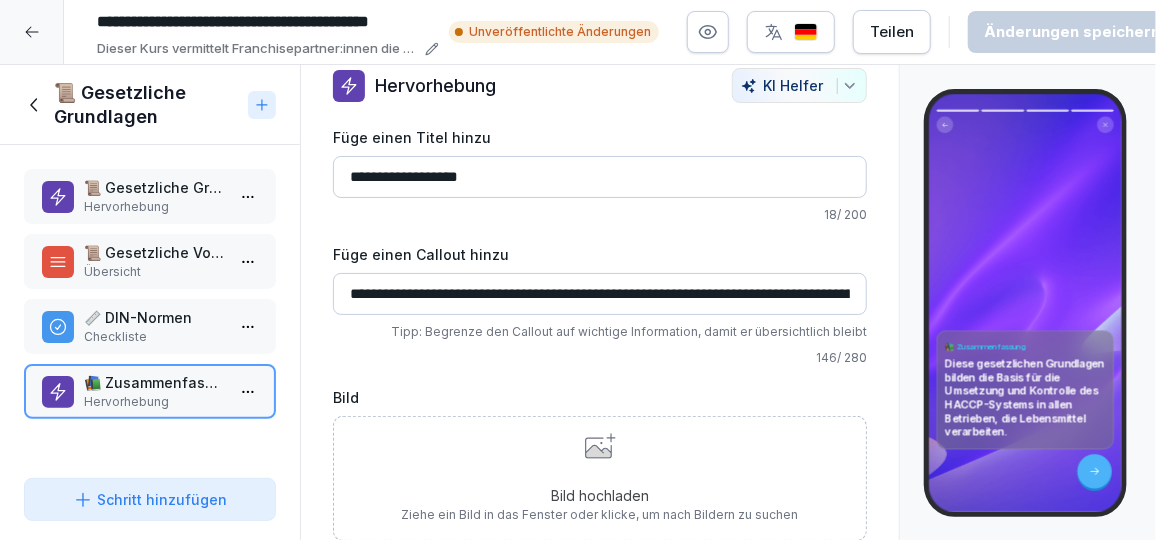 click 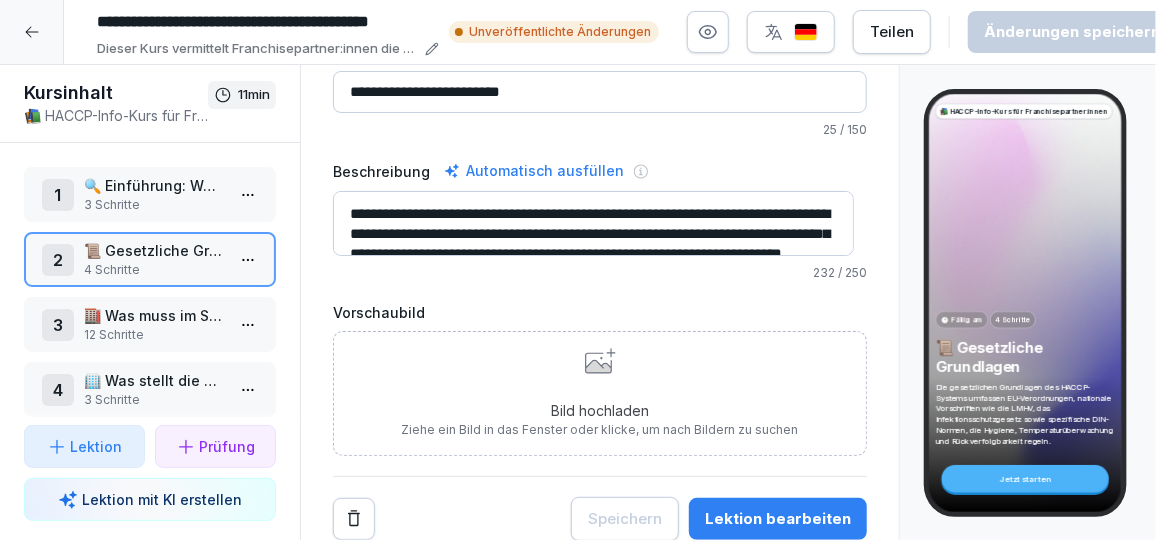 click on "🏬 Was muss im Store umgesetzt werden?" at bounding box center [154, 315] 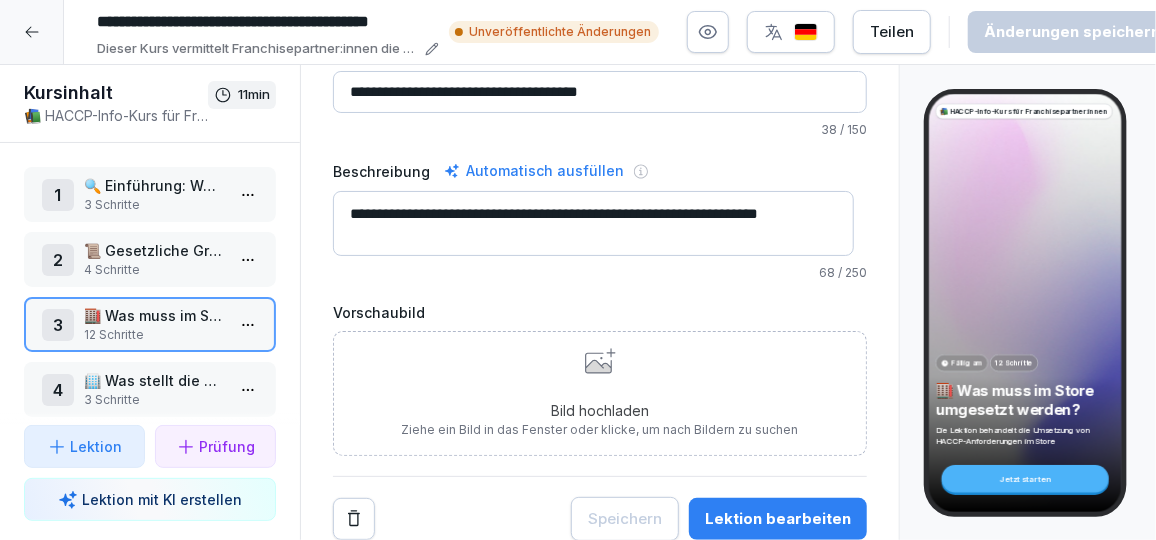 click on "**********" at bounding box center [578, 270] 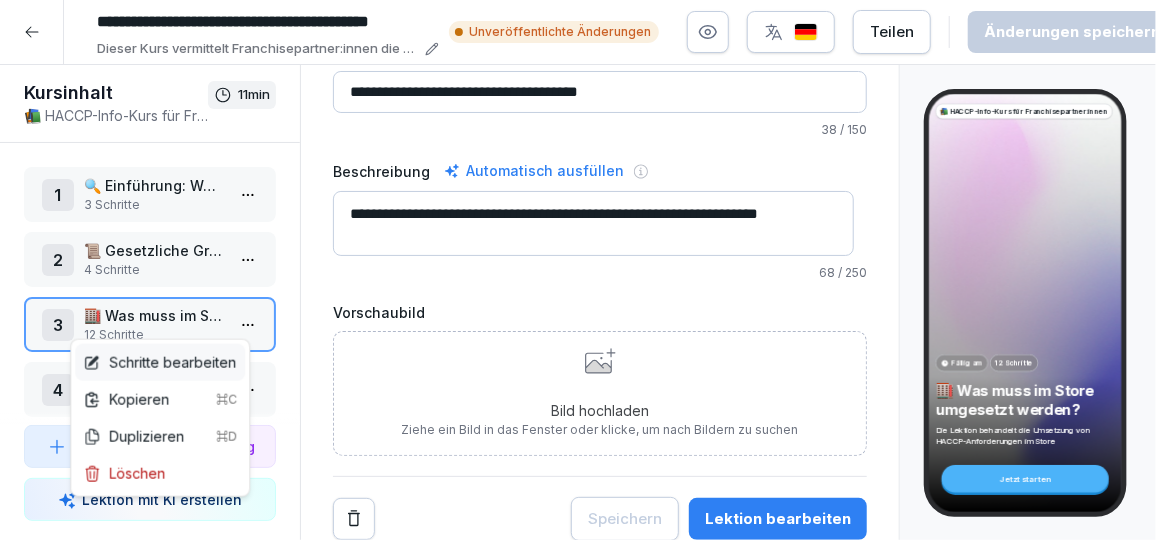 click on "Schritte bearbeiten" at bounding box center (159, 362) 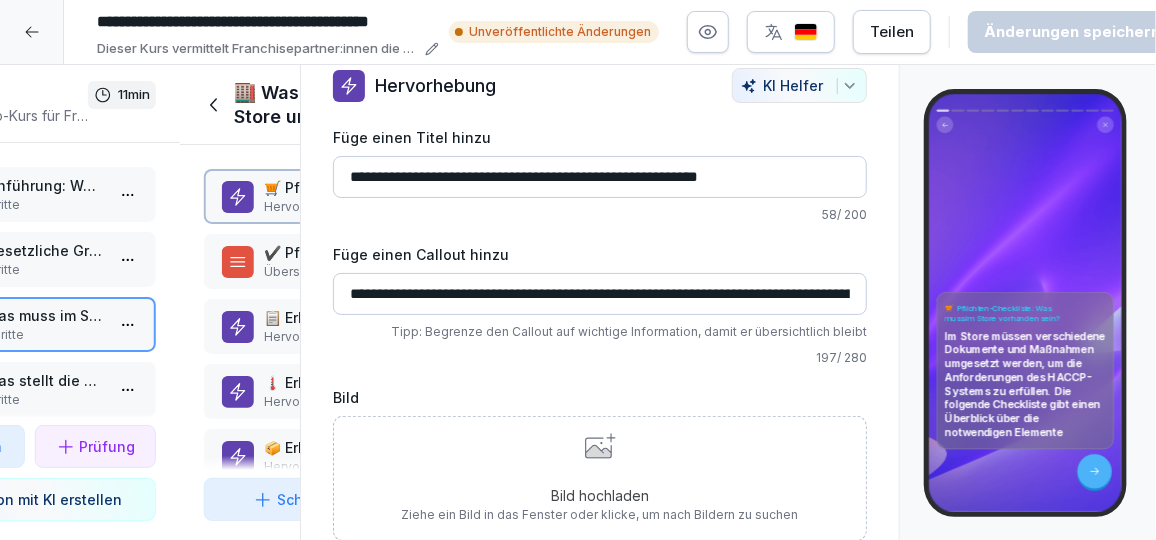 scroll, scrollTop: 39, scrollLeft: 0, axis: vertical 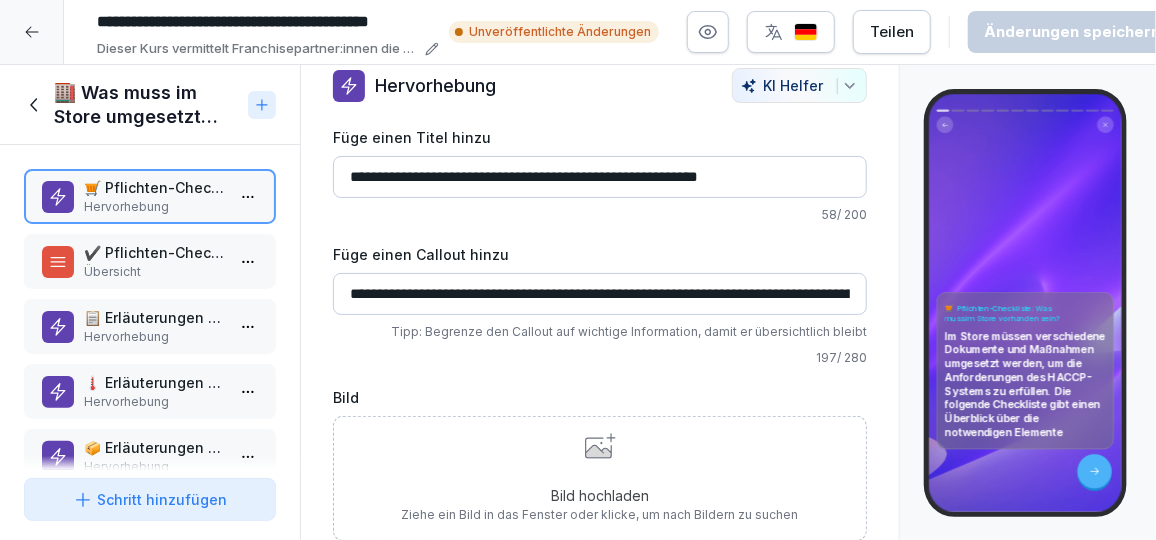 click on "✔️ Pflichten-Checkliste" at bounding box center (154, 252) 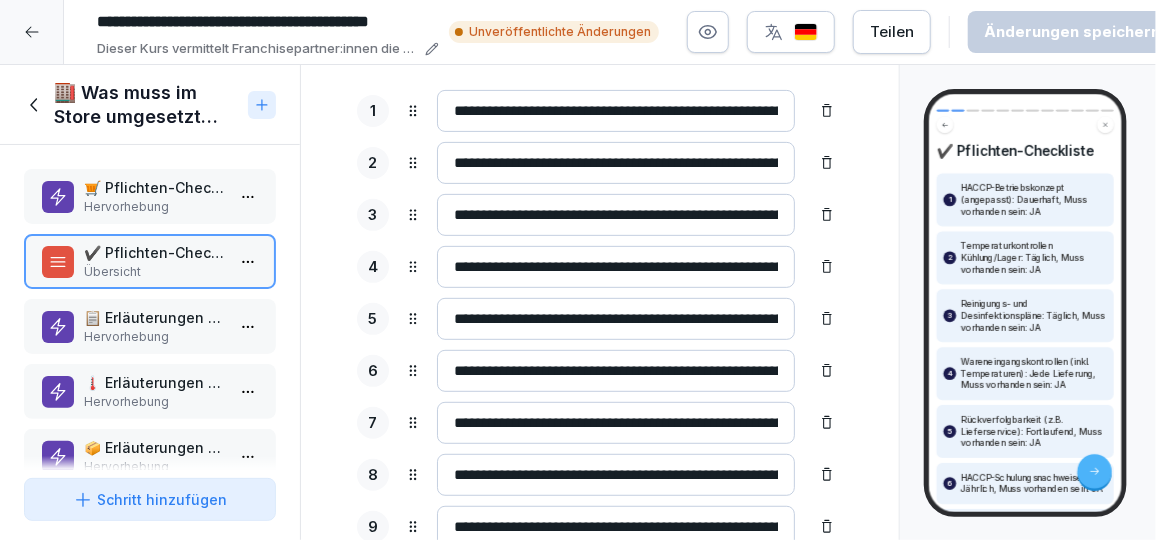 scroll, scrollTop: 282, scrollLeft: 0, axis: vertical 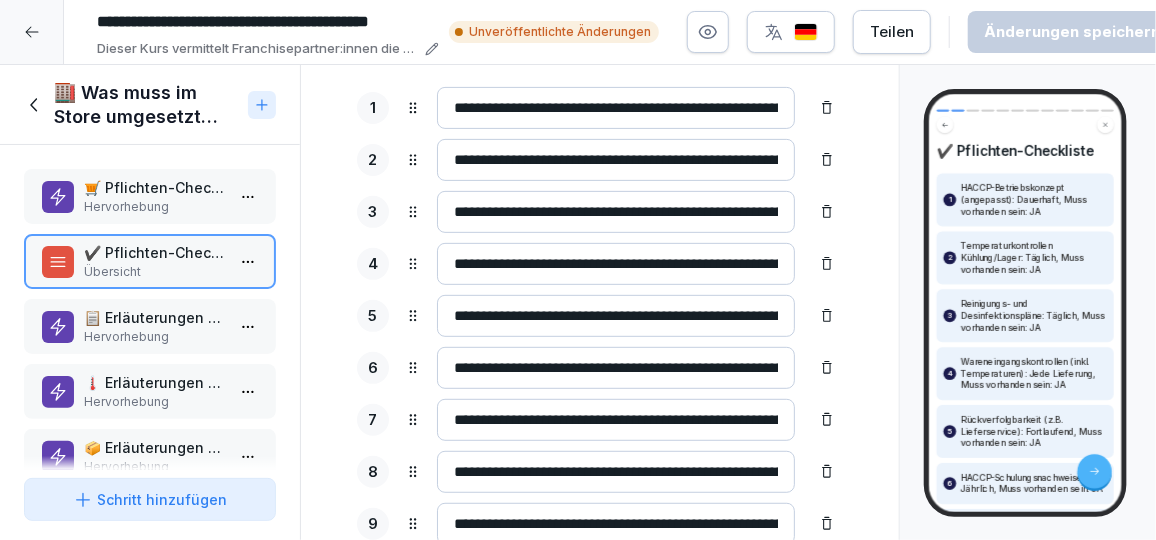 click on "**********" at bounding box center [616, 108] 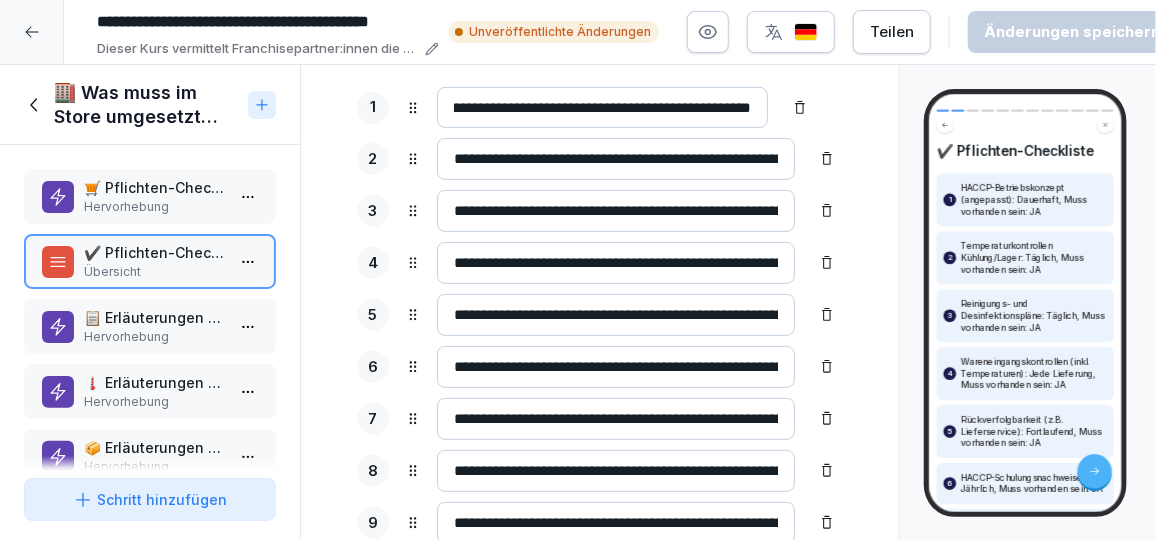 drag, startPoint x: 624, startPoint y: 112, endPoint x: 846, endPoint y: 109, distance: 222.02026 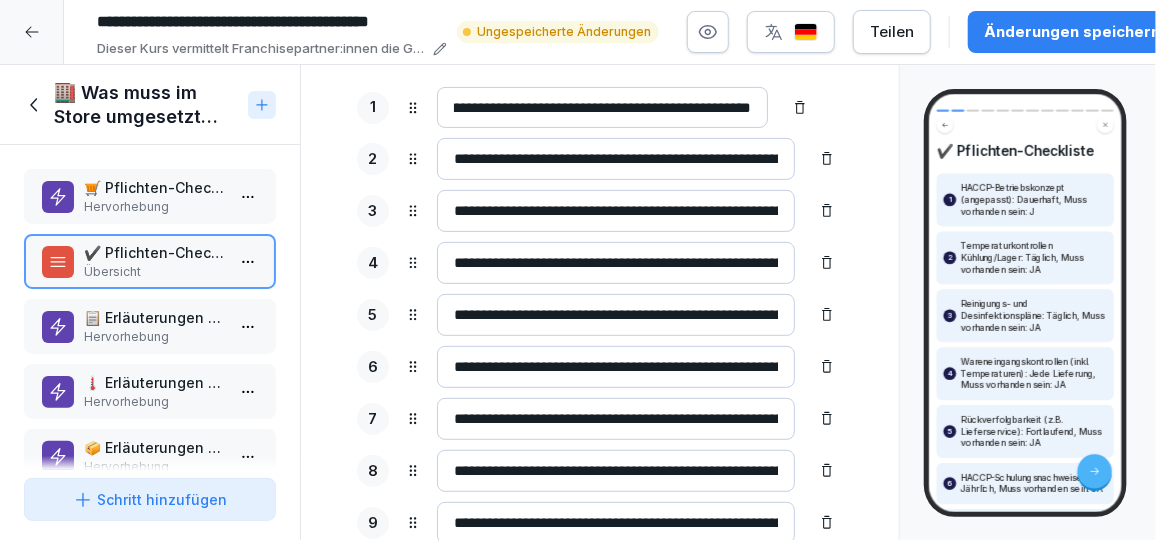 scroll, scrollTop: 0, scrollLeft: 229, axis: horizontal 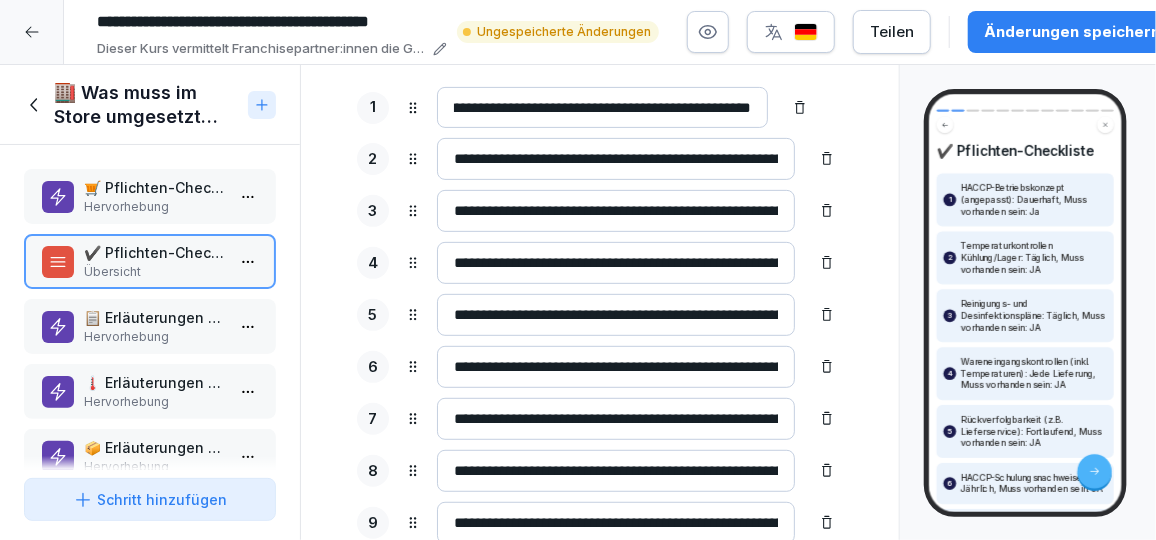 type on "**********" 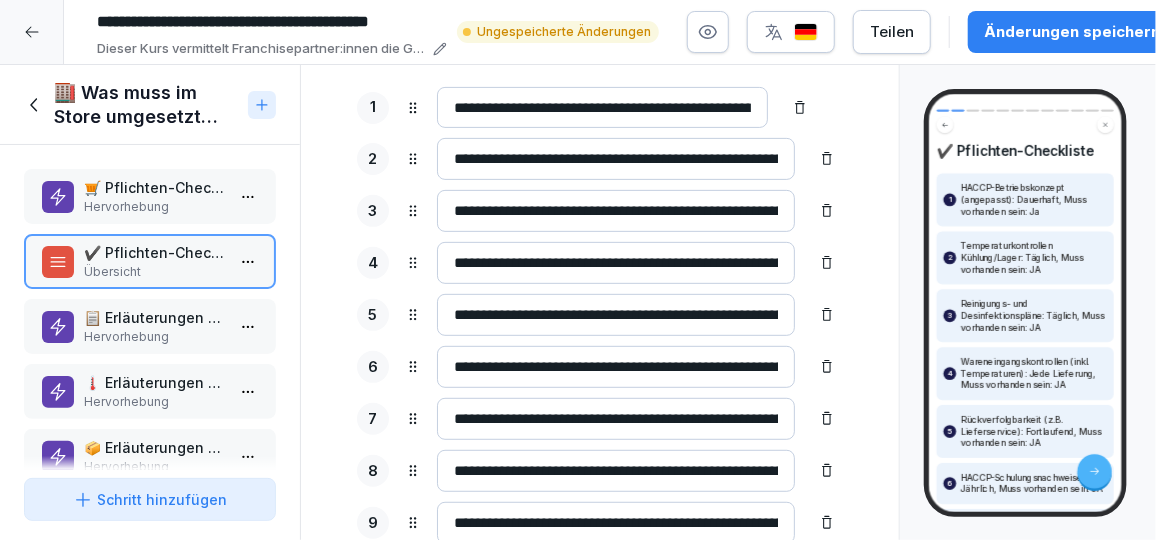 scroll, scrollTop: 0, scrollLeft: 209, axis: horizontal 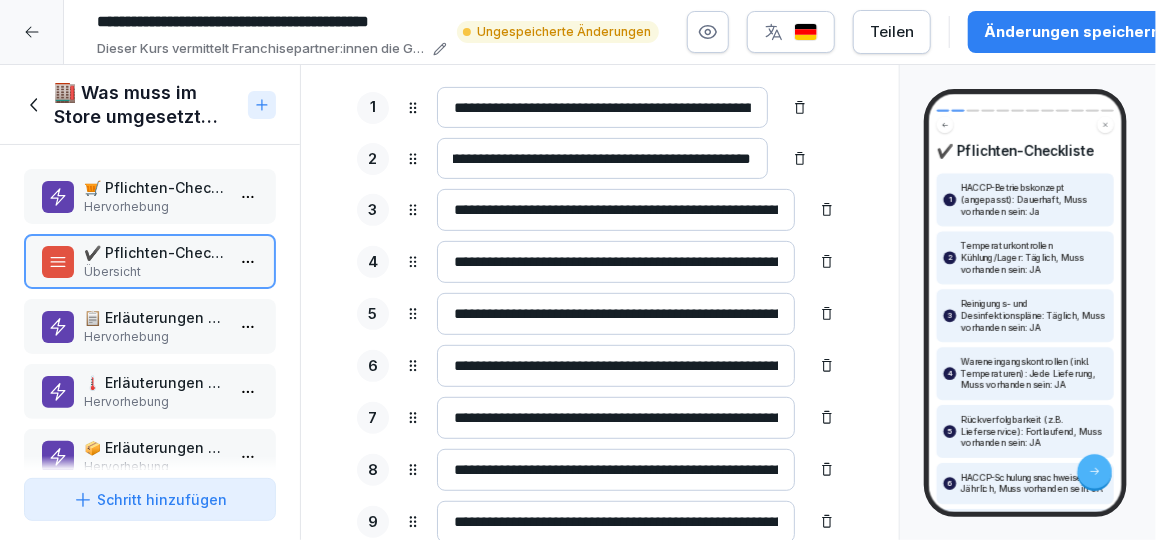 drag, startPoint x: 742, startPoint y: 154, endPoint x: 934, endPoint y: 161, distance: 192.12756 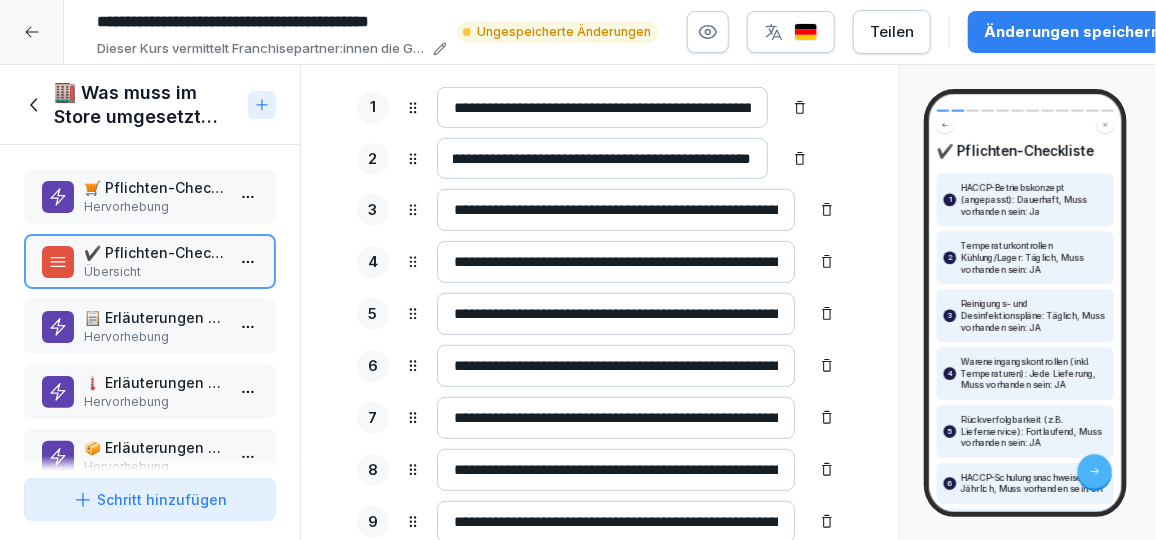 click on "**********" at bounding box center (602, 158) 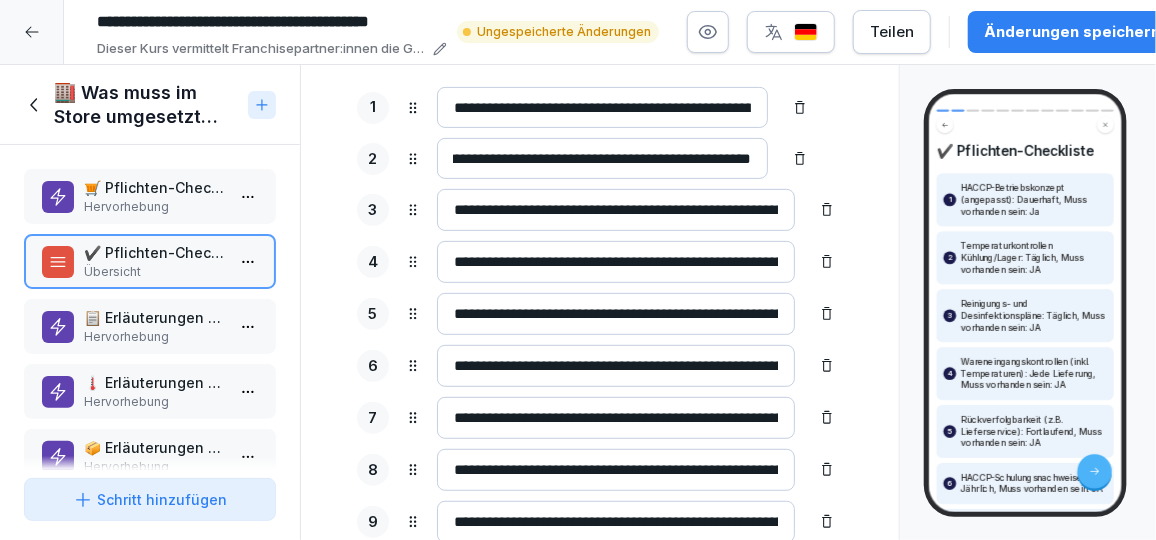 scroll, scrollTop: 0, scrollLeft: 208, axis: horizontal 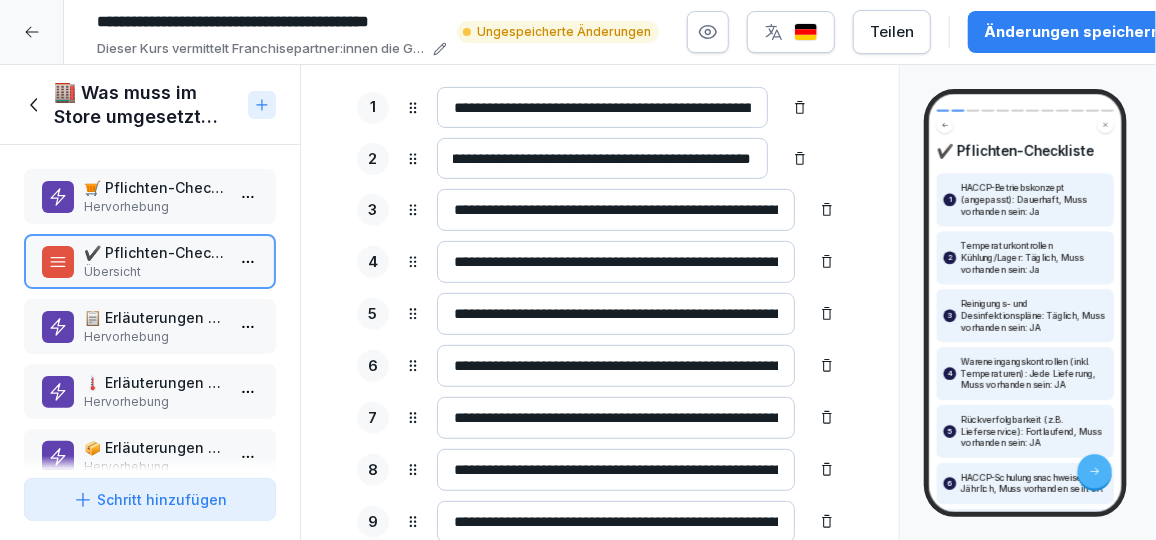 type on "**********" 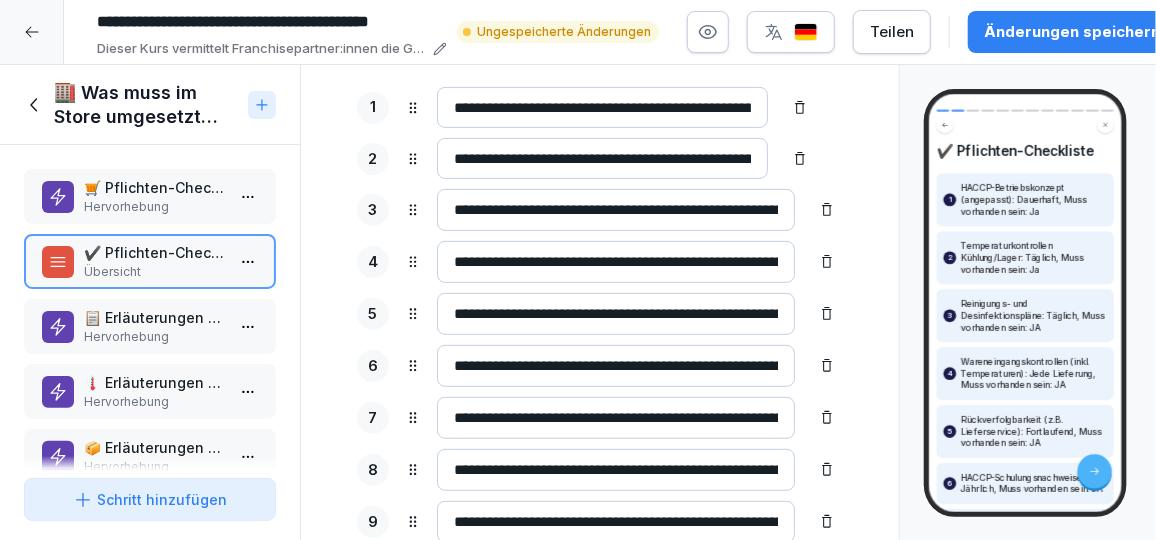 scroll, scrollTop: 0, scrollLeft: 205, axis: horizontal 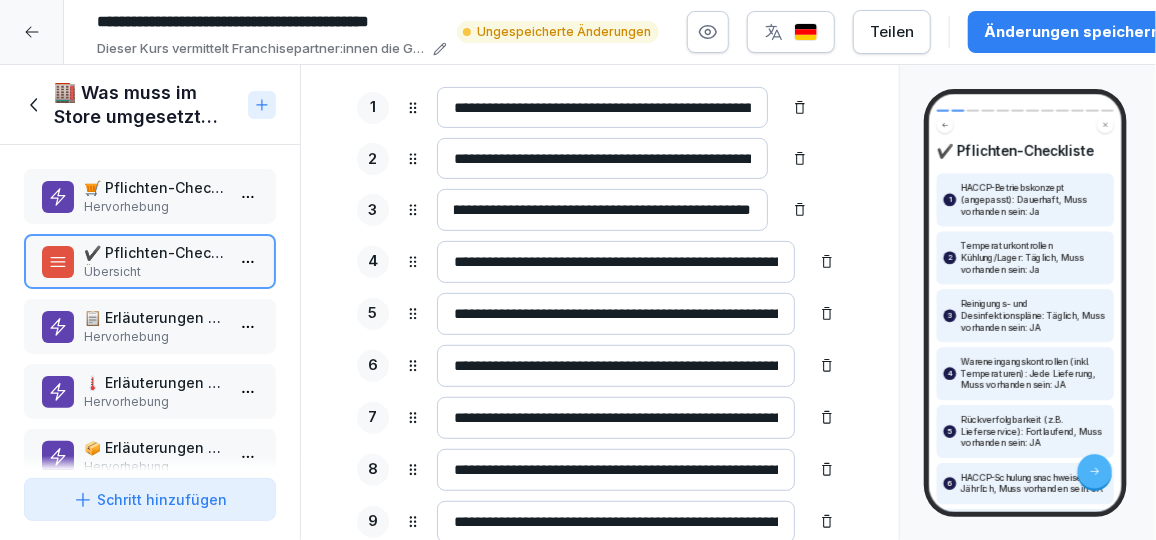 drag, startPoint x: 699, startPoint y: 212, endPoint x: 946, endPoint y: 233, distance: 247.8911 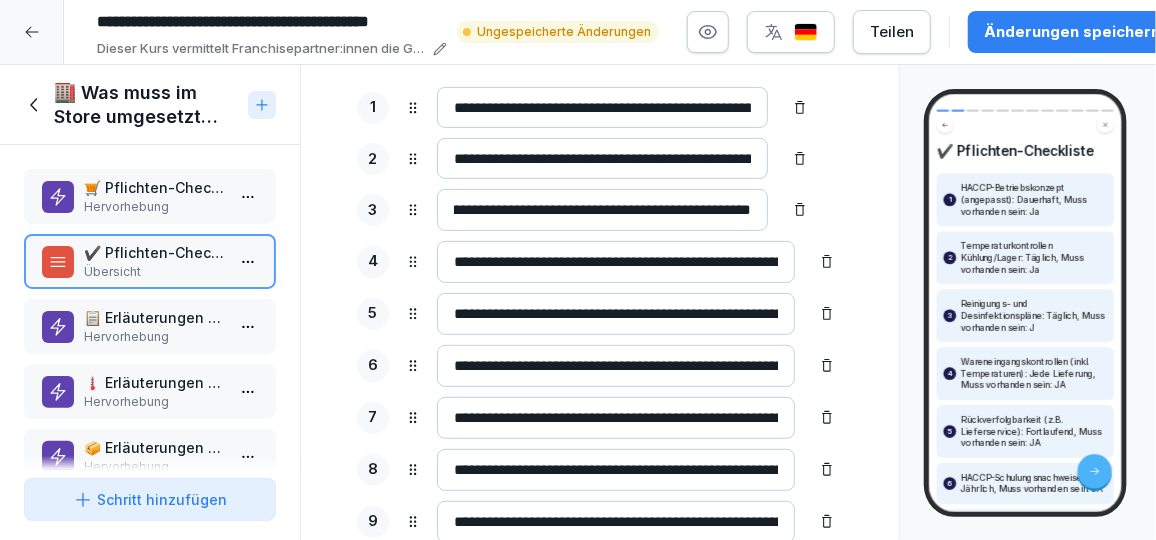 scroll, scrollTop: 0, scrollLeft: 204, axis: horizontal 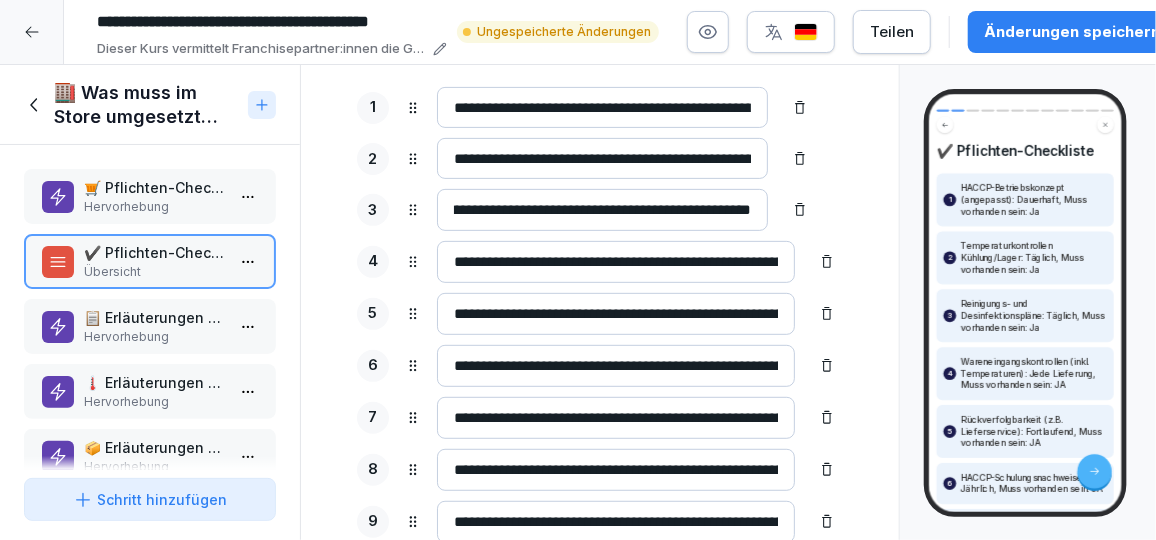 type on "**********" 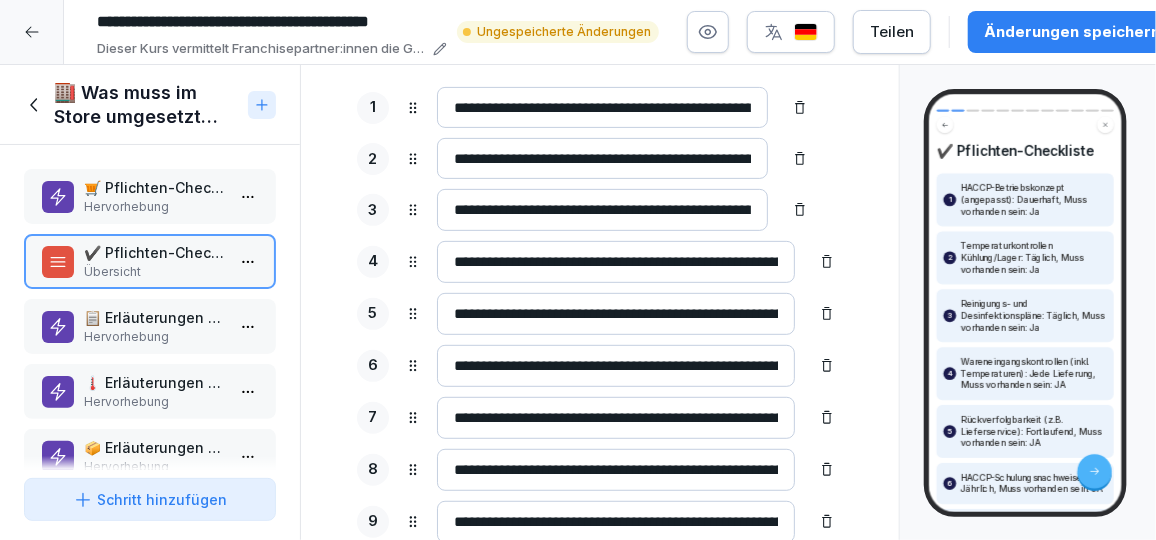 scroll, scrollTop: 0, scrollLeft: 332, axis: horizontal 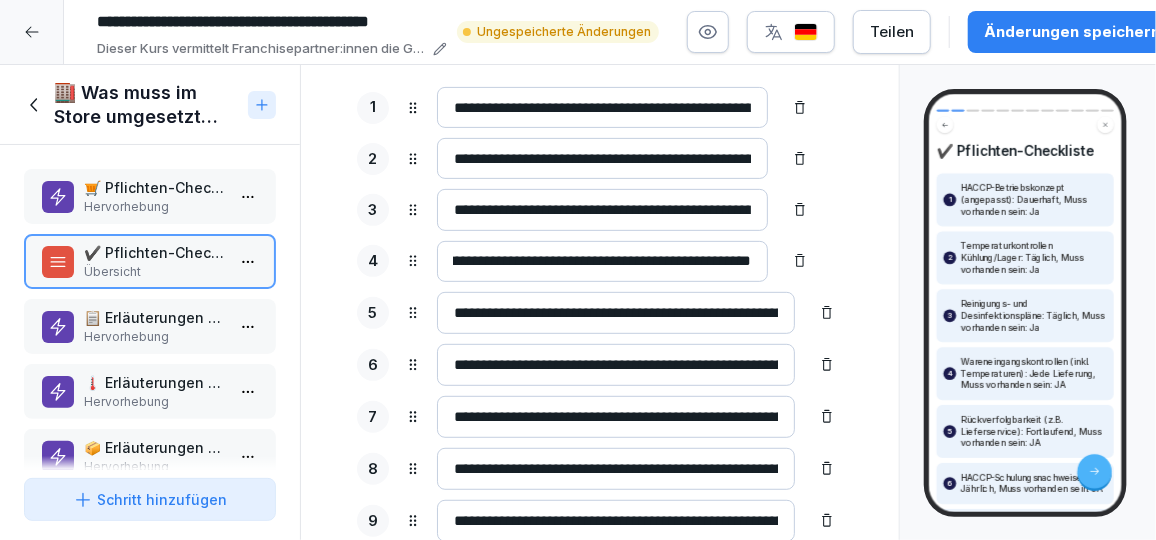 drag, startPoint x: 664, startPoint y: 265, endPoint x: 915, endPoint y: 277, distance: 251.28668 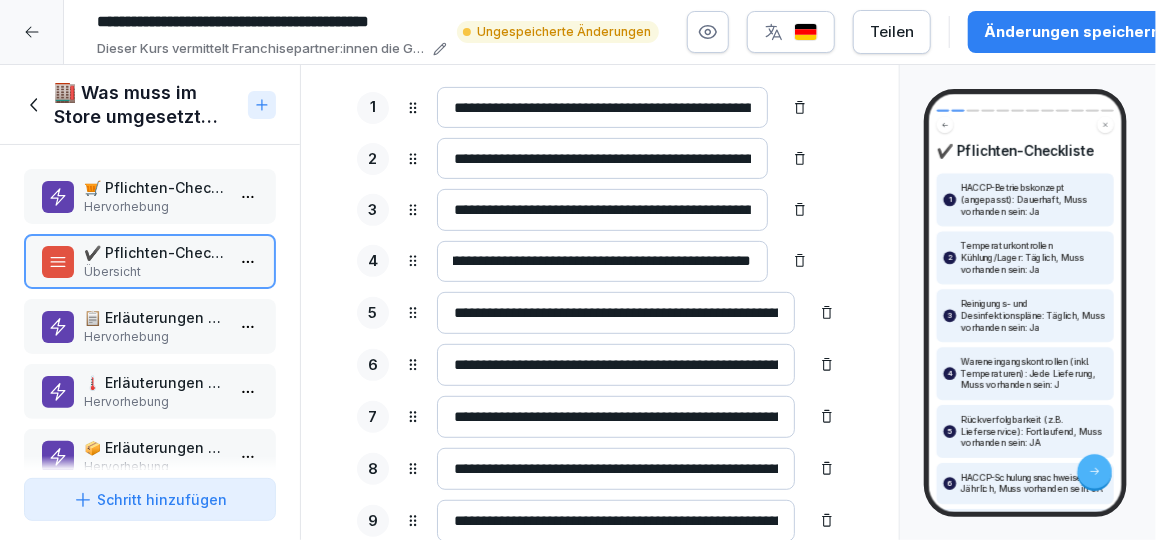 scroll, scrollTop: 0, scrollLeft: 330, axis: horizontal 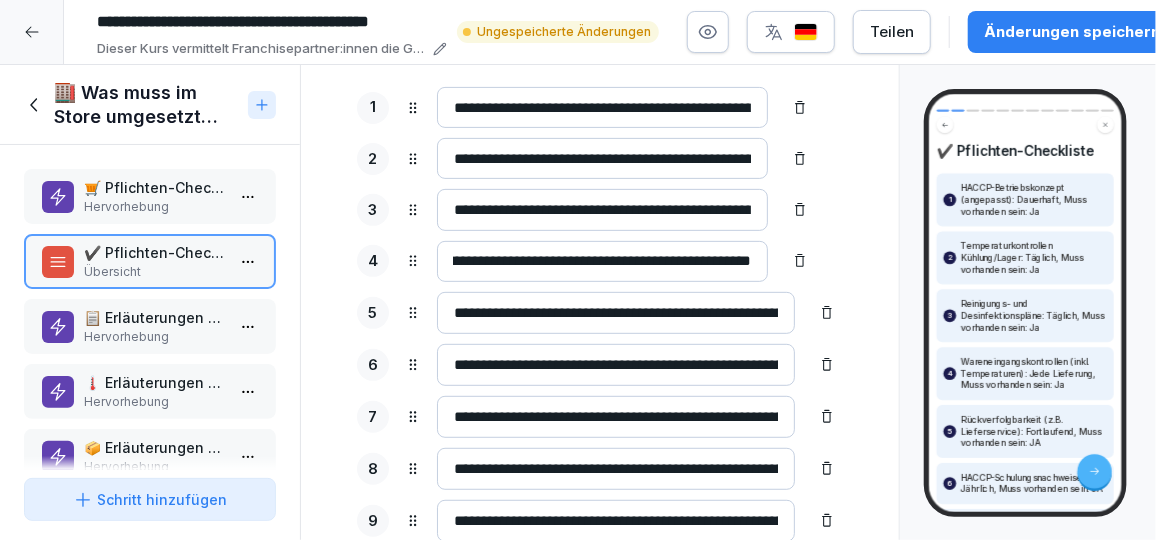 type on "**********" 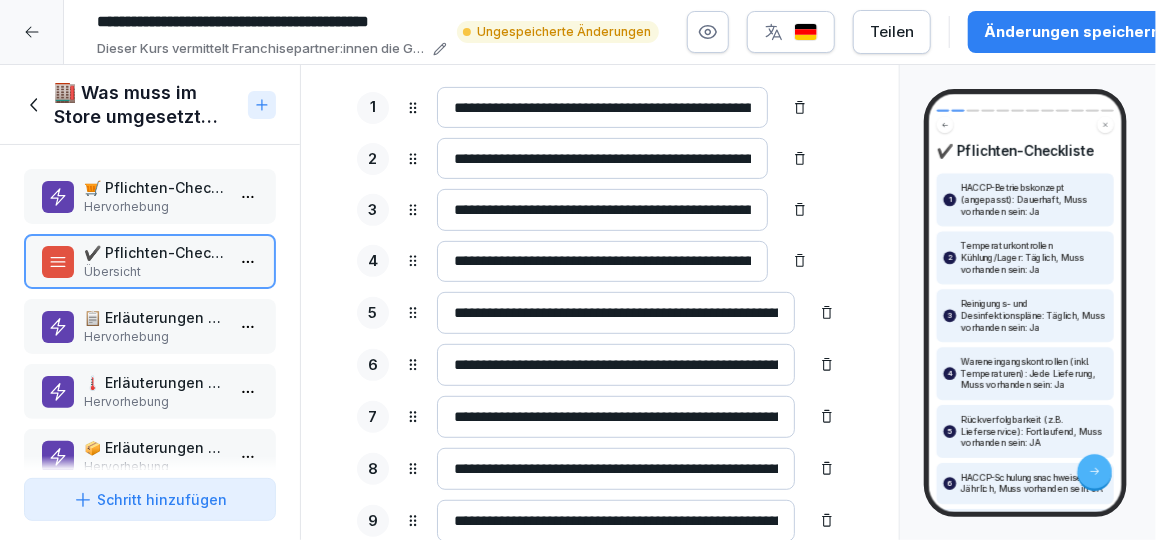 click on "**********" at bounding box center [616, 313] 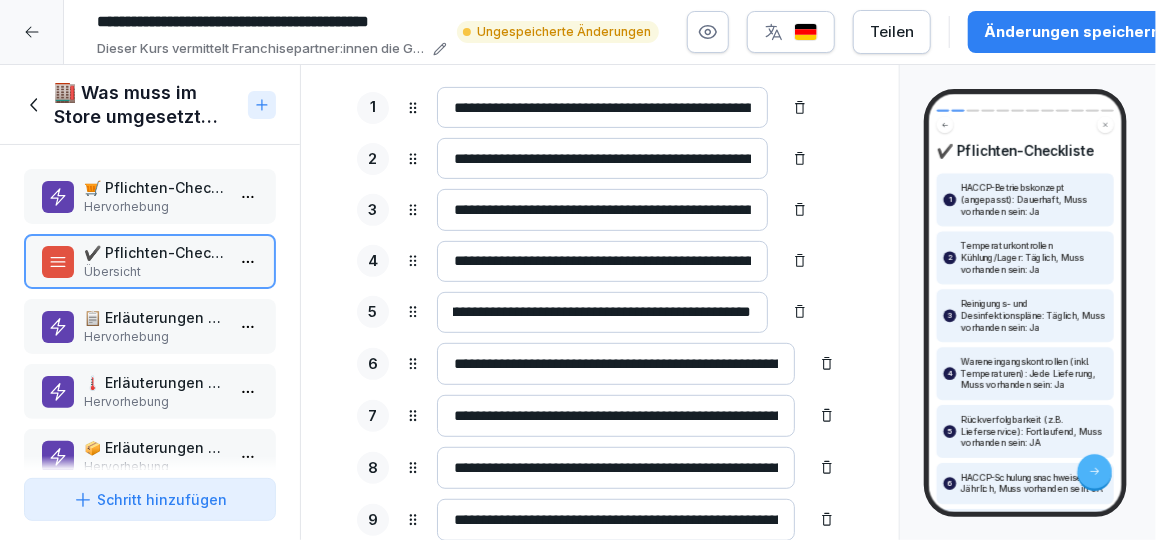 drag, startPoint x: 720, startPoint y: 307, endPoint x: 919, endPoint y: 329, distance: 200.21239 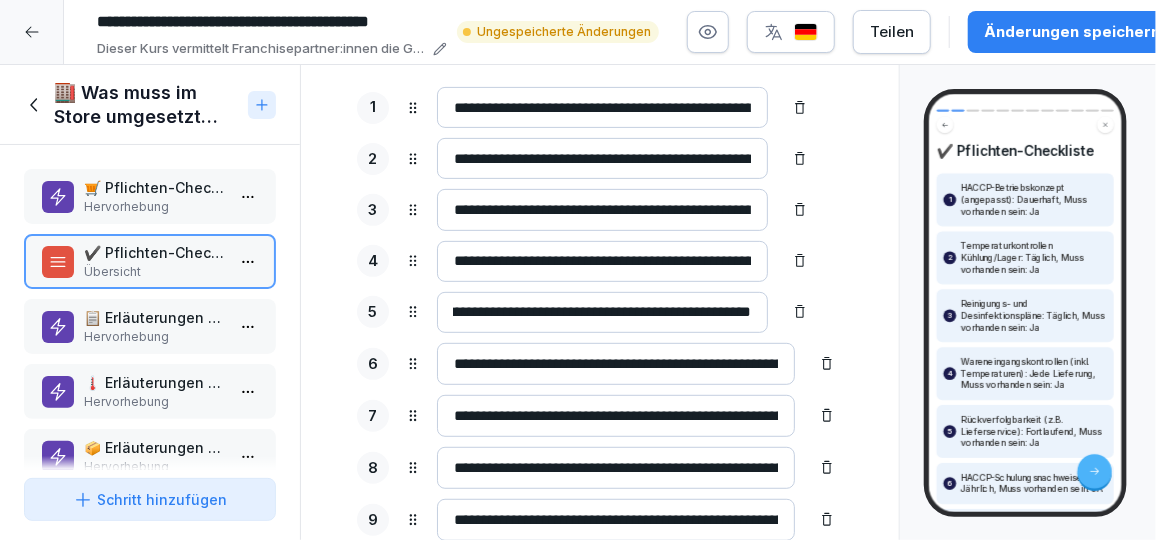 type on "**********" 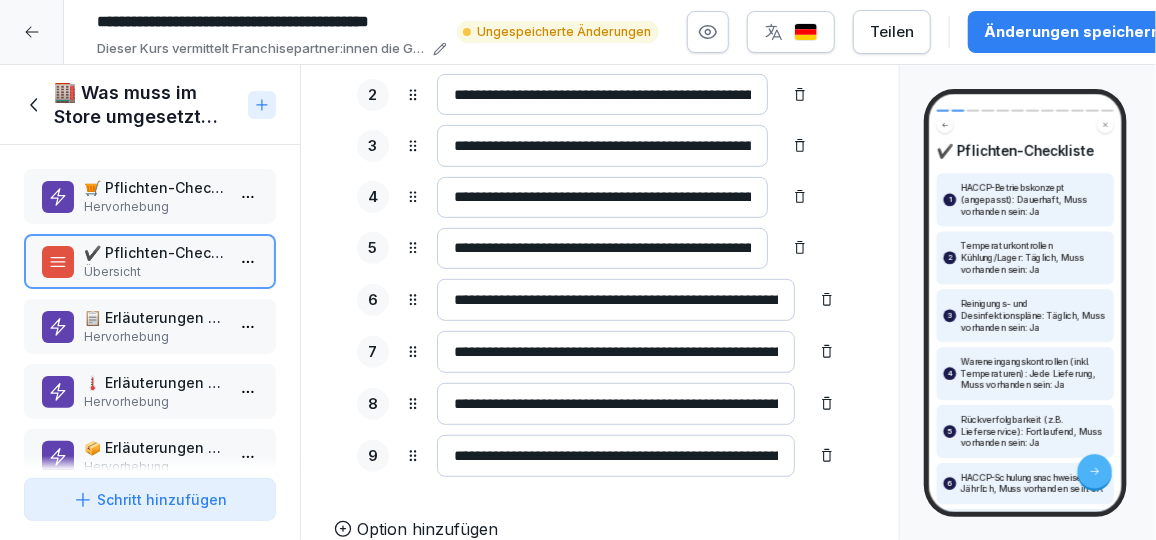 scroll, scrollTop: 347, scrollLeft: 0, axis: vertical 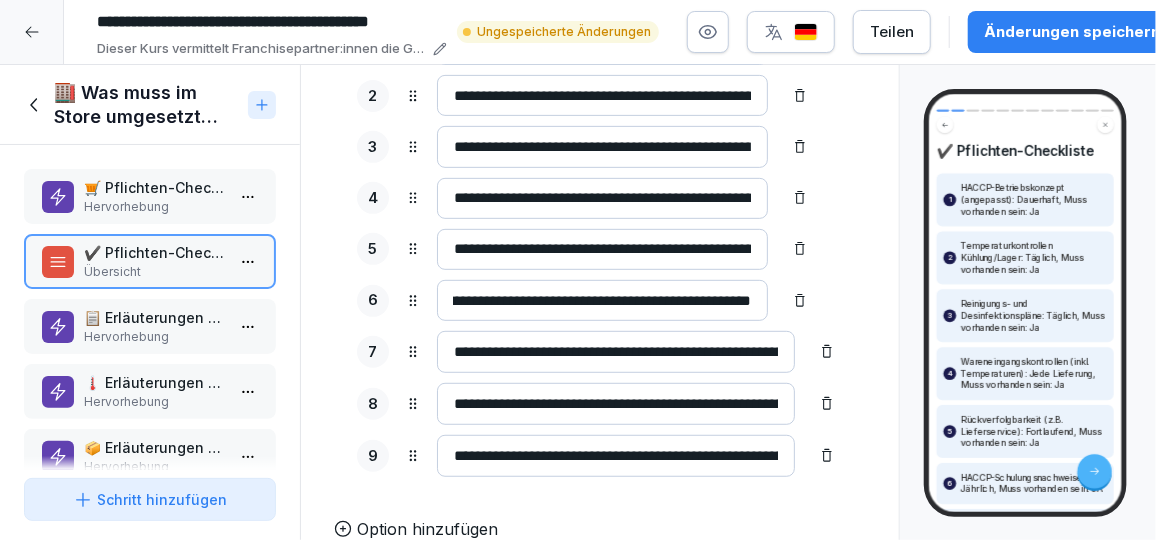drag, startPoint x: 686, startPoint y: 293, endPoint x: 918, endPoint y: 303, distance: 232.21542 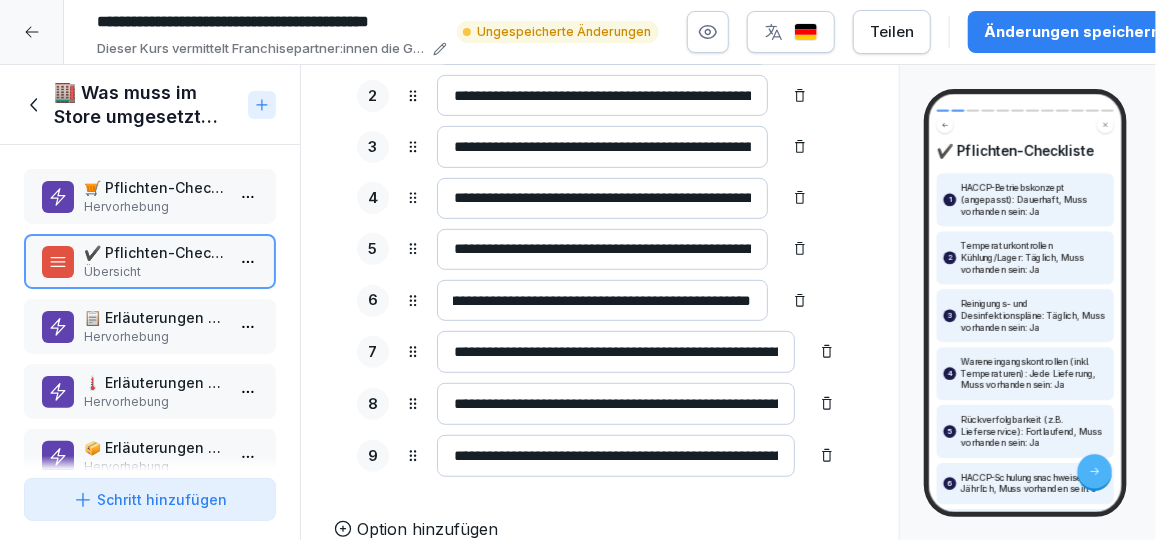 scroll, scrollTop: 0, scrollLeft: 162, axis: horizontal 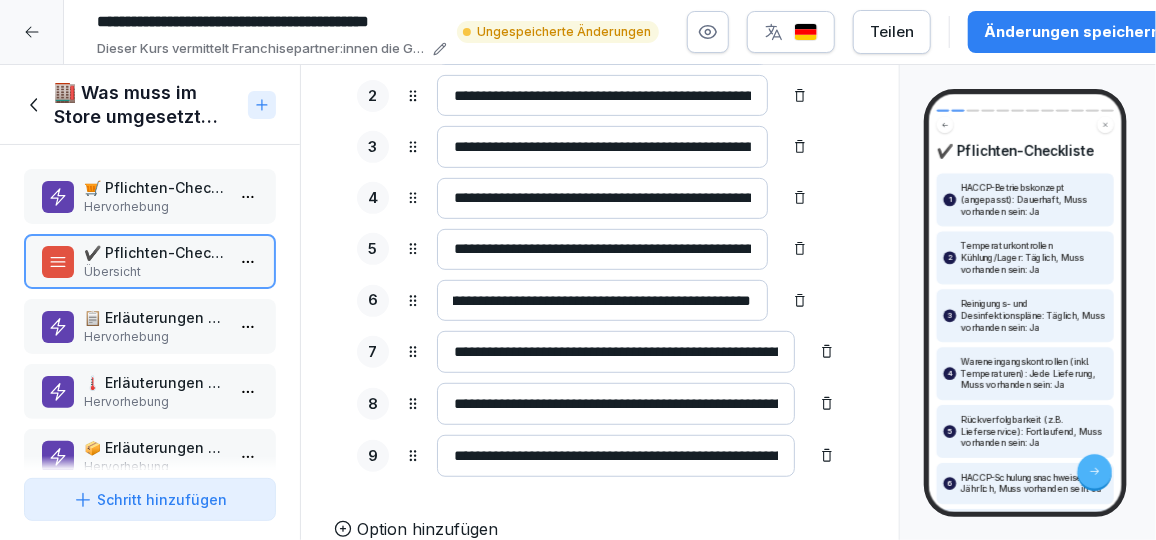 type on "**********" 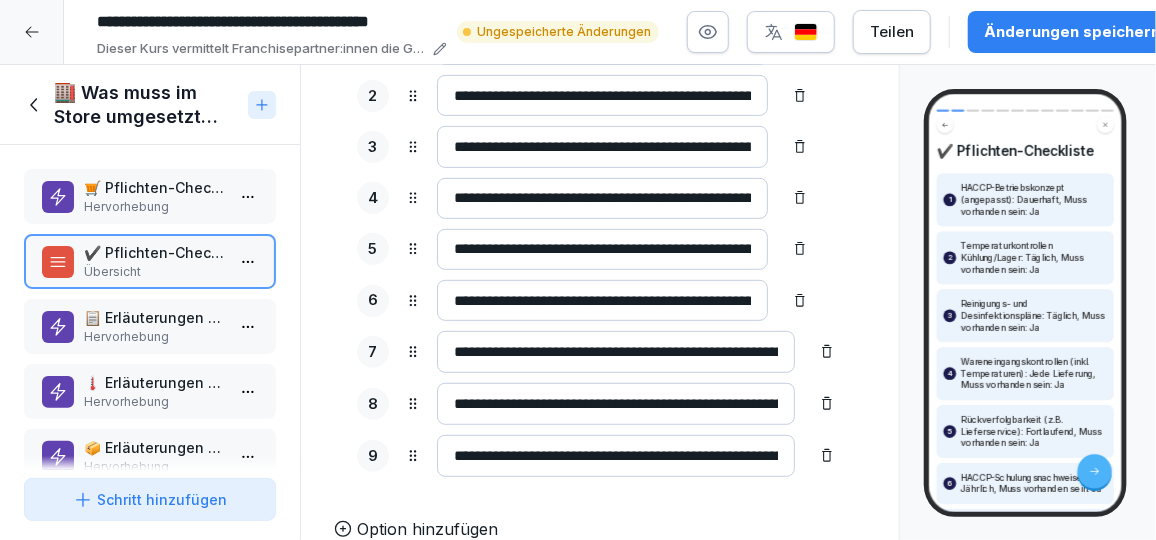 click on "**********" at bounding box center [616, 352] 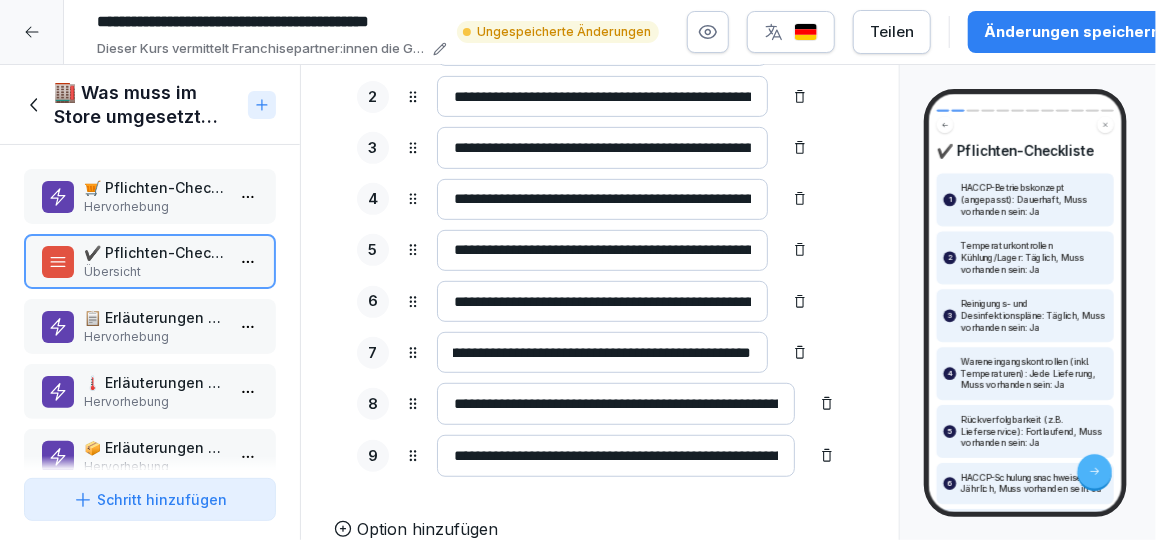 drag, startPoint x: 733, startPoint y: 353, endPoint x: 950, endPoint y: 359, distance: 217.08293 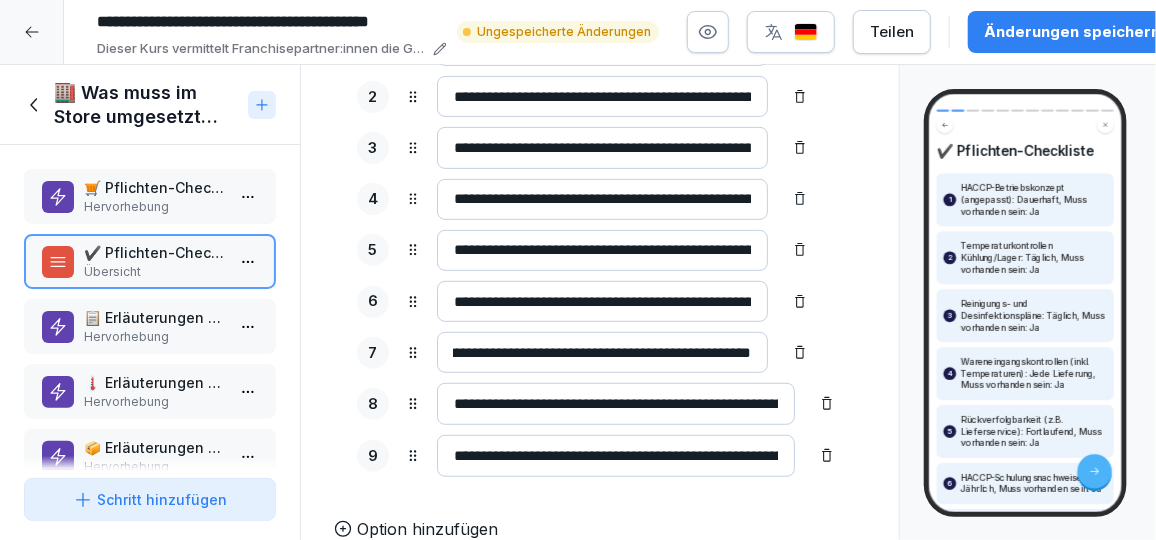 type on "**********" 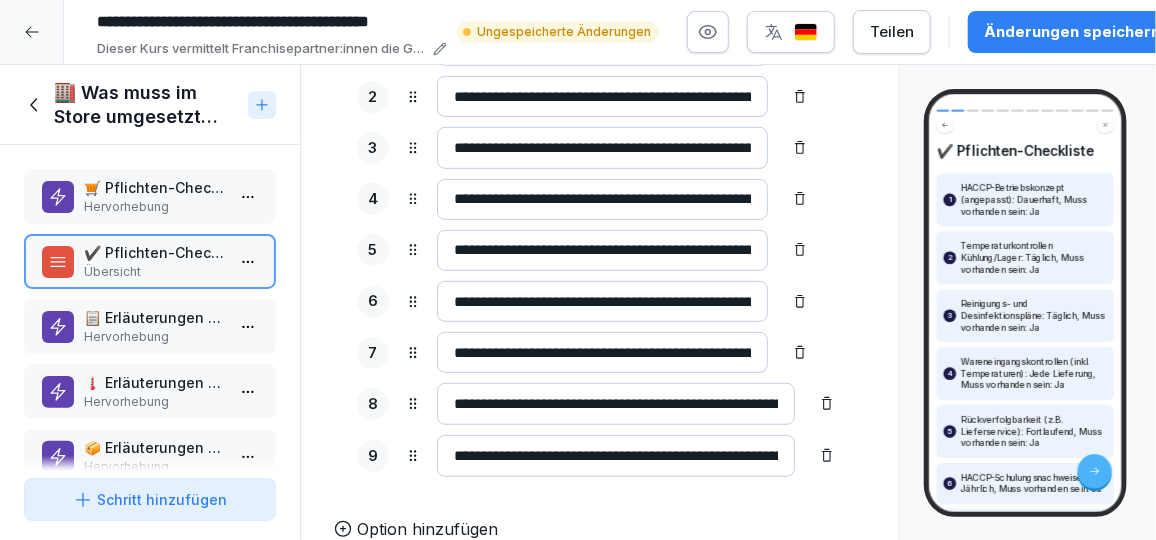 click on "**********" at bounding box center [616, 404] 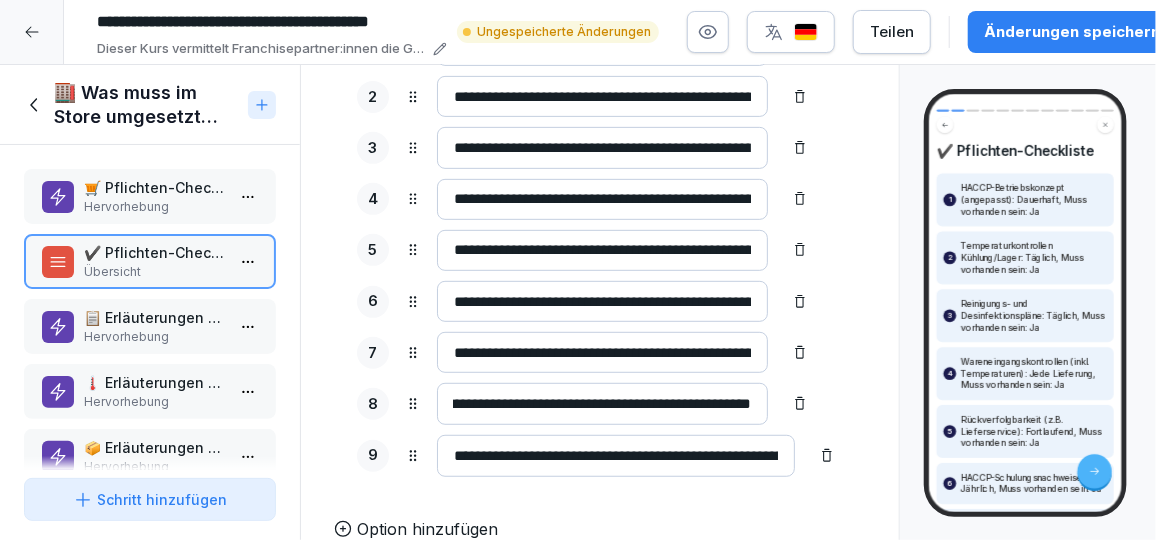 drag, startPoint x: 718, startPoint y: 389, endPoint x: 979, endPoint y: 416, distance: 262.39282 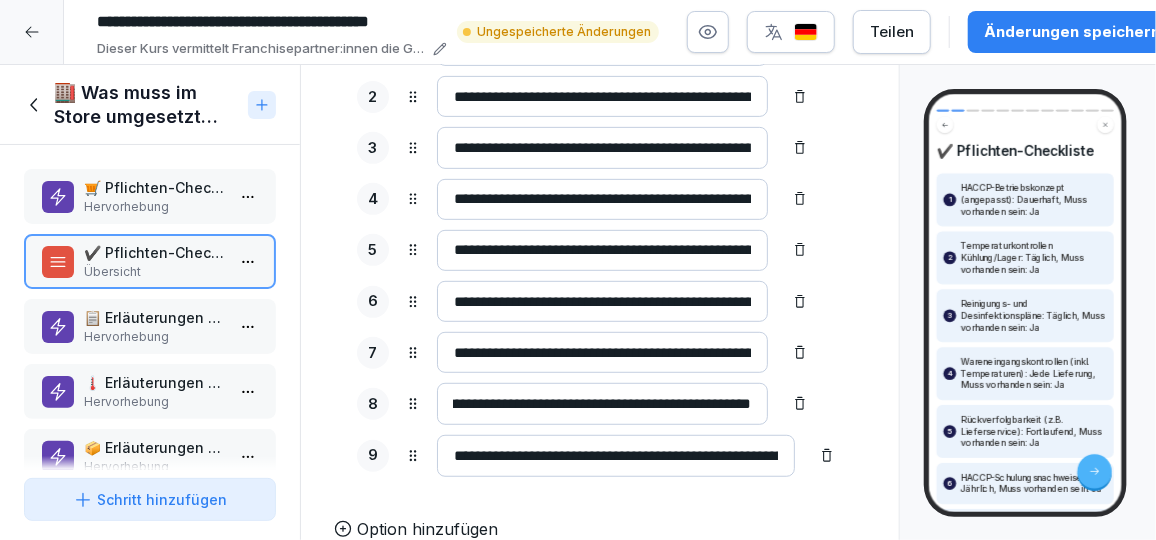 click on "**********" at bounding box center (602, 403) 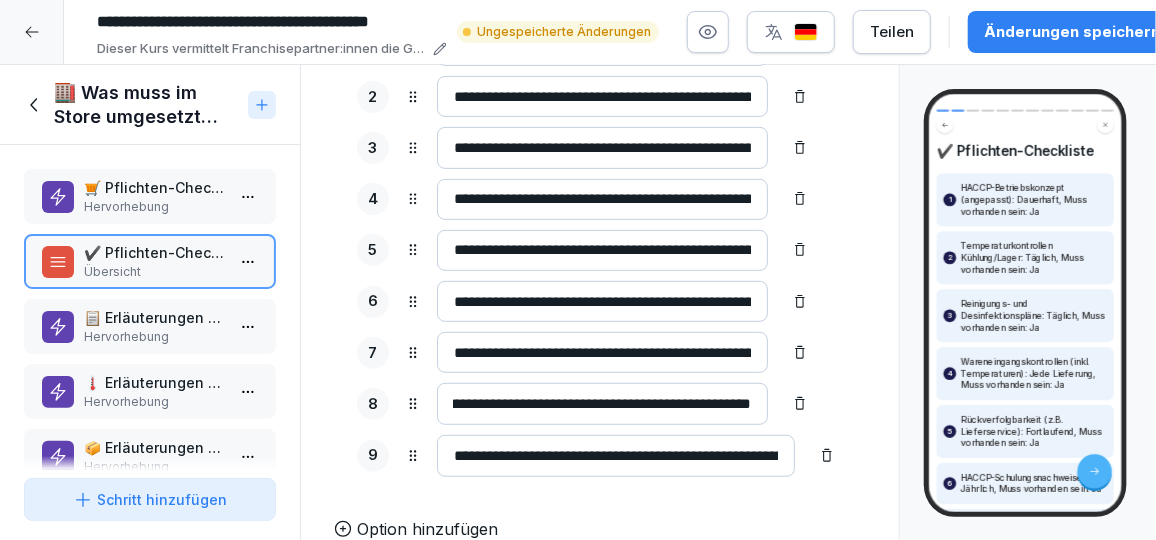 scroll, scrollTop: 0, scrollLeft: 254, axis: horizontal 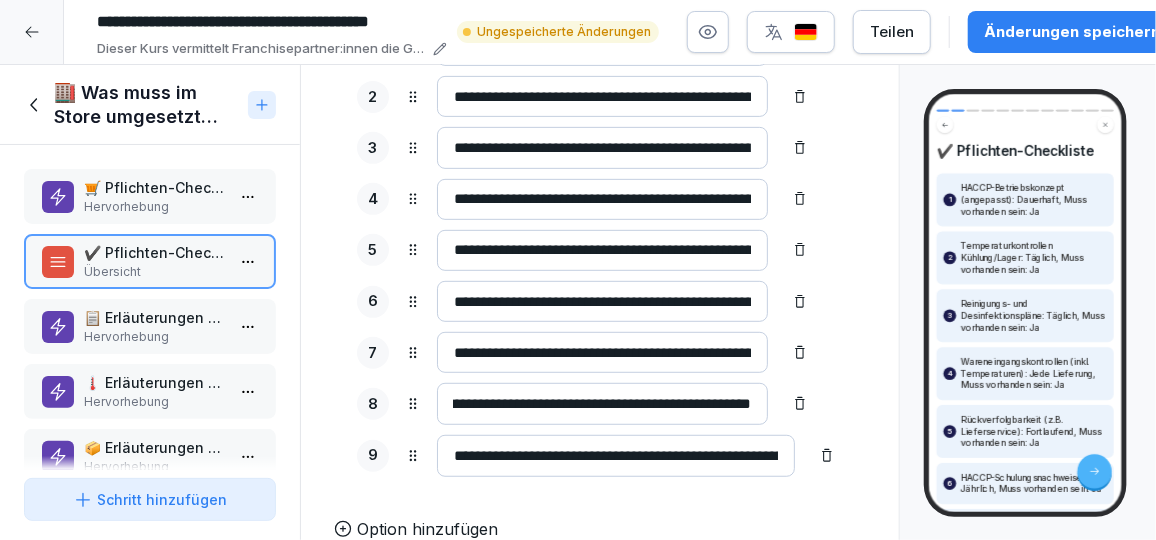 type on "**********" 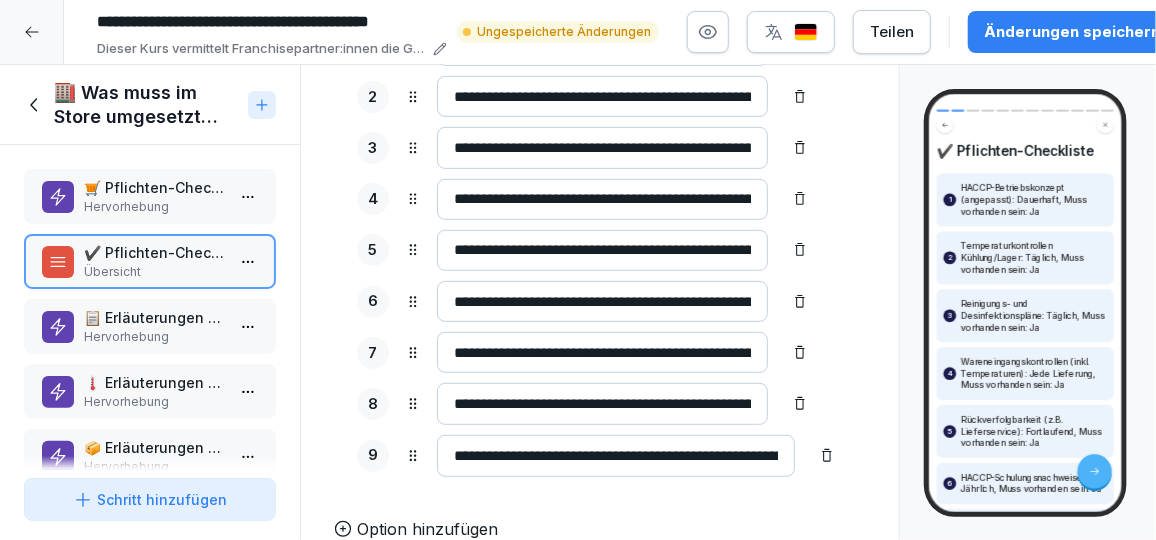 scroll, scrollTop: 0, scrollLeft: 269, axis: horizontal 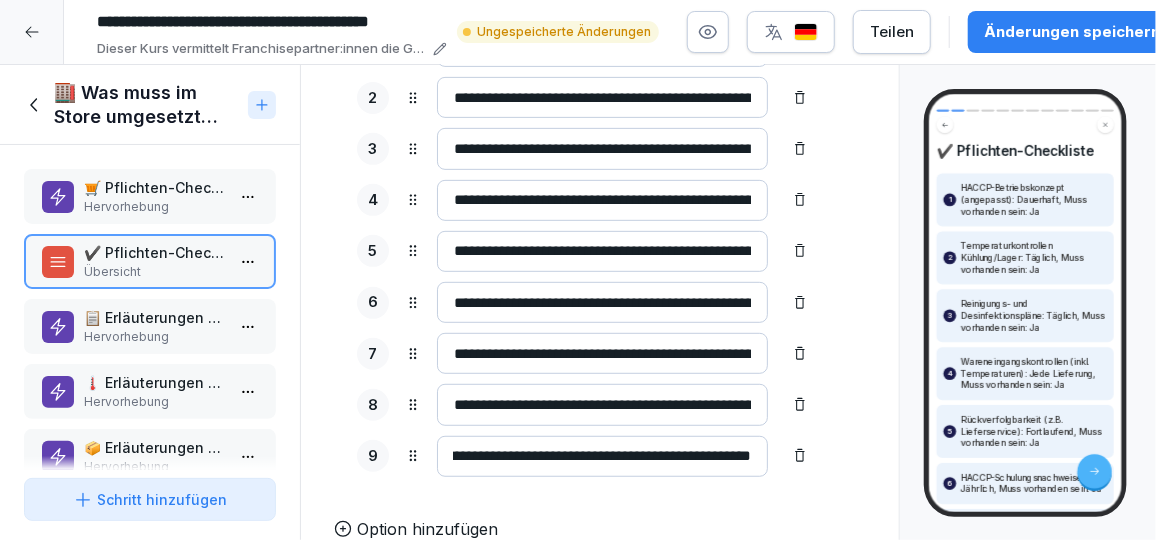 drag, startPoint x: 713, startPoint y: 442, endPoint x: 913, endPoint y: 456, distance: 200.4894 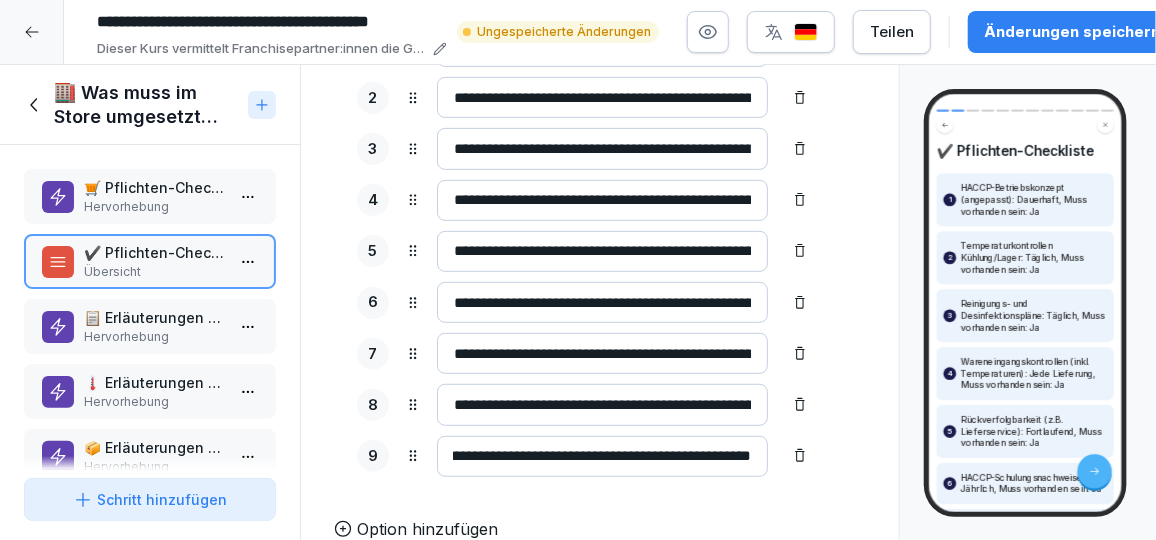 type on "**********" 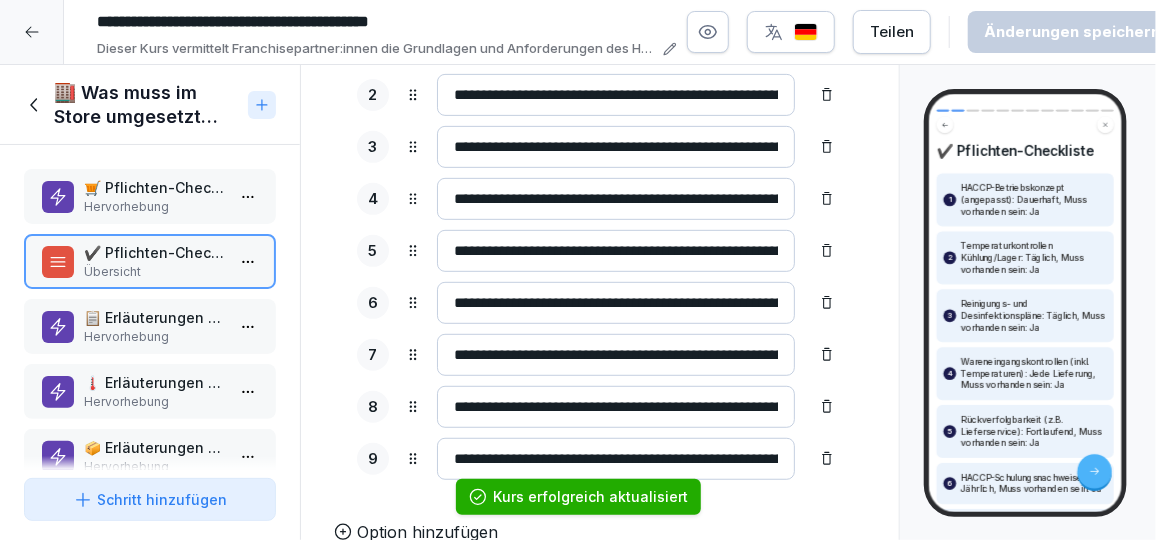 click on "📋 Erläuterungen zur Umsetzung: HACCP-Betriebskonzept" at bounding box center (154, 317) 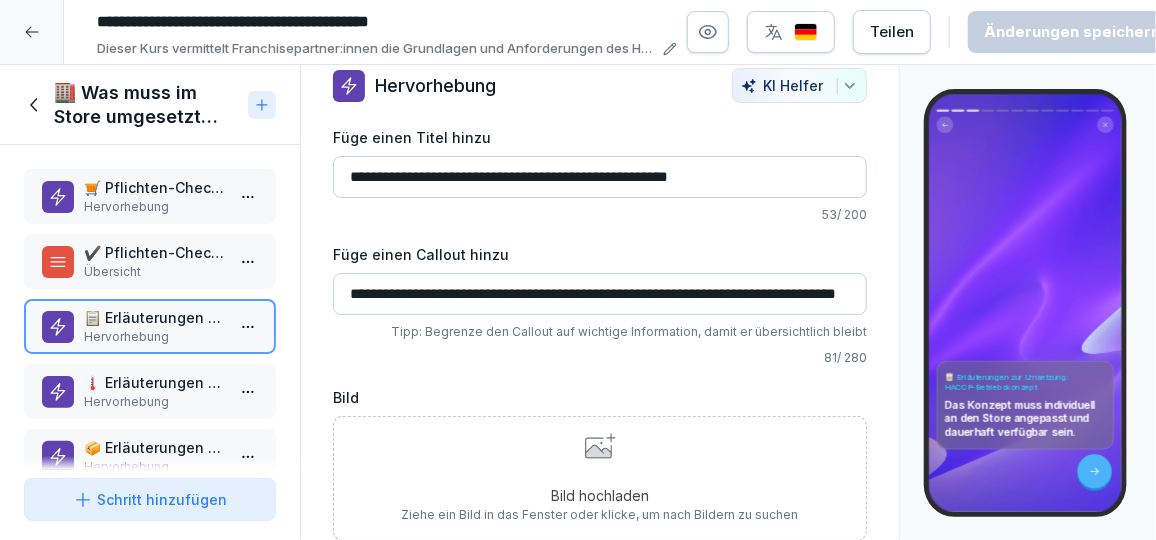 click on "**********" at bounding box center [600, 294] 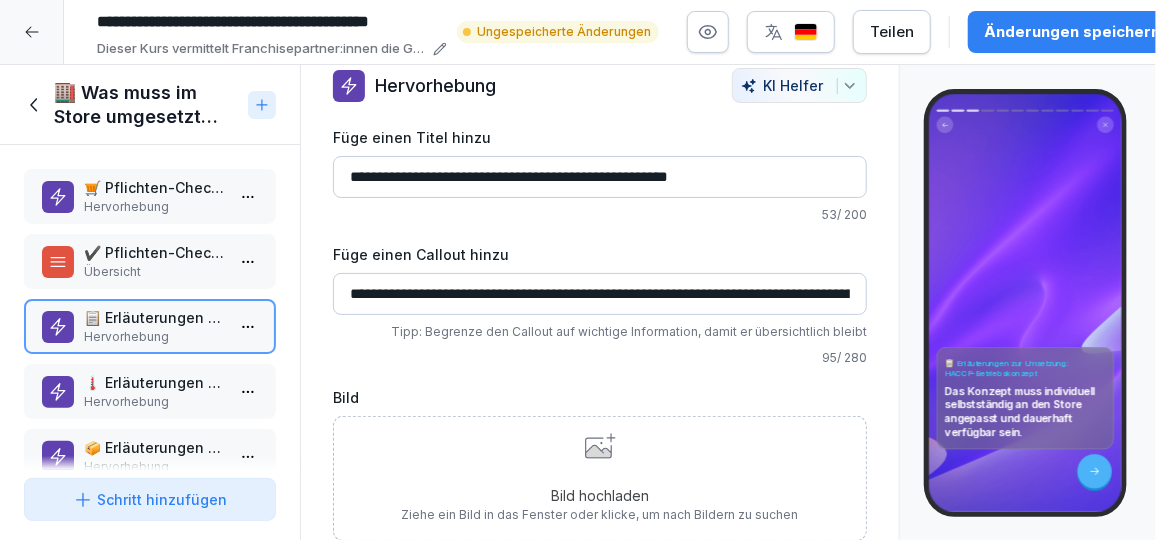 type on "**********" 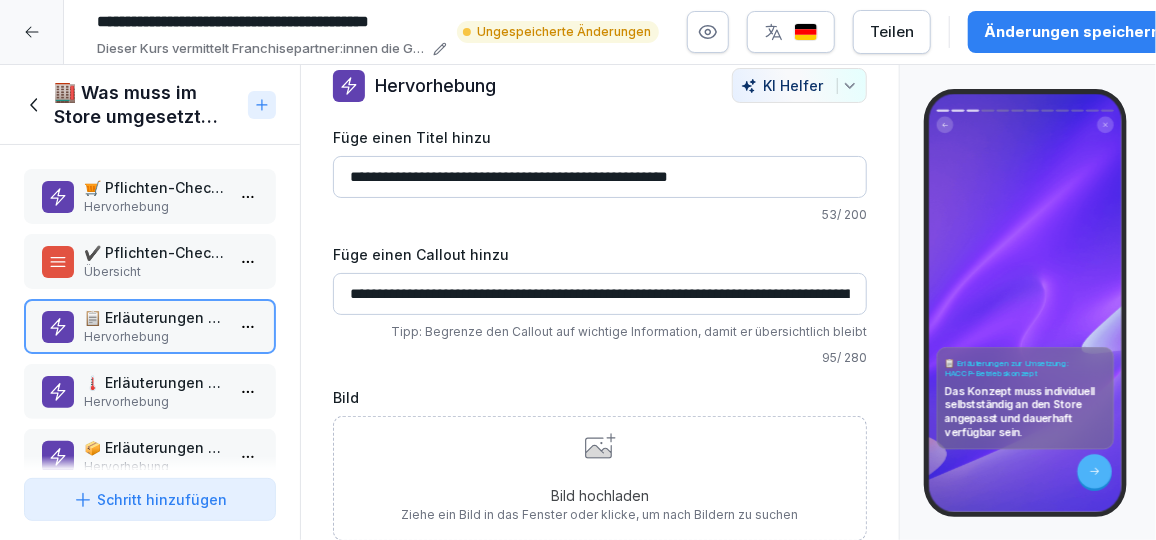 click on "Änderungen speichern" at bounding box center [1072, 32] 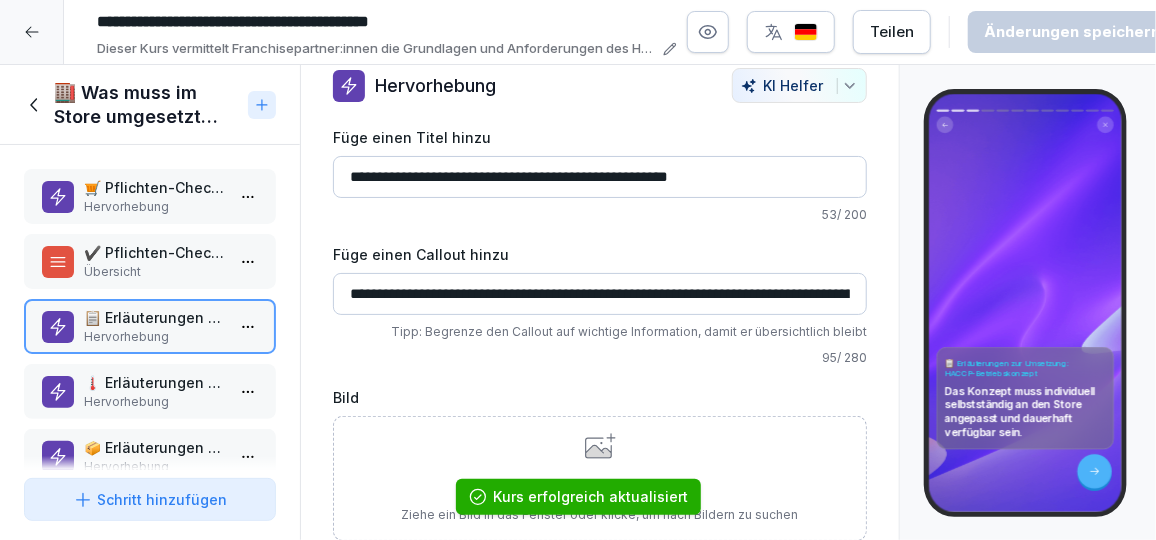 click on "🌡️ Erläuterungen zur Umsetzung: Temperaturkontrollen" at bounding box center (154, 382) 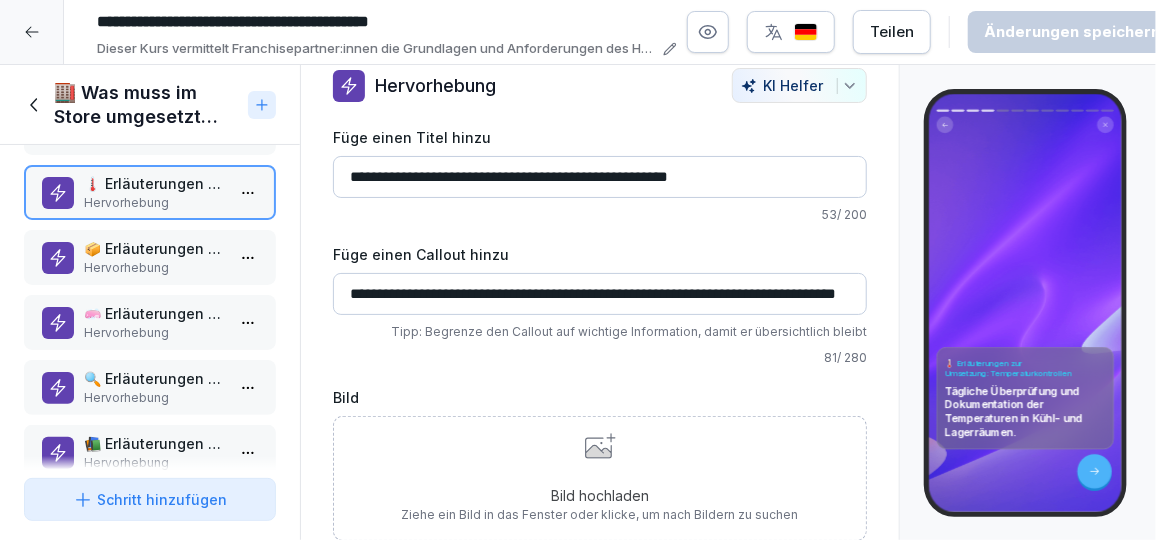 scroll, scrollTop: 205, scrollLeft: 0, axis: vertical 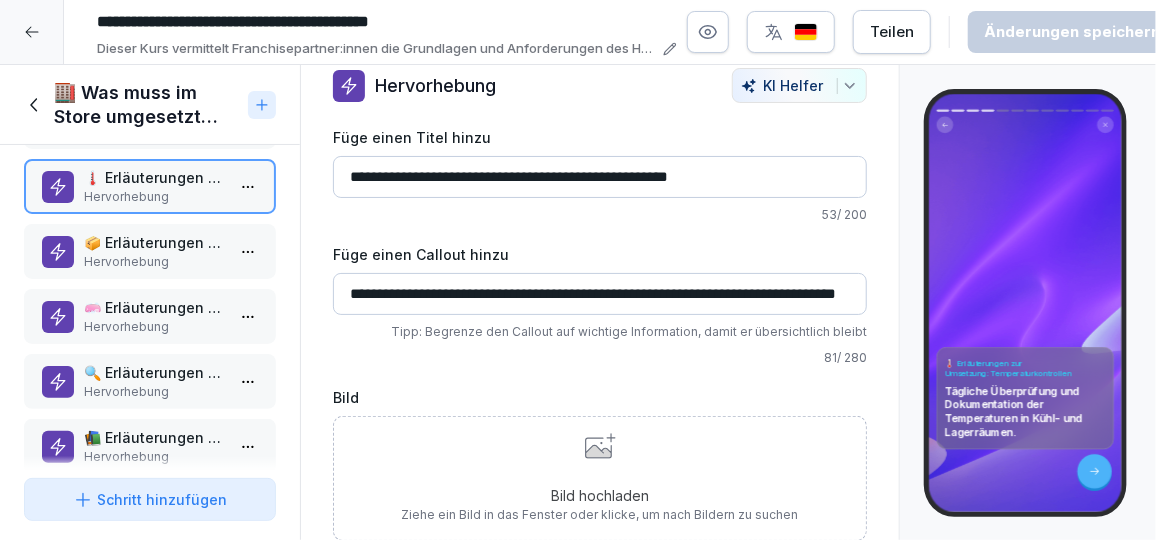 click on "📦 Erläuterungen zur Umsetzung: Wareneingangskontrollen" at bounding box center [154, 242] 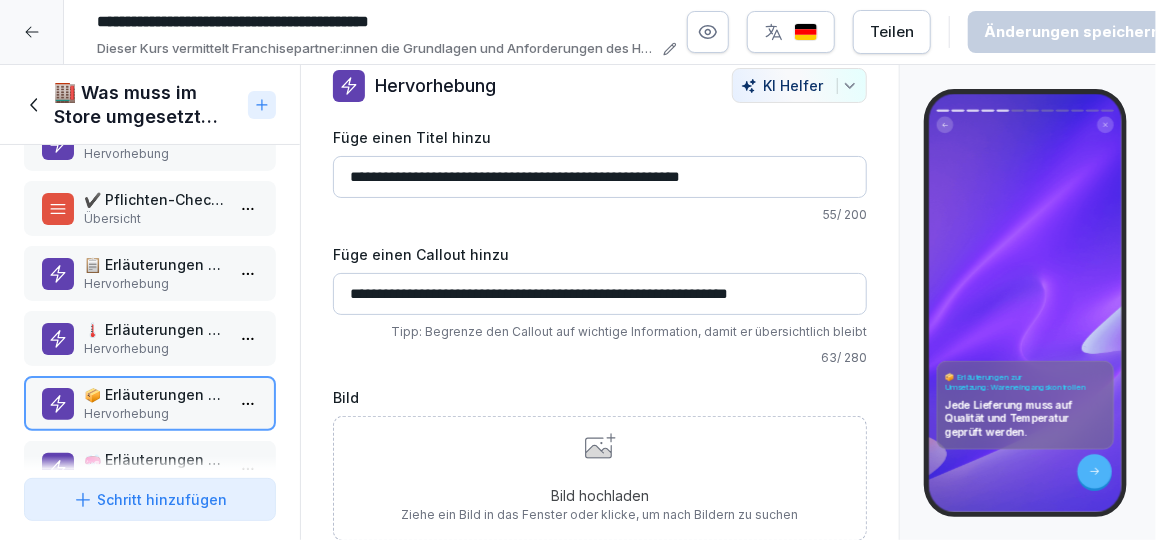 scroll, scrollTop: 44, scrollLeft: 0, axis: vertical 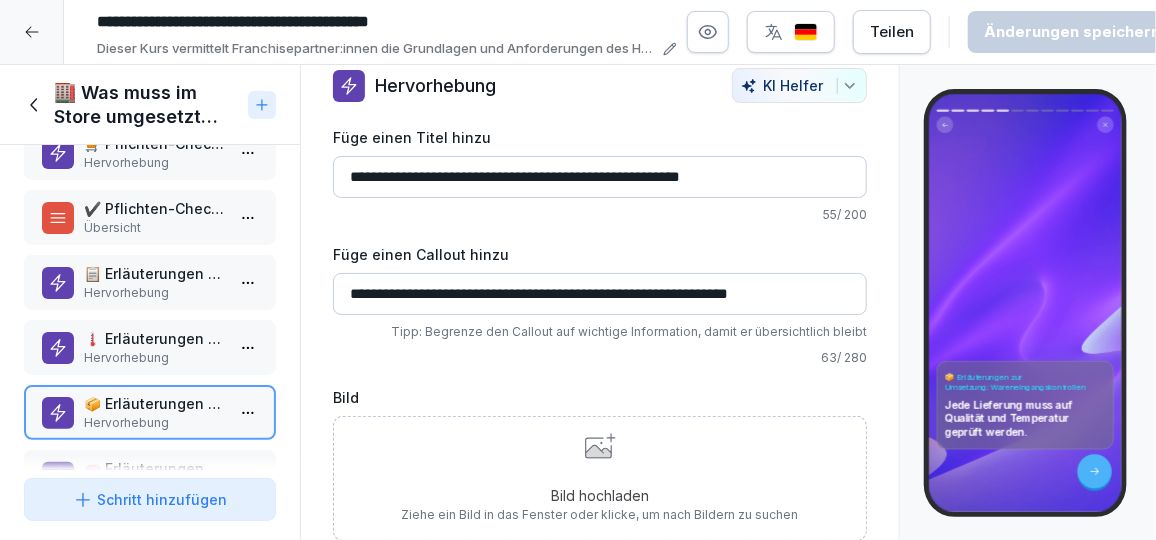 click on "Übersicht" at bounding box center (154, 228) 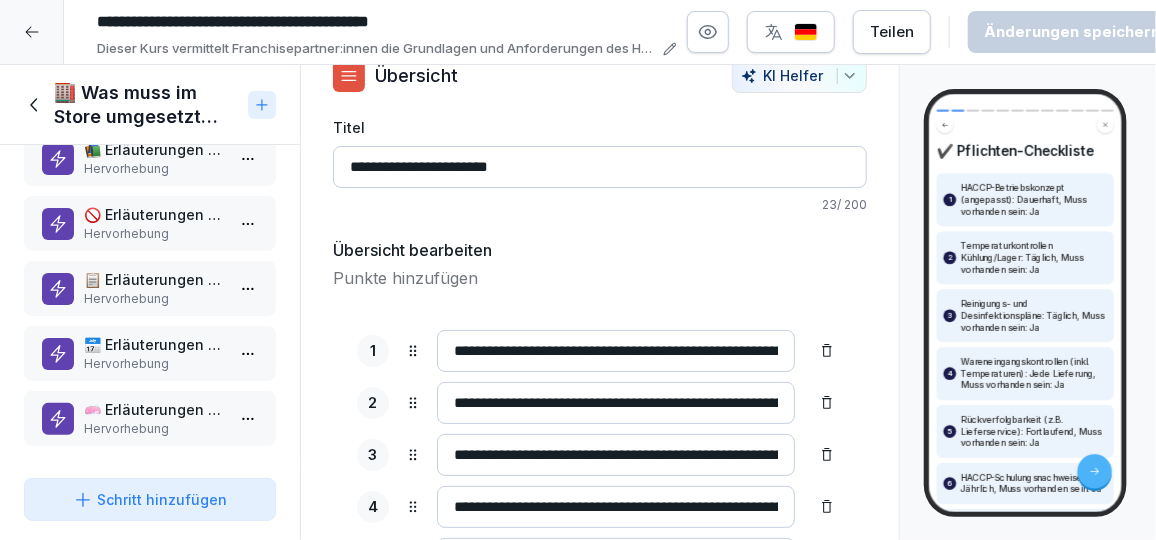 scroll, scrollTop: 290, scrollLeft: 0, axis: vertical 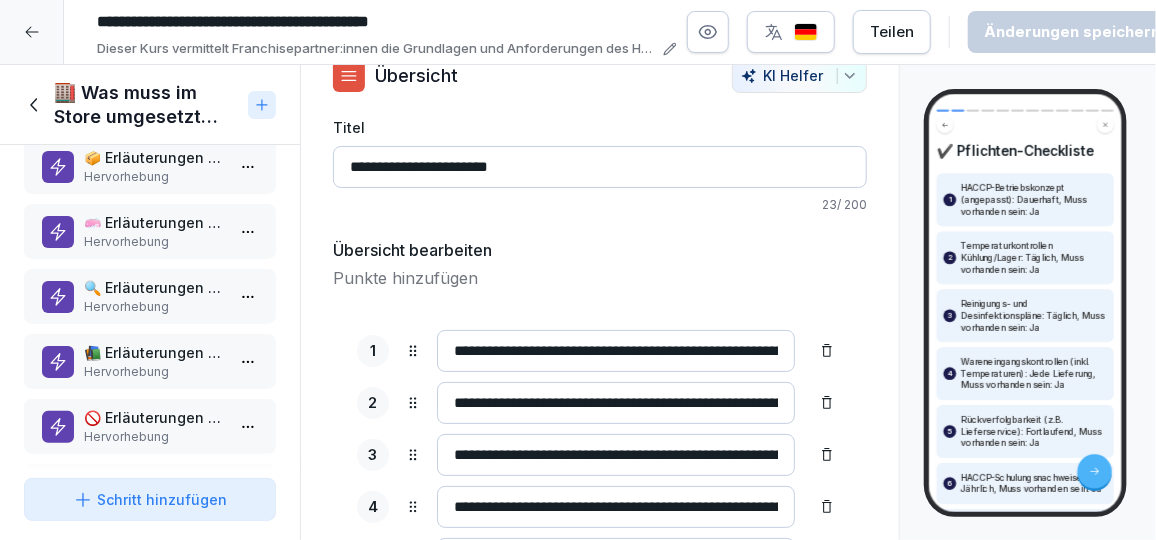 click on "Hervorhebung" at bounding box center (154, 242) 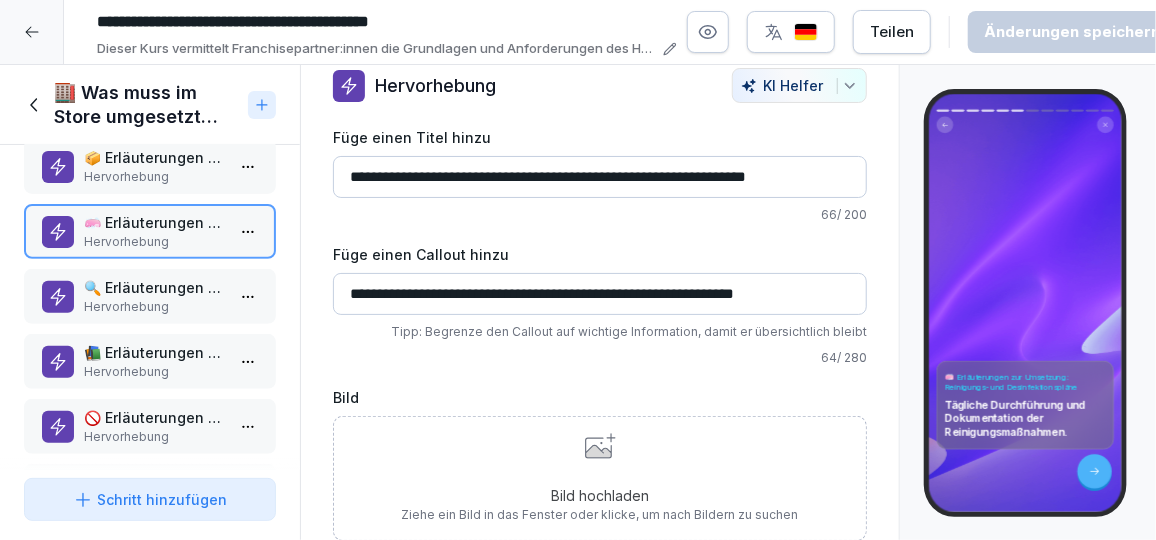 click on "🔍 Erläuterungen zur Umsetzung: Rückverfolgbarkeit Hervorhebung" at bounding box center [150, 296] 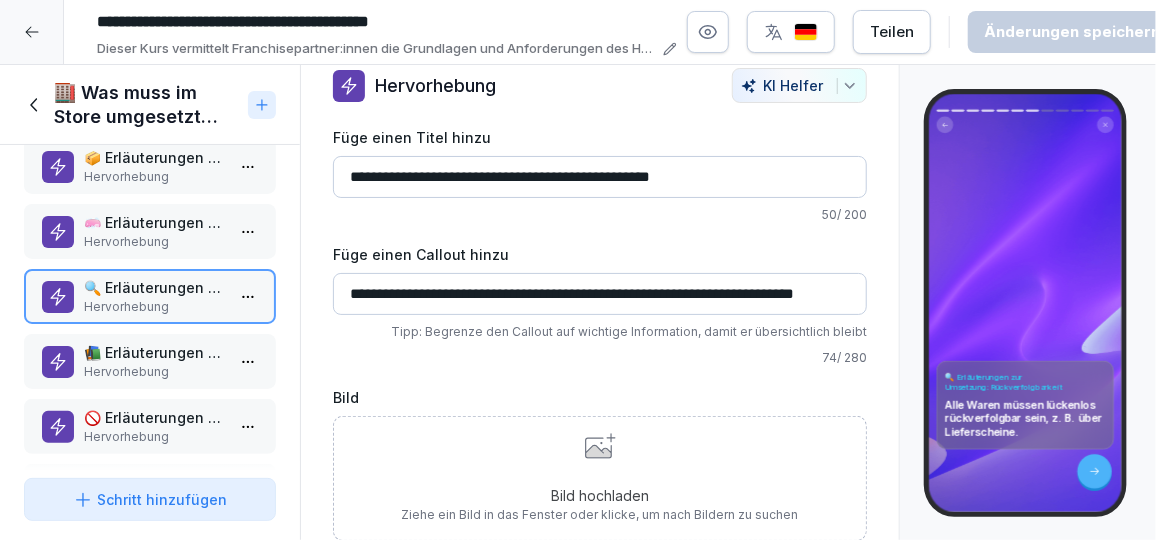 scroll, scrollTop: 353, scrollLeft: 0, axis: vertical 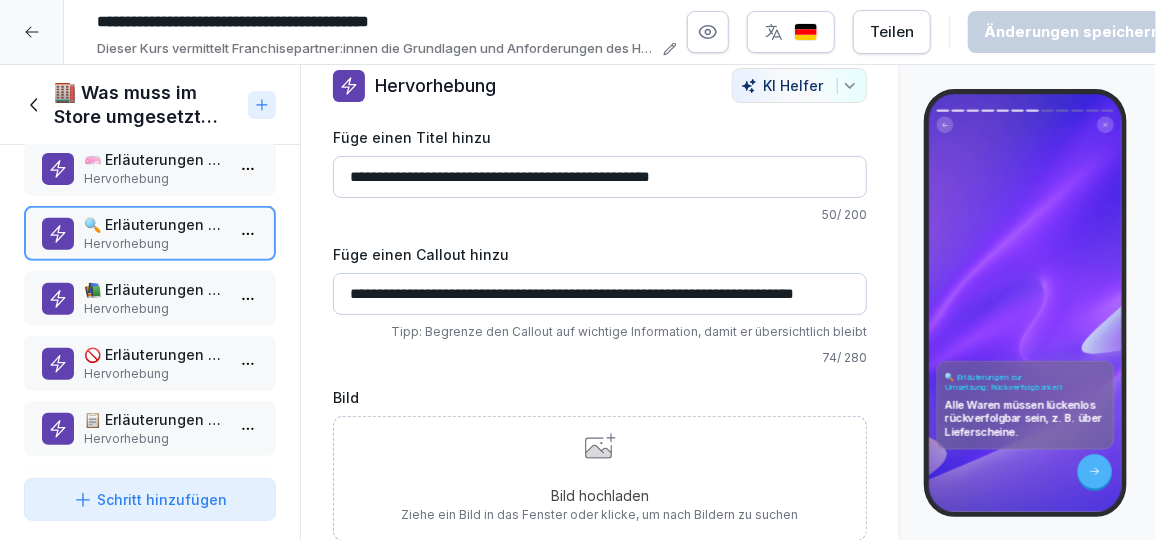 click on "Hervorhebung" at bounding box center (154, 309) 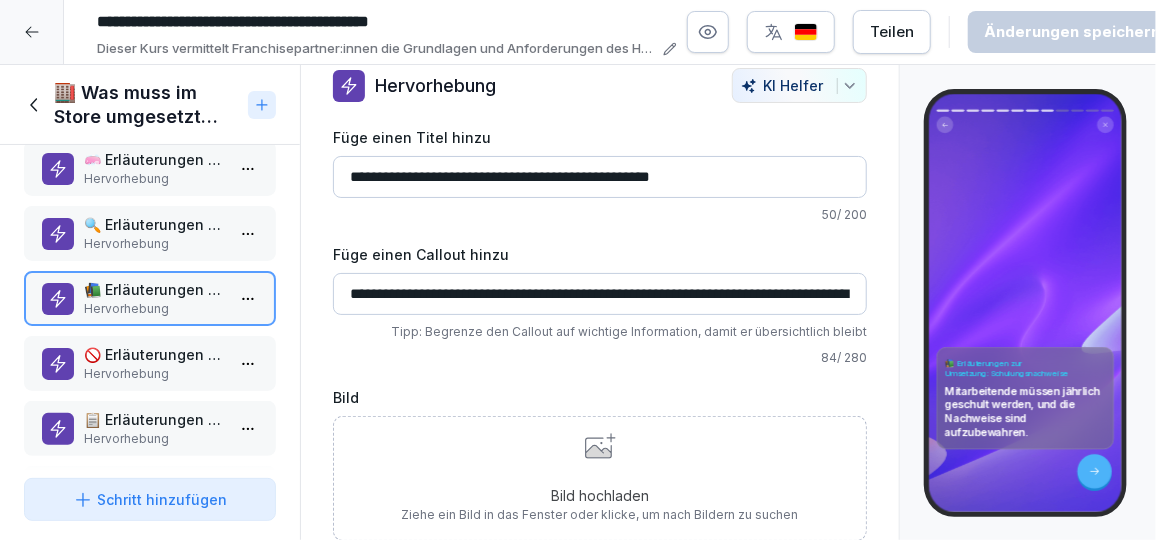 click on "🚫 Erläuterungen zur Umsetzung: Maßnahmen bei verdorbenen Lebensmitteln" at bounding box center [154, 354] 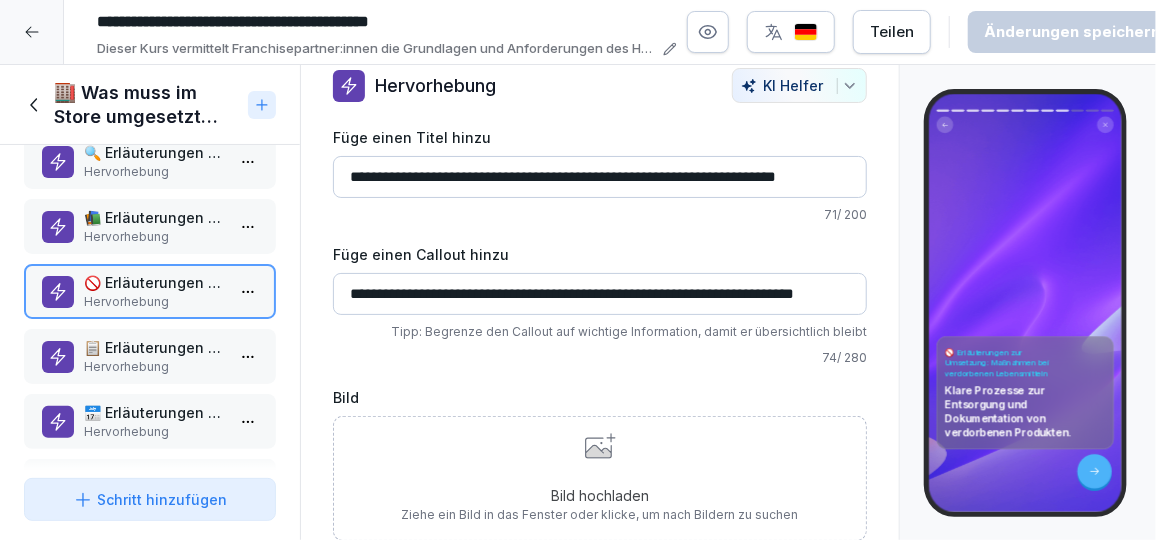 scroll, scrollTop: 439, scrollLeft: 0, axis: vertical 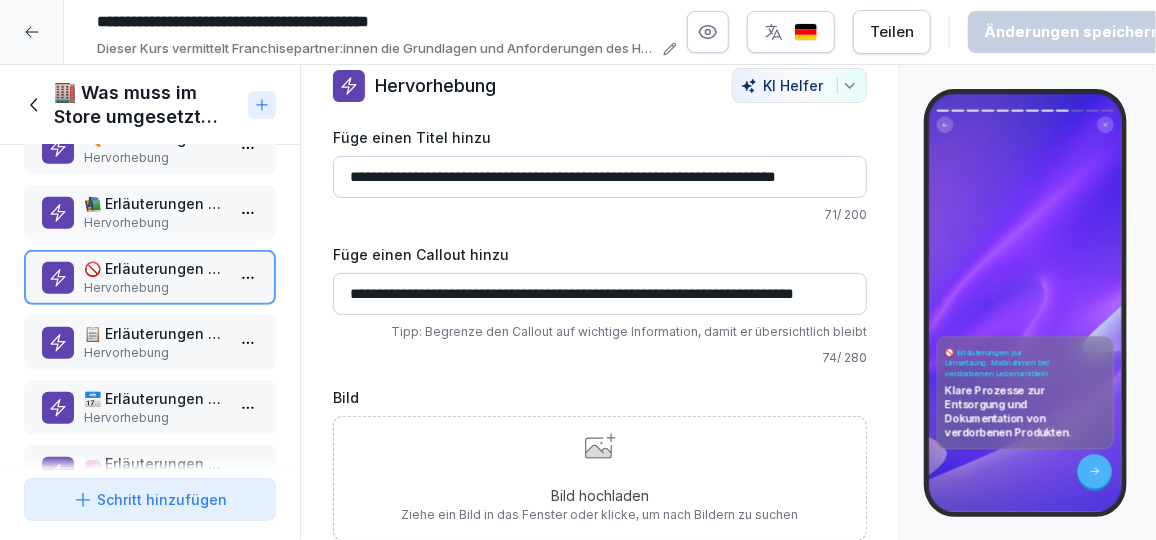 click on "Hervorhebung" at bounding box center (154, 353) 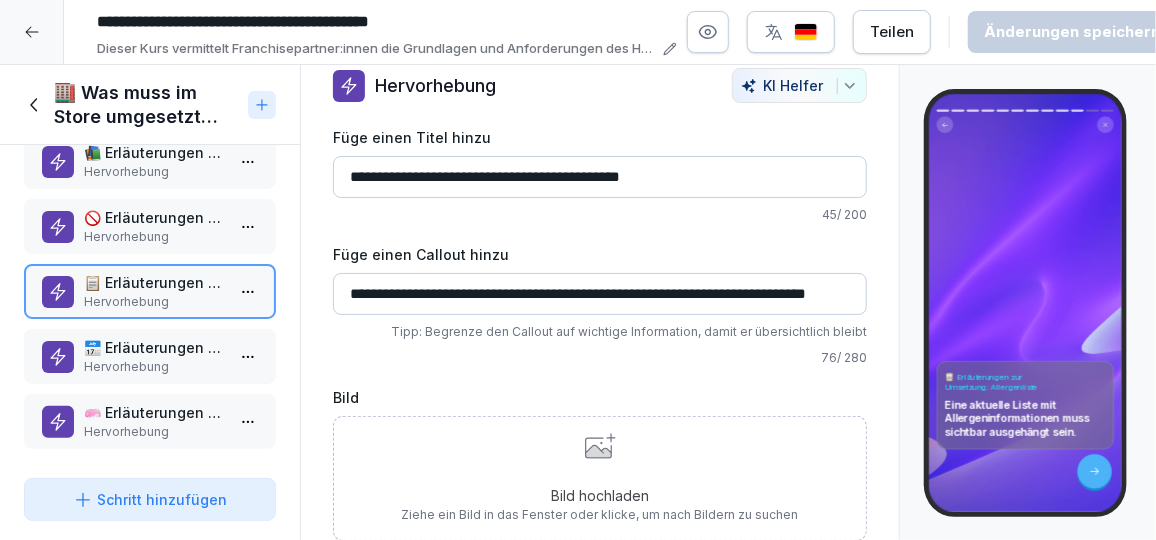 scroll, scrollTop: 501, scrollLeft: 0, axis: vertical 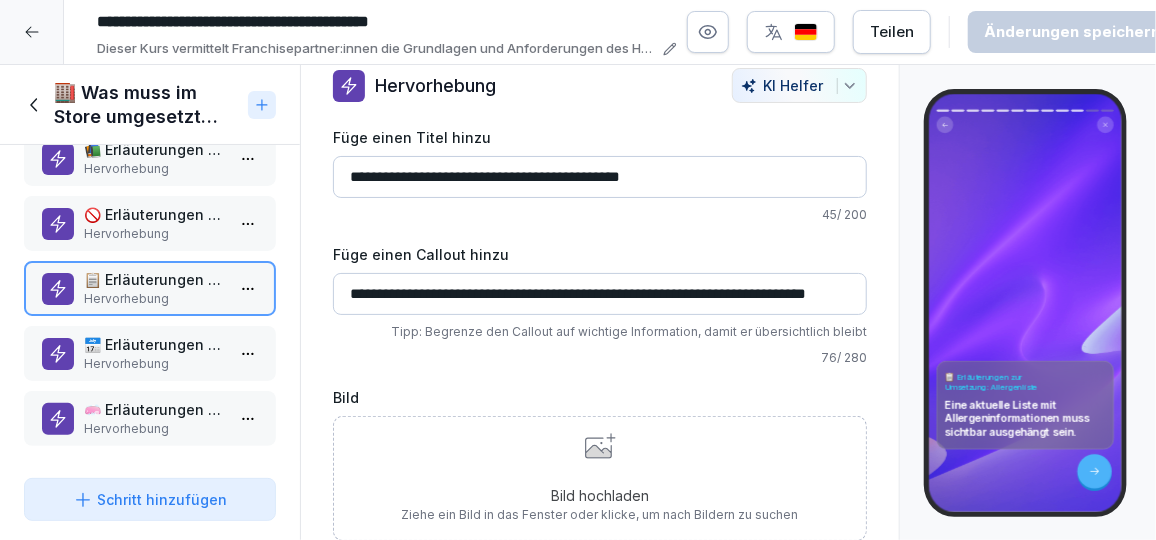 click on "📅 Erläuterungen zur Umsetzung: MHD-Kennzeichnung" at bounding box center (154, 344) 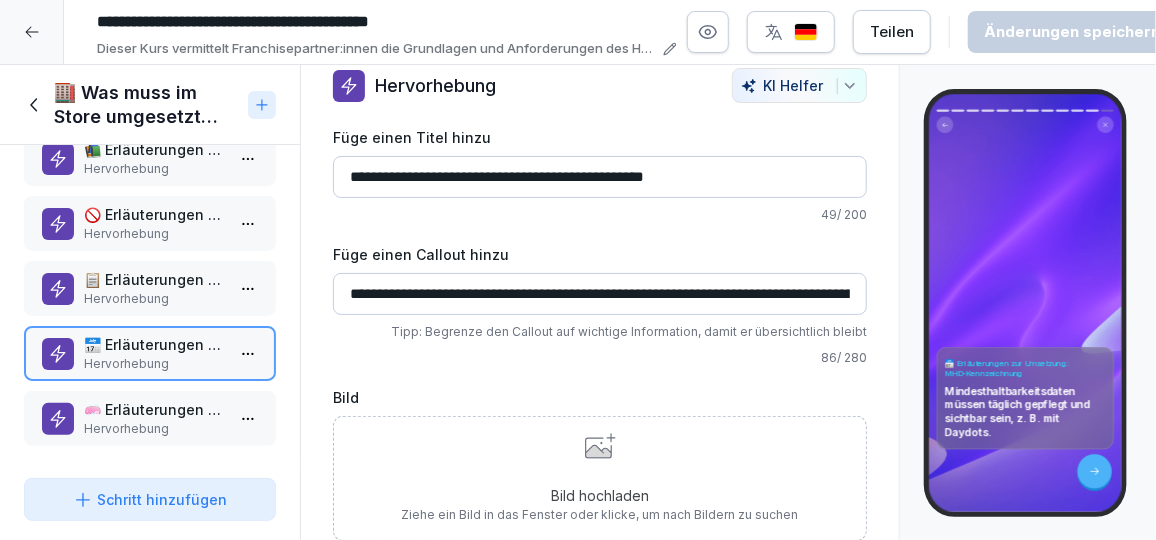 click on "Hervorhebung" at bounding box center [154, 429] 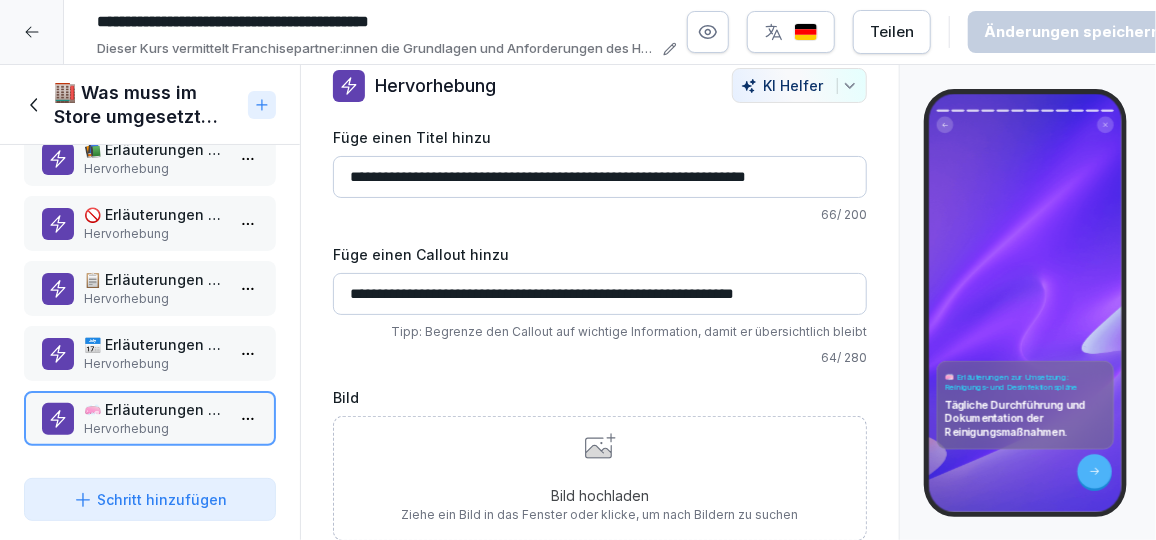 scroll, scrollTop: 0, scrollLeft: 0, axis: both 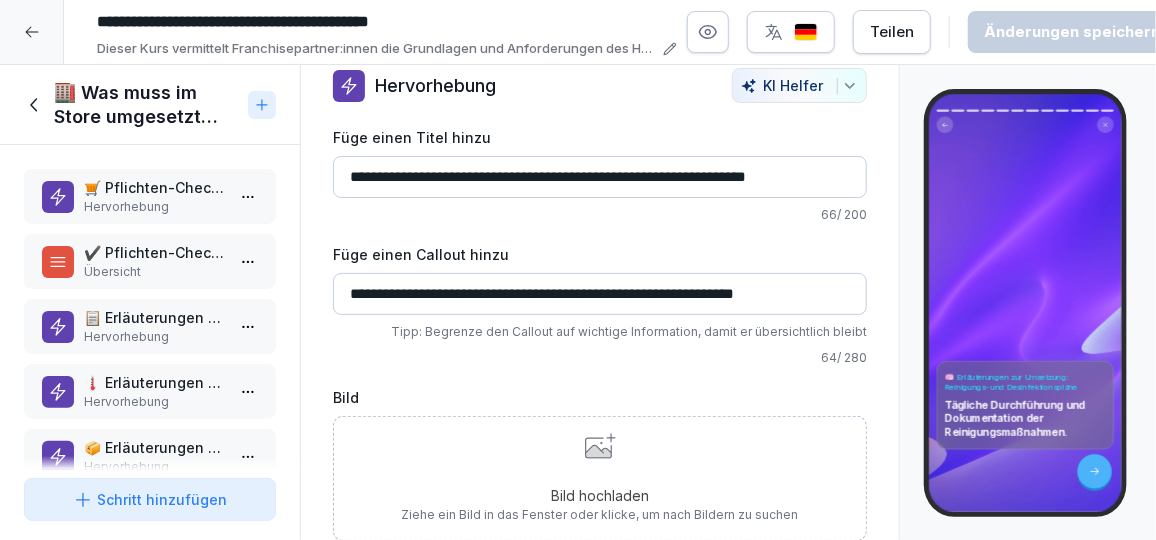 click on "Übersicht" at bounding box center [154, 272] 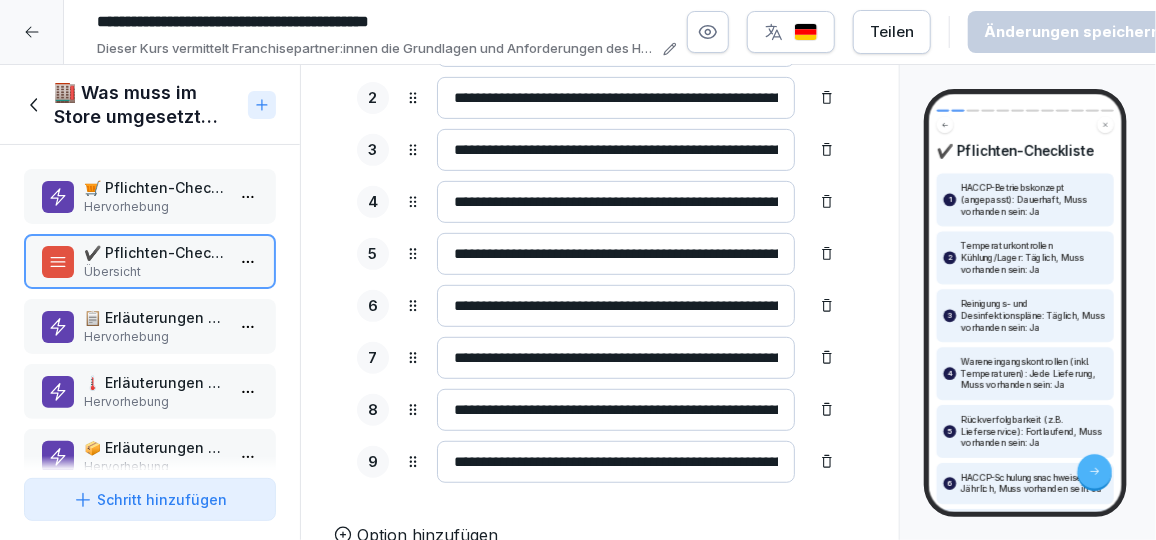 scroll, scrollTop: 347, scrollLeft: 0, axis: vertical 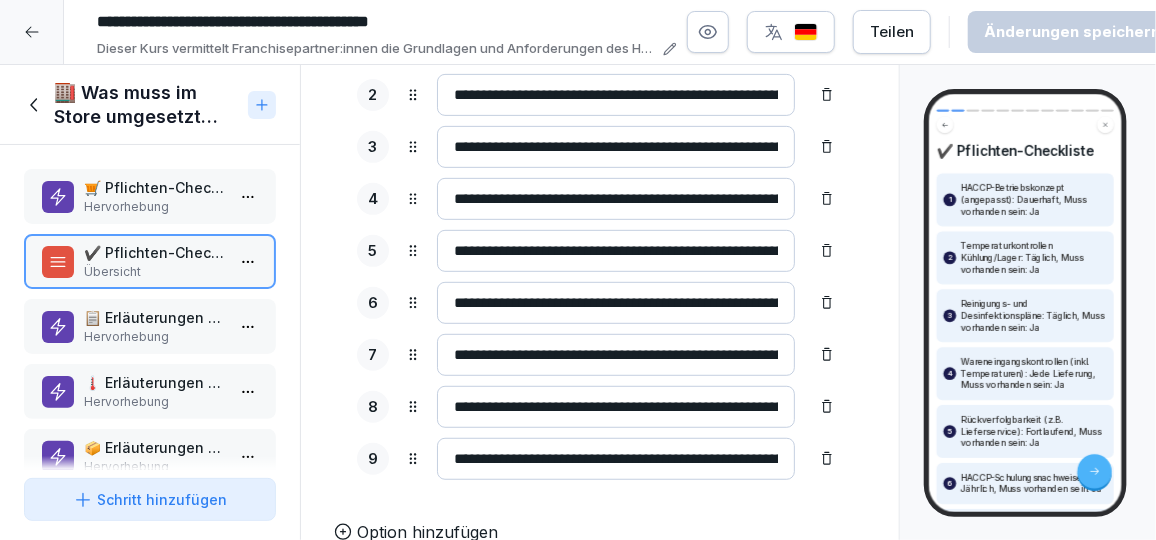 click 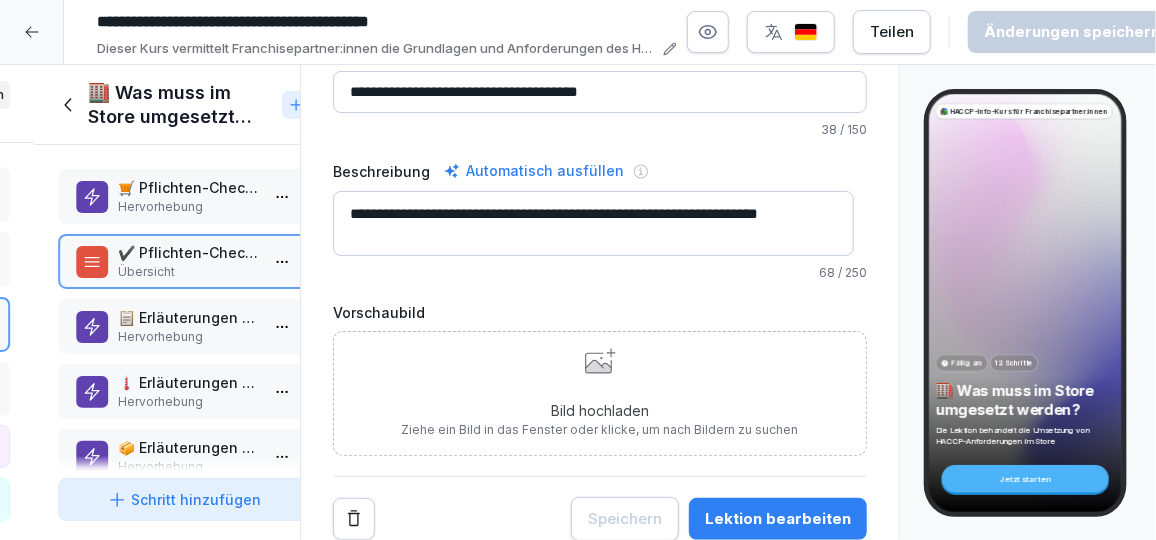 scroll, scrollTop: 132, scrollLeft: 0, axis: vertical 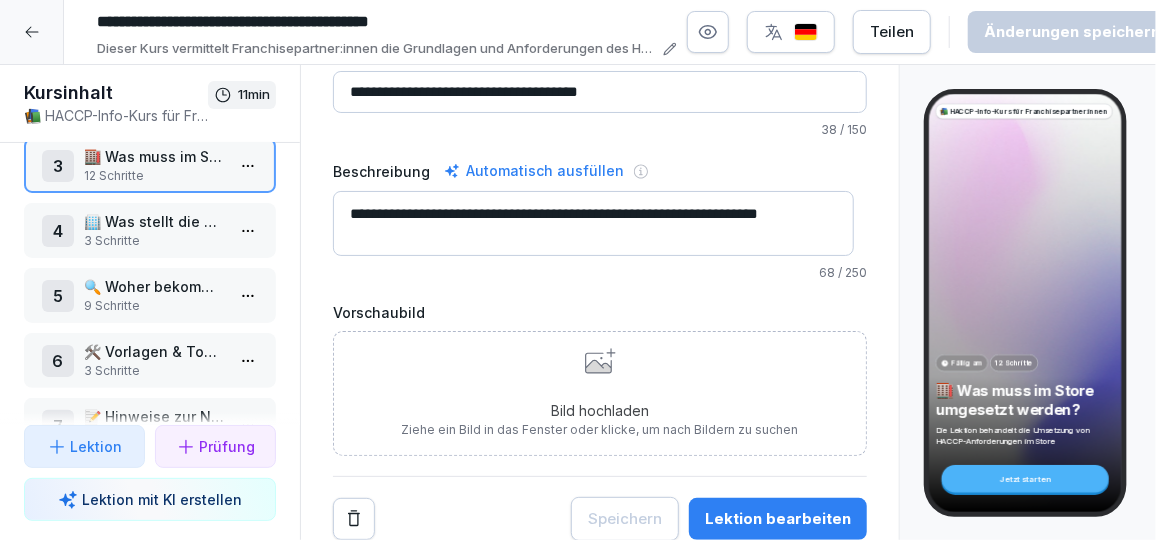click on "3 Schritte" at bounding box center [154, 241] 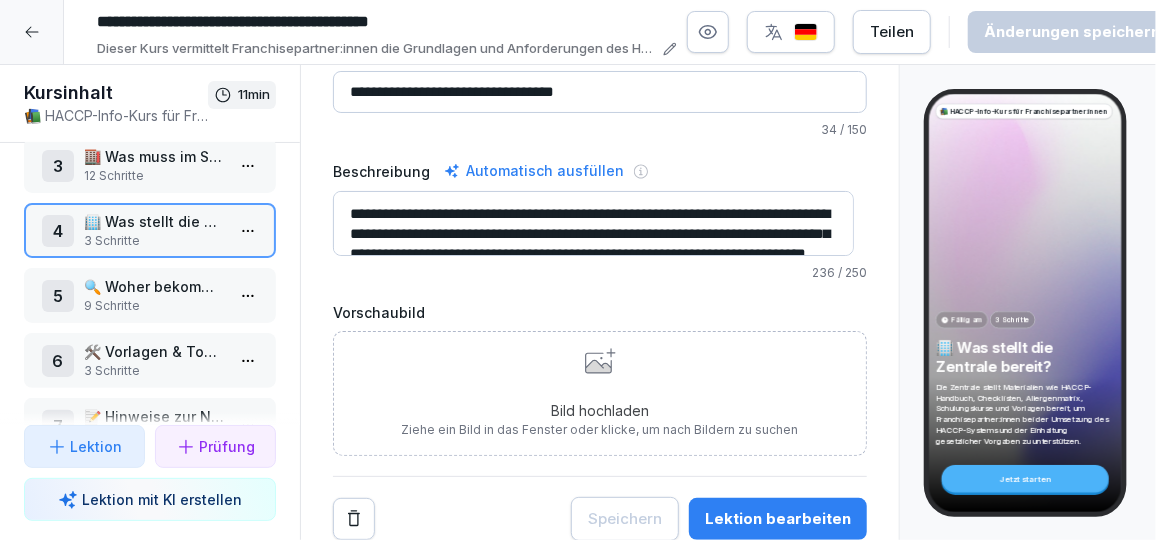 scroll, scrollTop: 39, scrollLeft: 0, axis: vertical 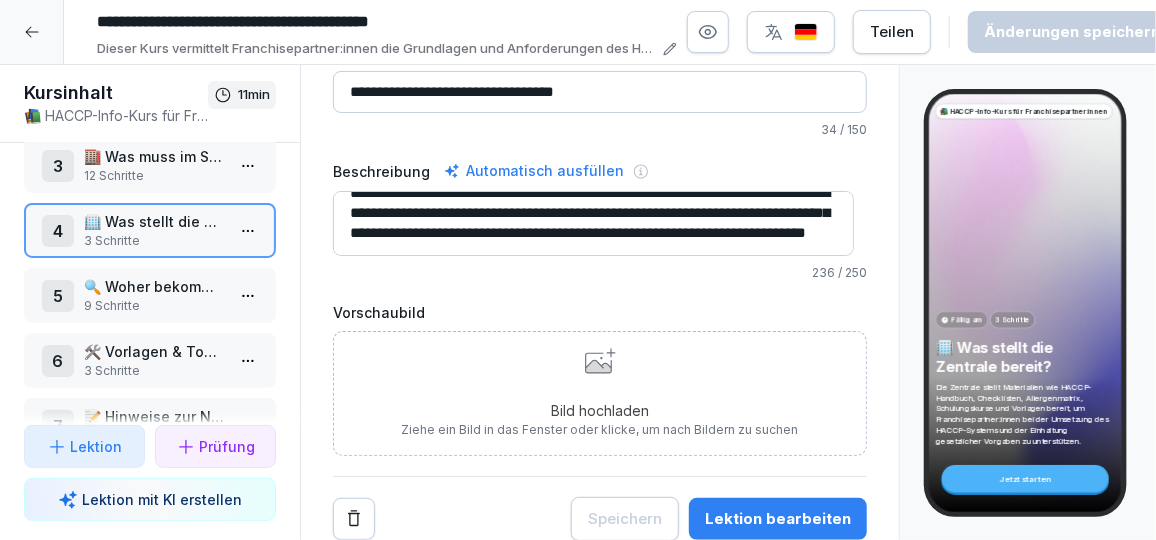 drag, startPoint x: 476, startPoint y: 200, endPoint x: 819, endPoint y: 252, distance: 346.9193 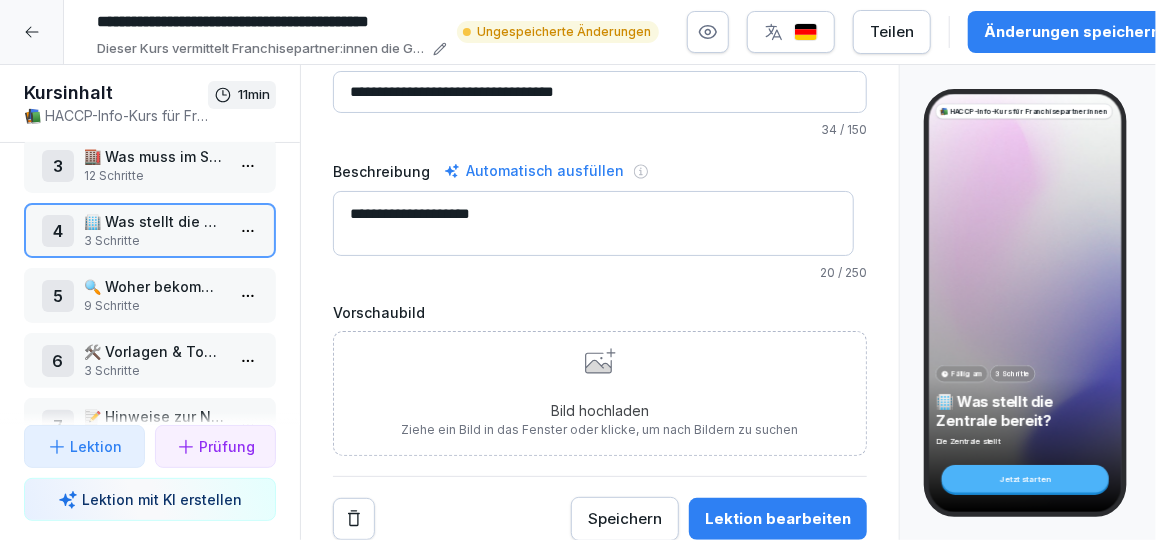 scroll, scrollTop: 0, scrollLeft: 0, axis: both 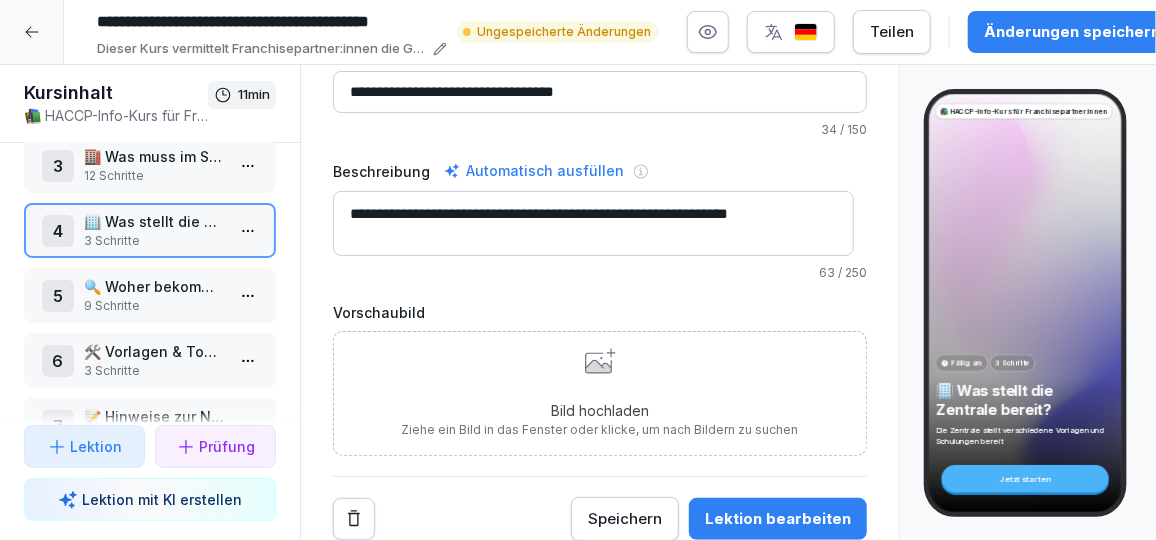 type on "**********" 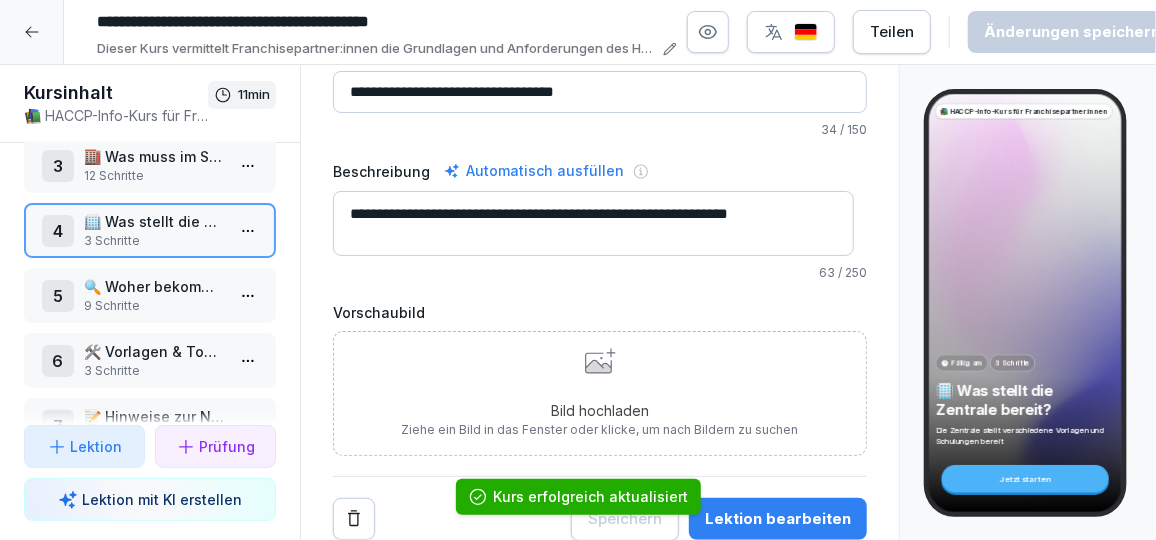 click on "**********" at bounding box center (578, 270) 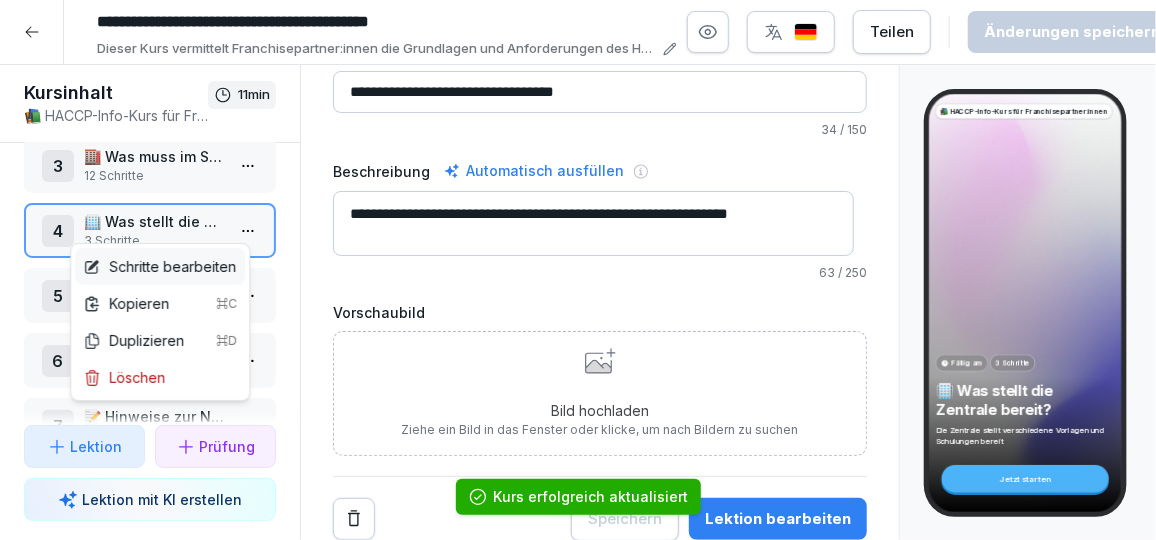 click on "Schritte bearbeiten" at bounding box center (159, 266) 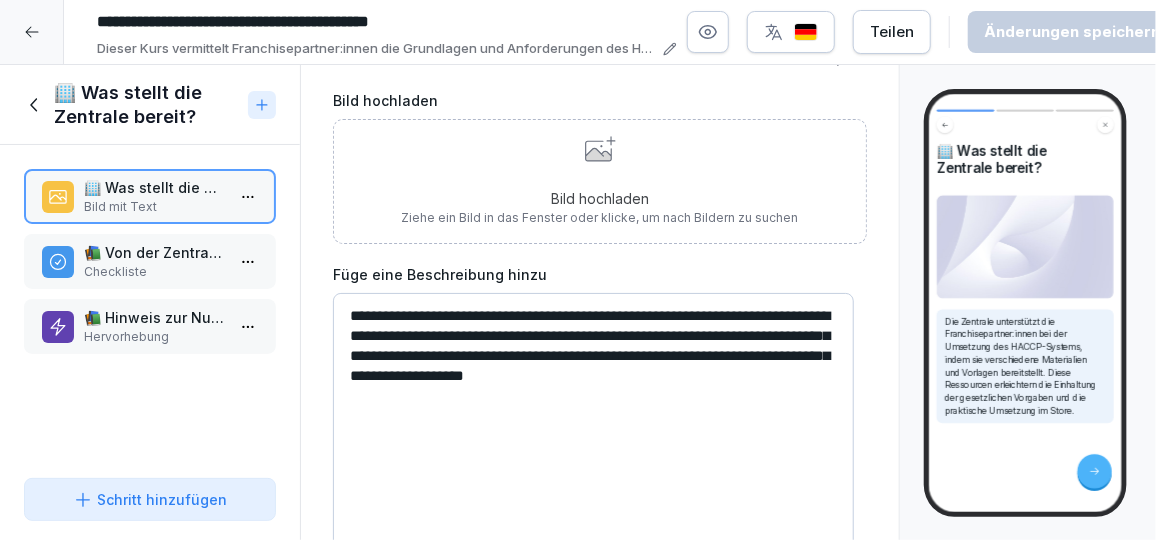 scroll, scrollTop: 185, scrollLeft: 0, axis: vertical 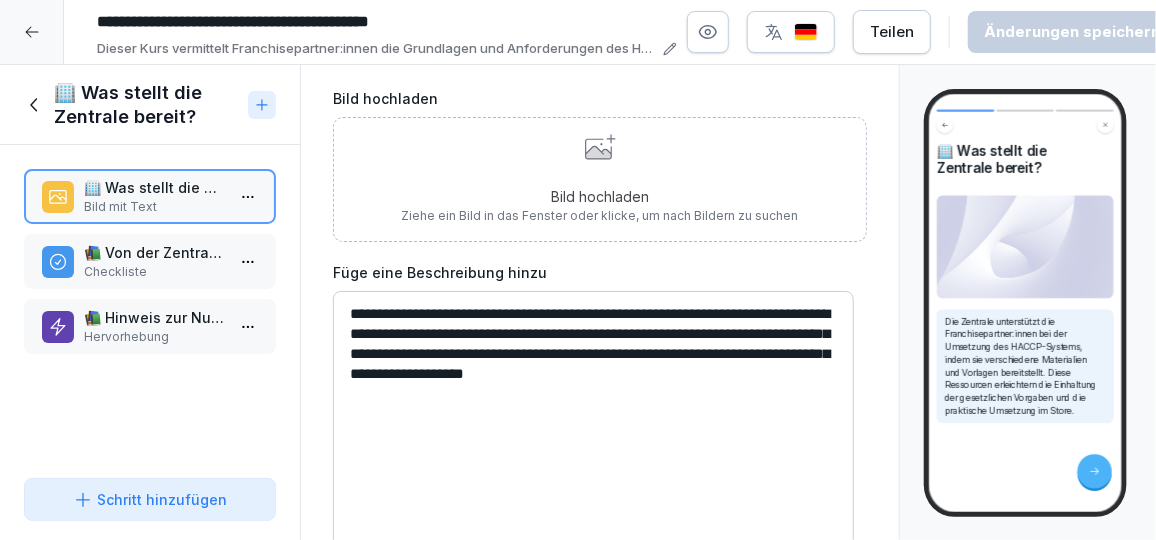 drag, startPoint x: 353, startPoint y: 307, endPoint x: 147, endPoint y: 270, distance: 209.29645 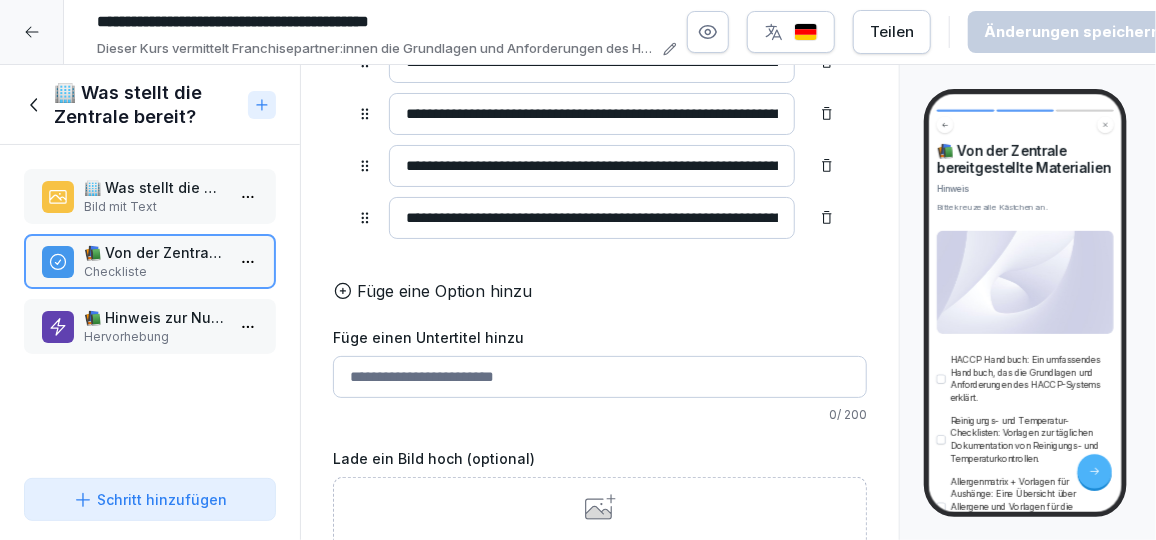 scroll, scrollTop: 452, scrollLeft: 0, axis: vertical 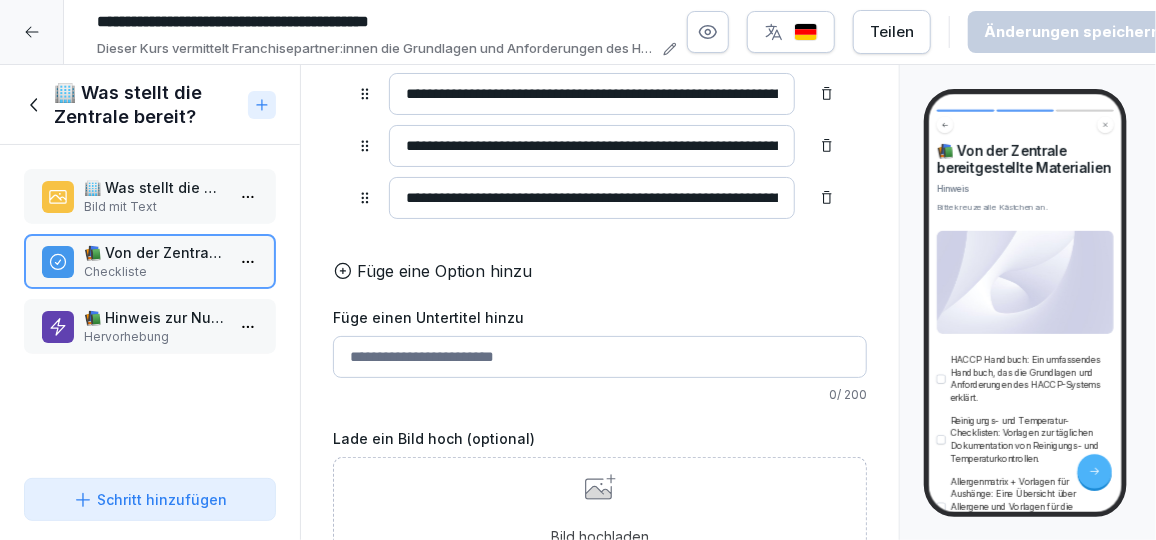 click on "📚 Hinweis zur Nutzung der Materialien" at bounding box center (154, 317) 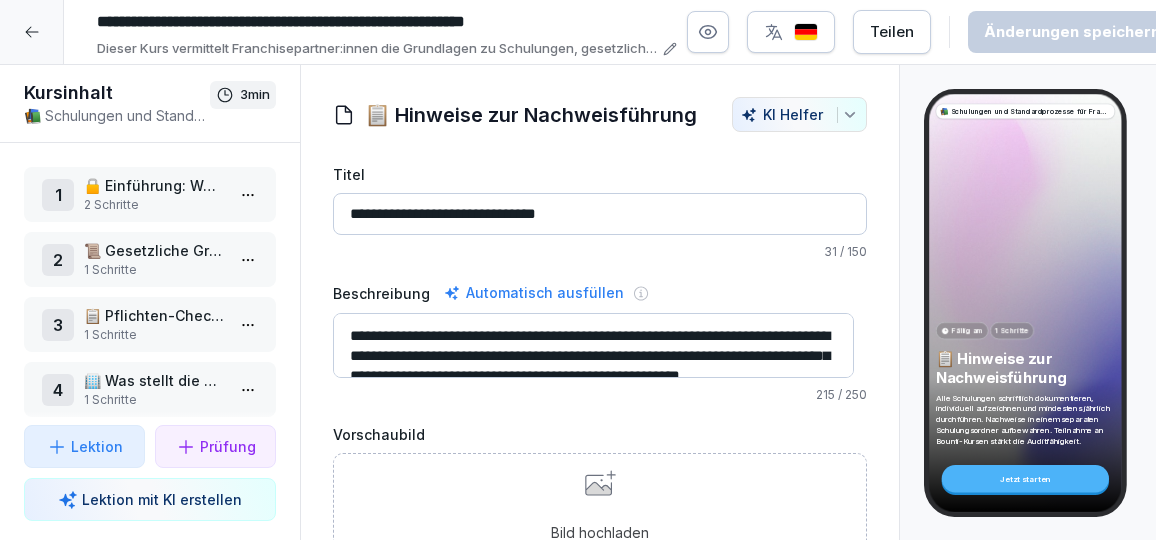 scroll, scrollTop: 0, scrollLeft: 0, axis: both 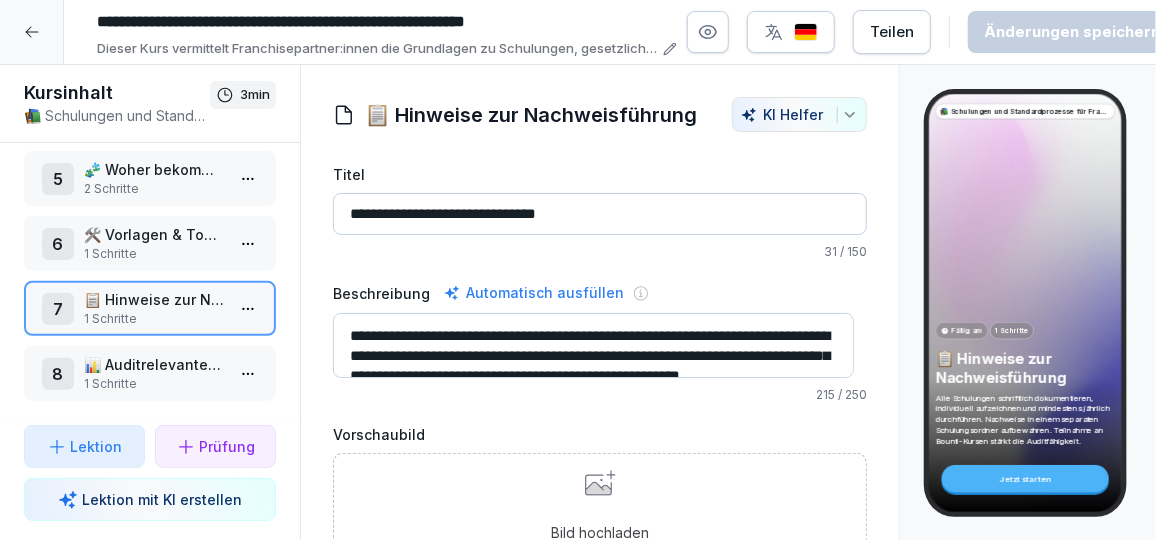 click 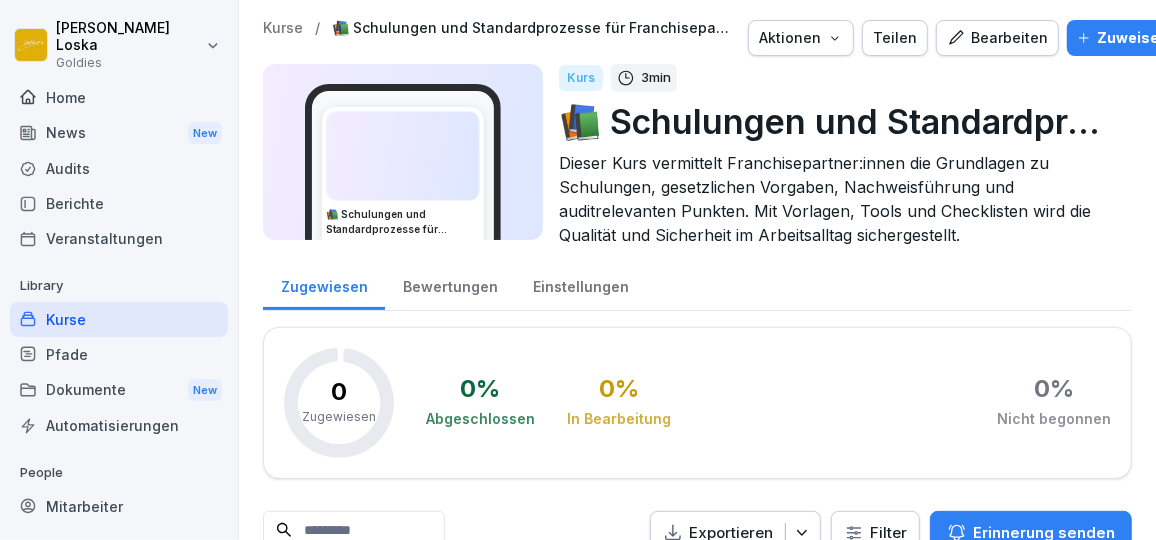 click on "Kurse" at bounding box center [283, 28] 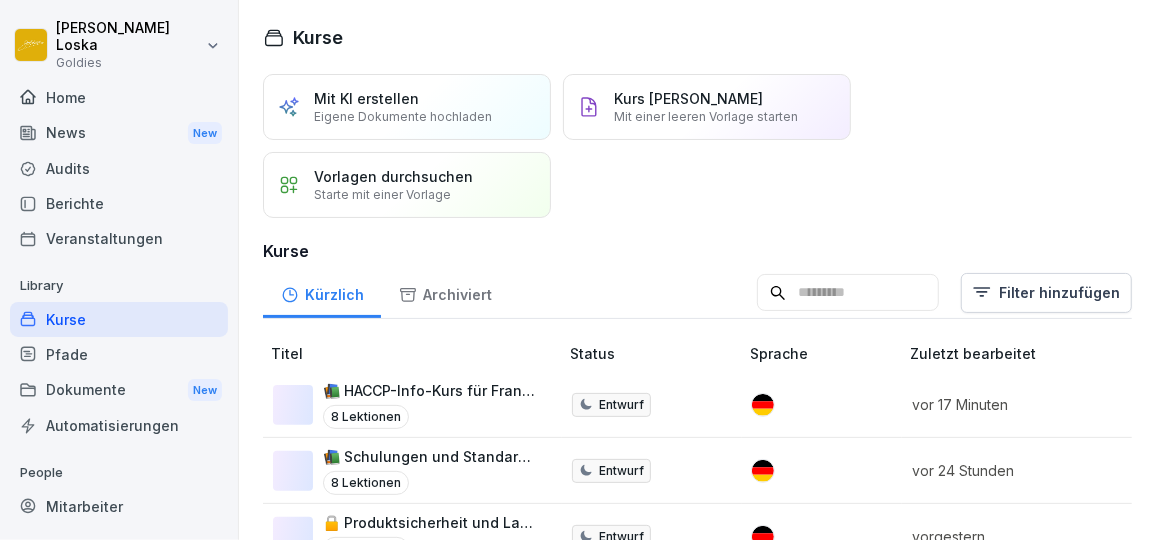 click on "Eigene Dokumente hochladen" at bounding box center (403, 116) 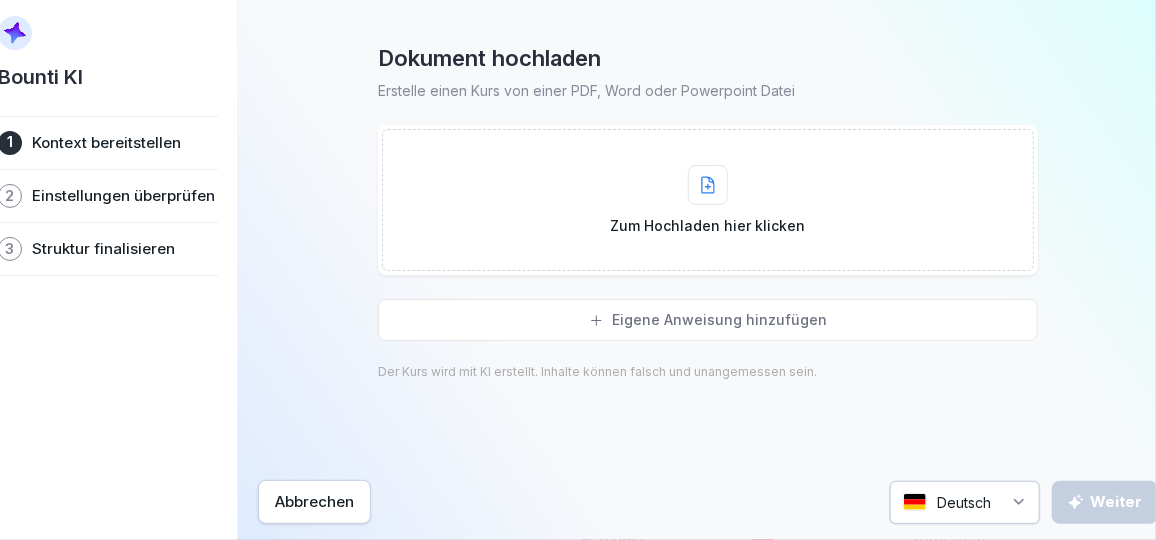 click at bounding box center (708, 185) 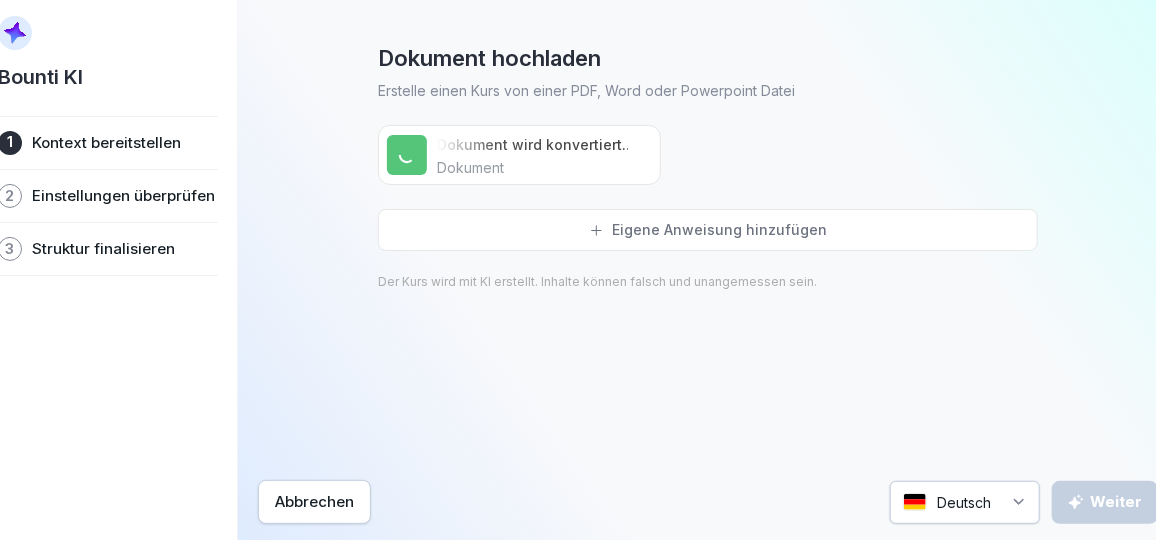click on "Eigene Anweisung hinzufügen" at bounding box center [719, 230] 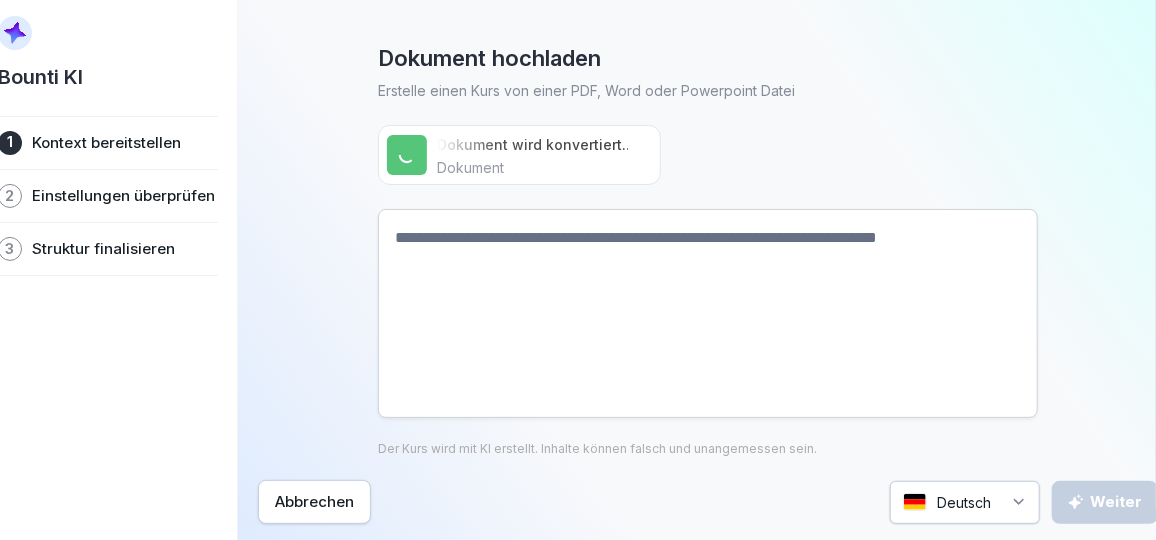 click at bounding box center [708, 313] 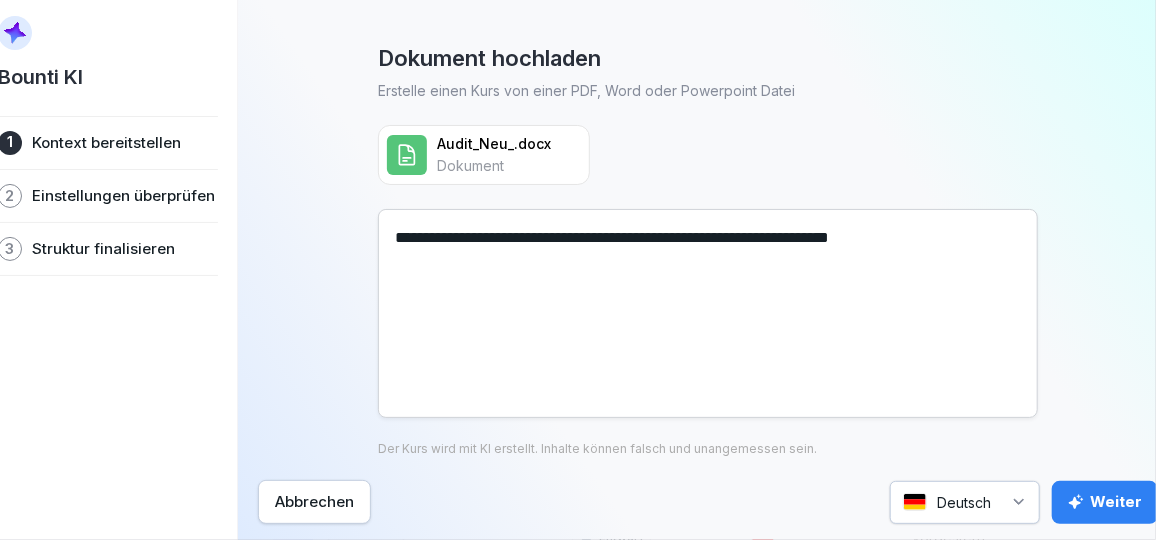 click on "**********" at bounding box center [708, 313] 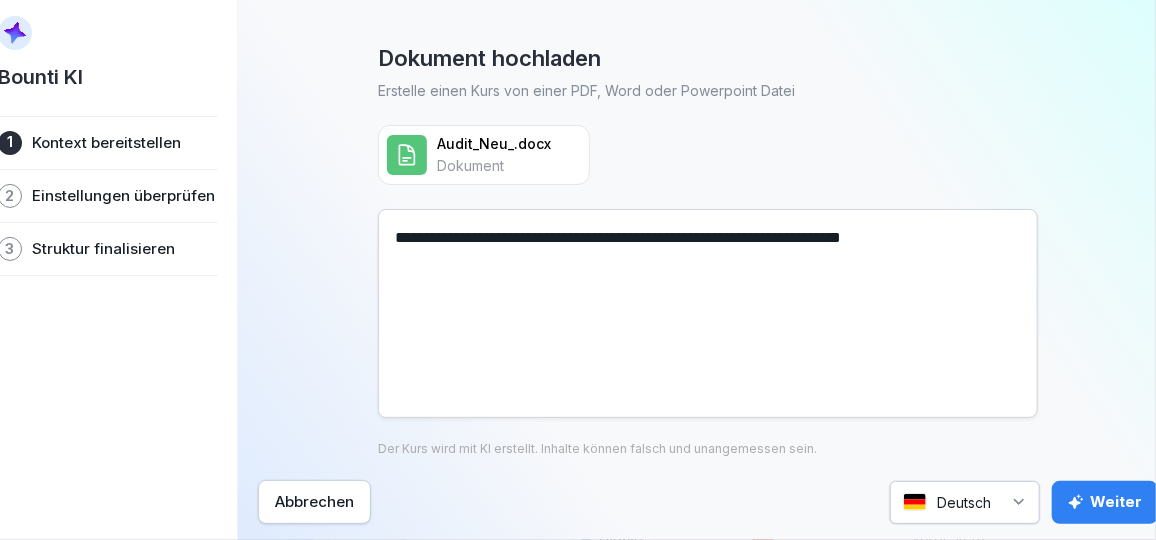 click on "**********" at bounding box center (708, 313) 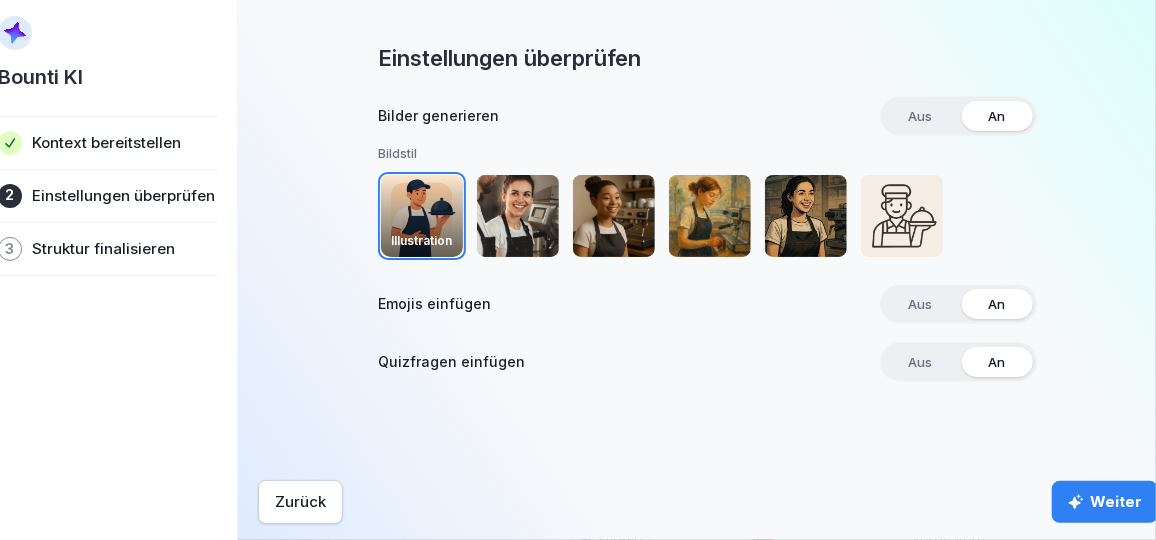 click on "Aus" at bounding box center (921, 116) 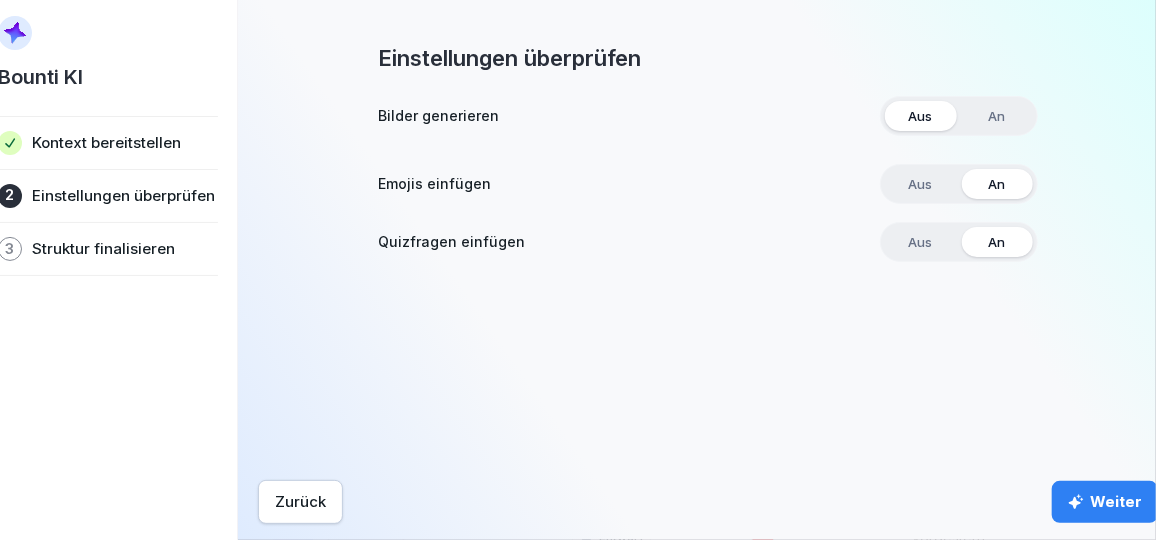 click on "Aus" at bounding box center (921, 184) 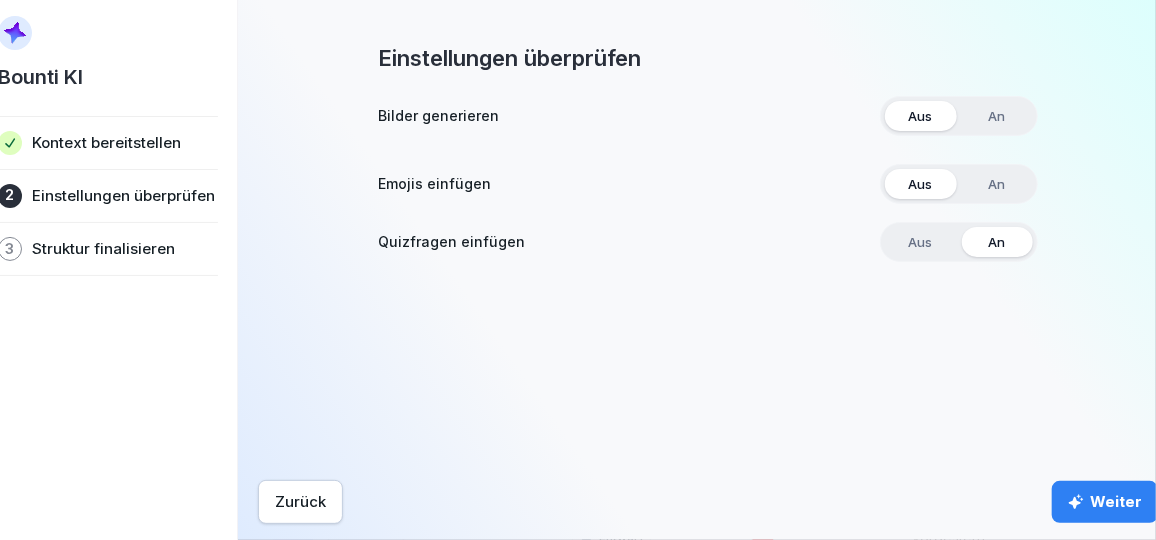 click on "Aus" at bounding box center (921, 242) 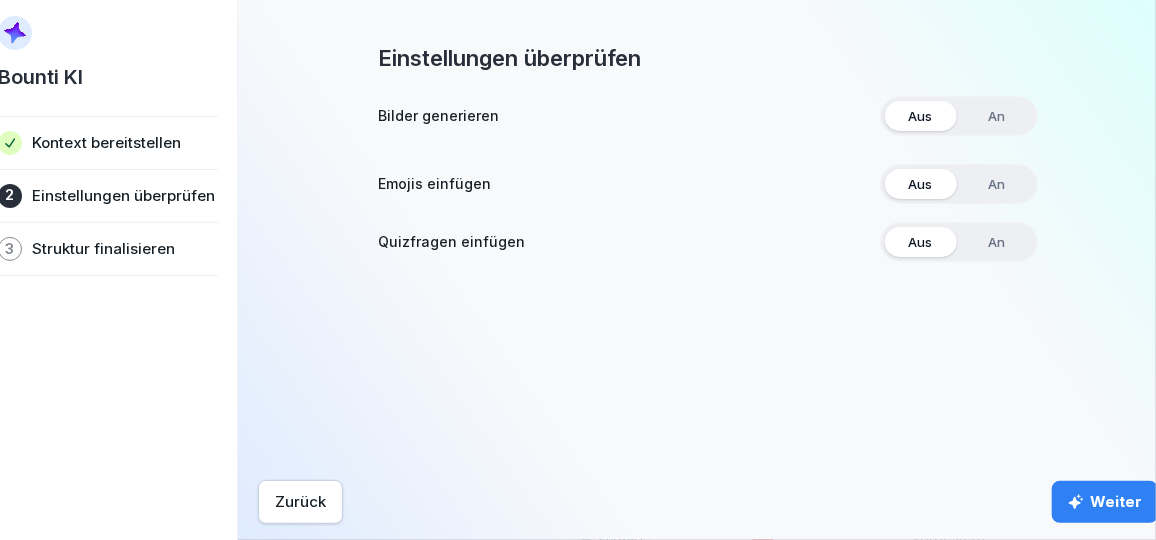 click on "Weiter" at bounding box center (1105, 502) 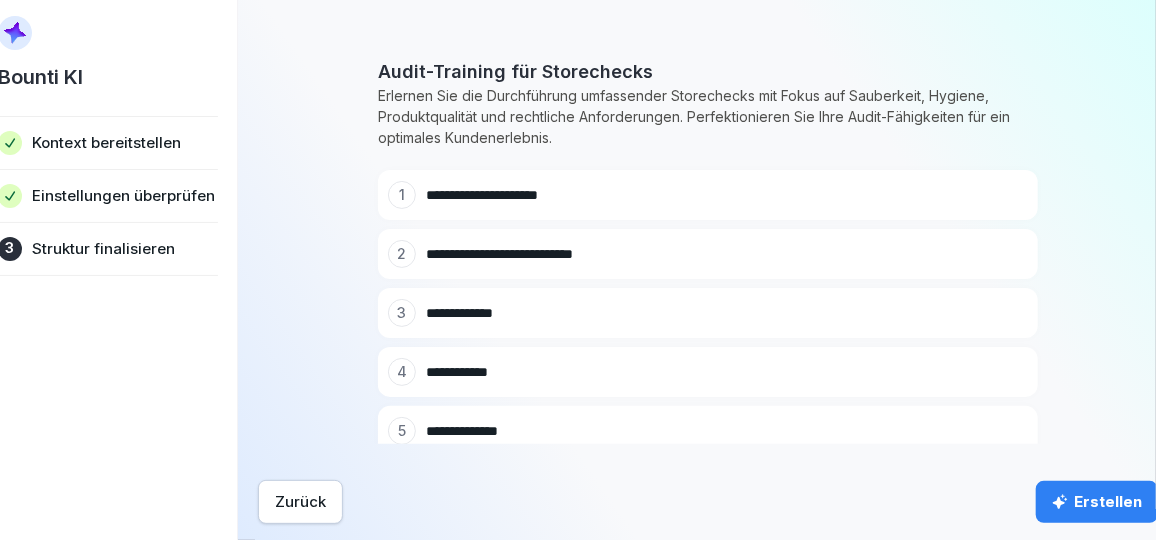 scroll, scrollTop: 39, scrollLeft: 0, axis: vertical 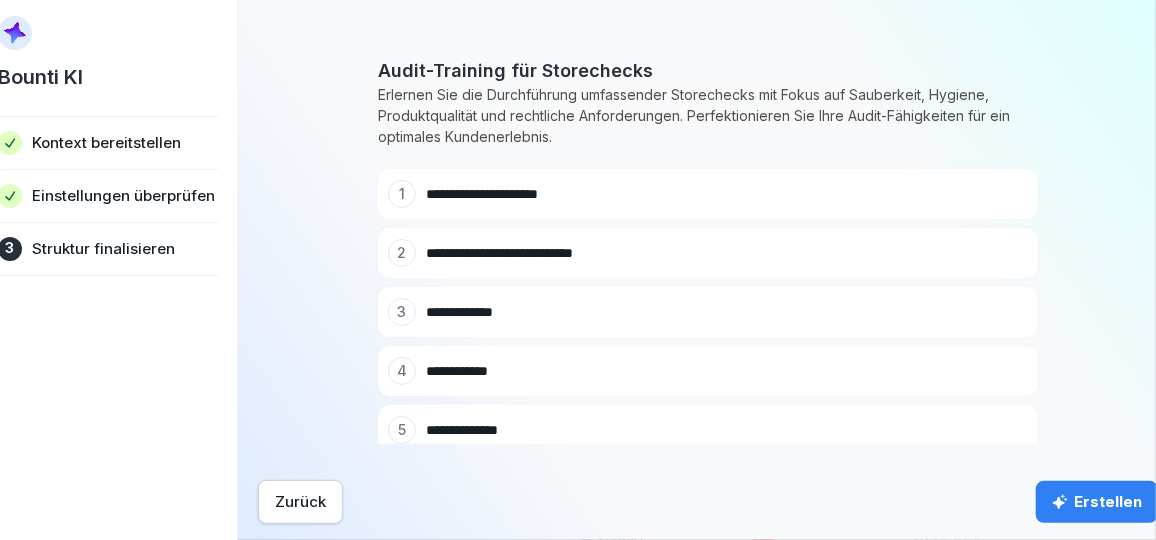 click 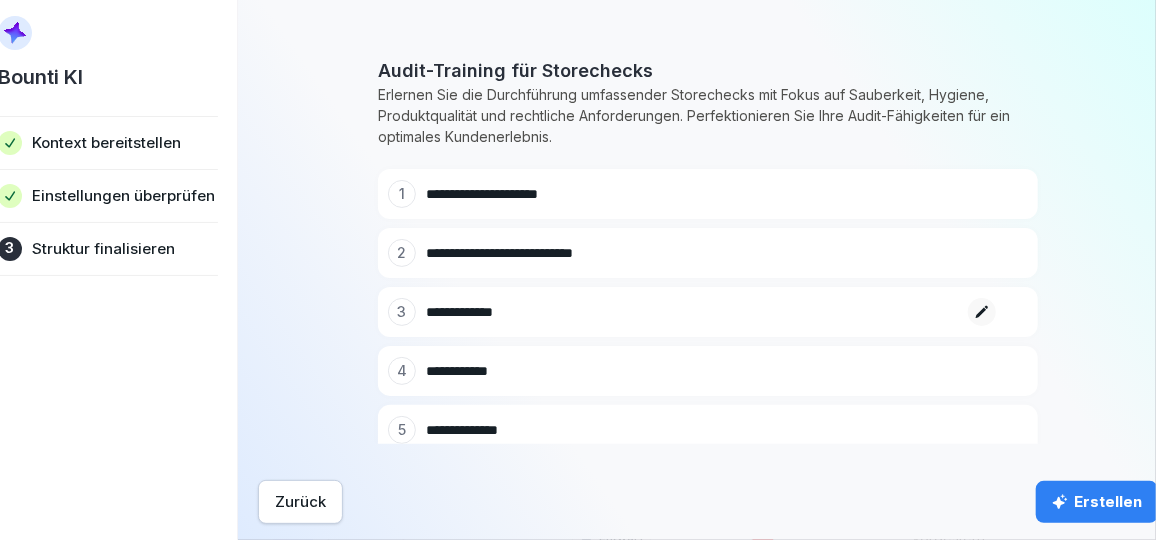 type on "**********" 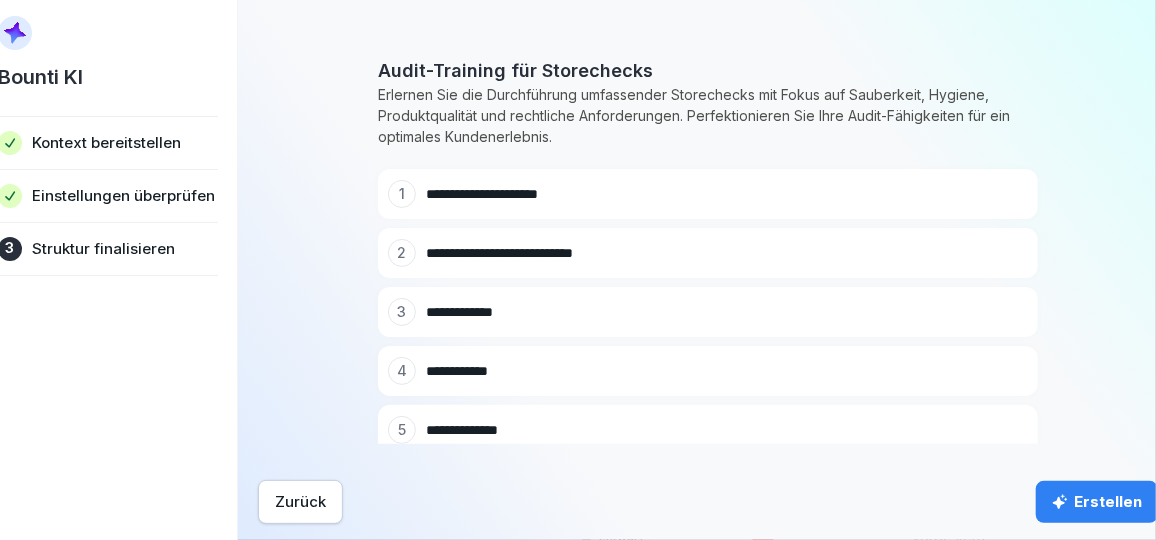 click at bounding box center (982, 371) 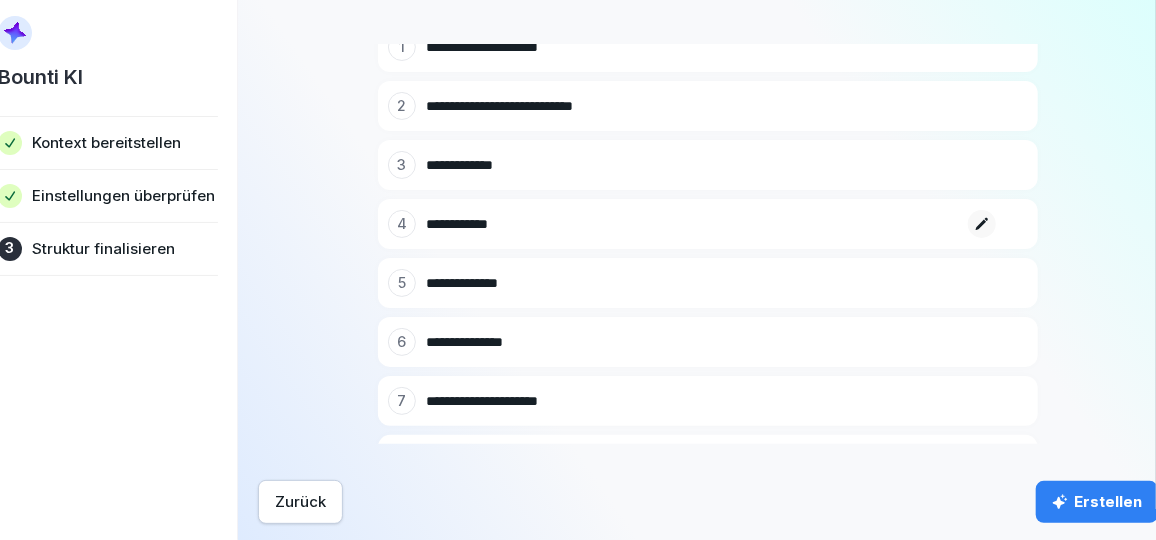scroll, scrollTop: 190, scrollLeft: 0, axis: vertical 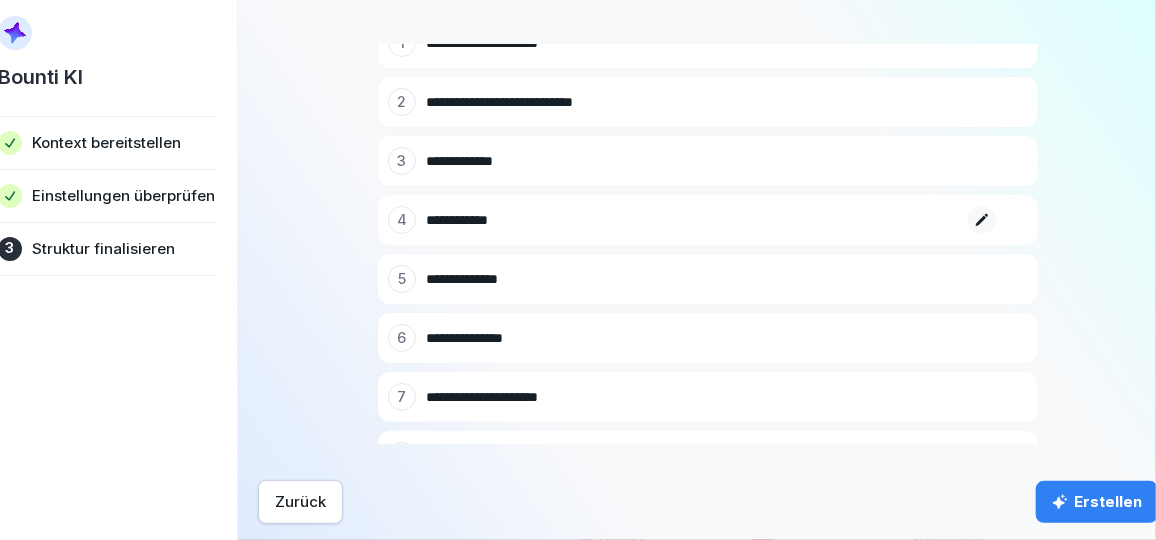 type on "**********" 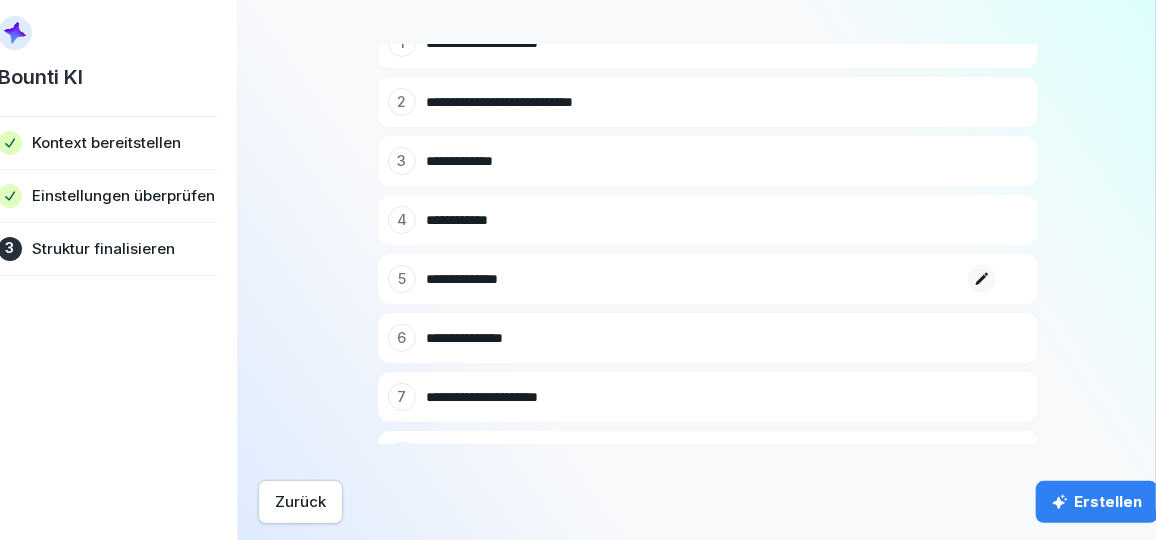 type on "**********" 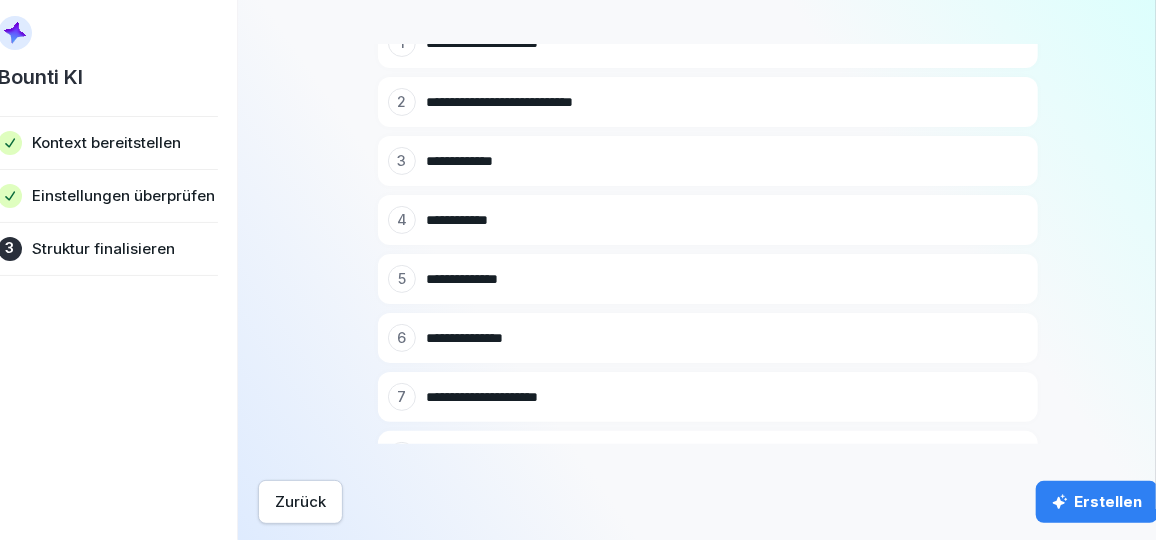 click 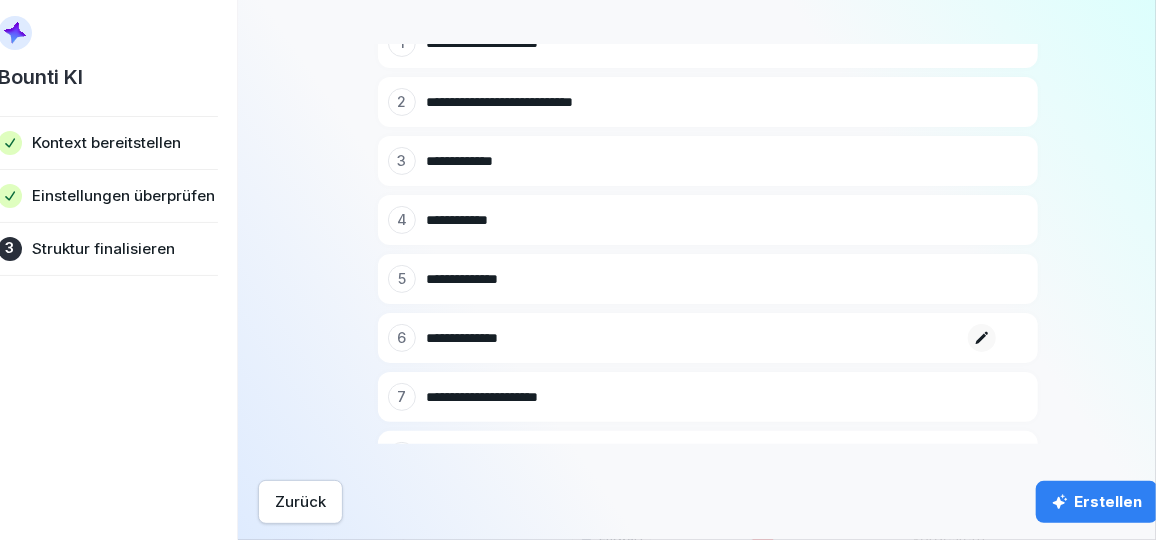 type on "**********" 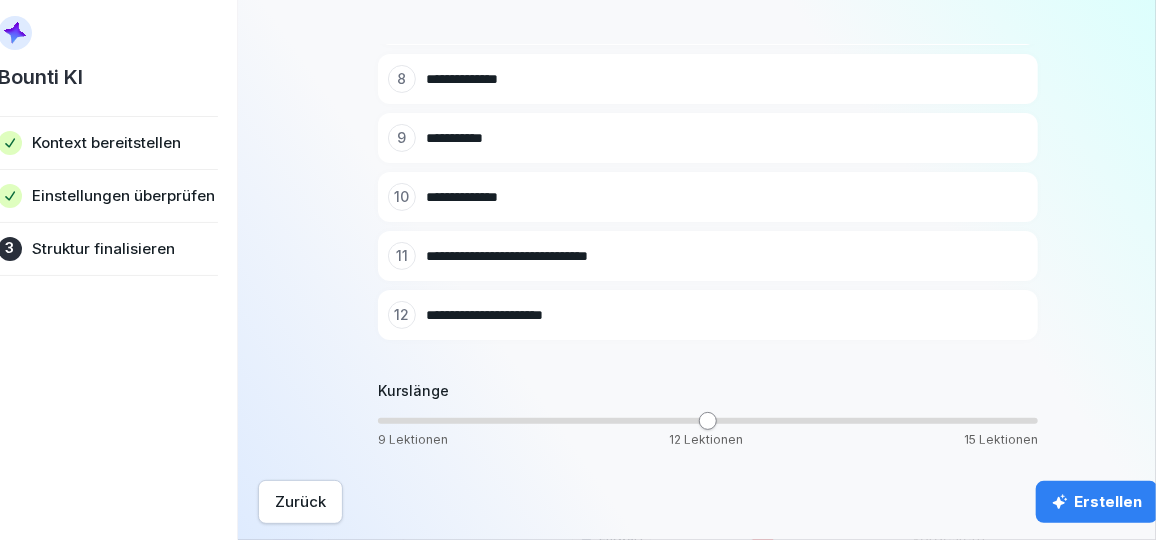 scroll, scrollTop: 573, scrollLeft: 0, axis: vertical 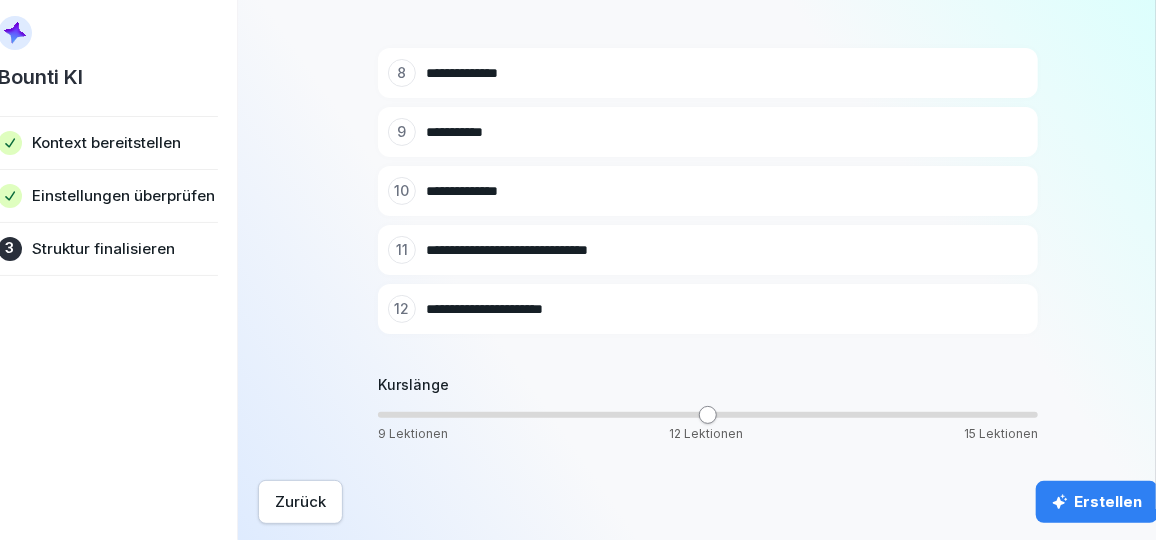 type on "**********" 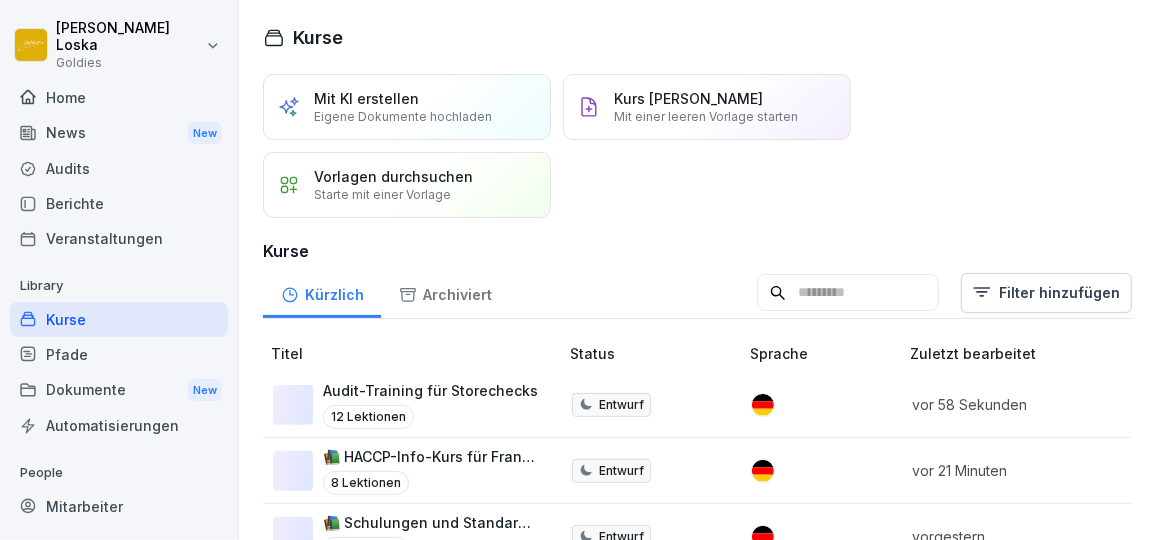 scroll, scrollTop: 56, scrollLeft: 0, axis: vertical 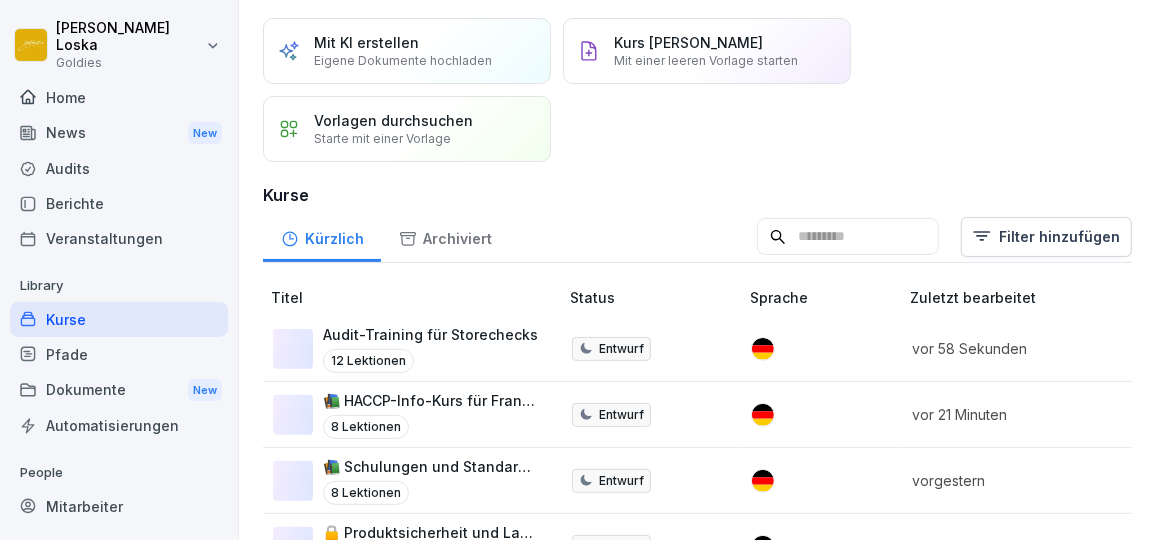 click on "Audit-Training für Storechecks" at bounding box center (430, 334) 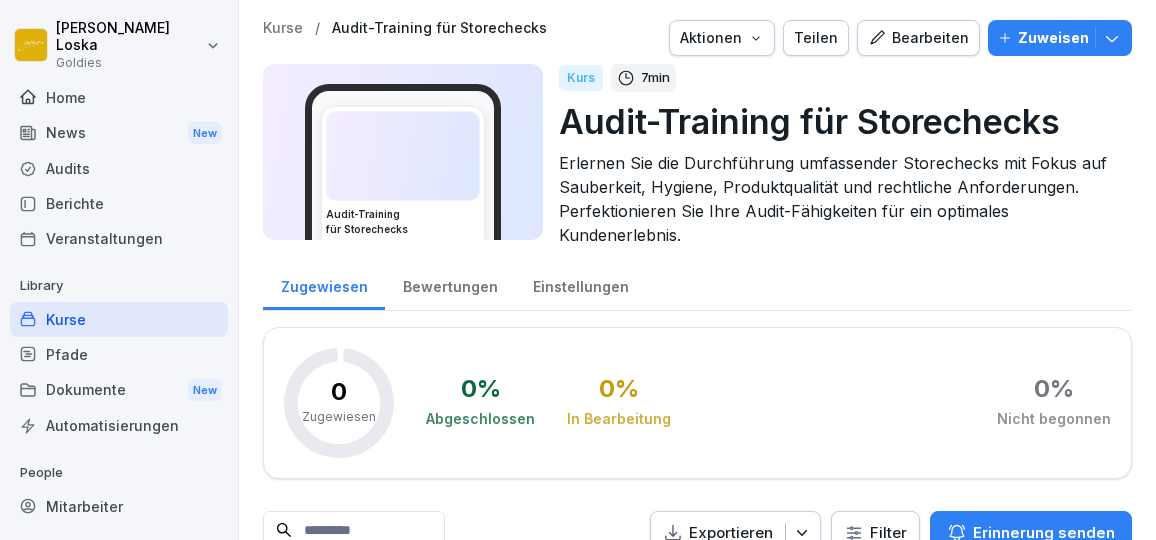 scroll, scrollTop: 0, scrollLeft: 0, axis: both 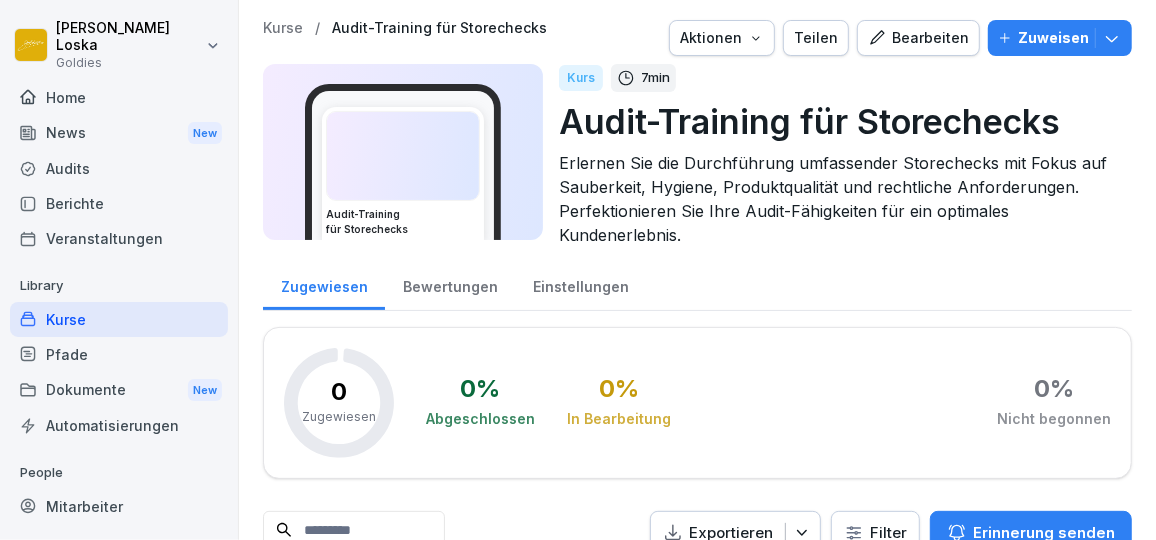 click 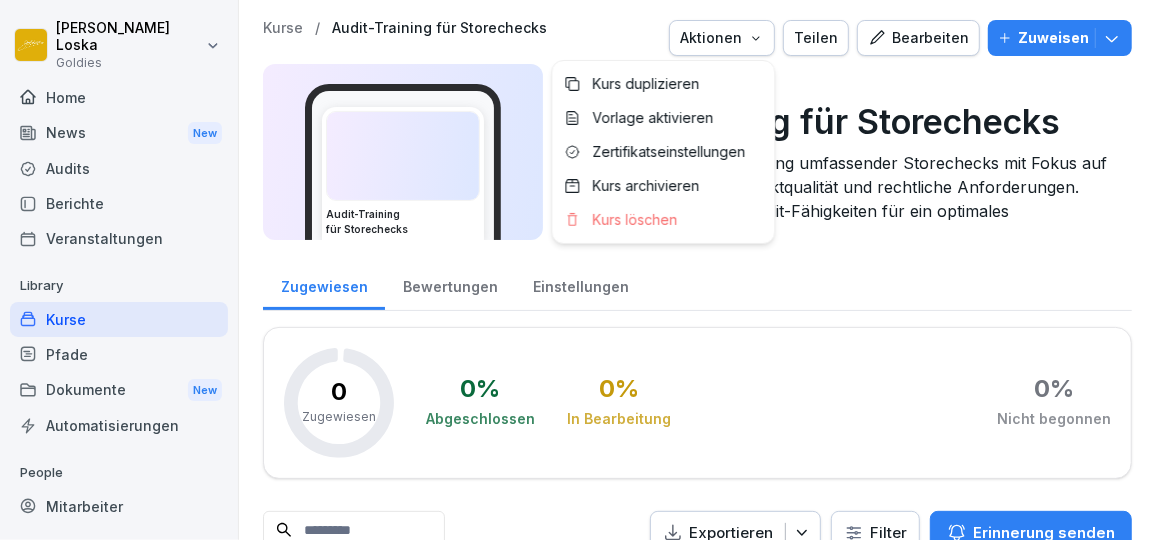 click on "[PERSON_NAME] Goldies Home News New Audits Berichte Veranstaltungen Library Kurse Pfade Dokumente New Automatisierungen People Mitarbeiter Standorte Support Einstellungen Kurse / Audit-Training für Storechecks Aktionen   Teilen Bearbeiten Zuweisen Audit-Training für Storechecks Kurs 7  min Audit-Training für Storechecks Erlernen Sie die Durchführung umfassender Storechecks mit Fokus auf Sauberkeit, Hygiene, Produktqualität und rechtliche Anforderungen. Perfektionieren Sie Ihre Audit-Fähigkeiten für ein optimales Kundenerlebnis. Zugewiesen Bewertungen Einstellungen 0 Zugewiesen 0 % Abgeschlossen 0 % In Bearbeitung 0 % Nicht begonnen Exportieren Filter Erinnerung senden Name Kursfortschritt Letzte Aktivität Kurs duplizieren Vorlage aktivieren Zertifikatseinstellungen Kurs archivieren Kurs löschen" at bounding box center [578, 270] 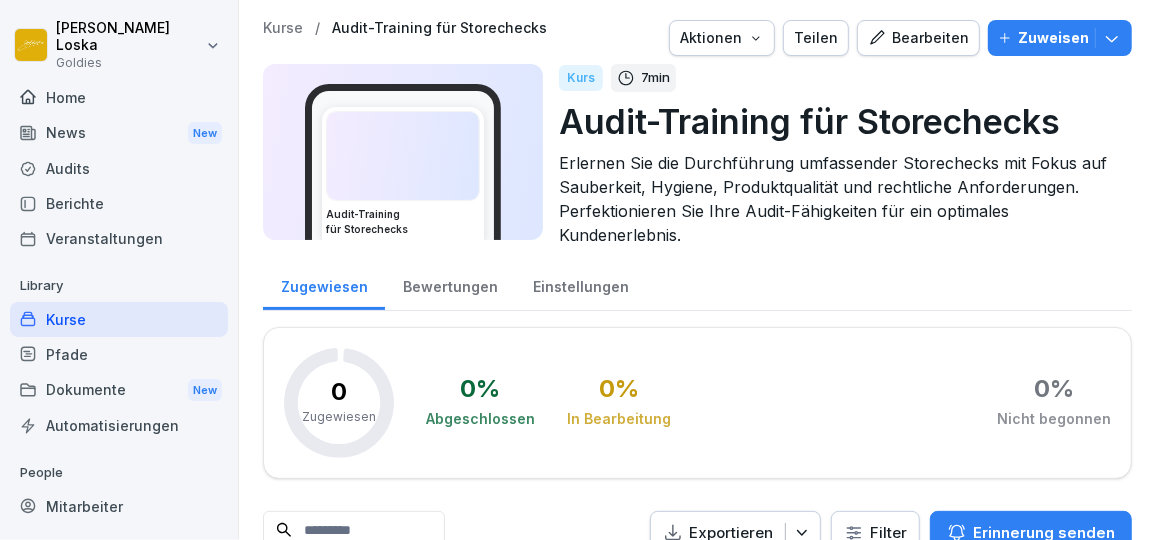 click on "Bearbeiten" at bounding box center [918, 38] 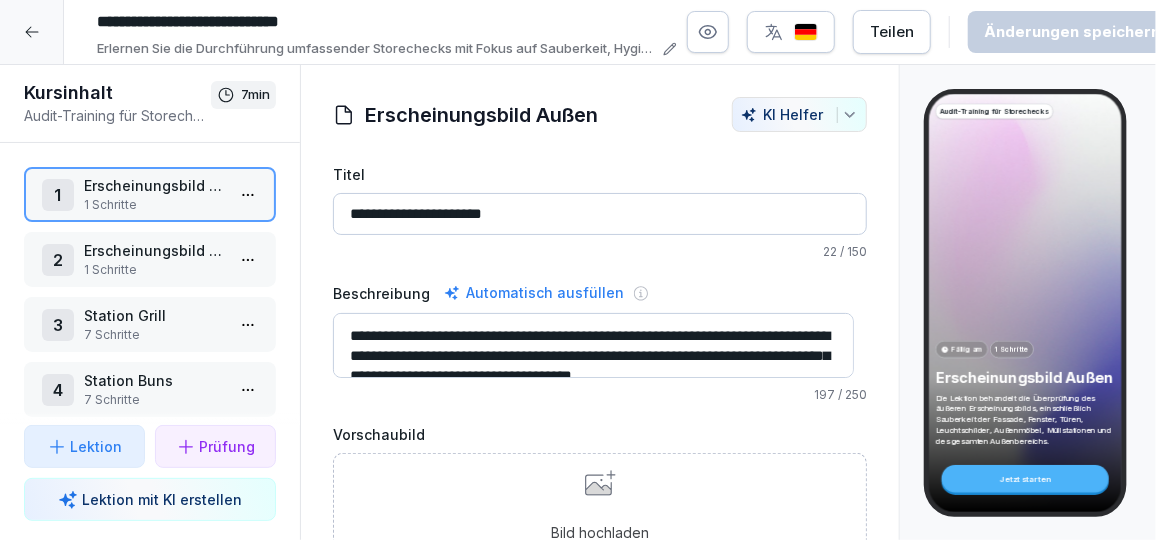 scroll, scrollTop: 39, scrollLeft: 0, axis: vertical 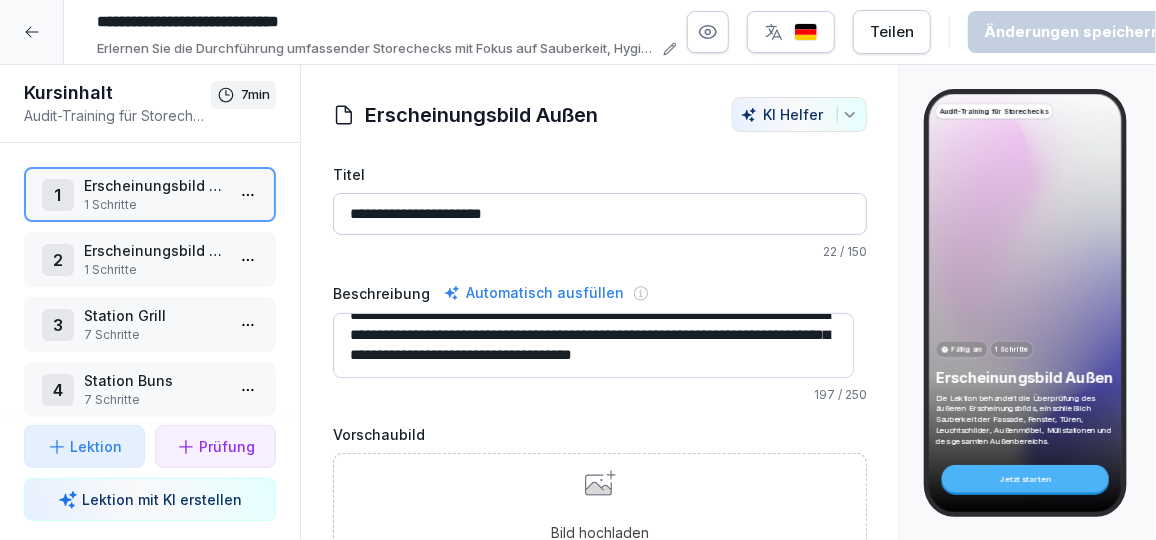 click at bounding box center [32, 32] 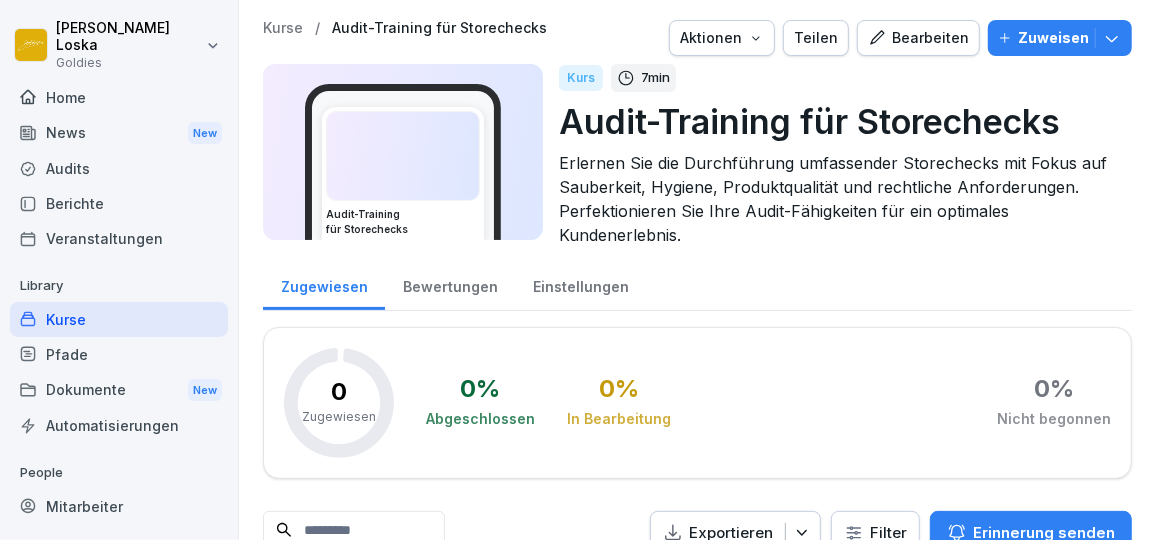 click on "Kurse" at bounding box center [119, 319] 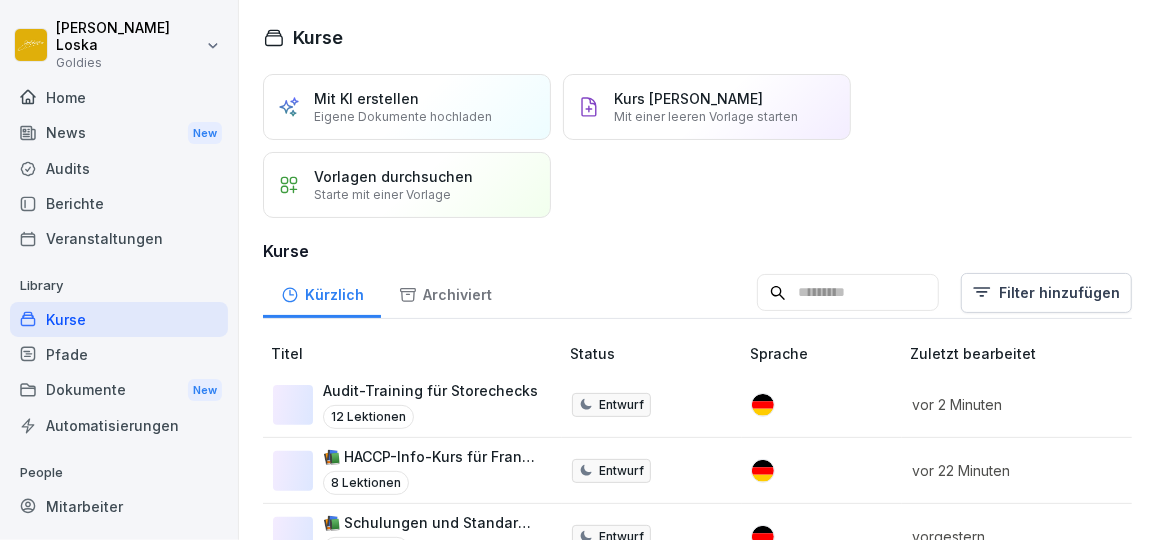 scroll, scrollTop: 33, scrollLeft: 0, axis: vertical 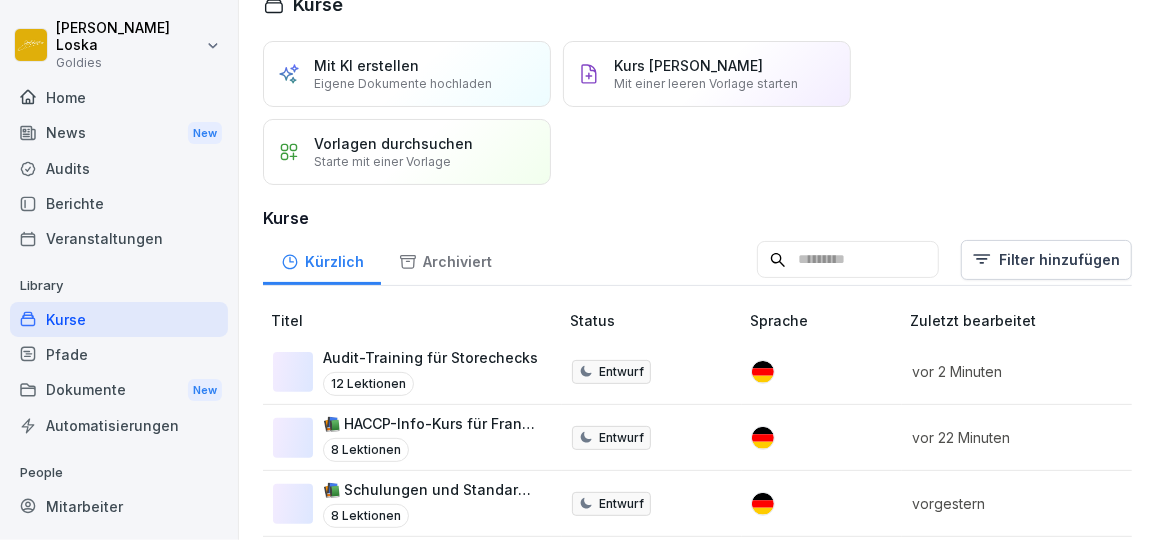click on "vor 2 Minuten" at bounding box center (1021, 372) 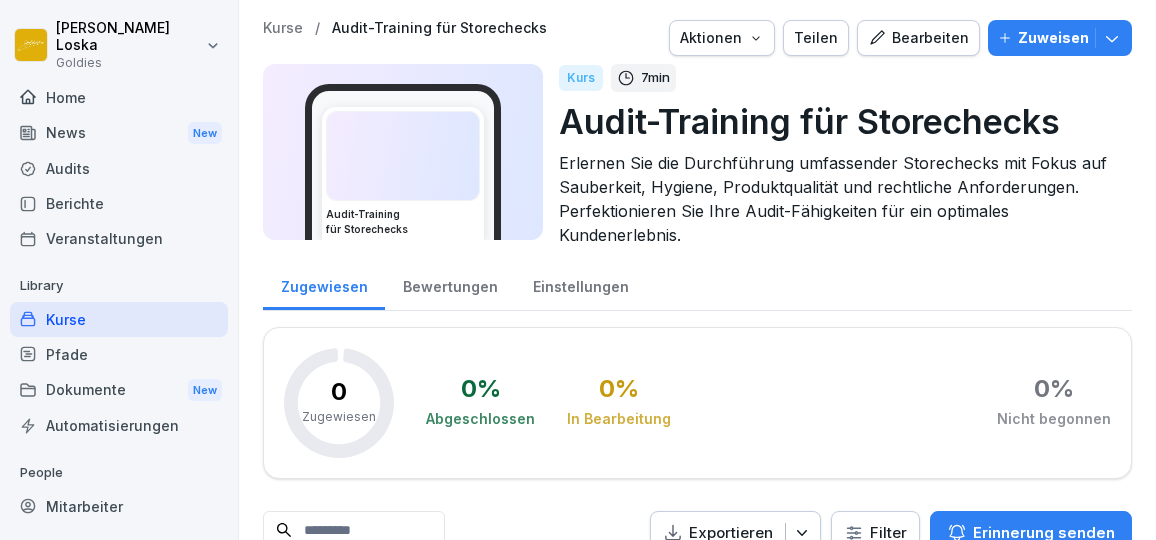 scroll, scrollTop: 0, scrollLeft: 0, axis: both 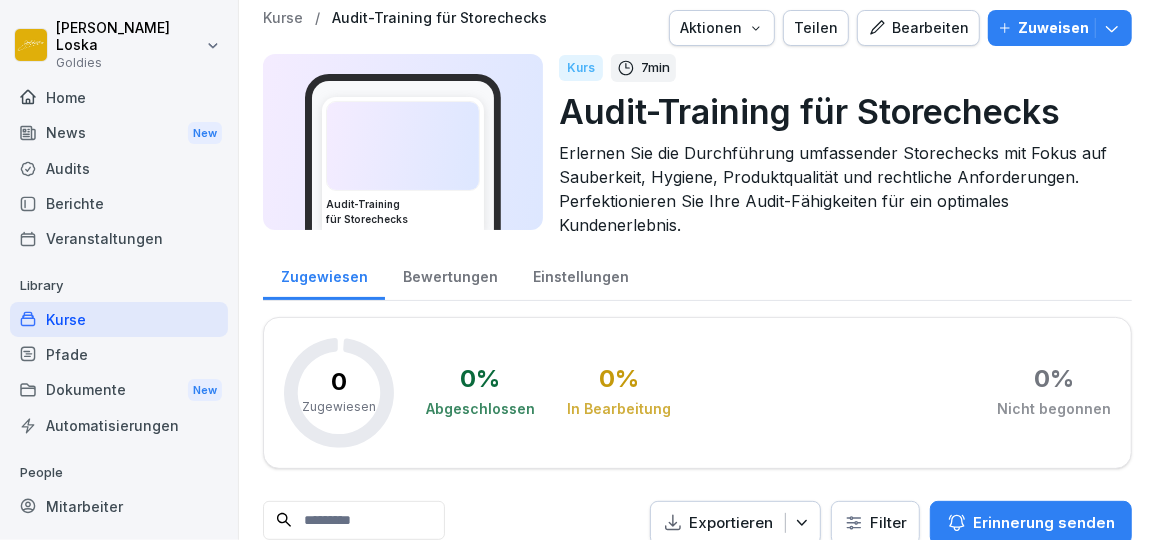 click on "Bearbeiten" at bounding box center (918, 28) 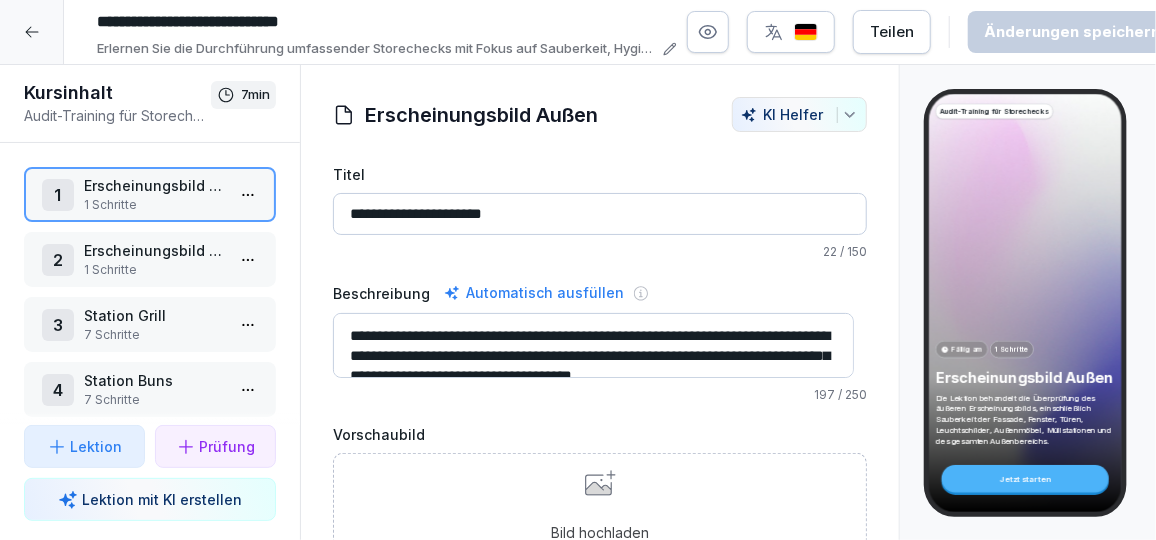 click at bounding box center [32, 32] 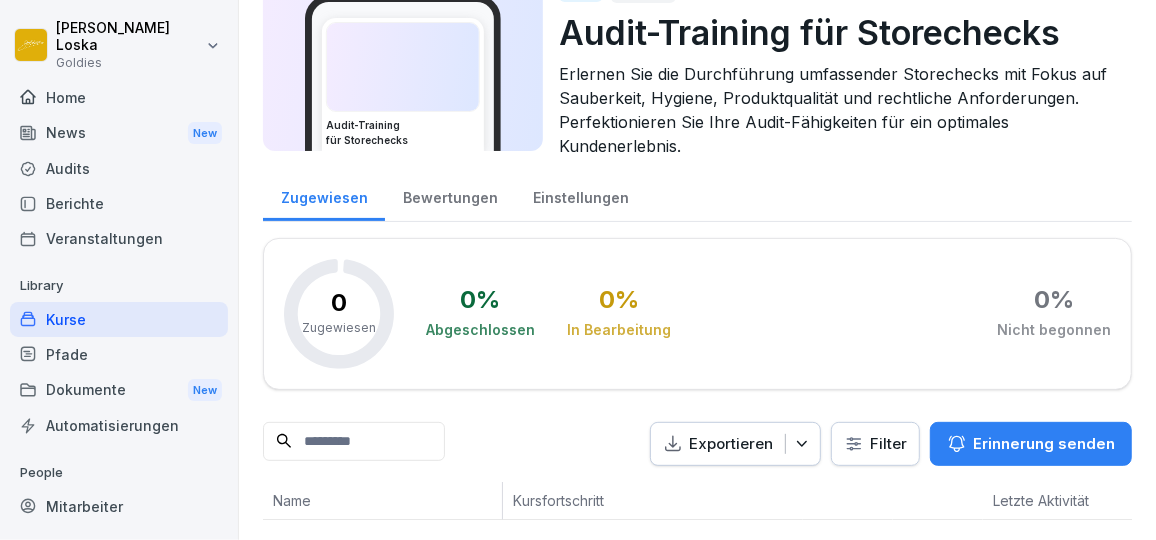 scroll, scrollTop: 0, scrollLeft: 0, axis: both 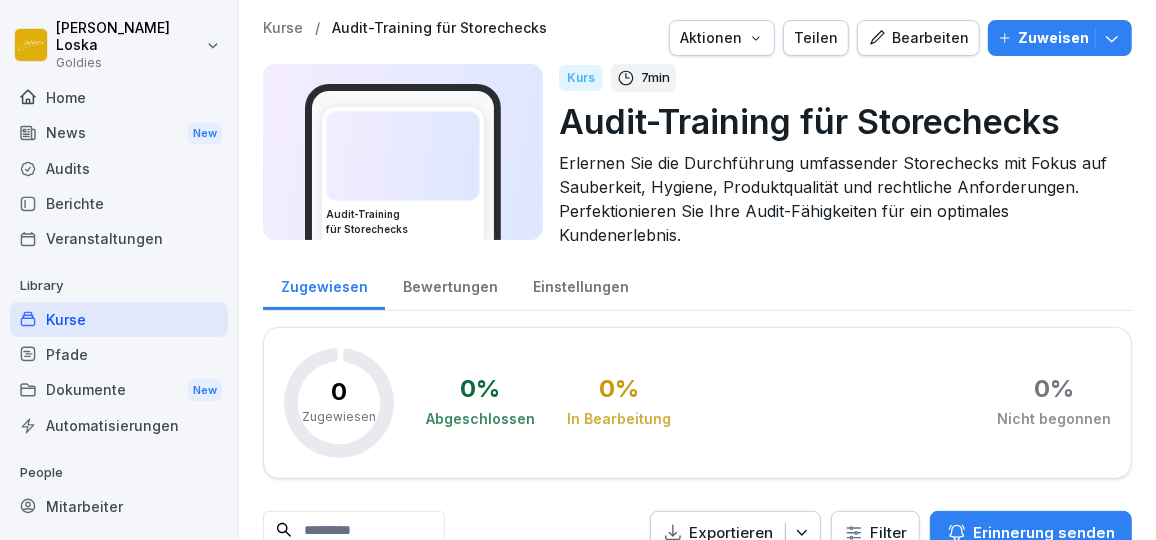 click 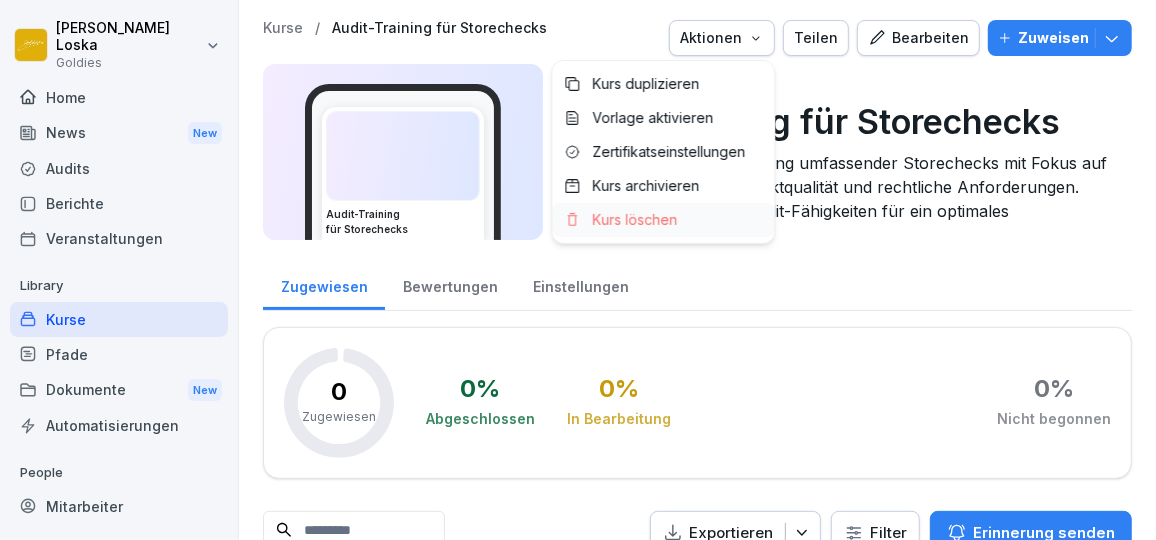 click on "Kurs löschen" at bounding box center (635, 220) 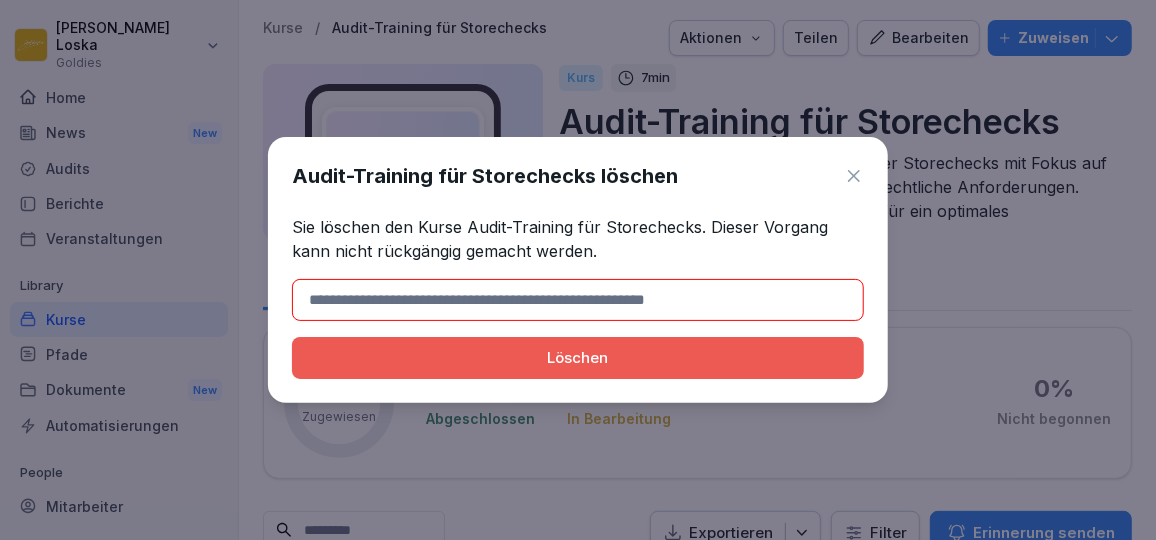click on "Löschen" at bounding box center [578, 358] 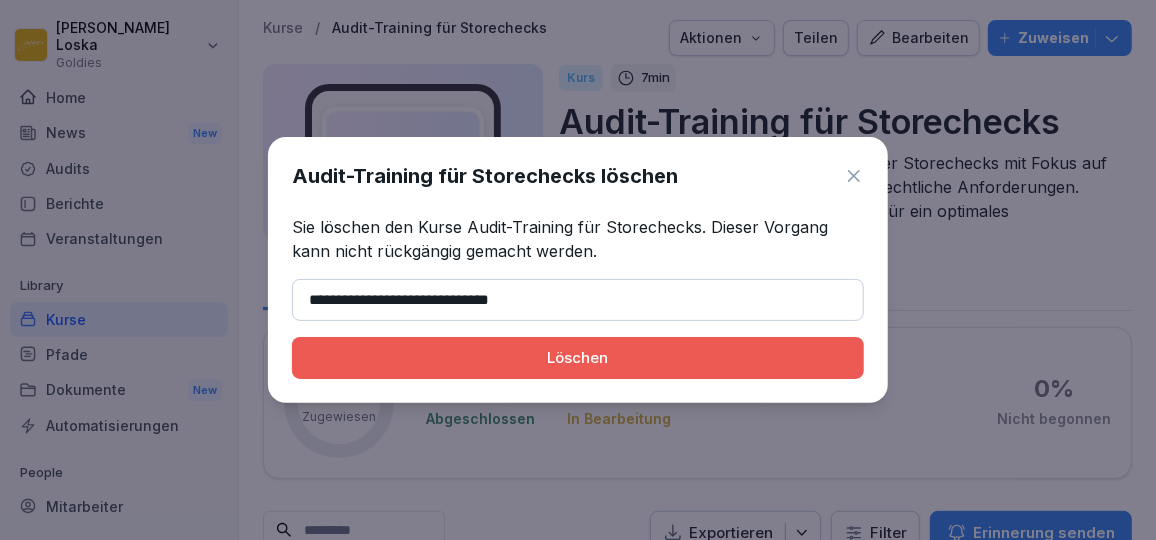 click on "Löschen" at bounding box center [578, 358] 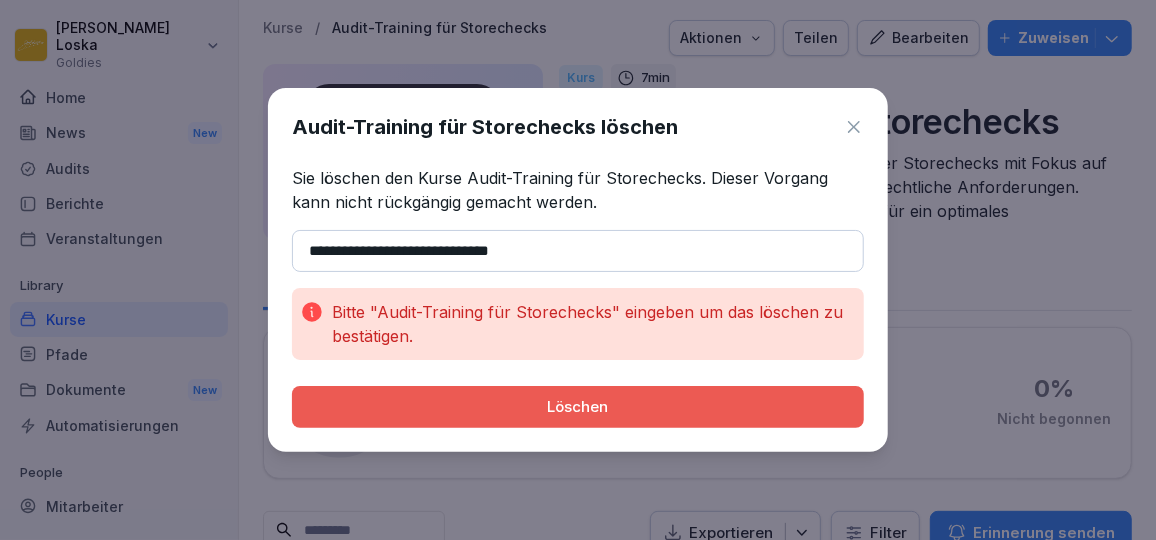 click on "**********" at bounding box center (578, 251) 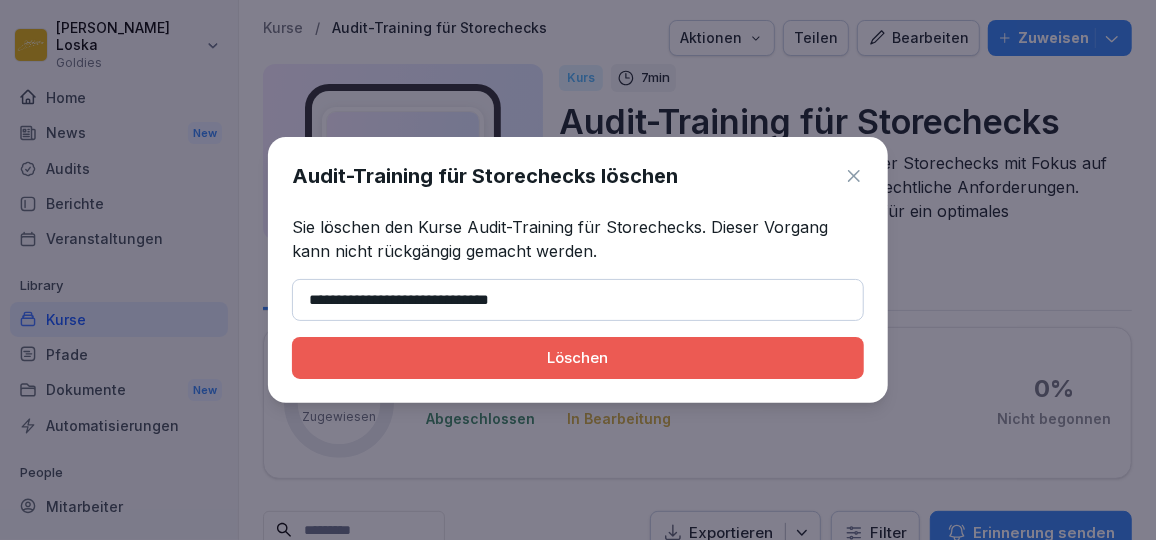 type on "**********" 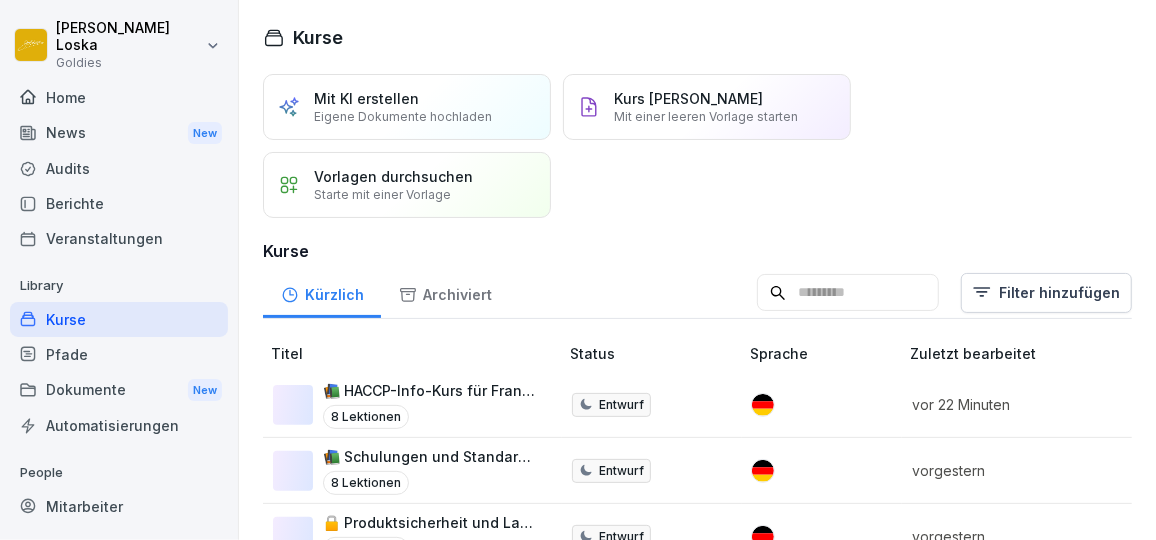 click on "Audits" at bounding box center (119, 168) 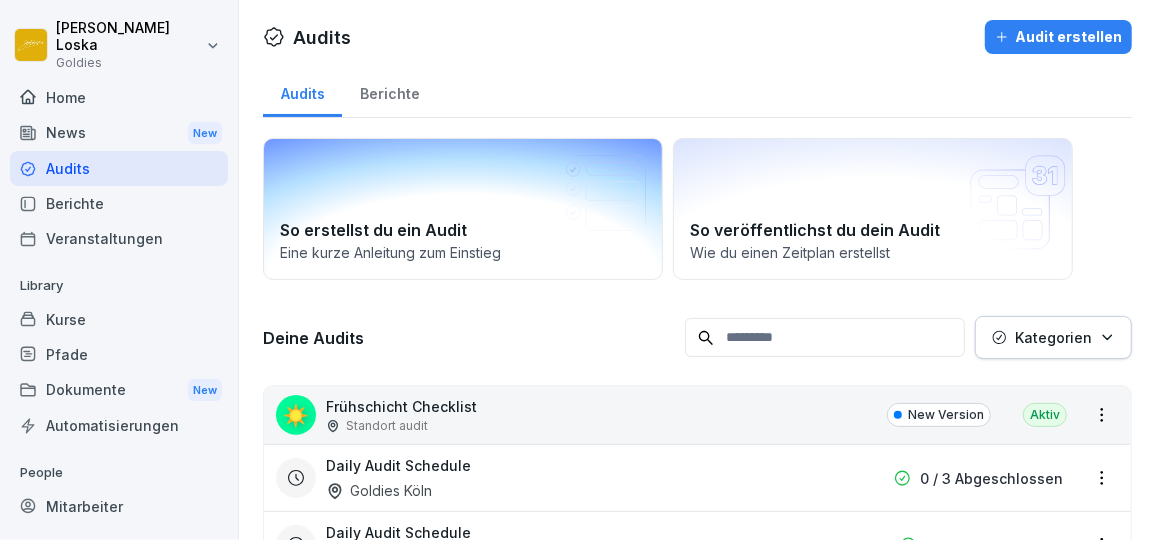 click on "So erstellst du ein Audit" at bounding box center (463, 230) 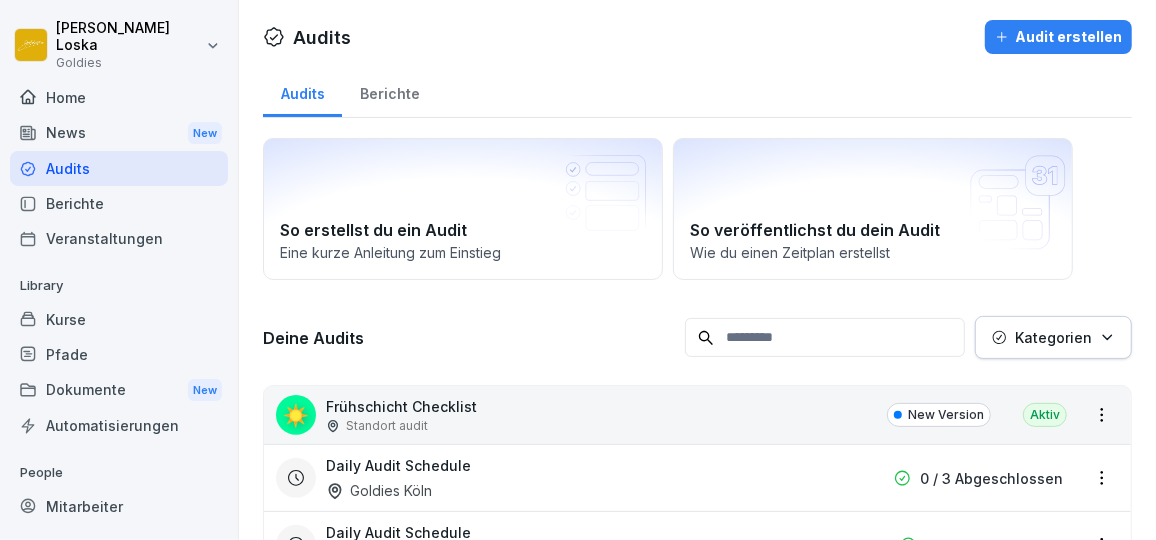 click on "Audit erstellen" at bounding box center (1058, 37) 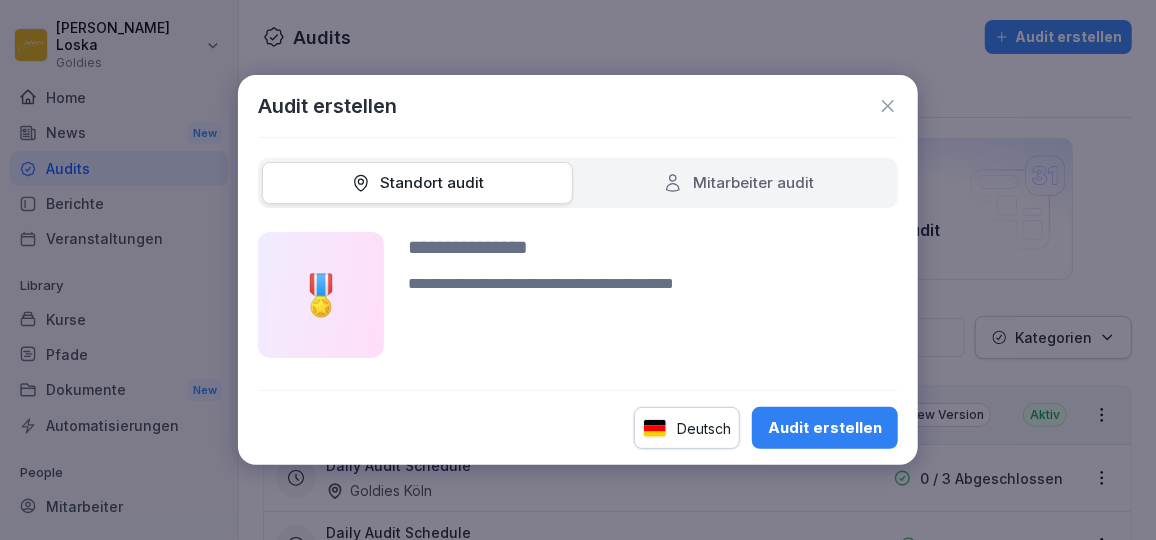 click on "Standort audit" at bounding box center [418, 183] 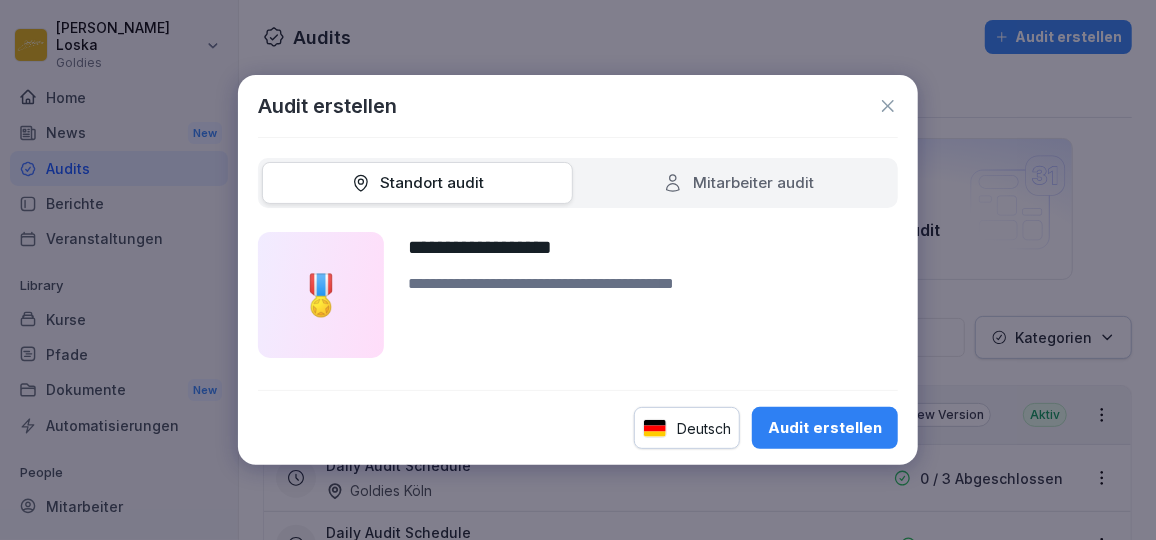 type on "**********" 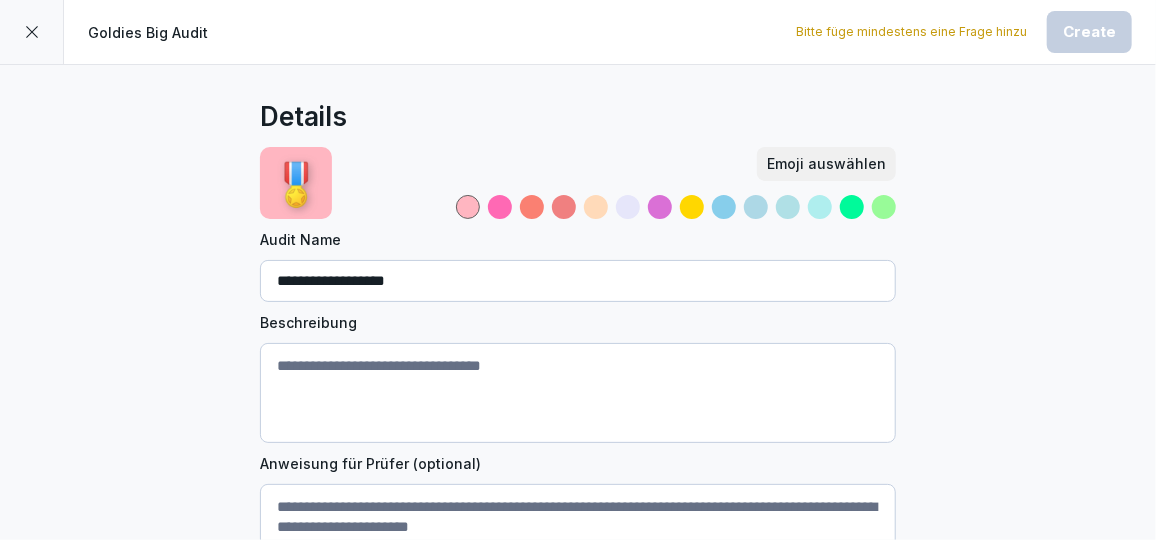 click on "Beschreibung" at bounding box center (578, 393) 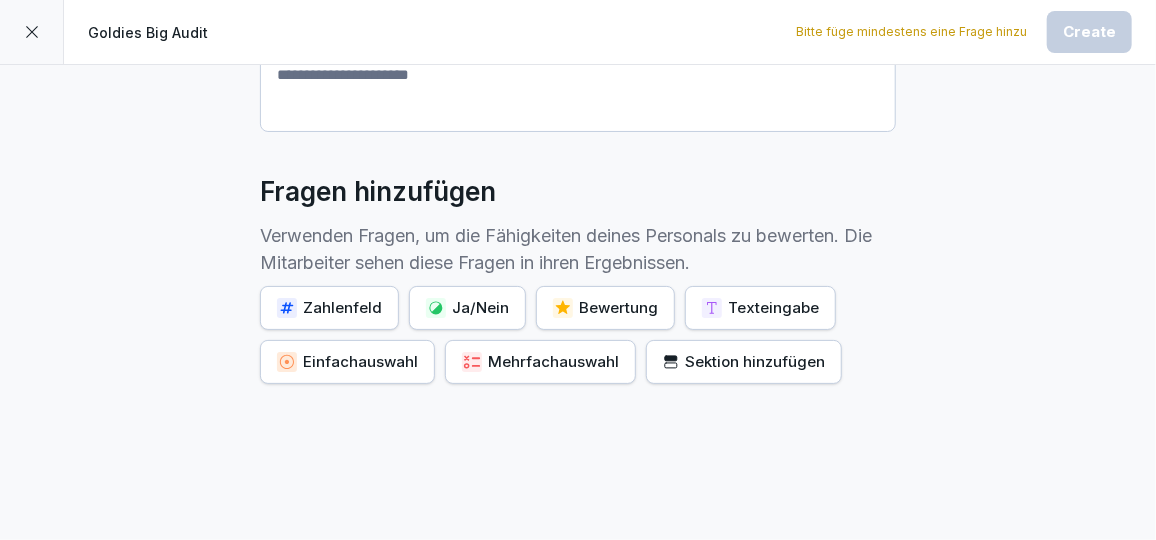scroll, scrollTop: 507, scrollLeft: 0, axis: vertical 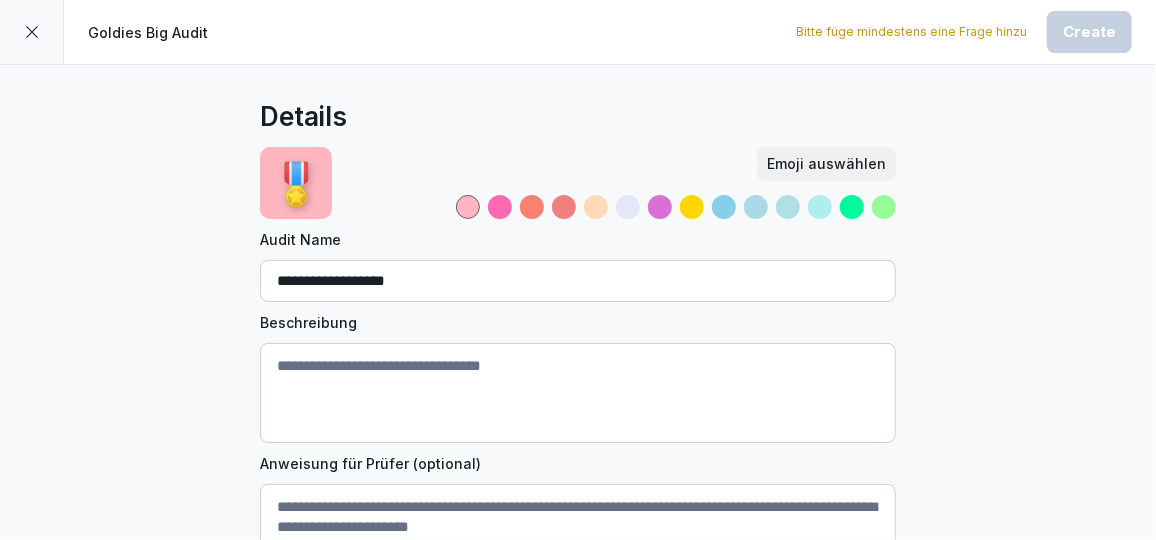 click on "Beschreibung" at bounding box center (578, 393) 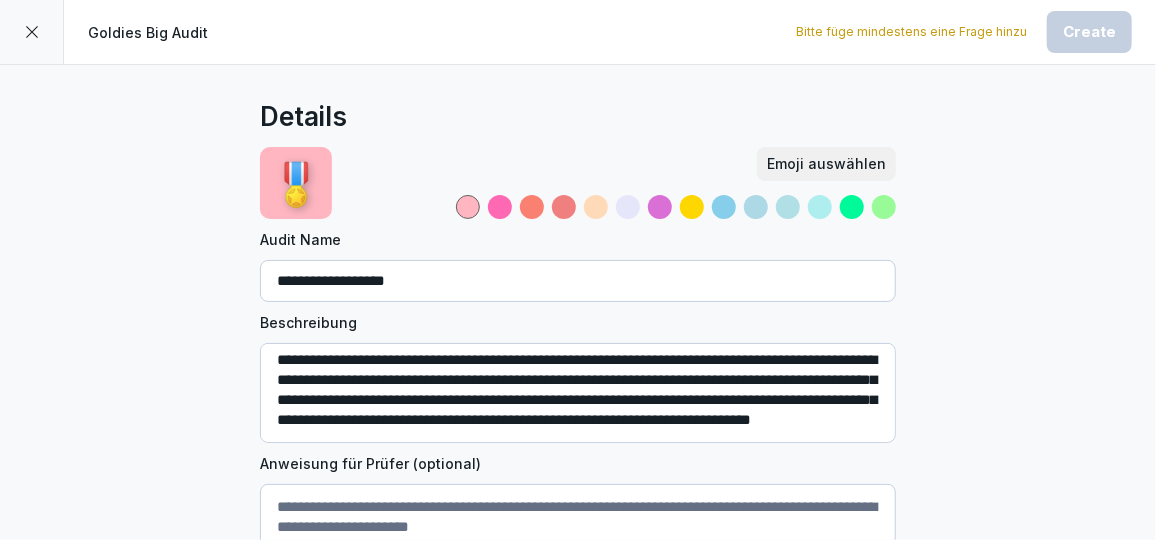 scroll, scrollTop: 65, scrollLeft: 0, axis: vertical 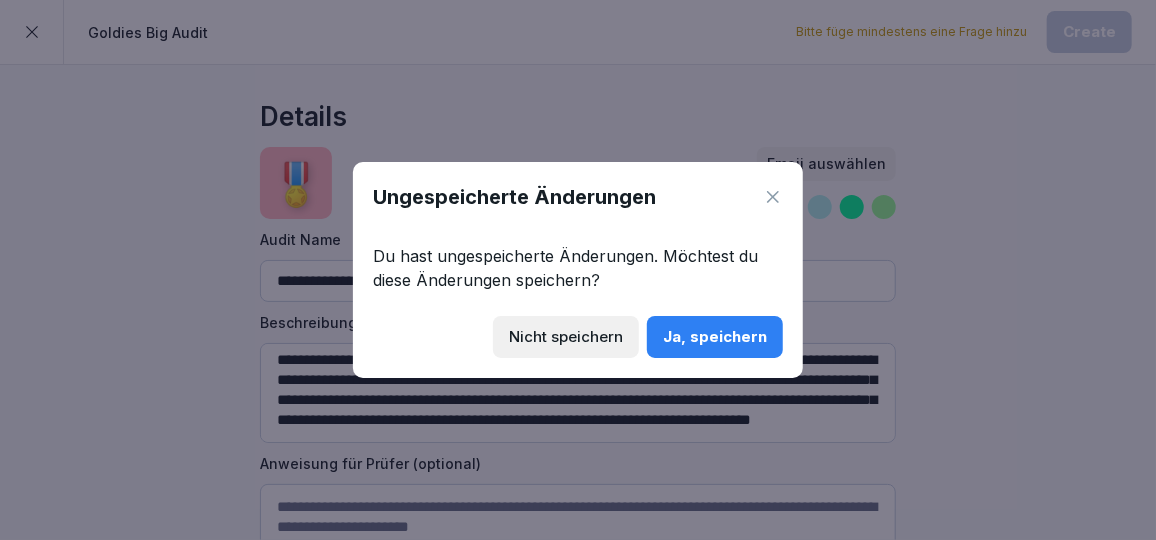 click on "Nicht speichern" at bounding box center (566, 337) 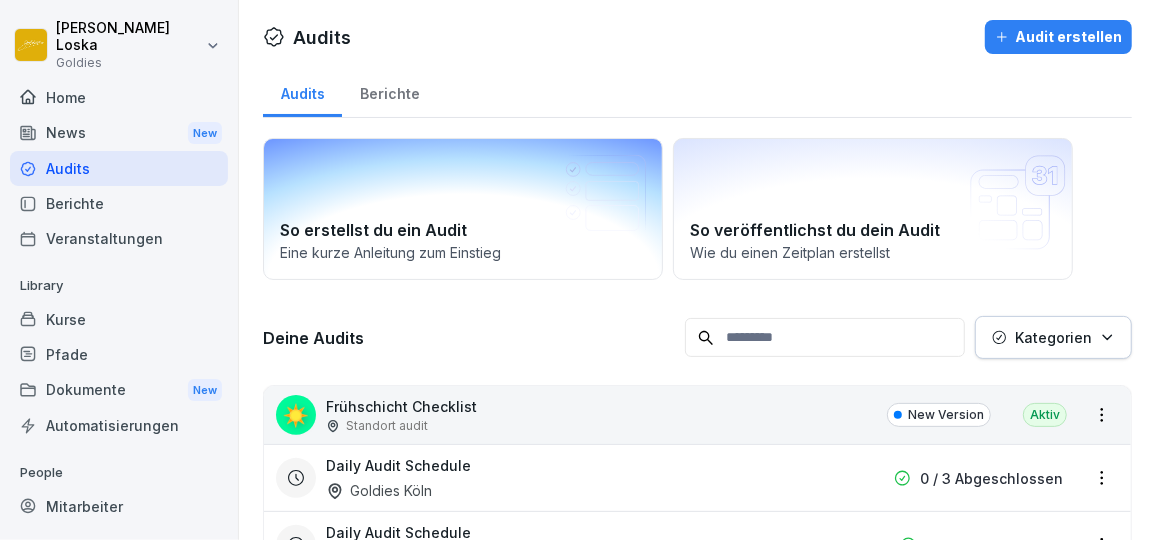 click on "So erstellst du ein Audit" at bounding box center (463, 230) 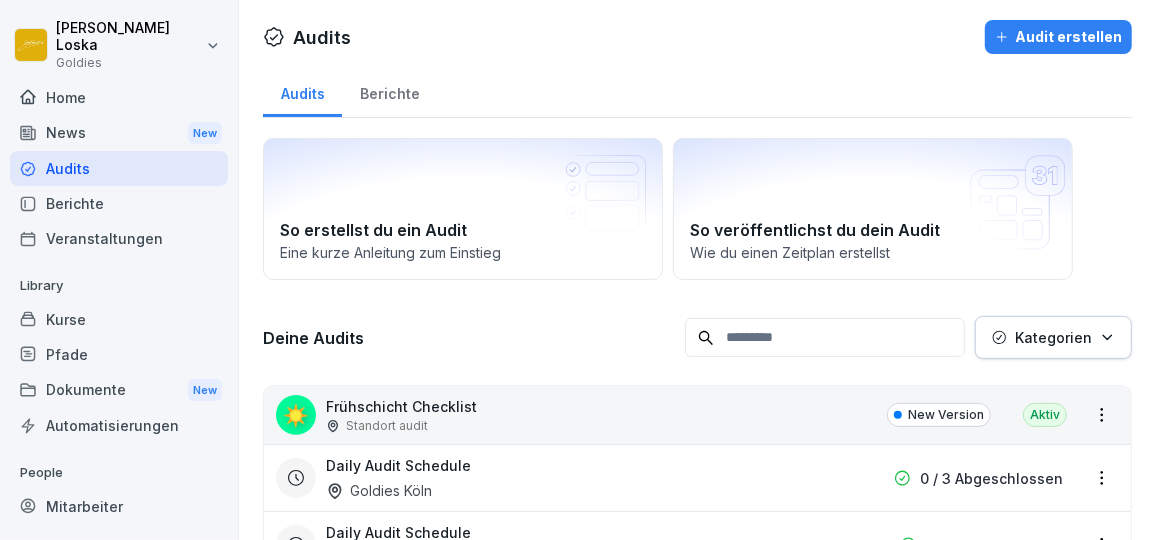 click on "Audit erstellen" at bounding box center (1058, 37) 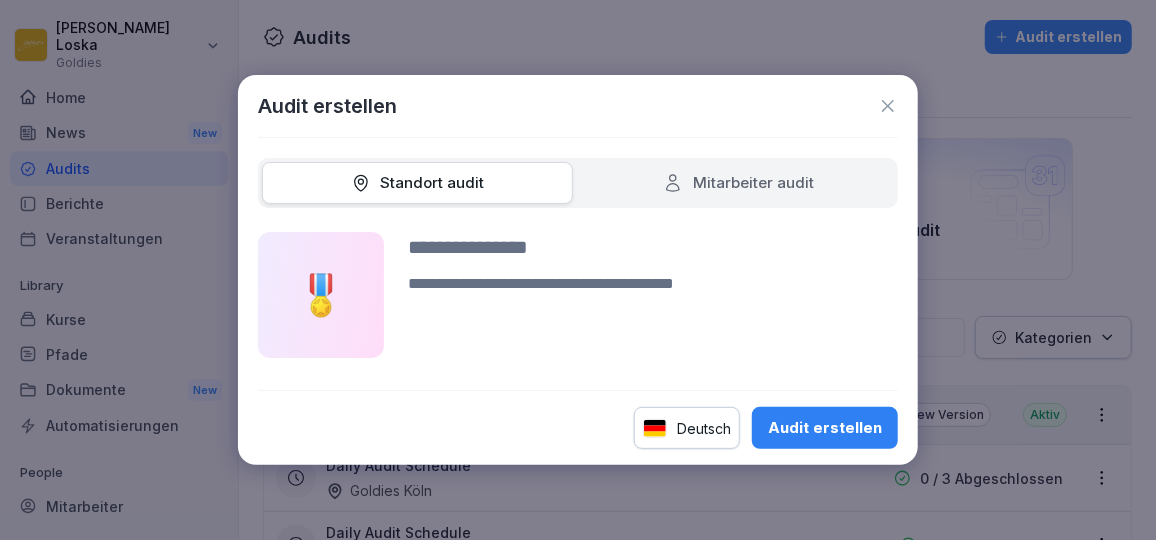 click on "Mitarbeiter audit" at bounding box center (738, 183) 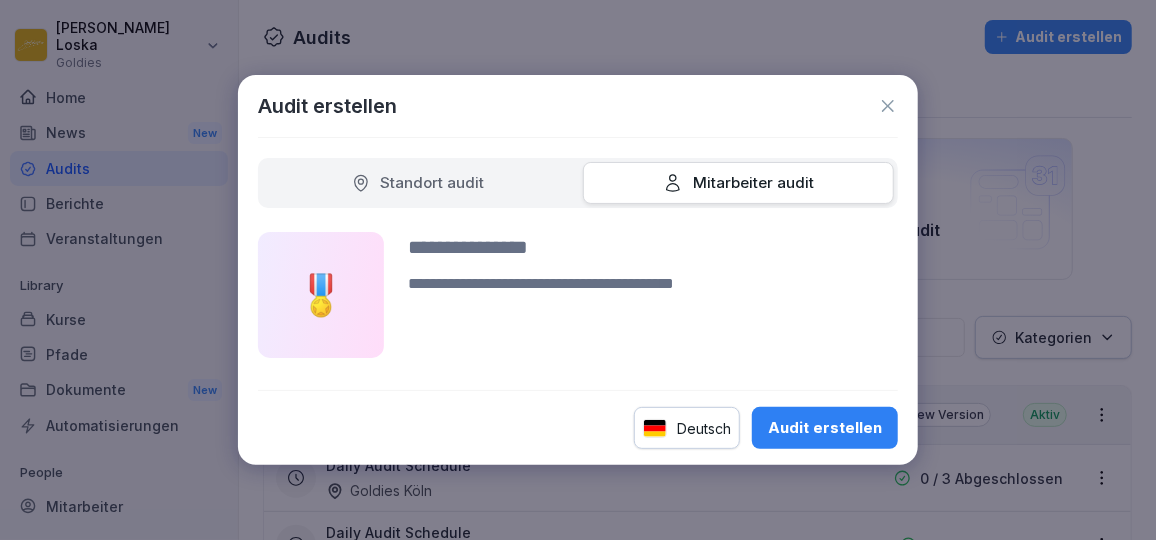 click on "Standort audit" at bounding box center [418, 183] 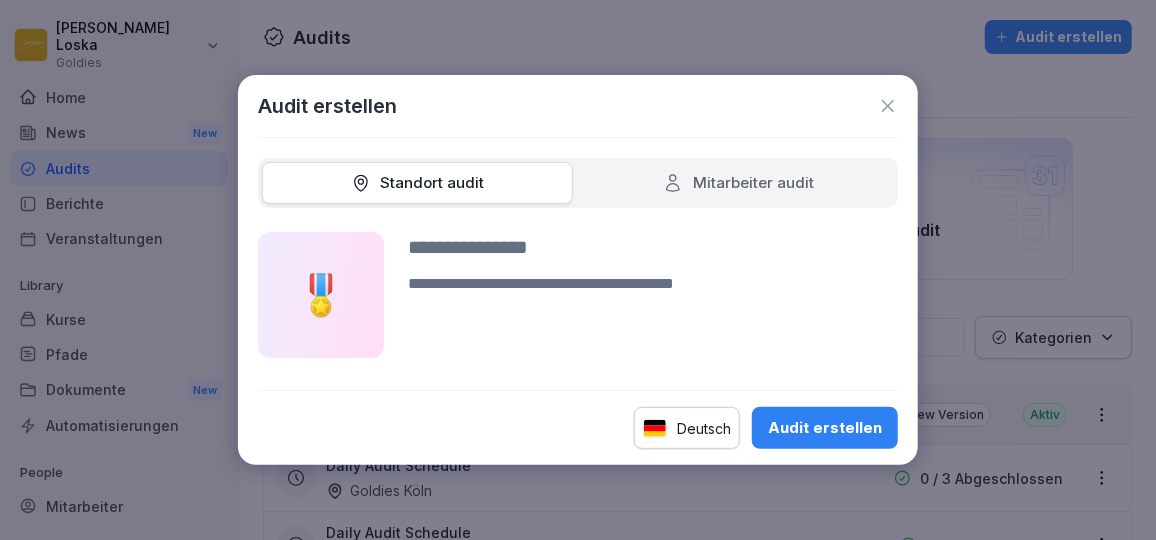 click at bounding box center [653, 247] 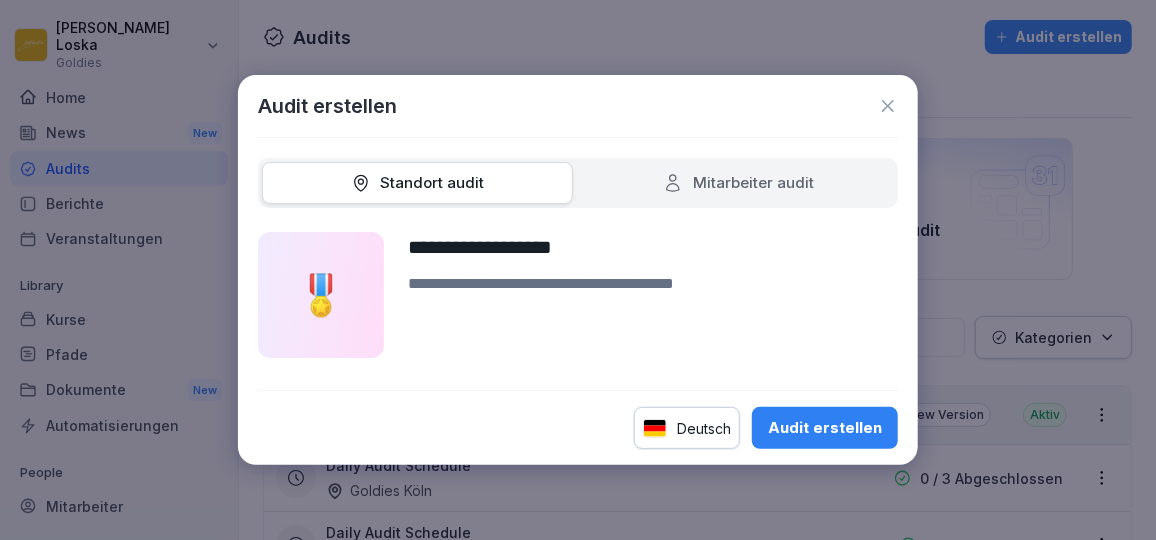 type on "**********" 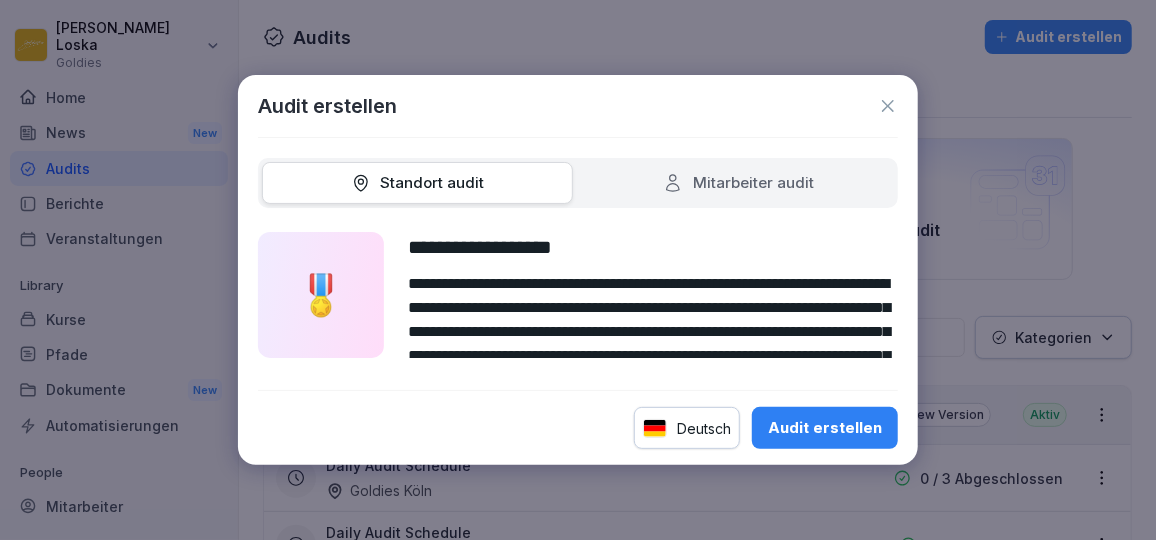 scroll, scrollTop: 127, scrollLeft: 0, axis: vertical 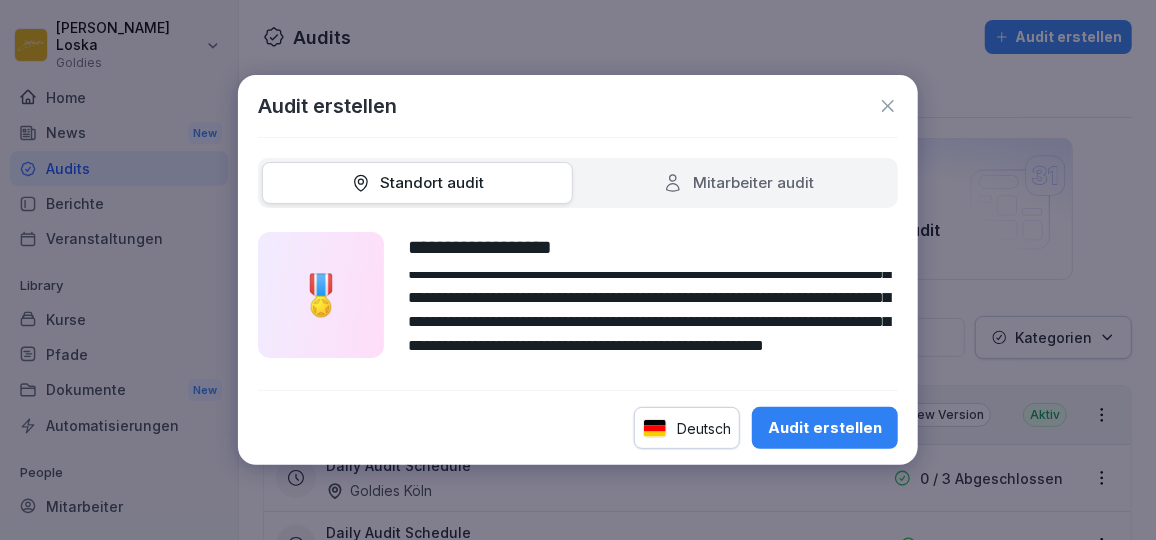 type on "**********" 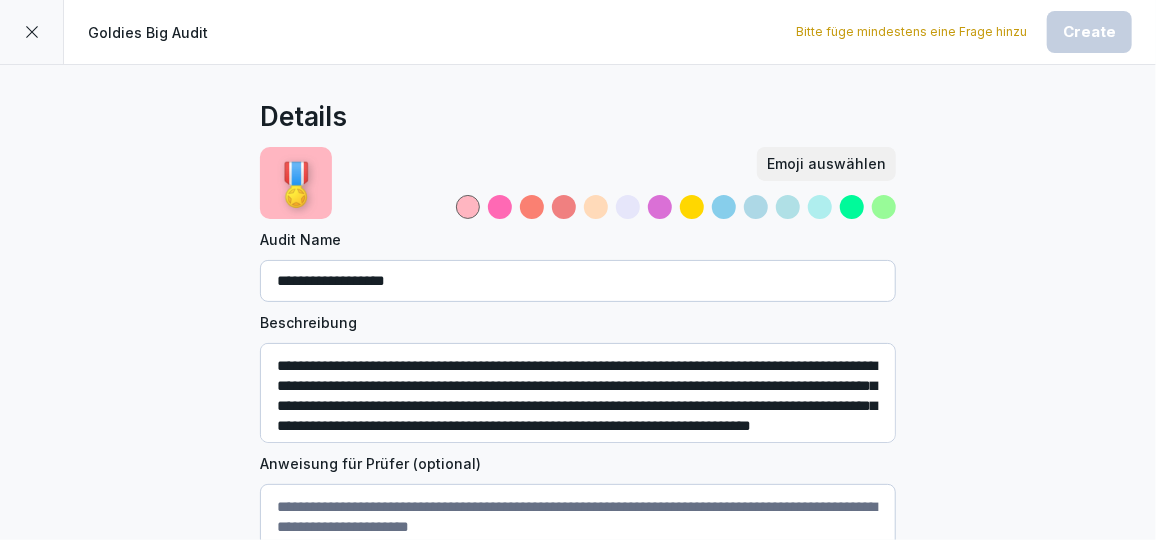scroll, scrollTop: 65, scrollLeft: 0, axis: vertical 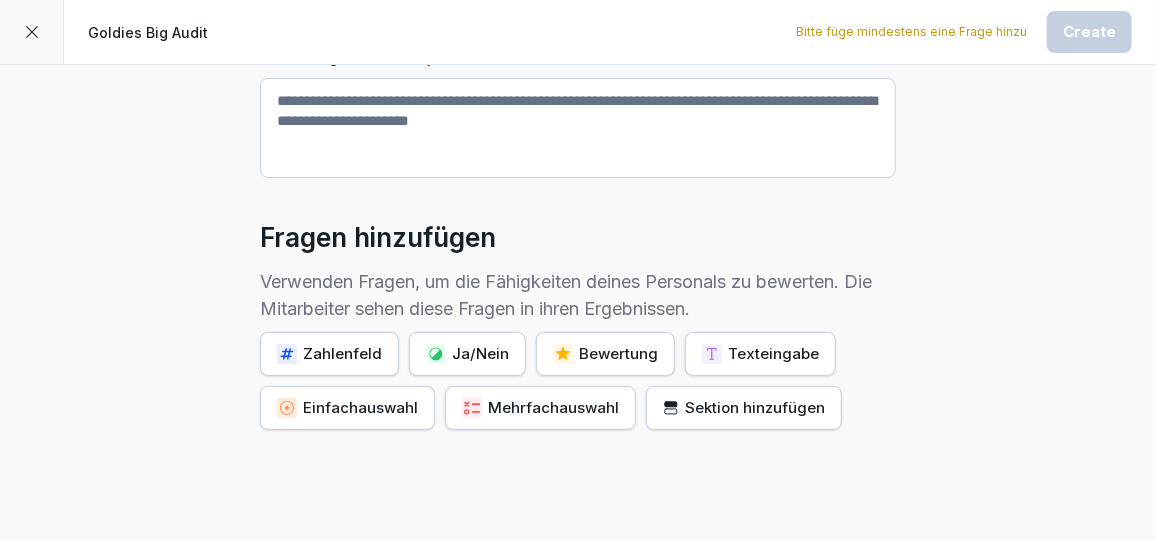 click on "Ja/Nein" at bounding box center [467, 354] 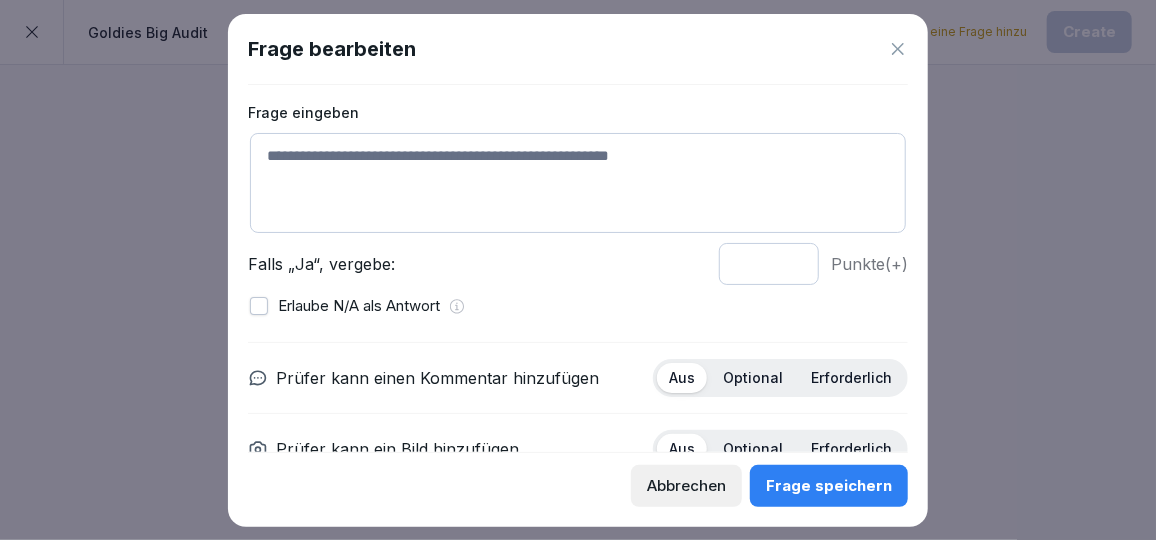 scroll, scrollTop: 0, scrollLeft: 0, axis: both 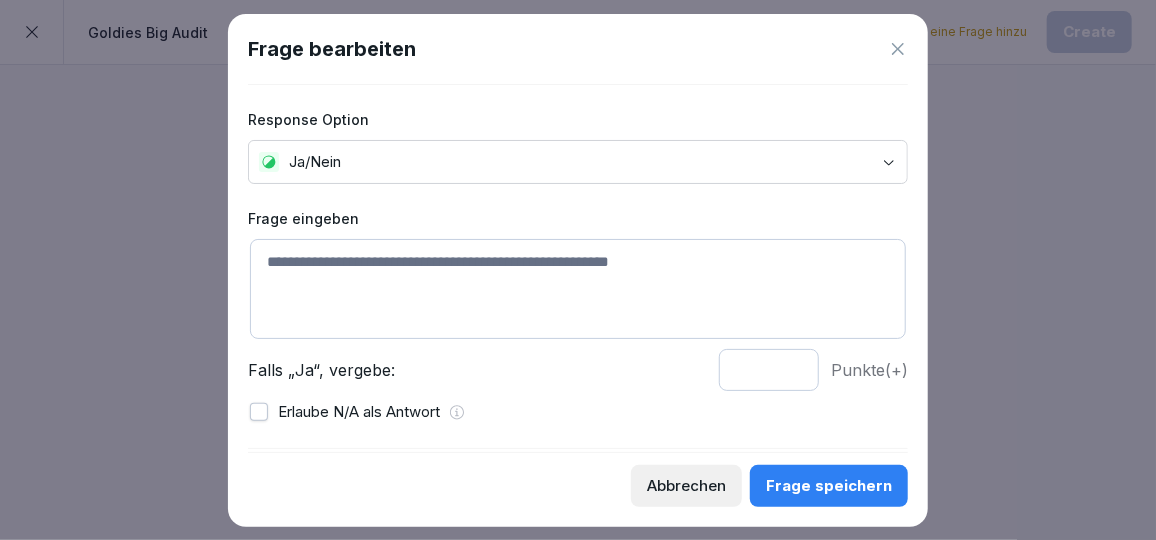 click on "**********" at bounding box center [578, 270] 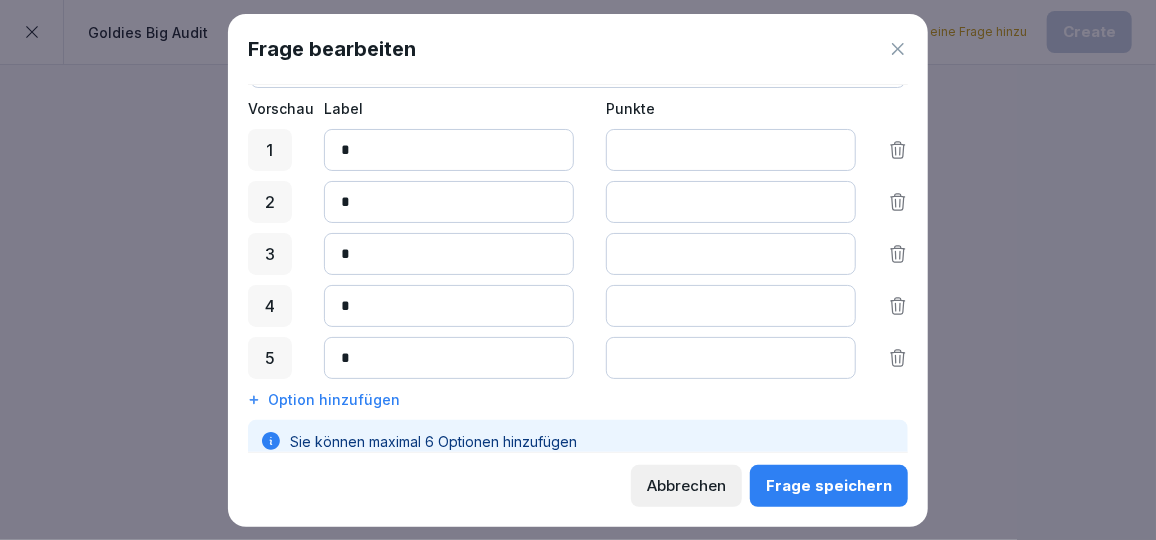 scroll, scrollTop: 0, scrollLeft: 0, axis: both 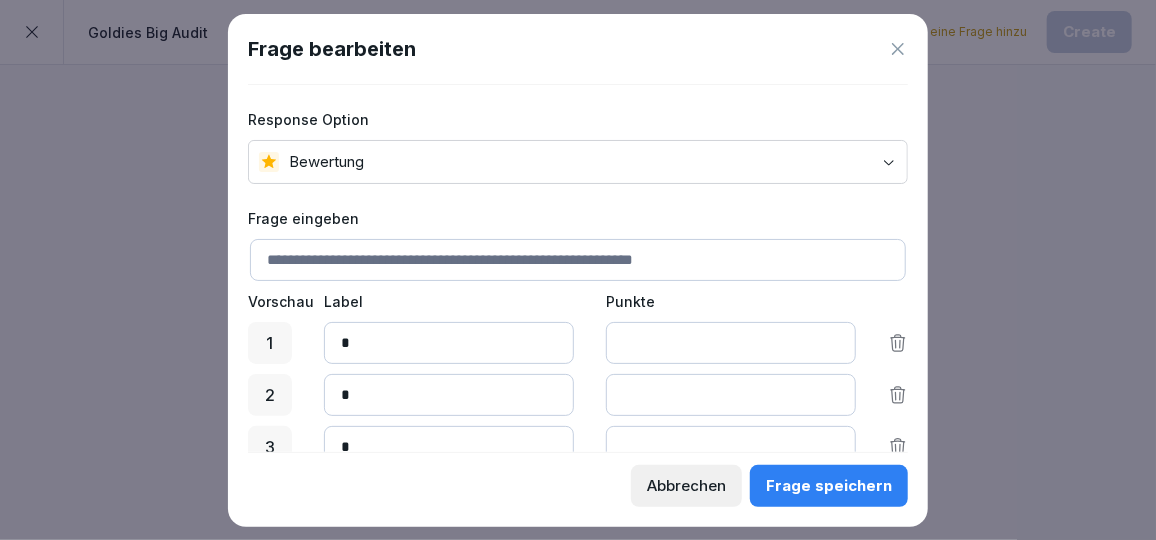 click on "**********" at bounding box center [578, 270] 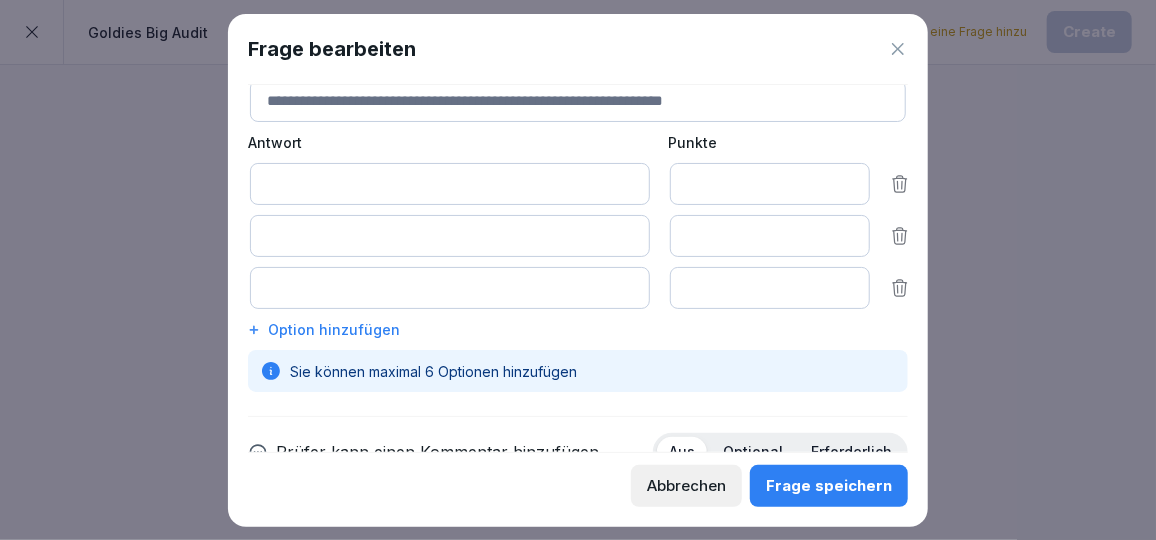 scroll, scrollTop: 0, scrollLeft: 0, axis: both 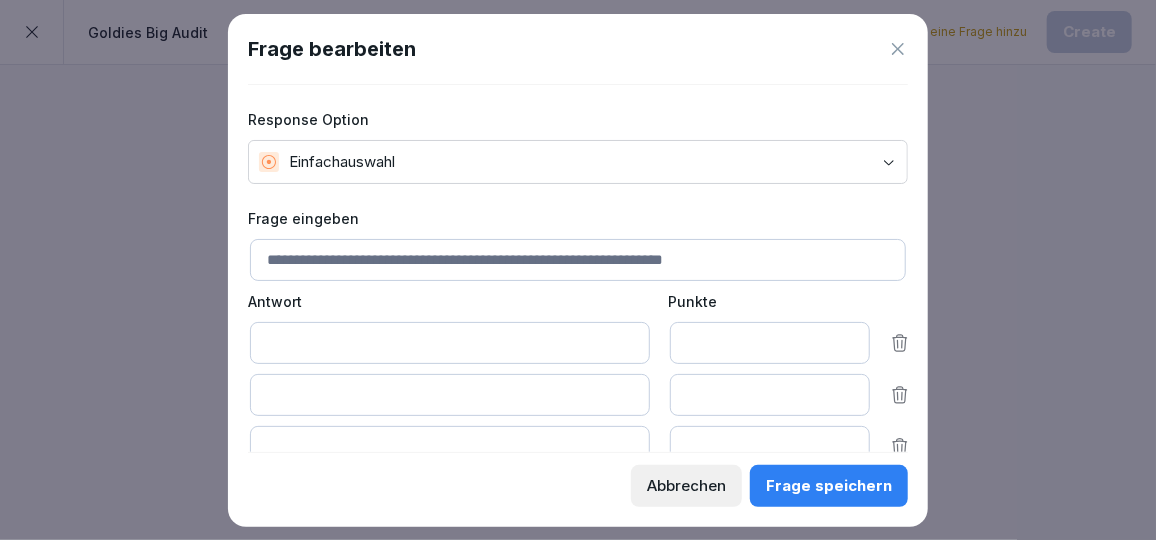 click on "**********" at bounding box center (578, 270) 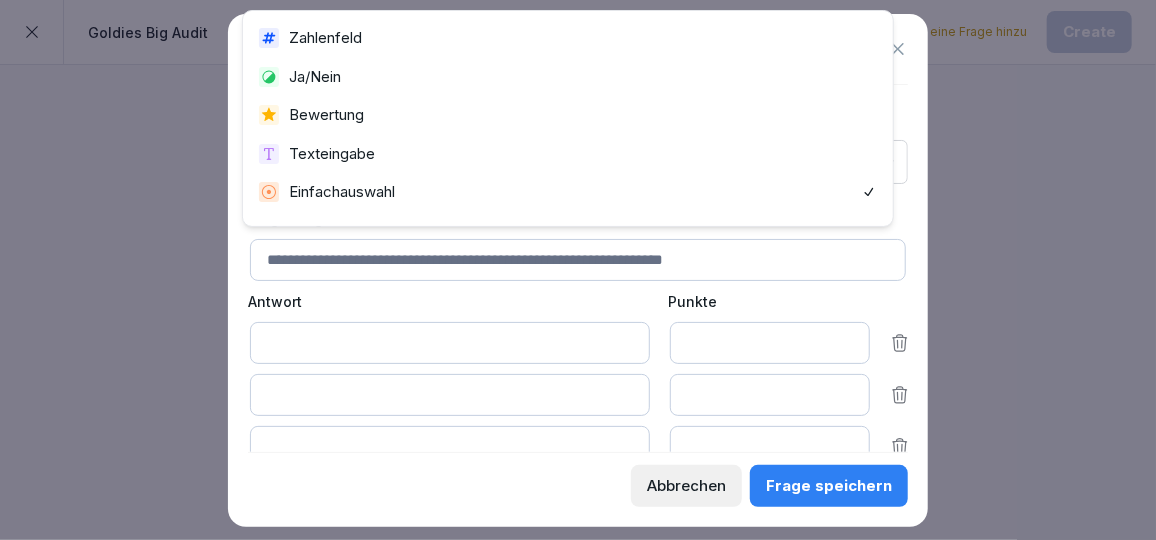 scroll, scrollTop: 30, scrollLeft: 0, axis: vertical 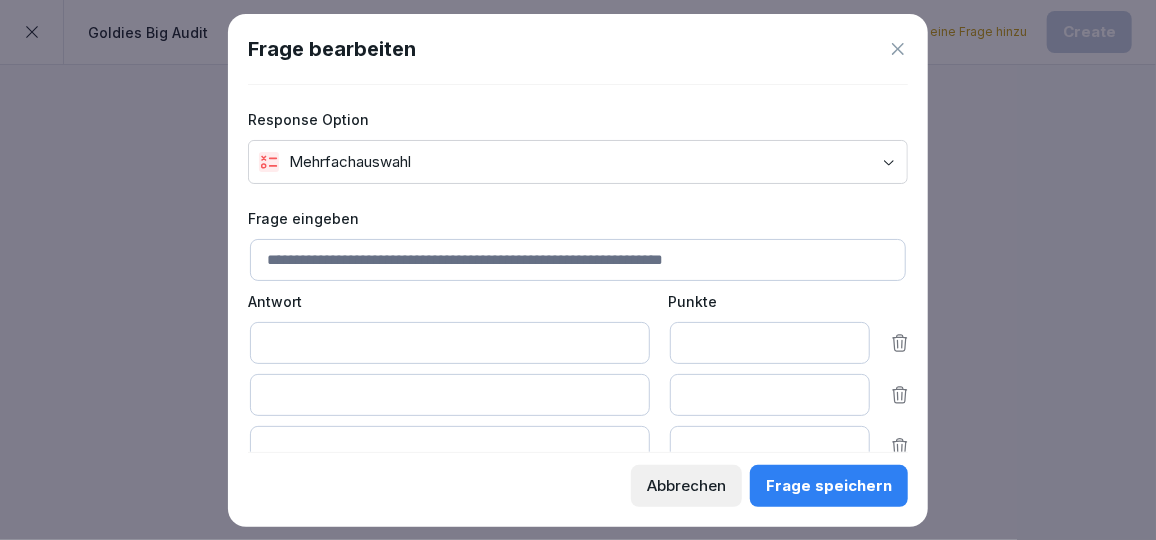 click on "**********" at bounding box center (578, 270) 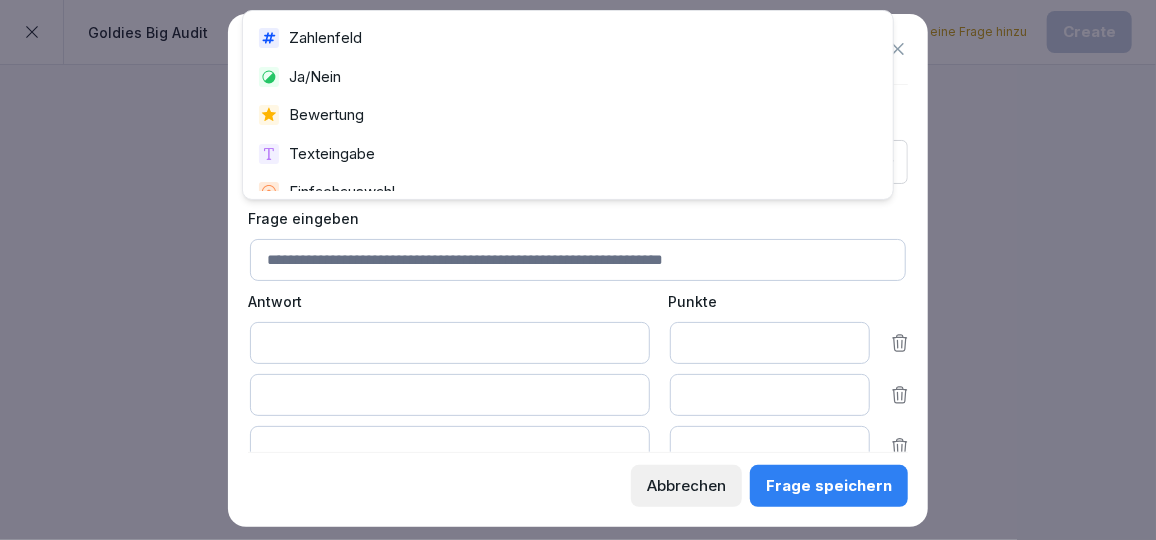 scroll, scrollTop: 58, scrollLeft: 0, axis: vertical 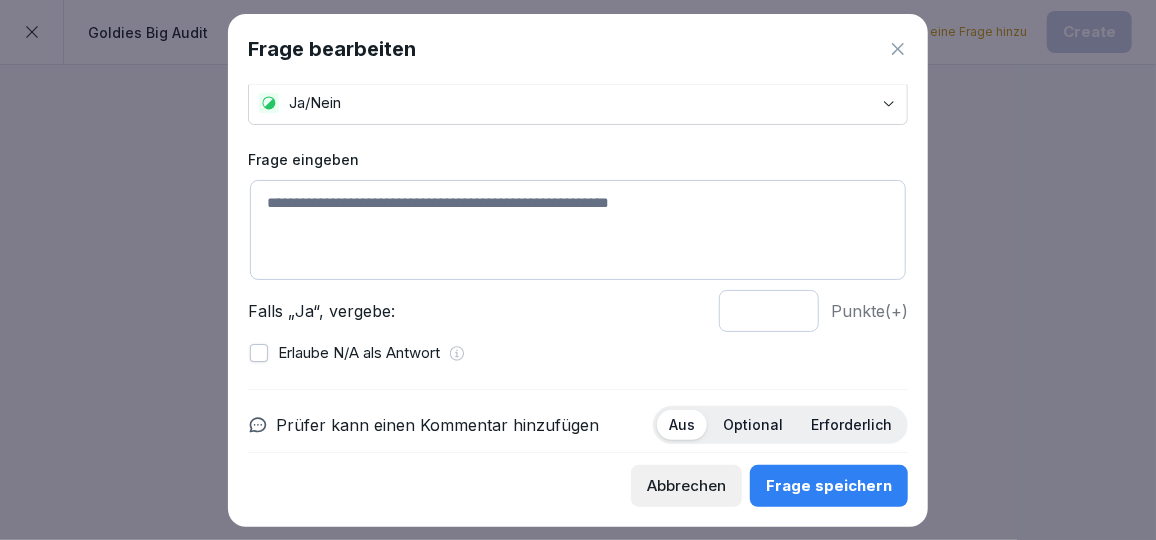 click at bounding box center [578, 230] 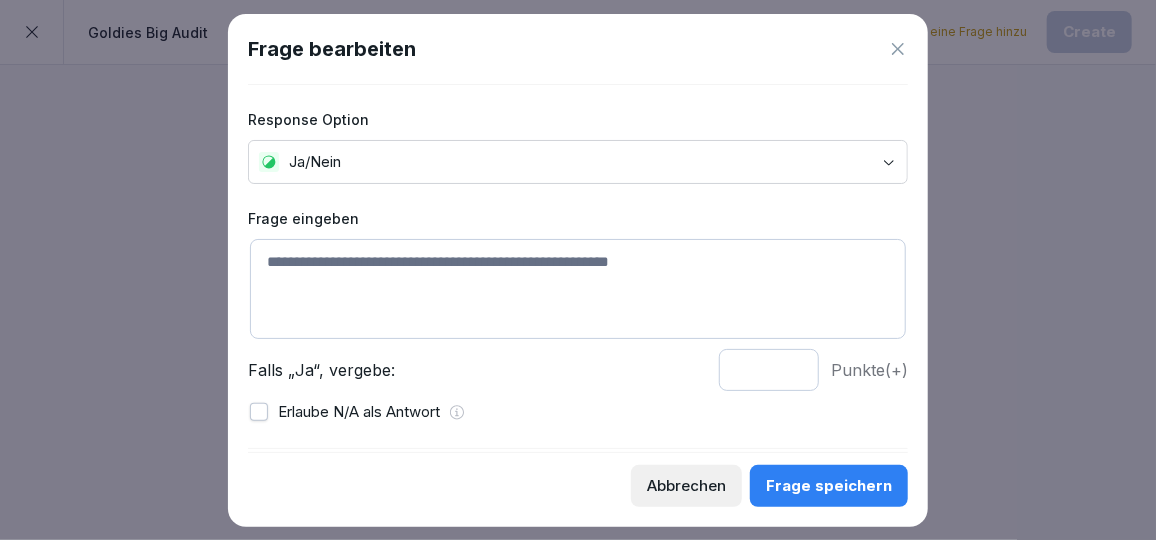 scroll, scrollTop: 1, scrollLeft: 0, axis: vertical 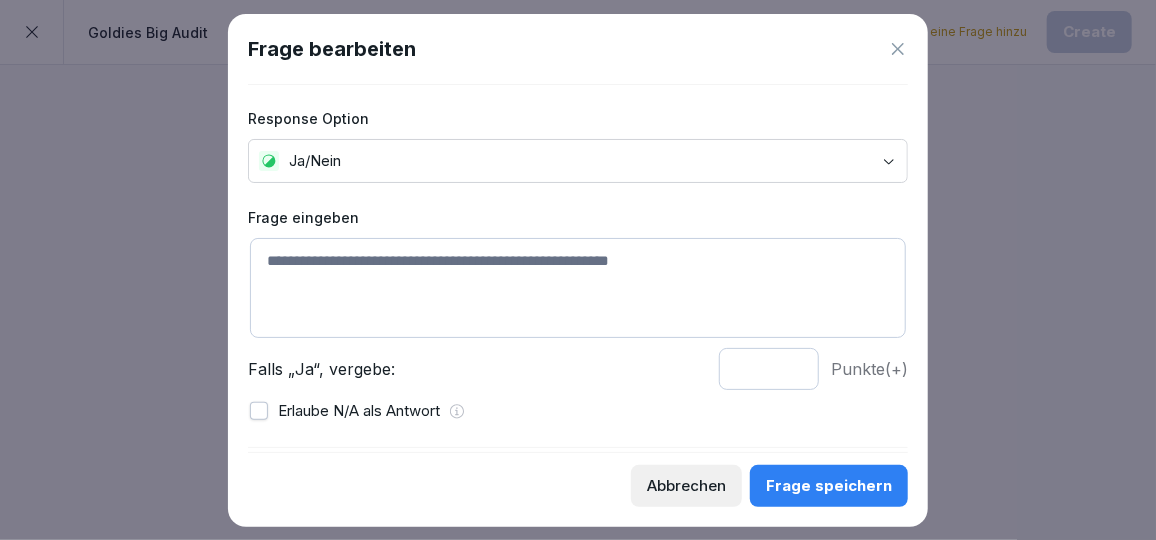 click 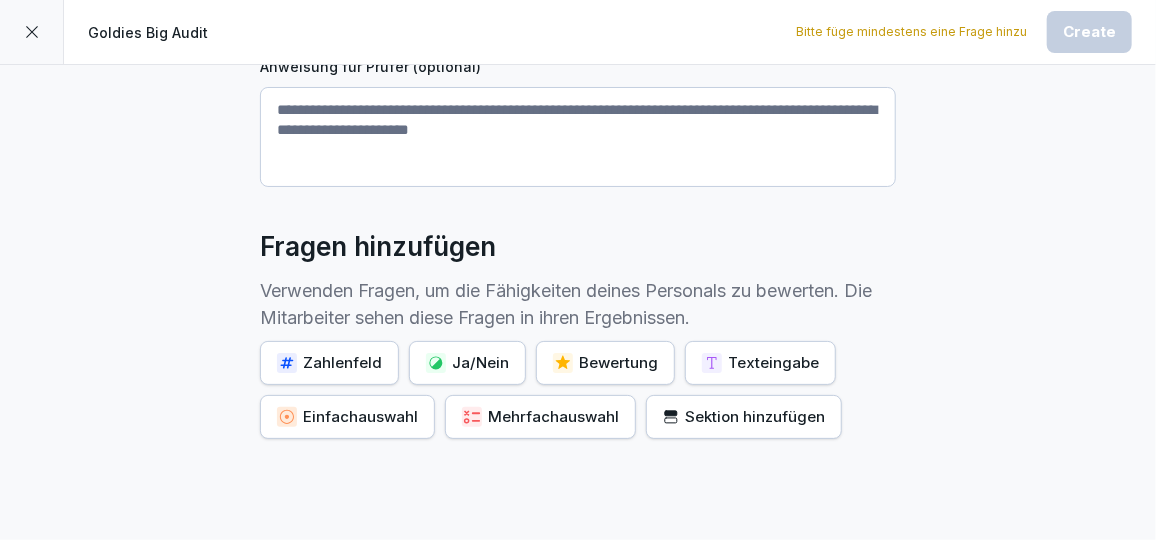 scroll, scrollTop: 398, scrollLeft: 0, axis: vertical 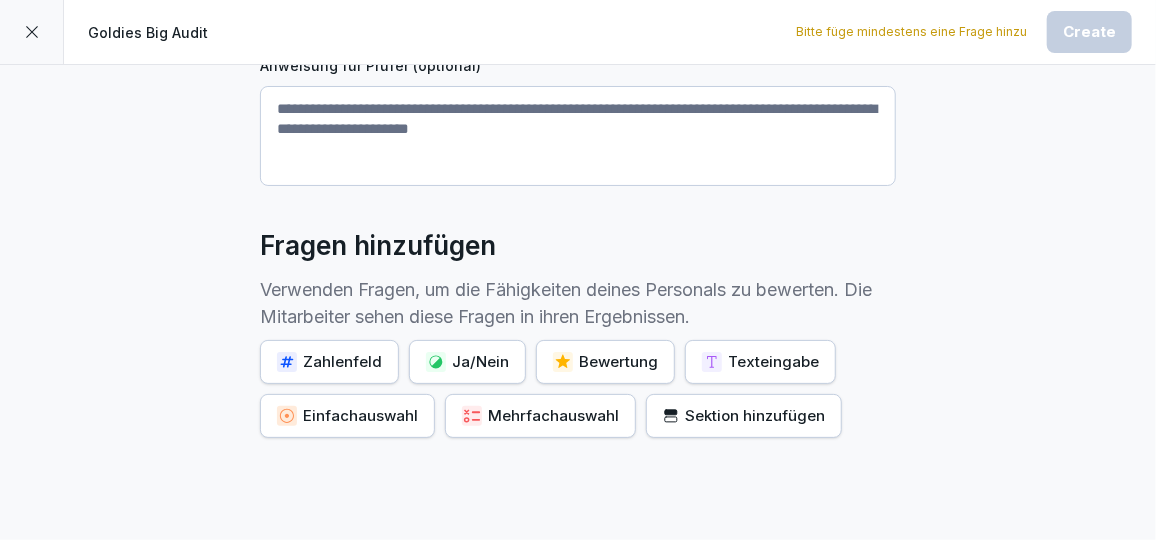 click on "Texteingabe" at bounding box center (760, 362) 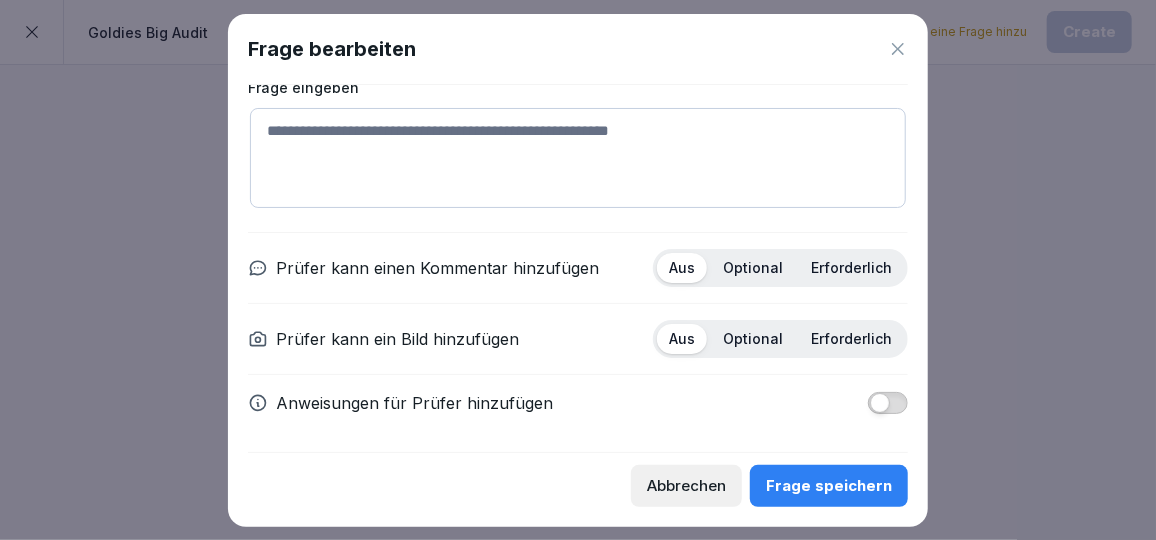 scroll, scrollTop: 0, scrollLeft: 0, axis: both 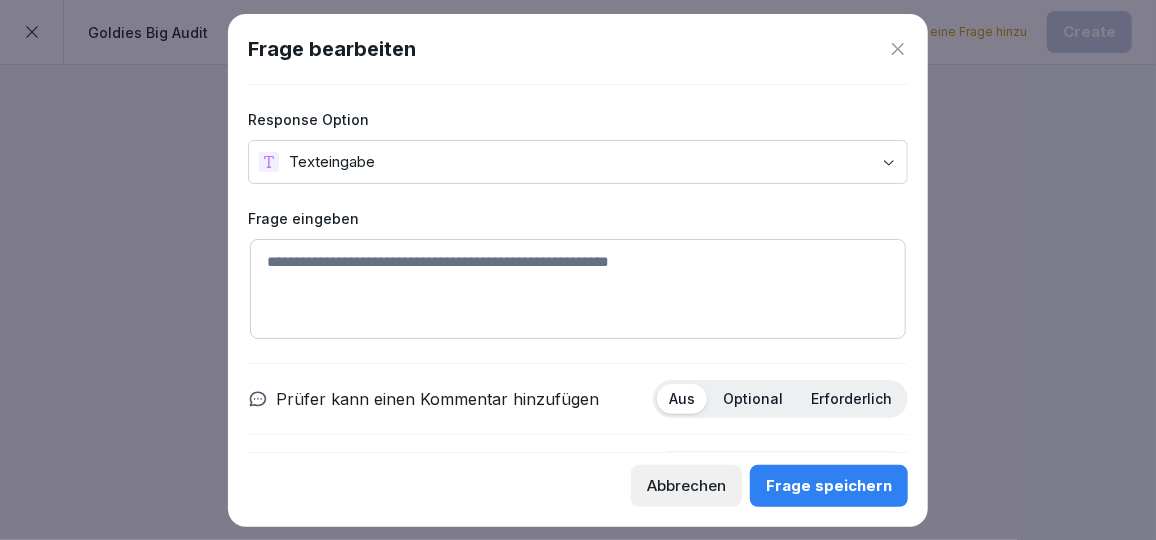 click 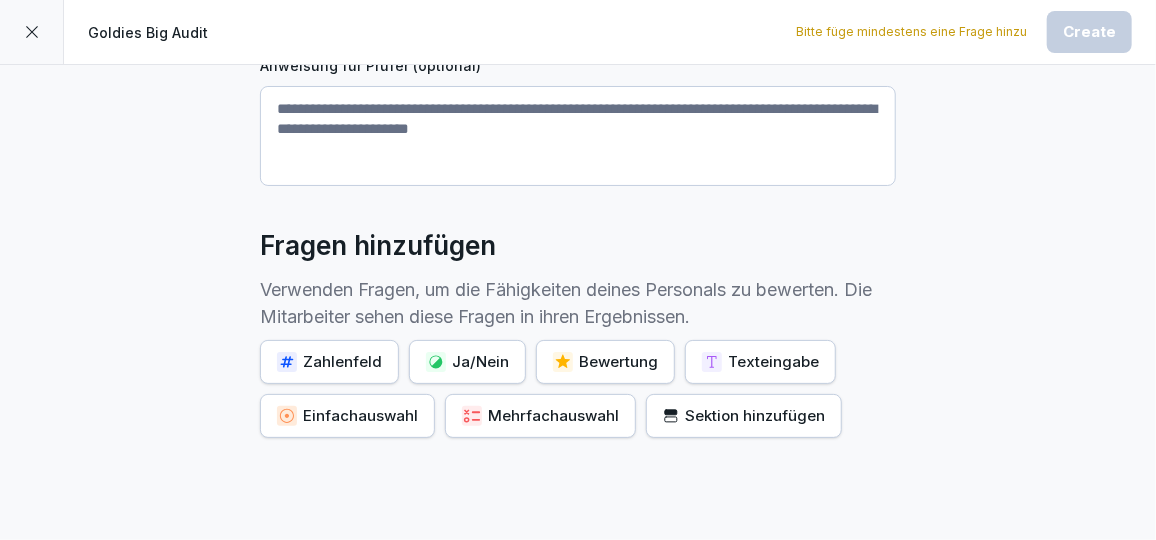 click on "Ja/Nein" at bounding box center [467, 362] 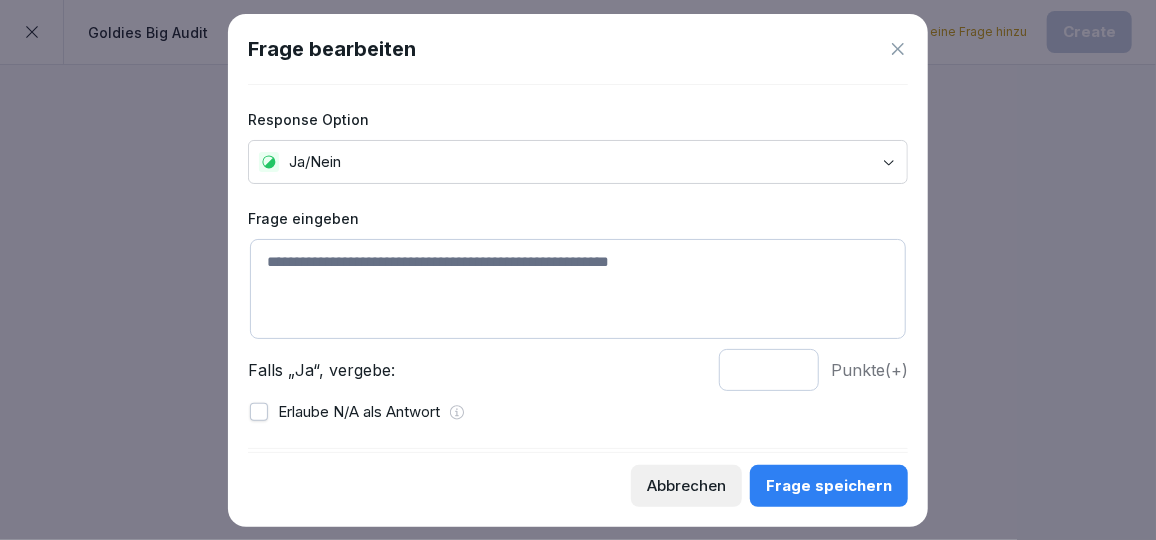 click at bounding box center [578, 289] 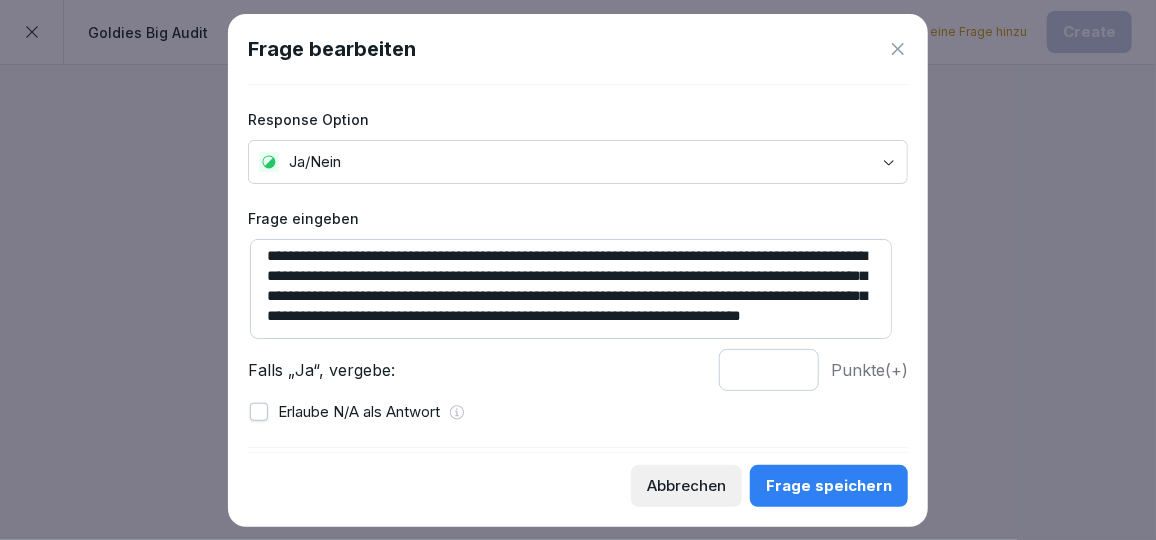 scroll, scrollTop: 0, scrollLeft: 0, axis: both 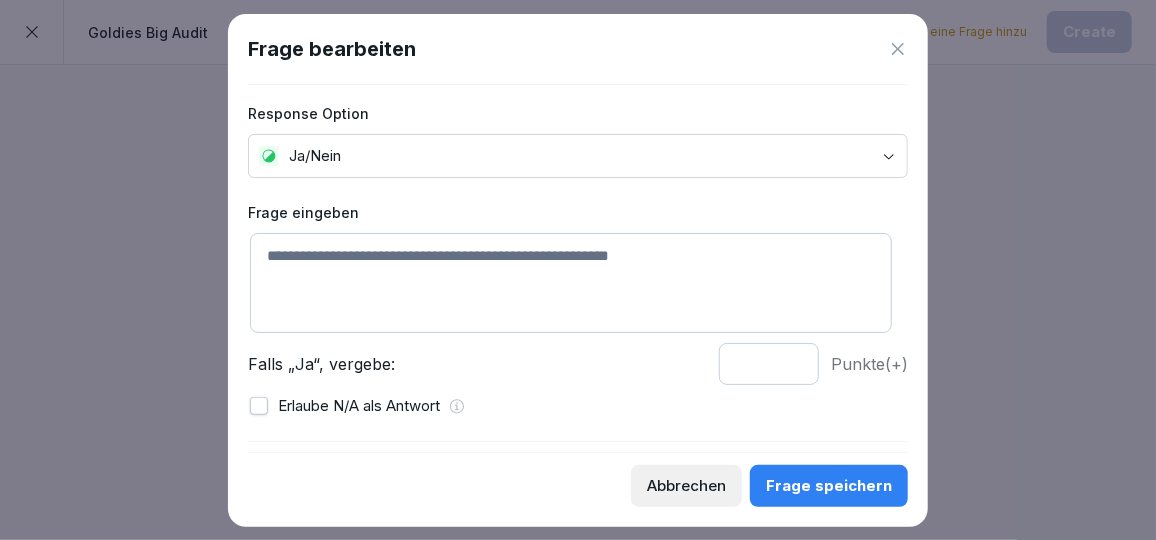 click at bounding box center [571, 283] 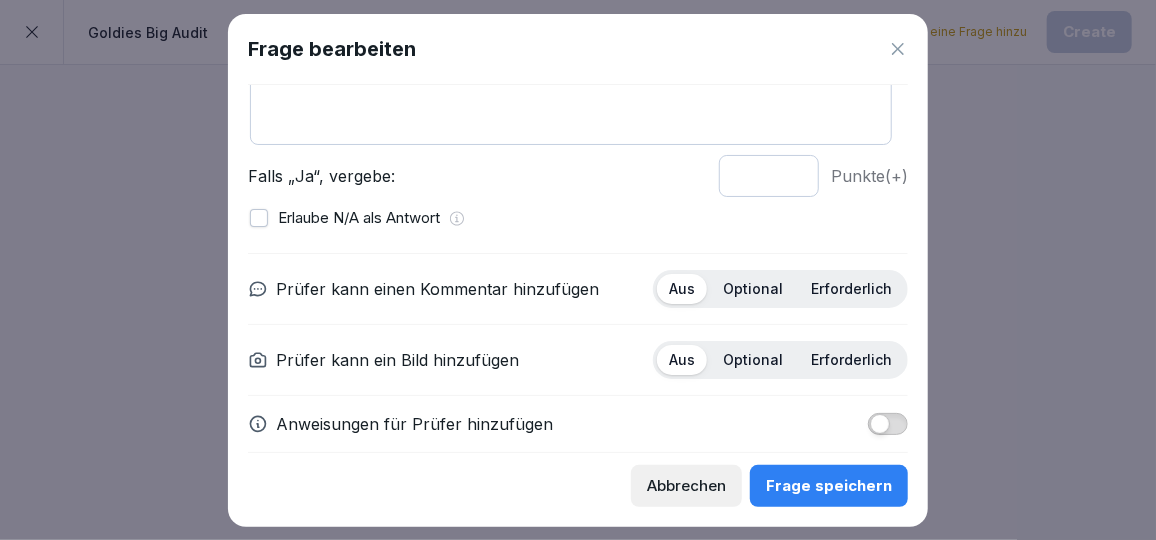 scroll, scrollTop: 195, scrollLeft: 0, axis: vertical 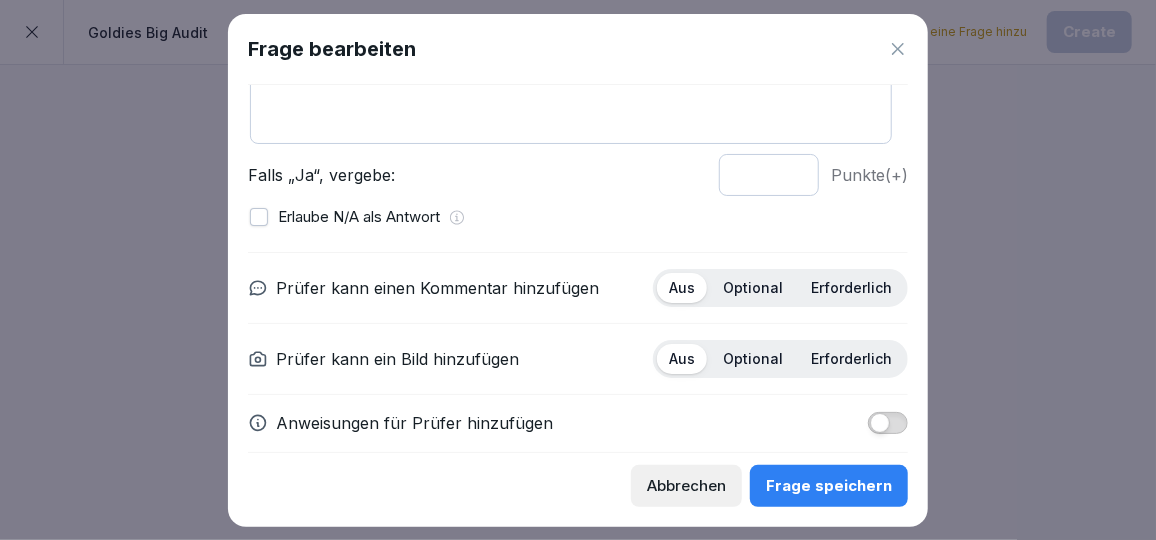 type on "**********" 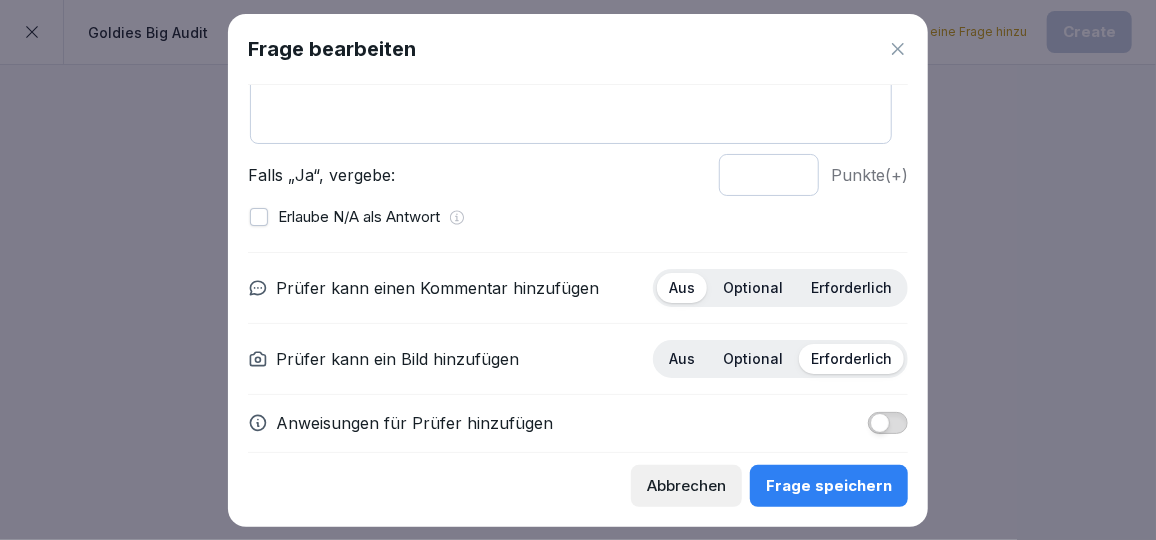 click on "Erforderlich" at bounding box center [851, 288] 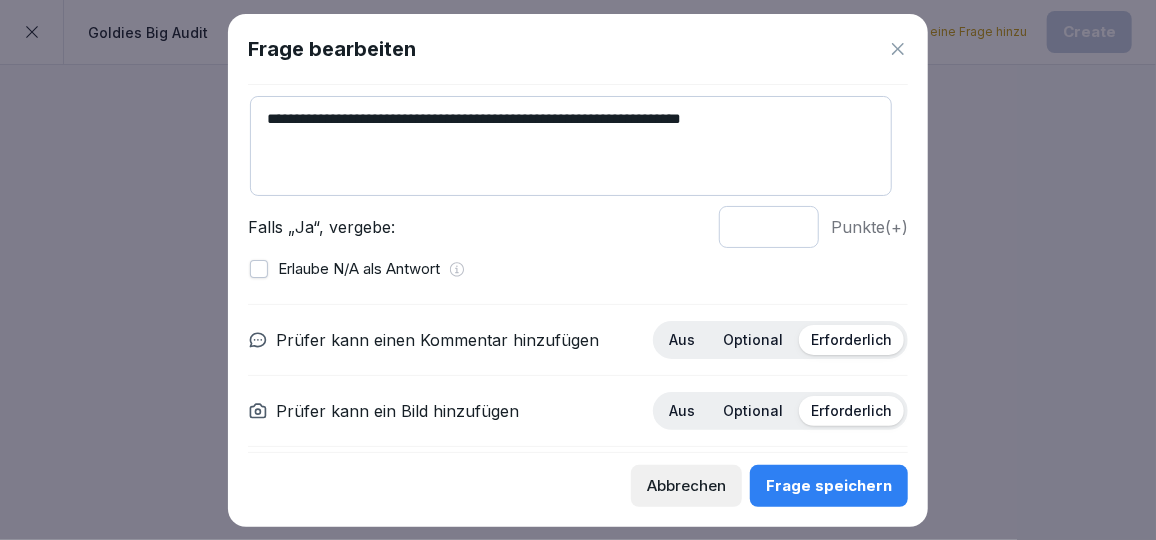 scroll, scrollTop: 147, scrollLeft: 0, axis: vertical 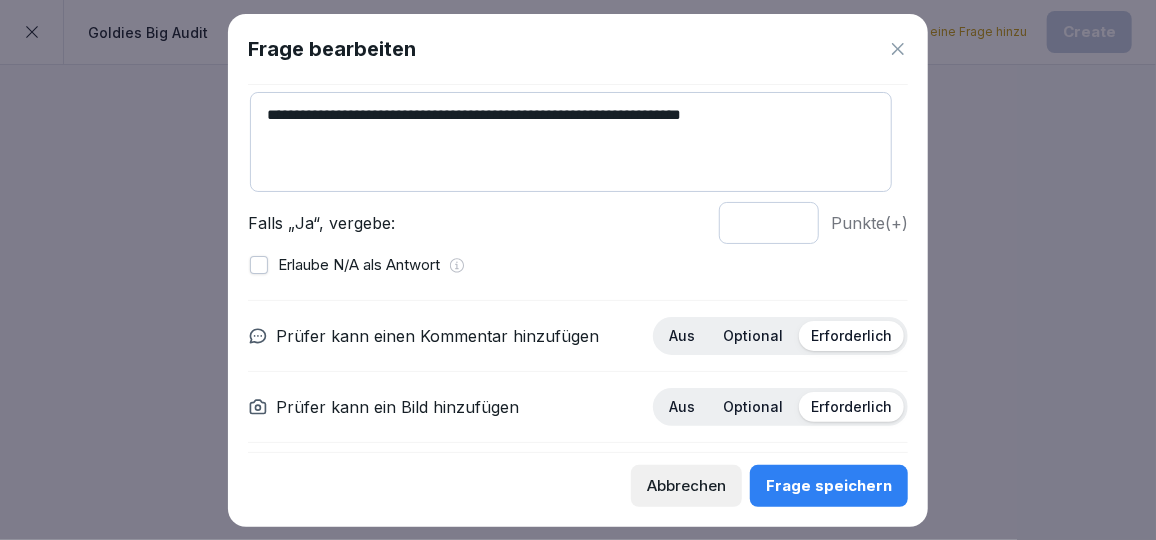 drag, startPoint x: 746, startPoint y: 224, endPoint x: 567, endPoint y: 252, distance: 181.17671 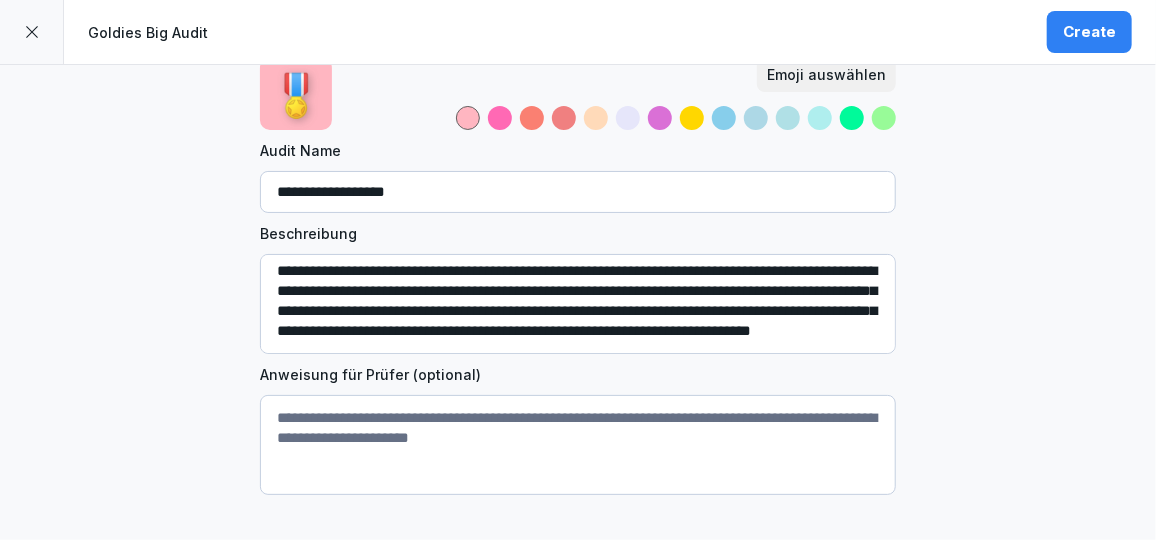scroll, scrollTop: 87, scrollLeft: 0, axis: vertical 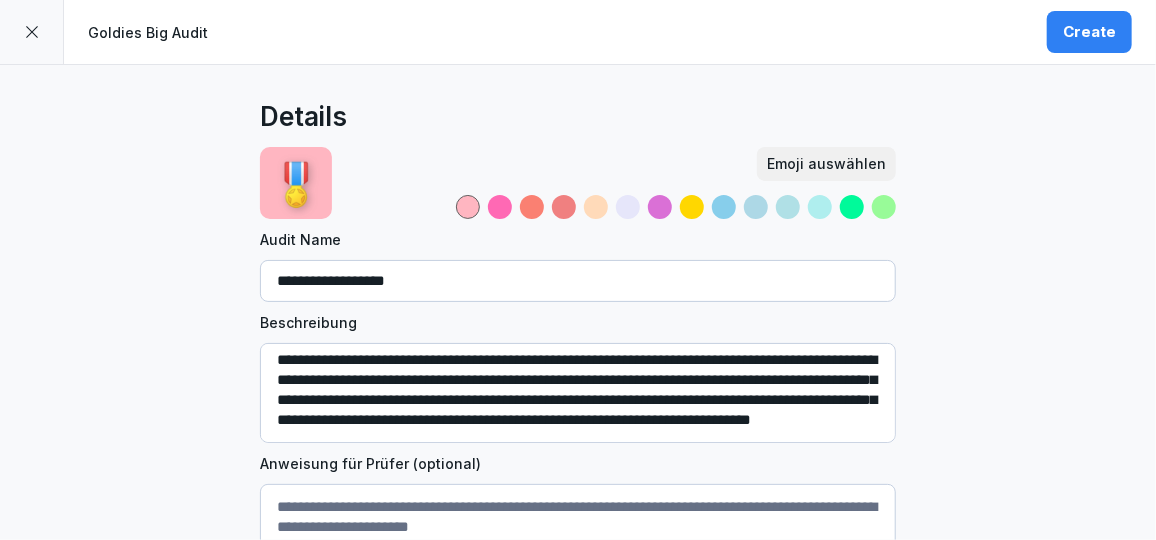 click on "Create" at bounding box center [1089, 32] 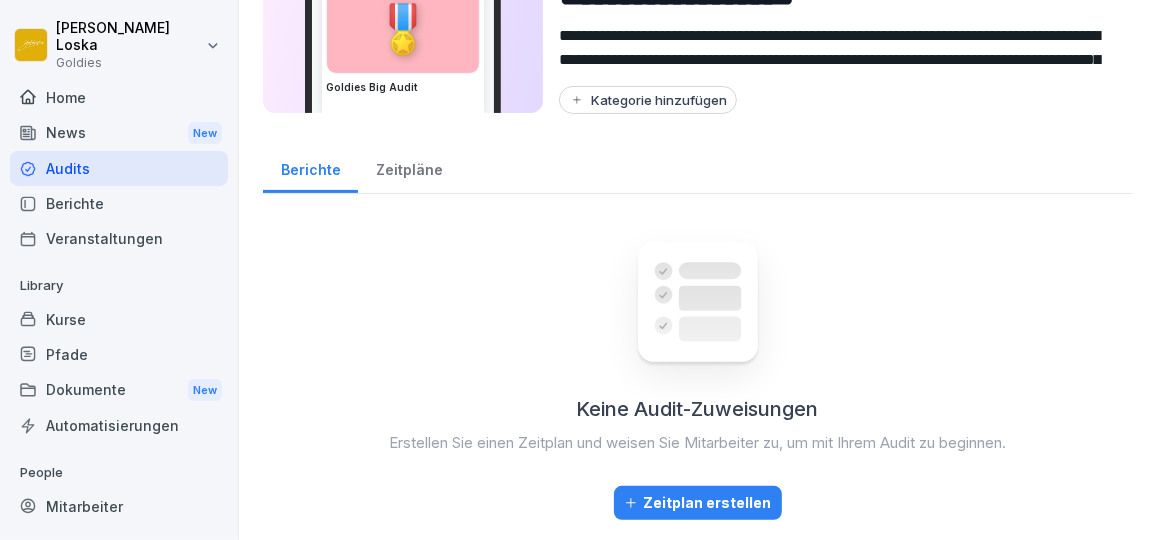 scroll, scrollTop: 0, scrollLeft: 0, axis: both 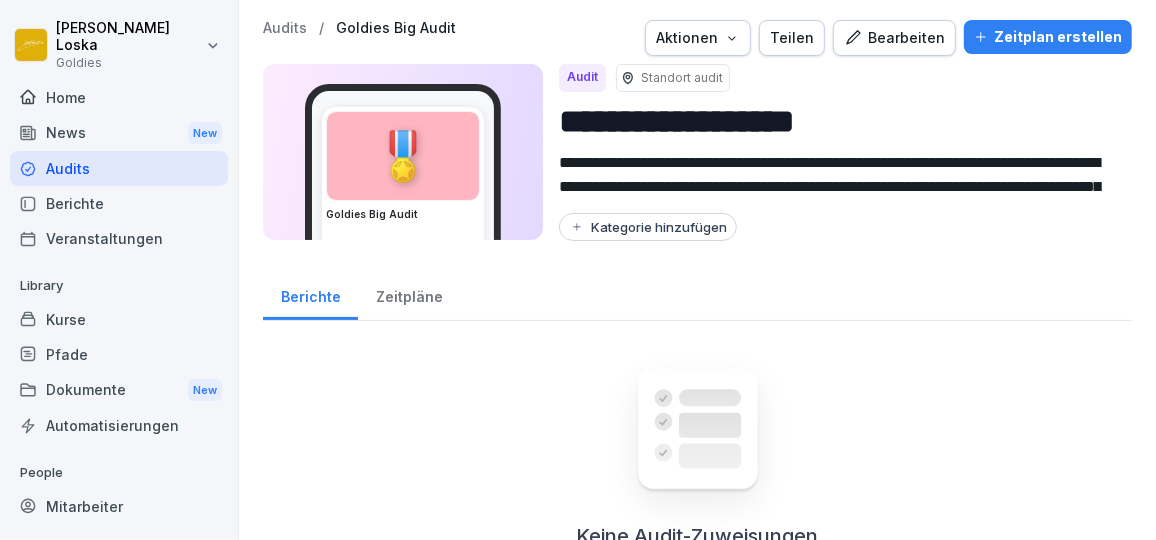 click on "Bearbeiten" at bounding box center [894, 38] 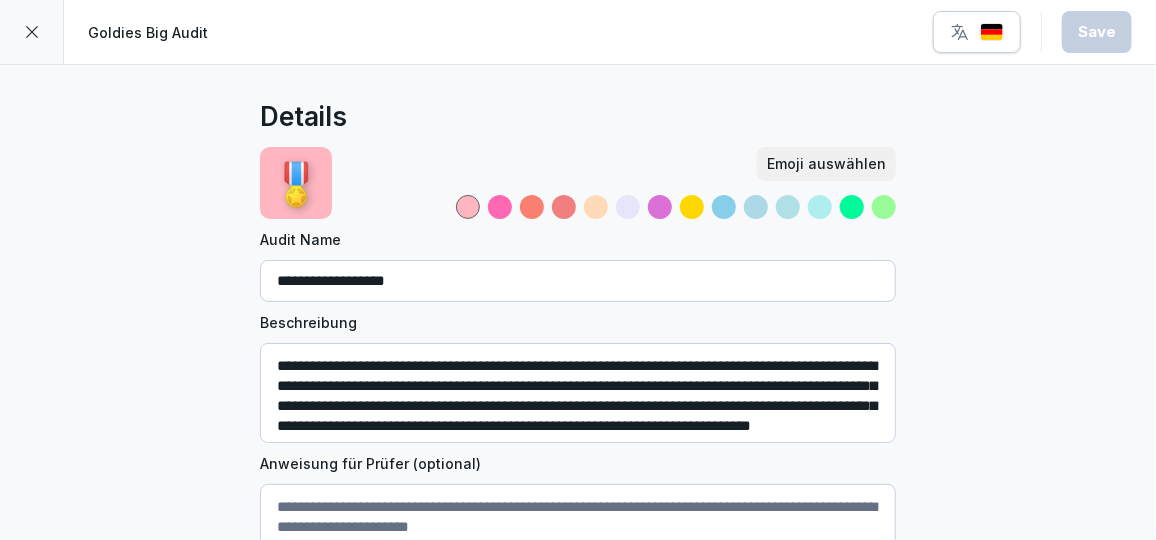 scroll, scrollTop: 65, scrollLeft: 0, axis: vertical 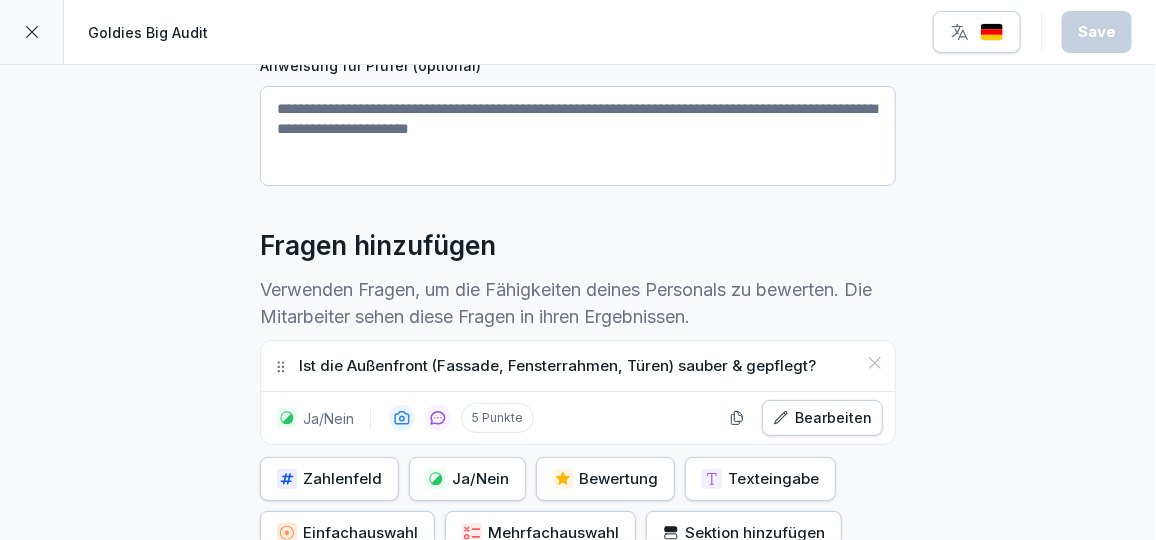 click 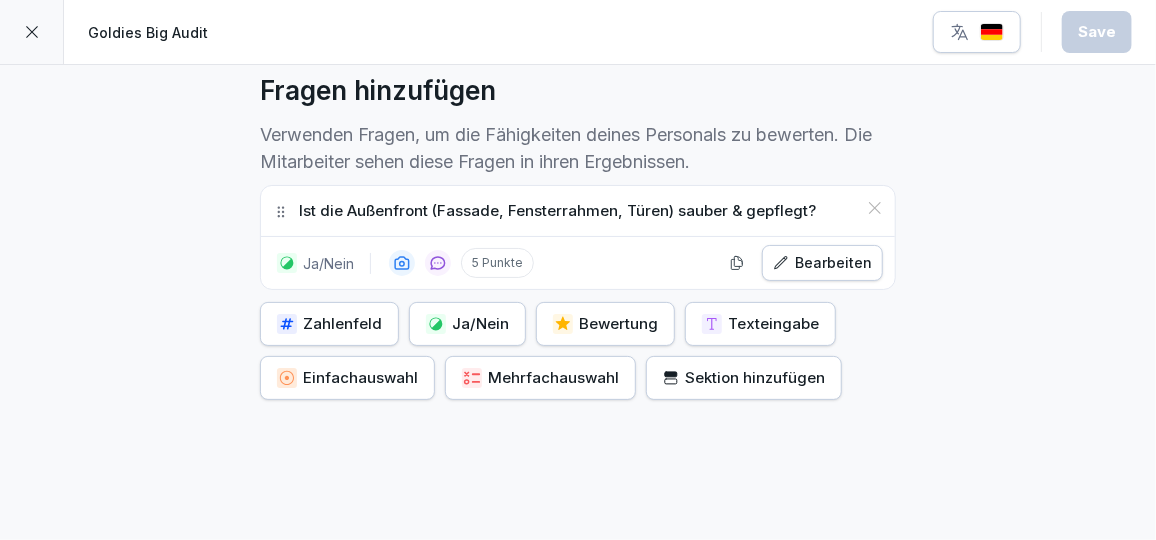 scroll, scrollTop: 554, scrollLeft: 0, axis: vertical 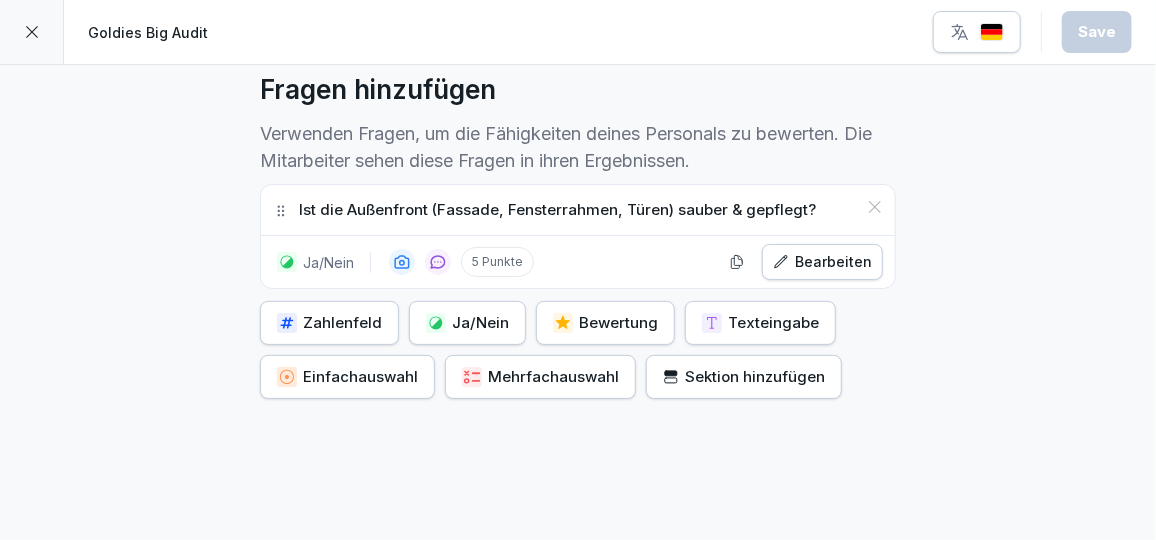 click on "Texteingabe" at bounding box center (760, 323) 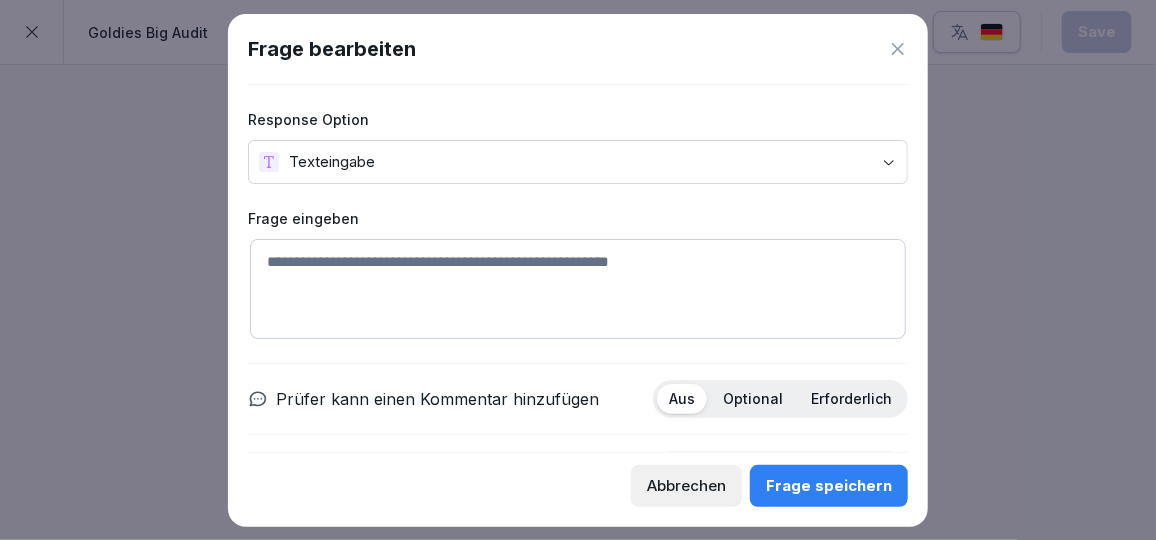 click on "**********" at bounding box center (578, 270) 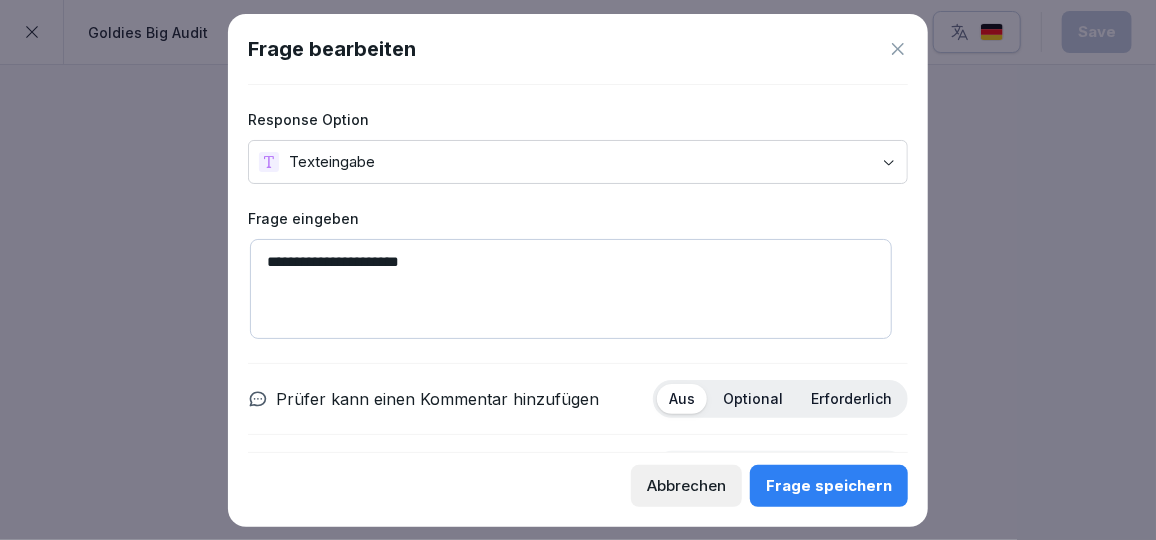 type on "**********" 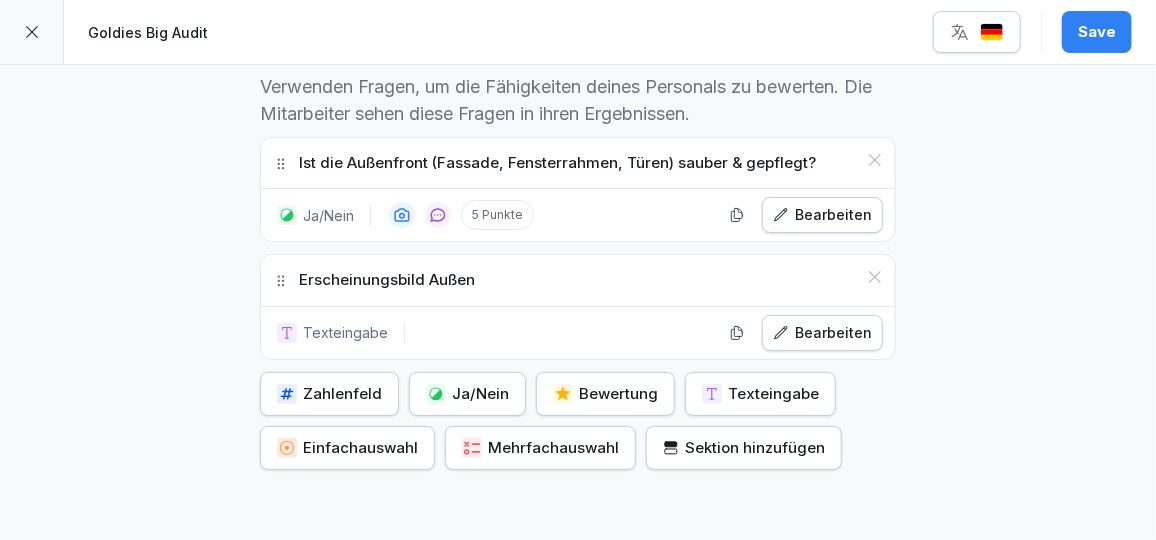 scroll, scrollTop: 601, scrollLeft: 0, axis: vertical 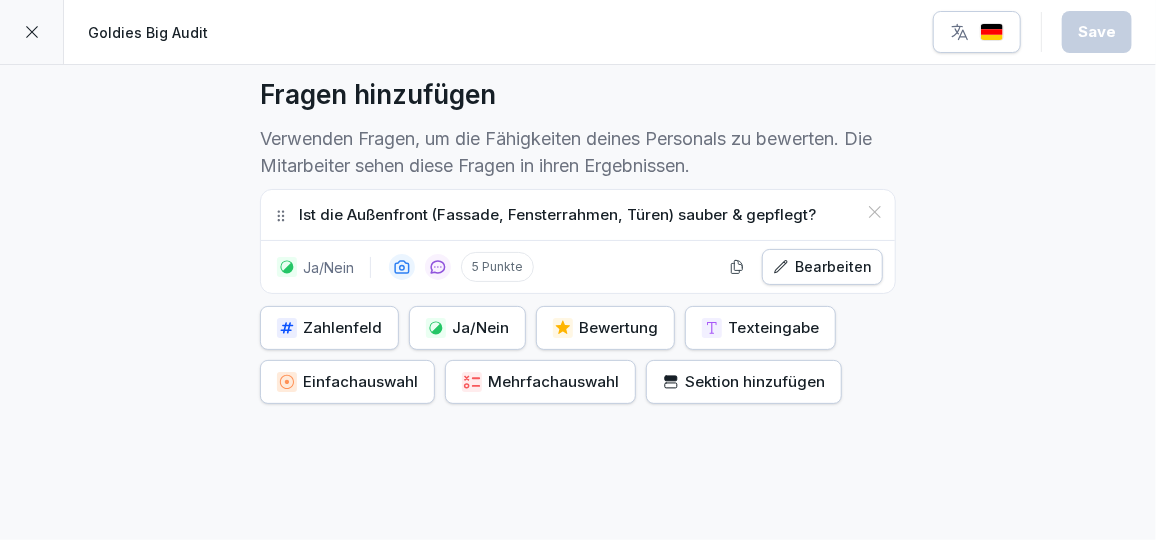 click on "Sektion hinzufügen" at bounding box center (744, 382) 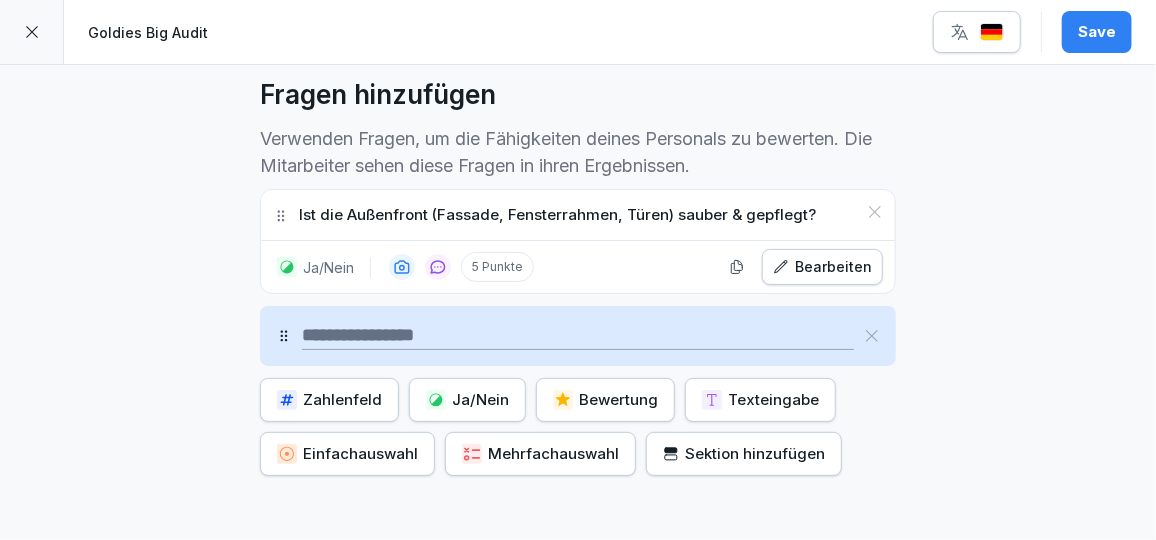 click at bounding box center (578, 336) 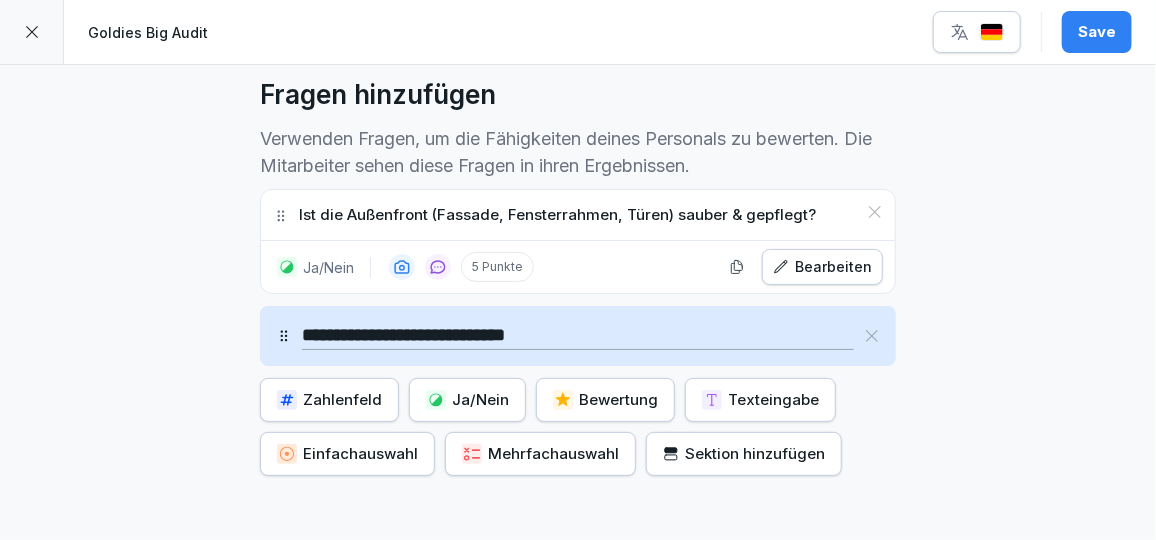 type on "**********" 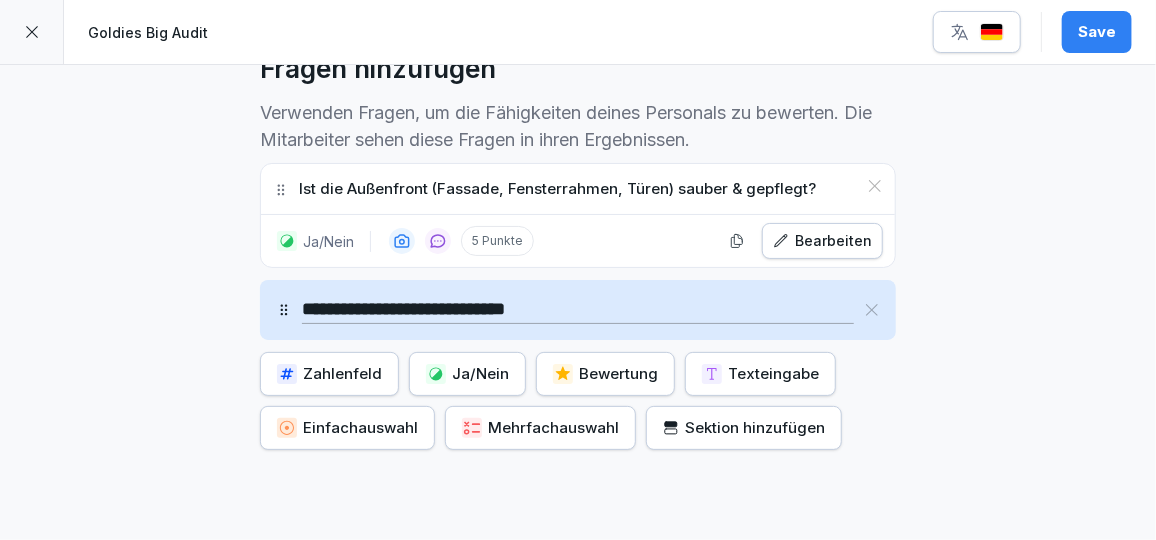 click on "Zahlenfeld Ja/Nein Bewertung Texteingabe Einfachauswahl Mehrfachauswahl Sektion hinzufügen" at bounding box center (578, 401) 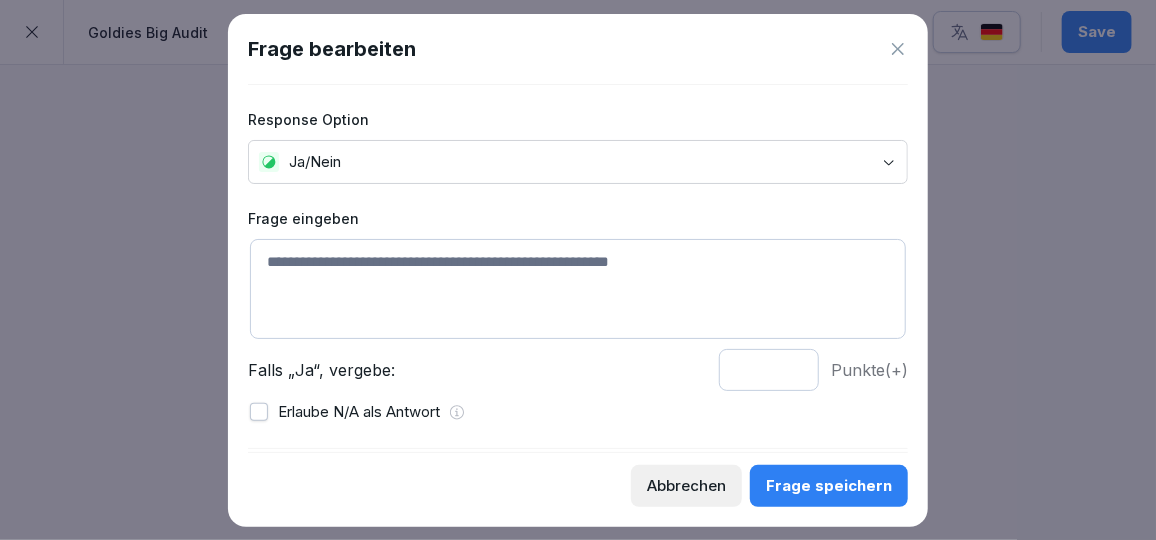click 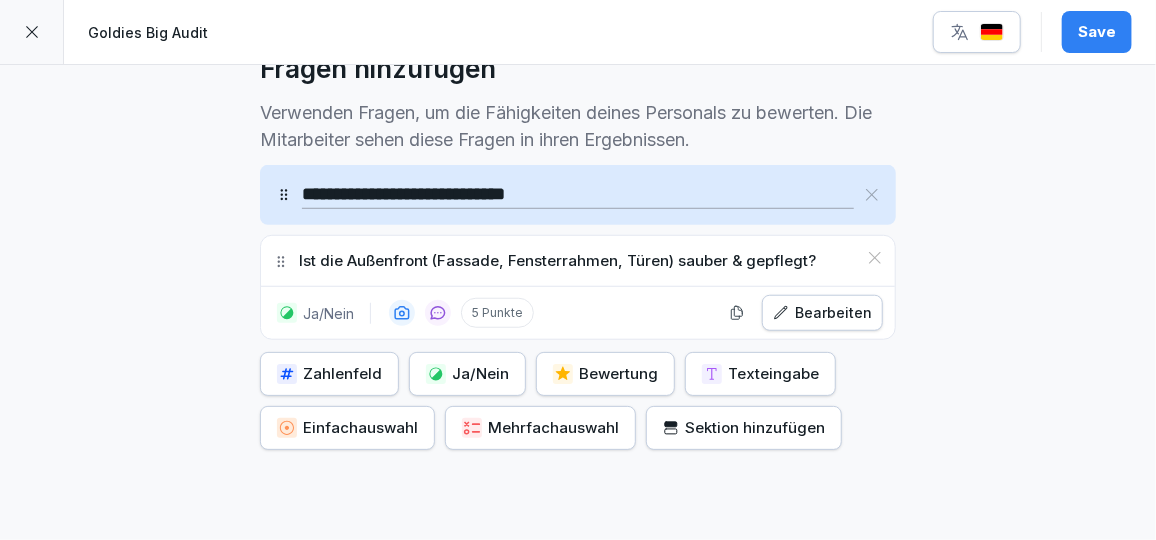 drag, startPoint x: 269, startPoint y: 304, endPoint x: 243, endPoint y: 170, distance: 136.49908 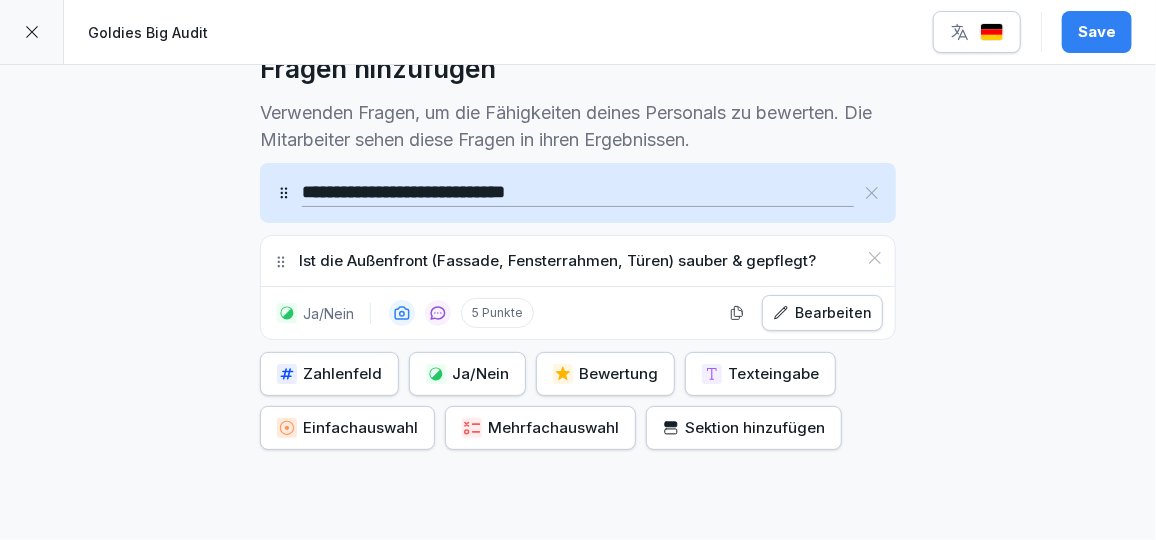 click on "5 Punkte" at bounding box center (550, 313) 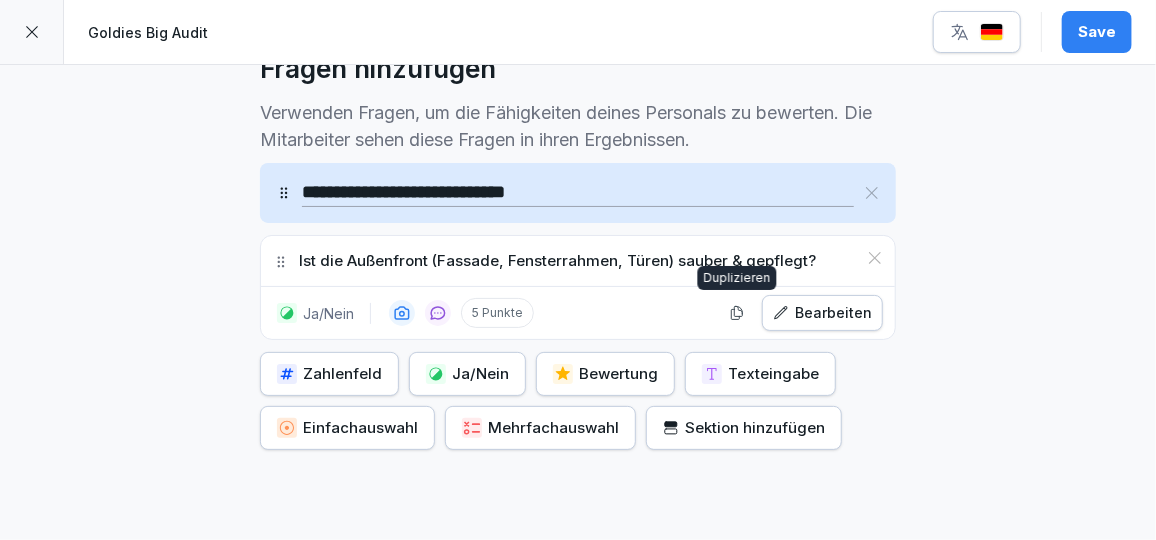 click on "Bearbeiten" at bounding box center (822, 313) 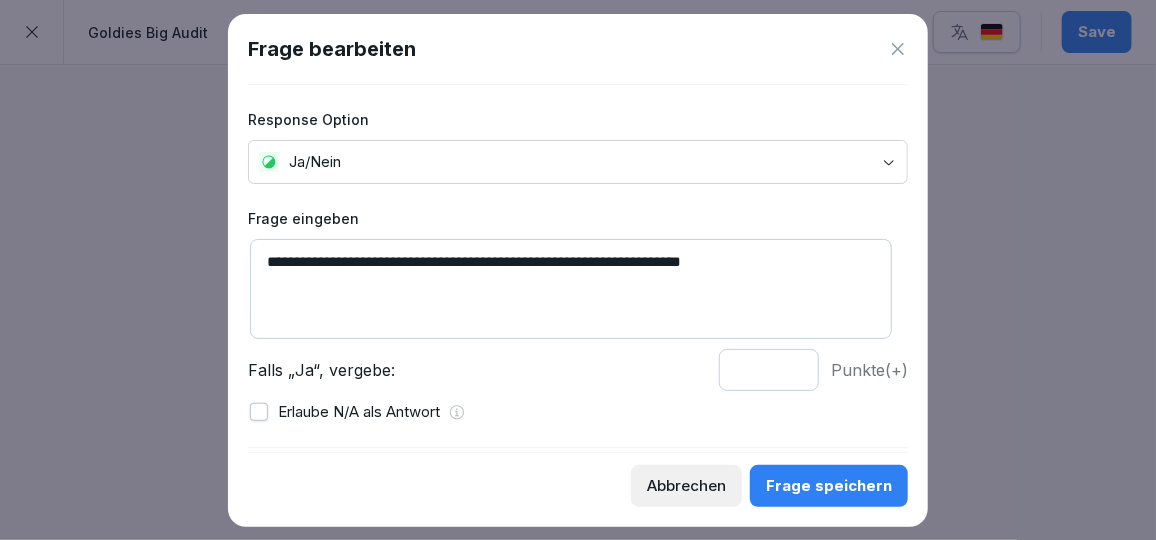 click on "Frage speichern" at bounding box center (829, 486) 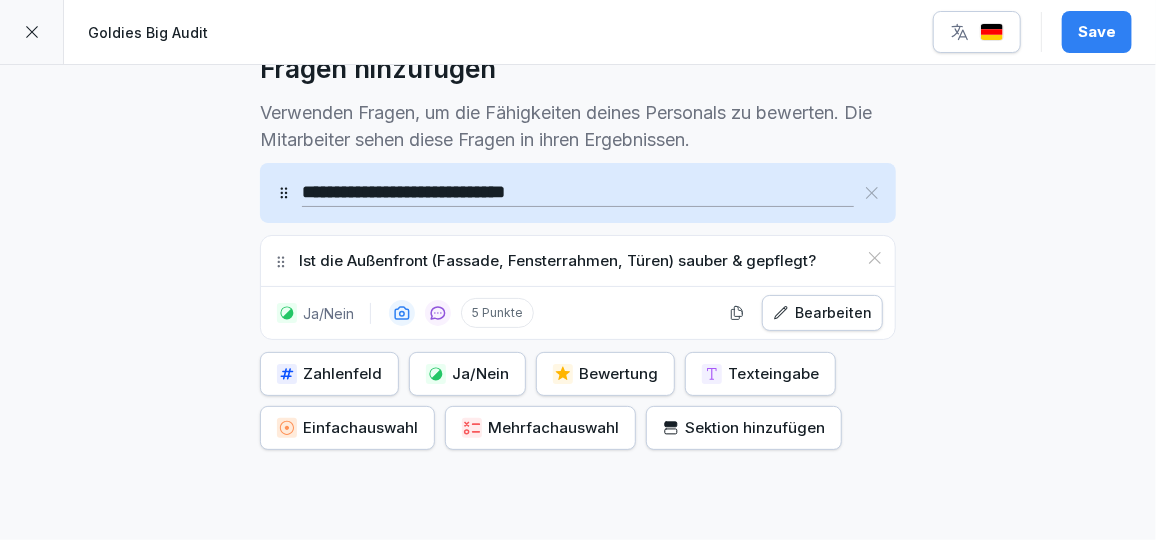 click 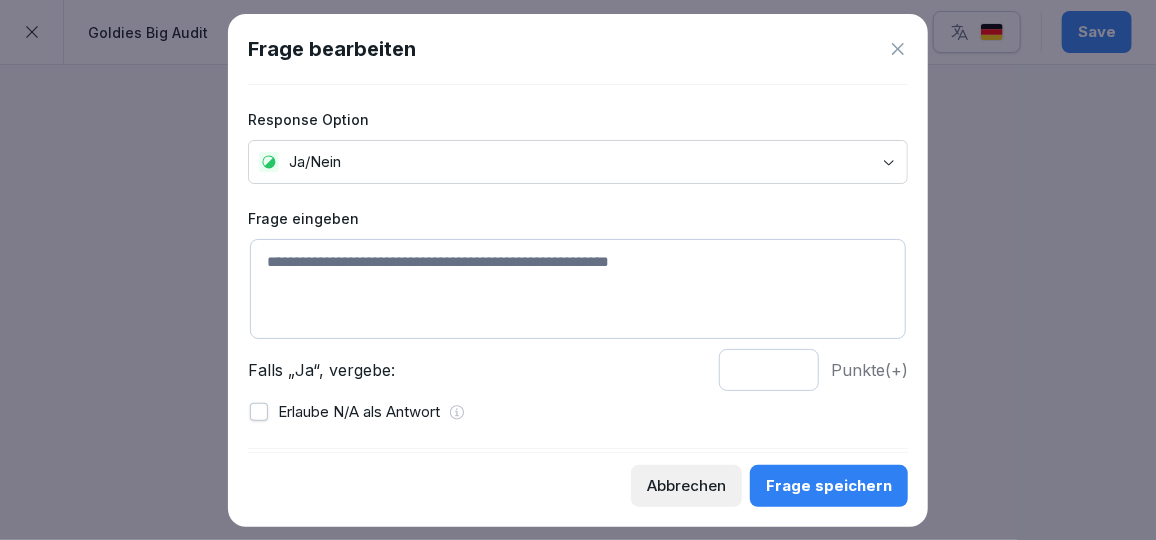 click at bounding box center (578, 289) 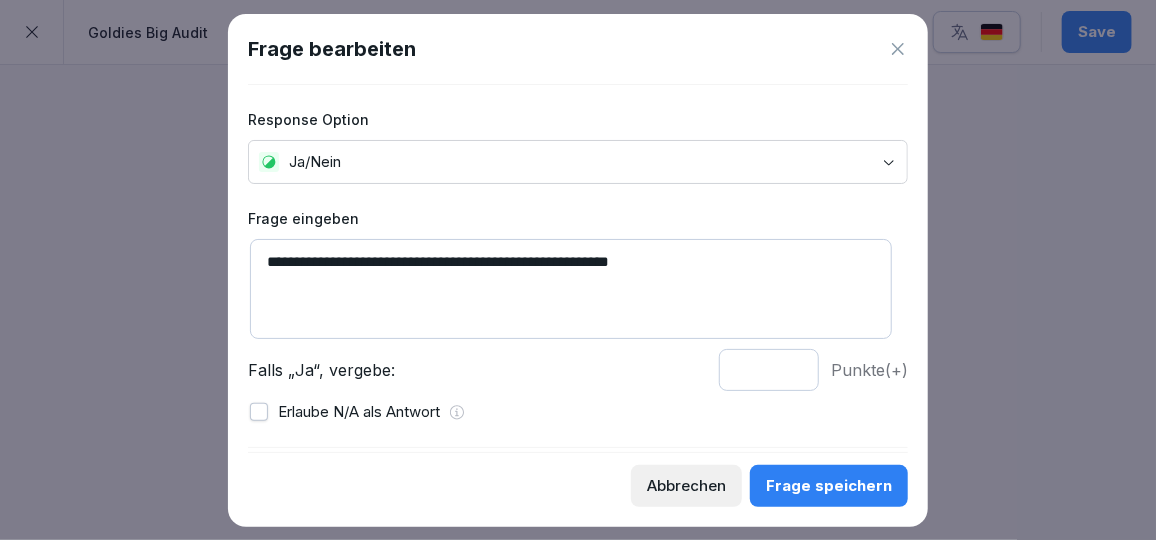 click on "**********" at bounding box center (571, 289) 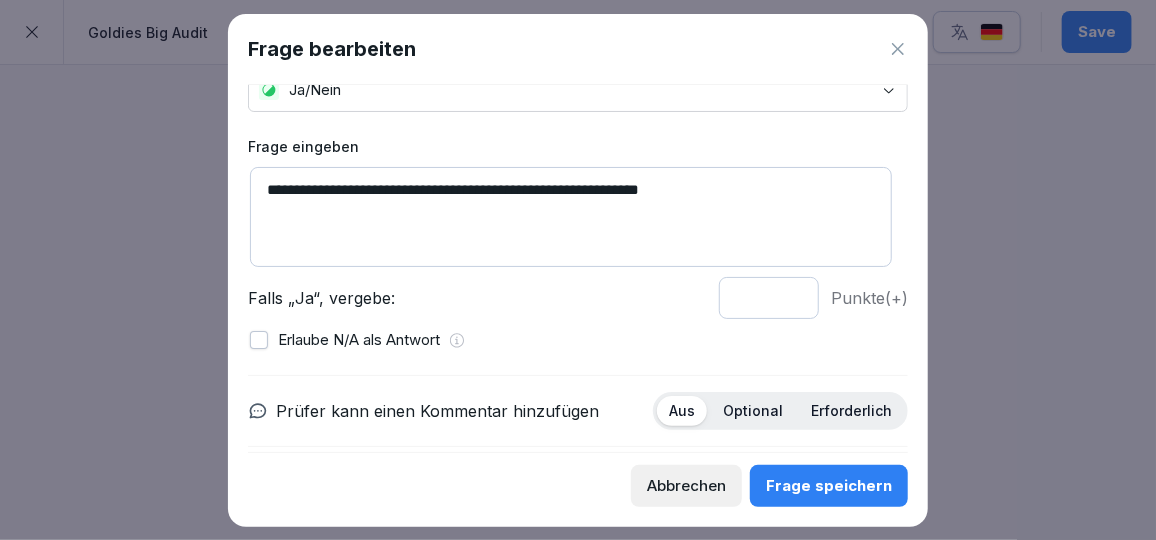 scroll, scrollTop: 75, scrollLeft: 0, axis: vertical 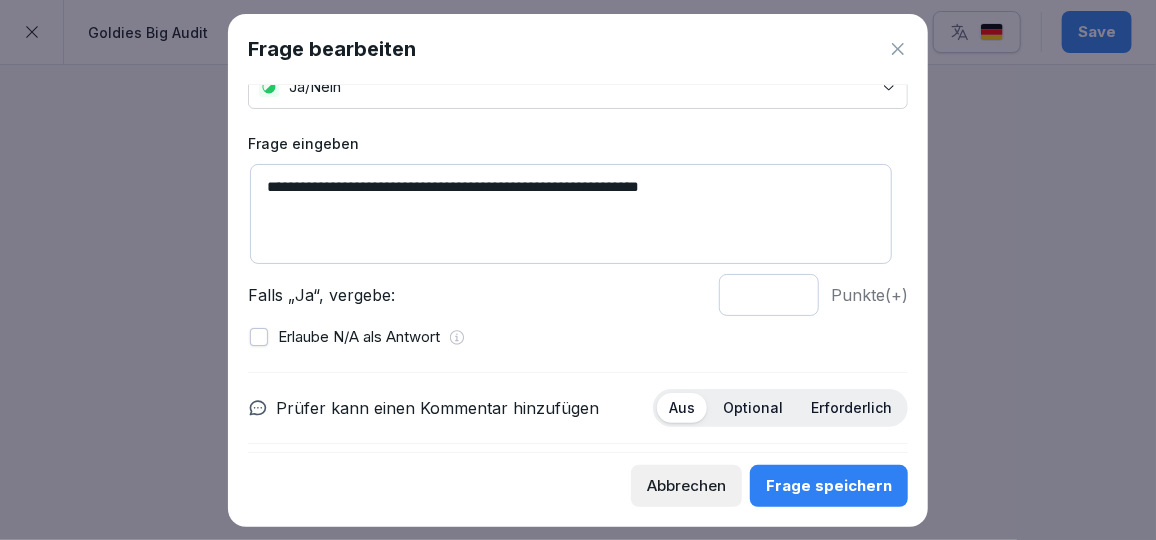 type on "**********" 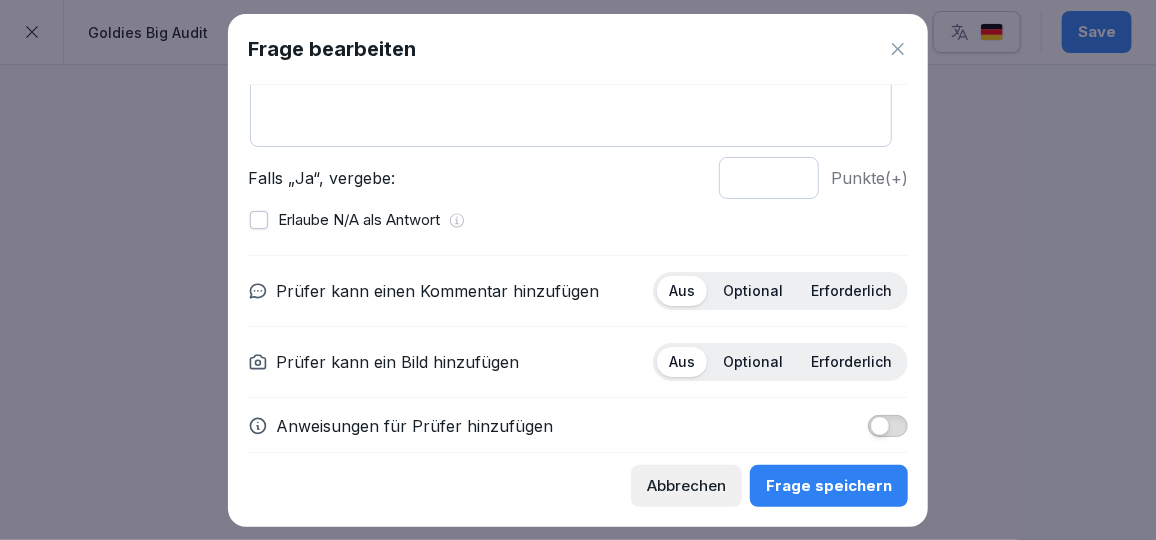 scroll, scrollTop: 194, scrollLeft: 0, axis: vertical 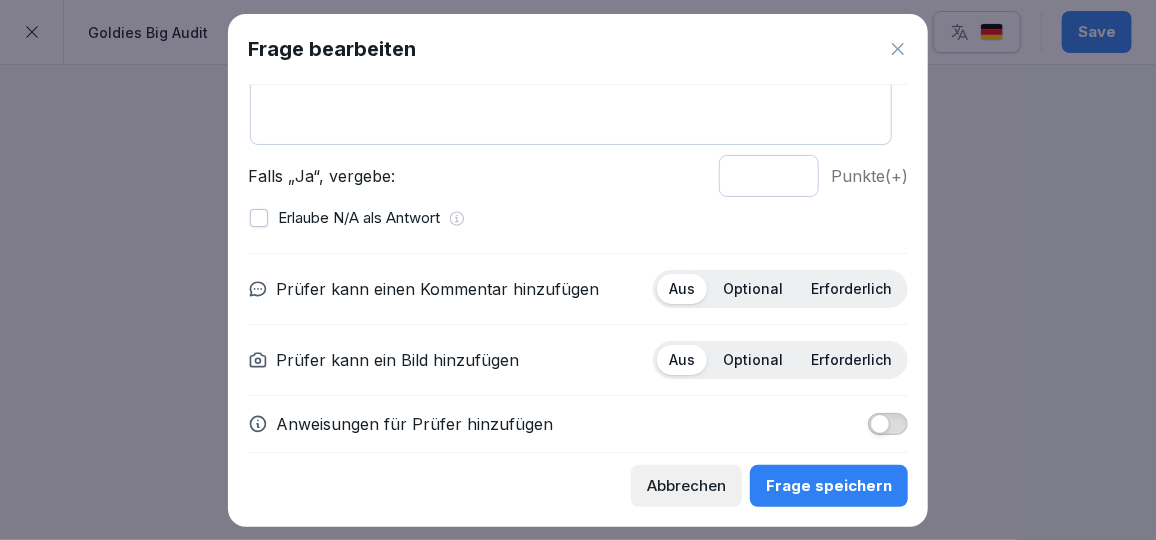 click on "Erforderlich" at bounding box center (851, 289) 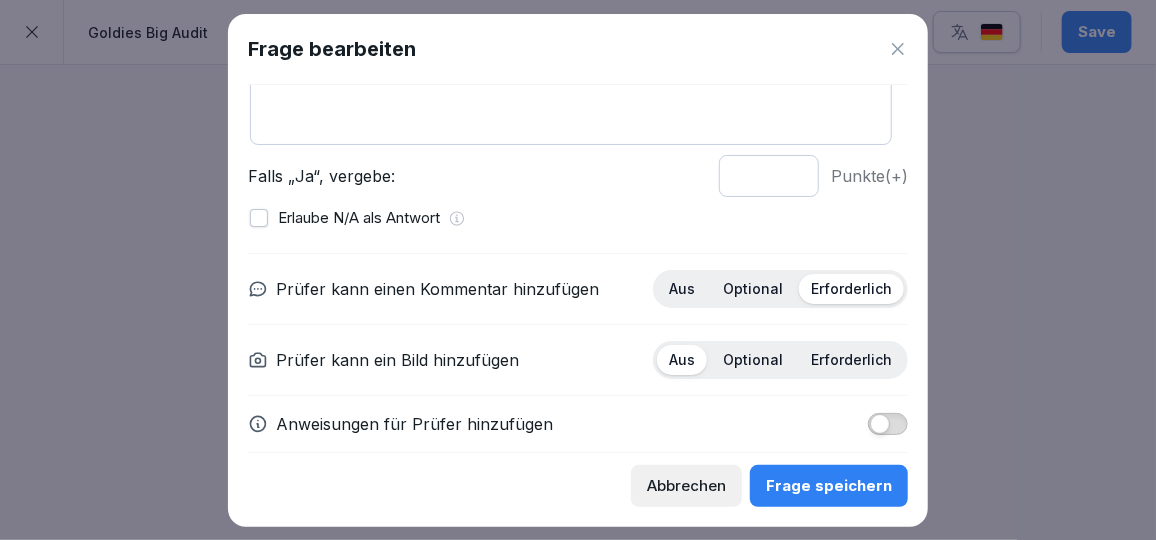 click on "Erforderlich" at bounding box center [851, 360] 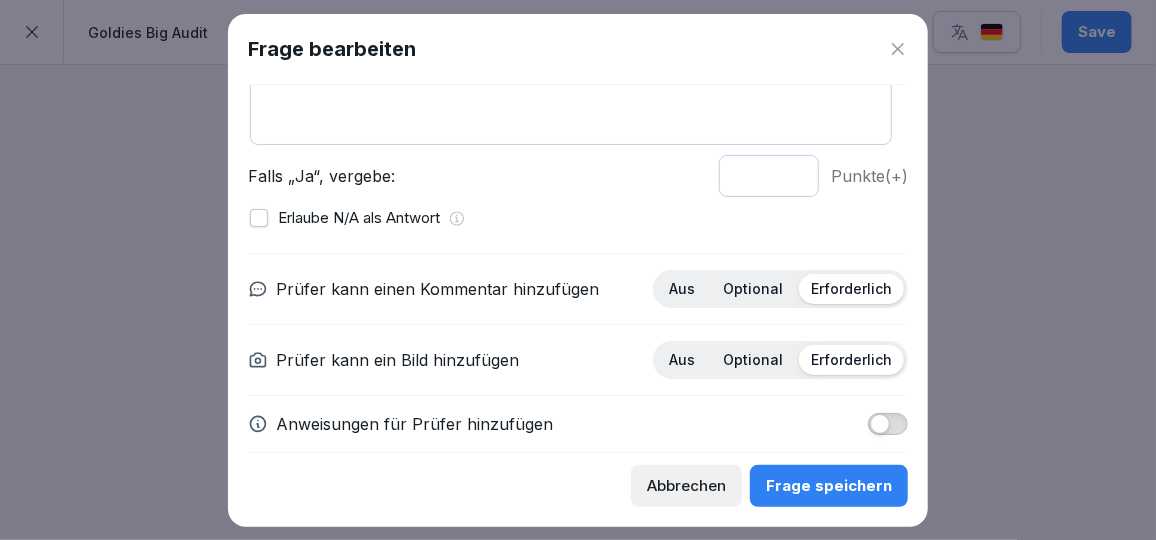scroll, scrollTop: 215, scrollLeft: 0, axis: vertical 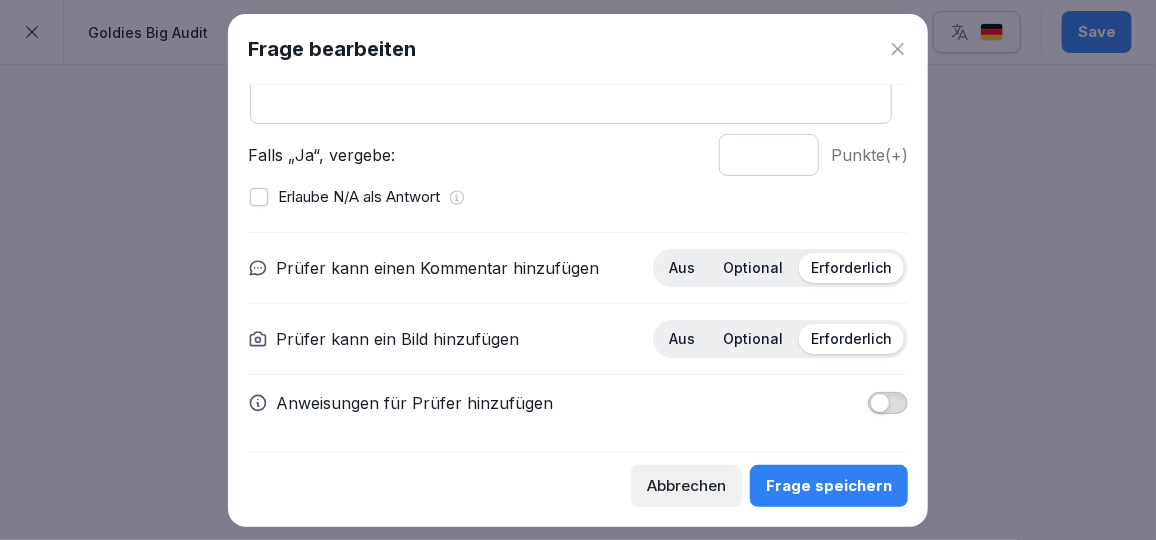 click on "Frage speichern" at bounding box center (829, 486) 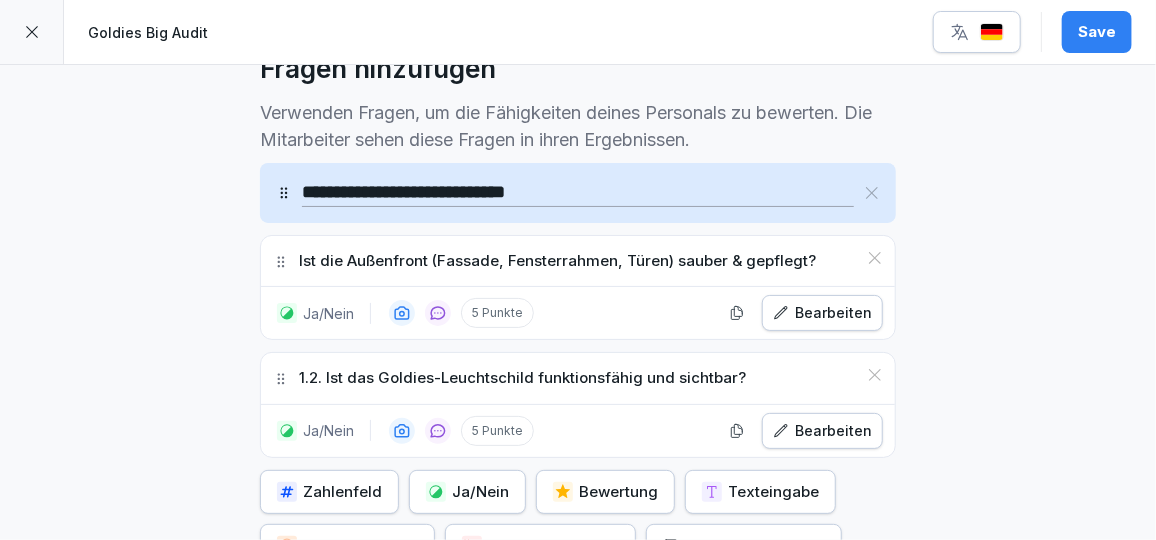 scroll, scrollTop: 661, scrollLeft: 0, axis: vertical 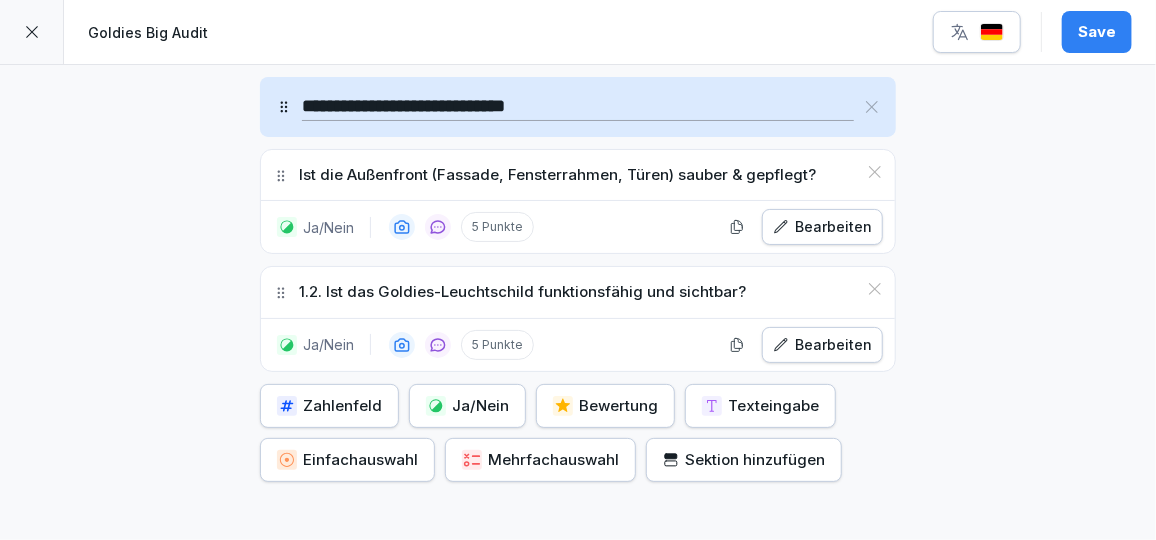 click on "Ist die Außenfront (Fassade, Fensterrahmen, Türen) sauber & gepflegt?" at bounding box center [578, 175] 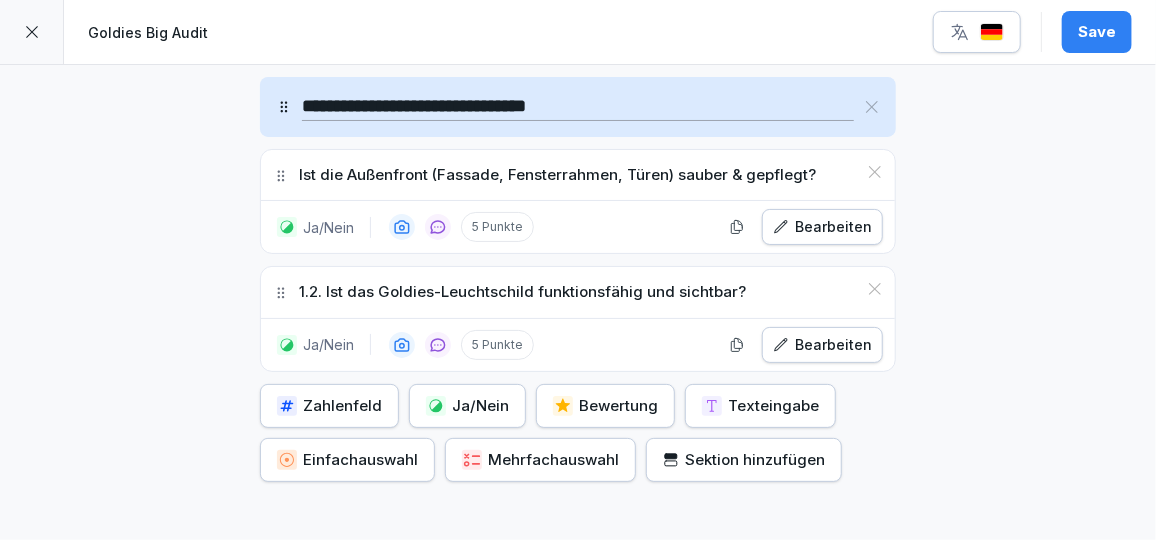 type on "**********" 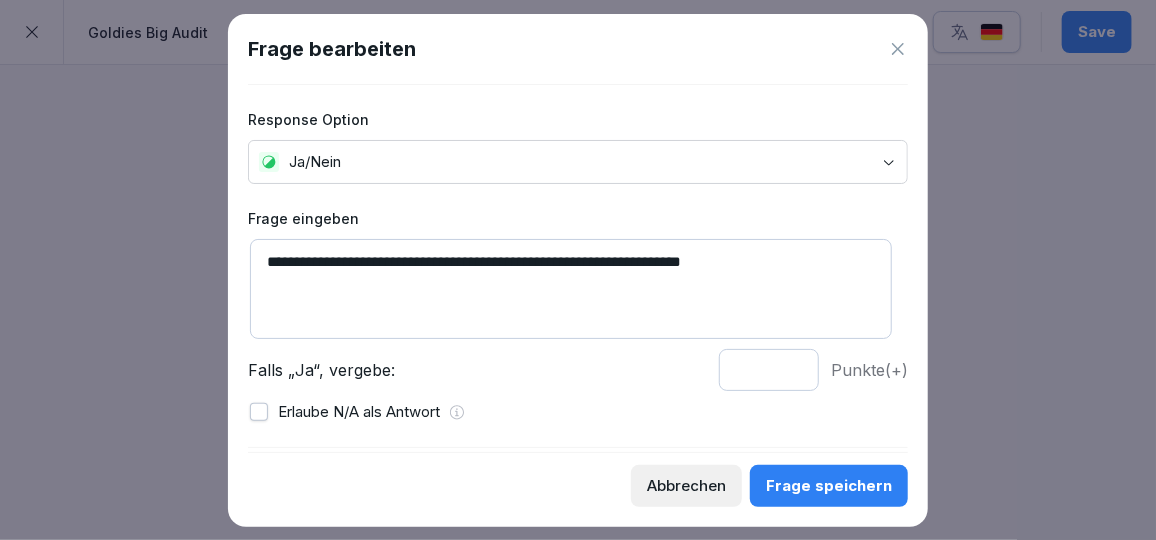 click on "**********" at bounding box center [571, 289] 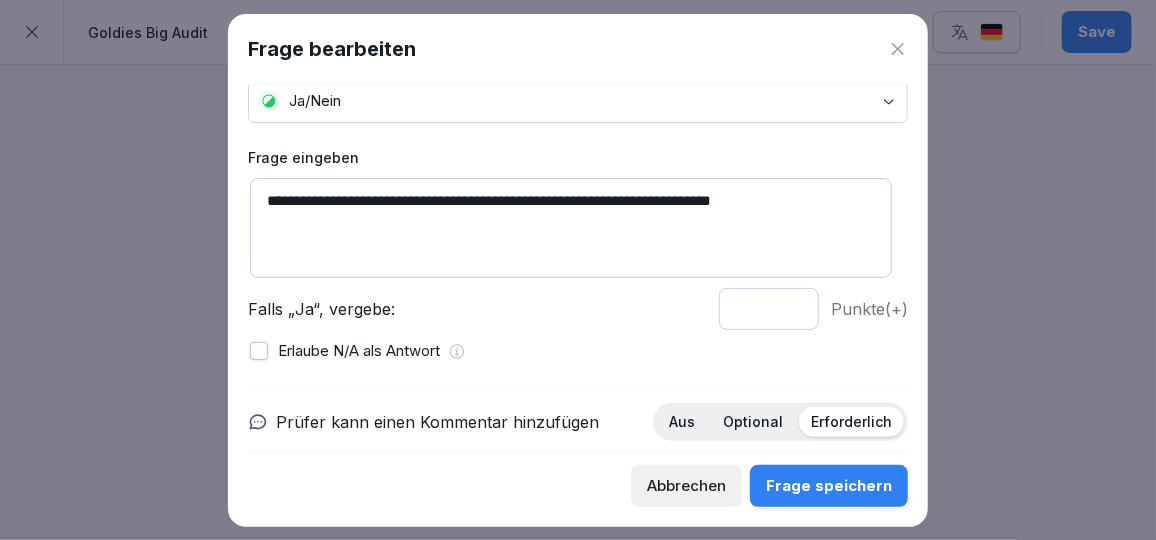 scroll, scrollTop: 215, scrollLeft: 0, axis: vertical 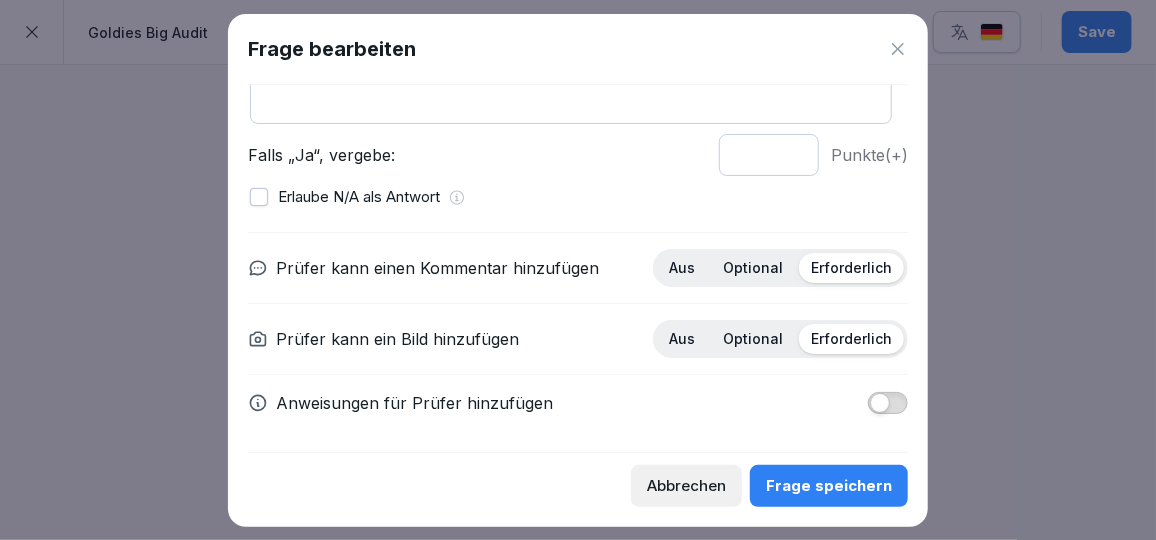 type on "**********" 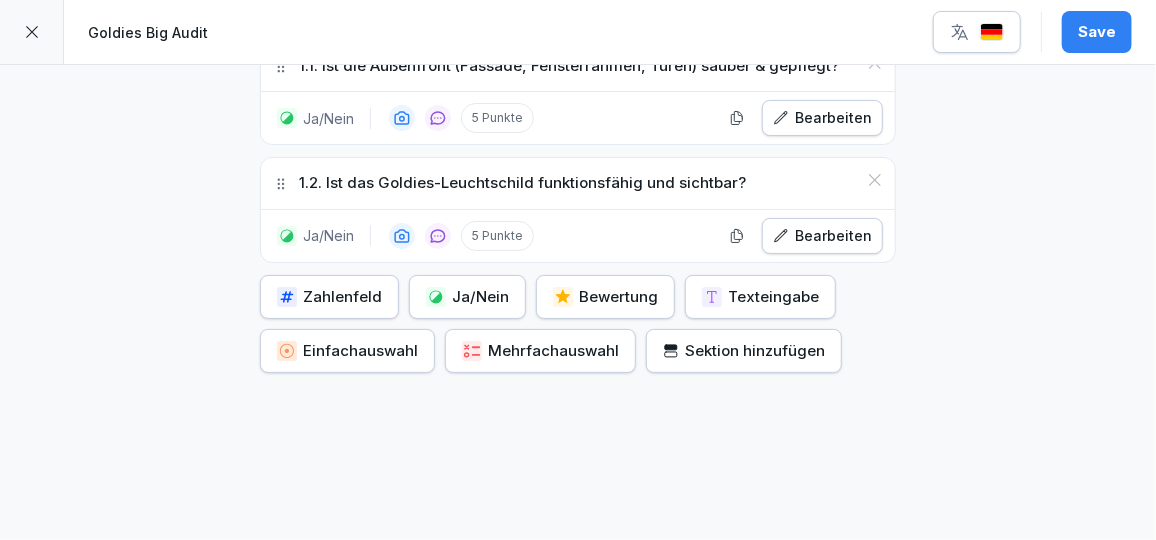 scroll, scrollTop: 809, scrollLeft: 0, axis: vertical 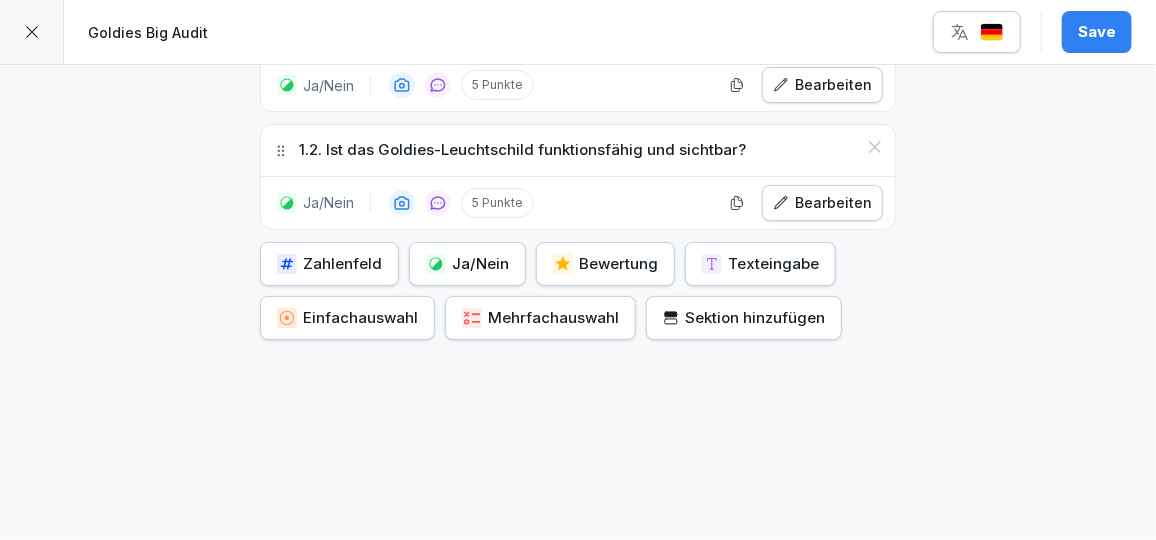 click on "Ja/Nein" at bounding box center (467, 264) 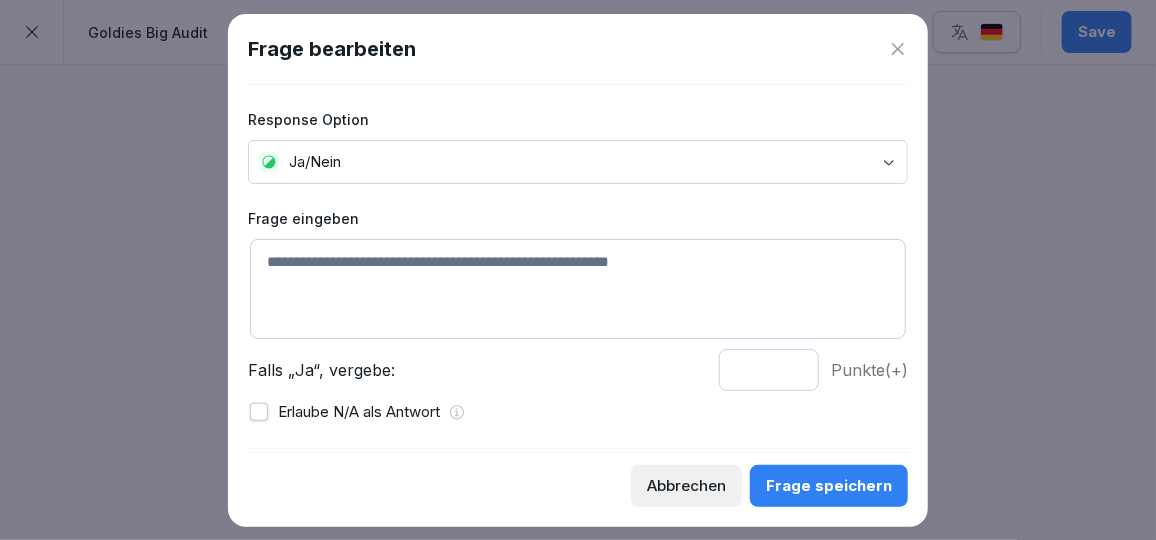 click at bounding box center (578, 289) 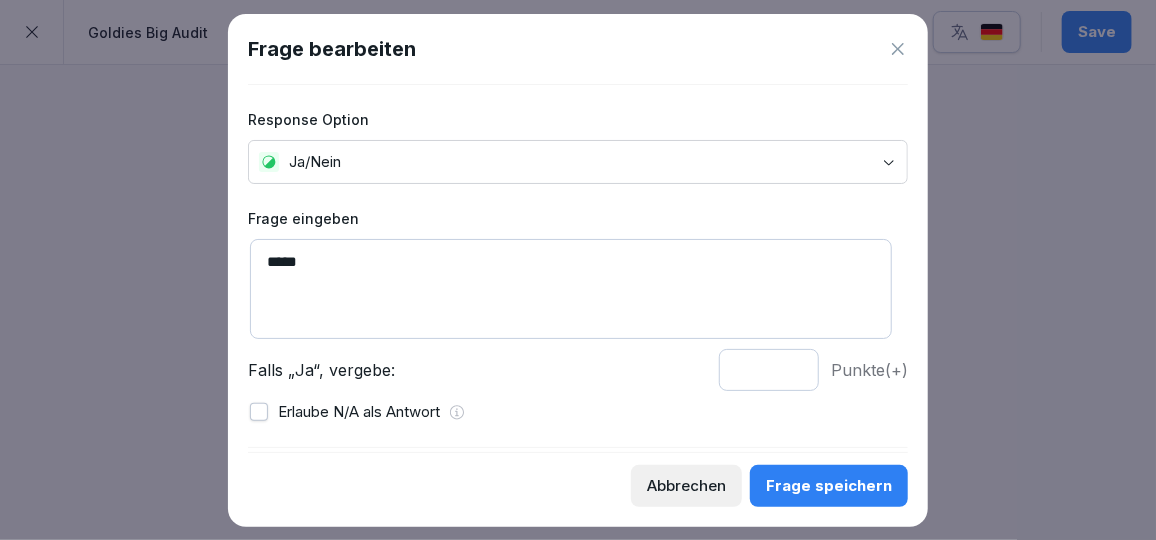 paste on "**********" 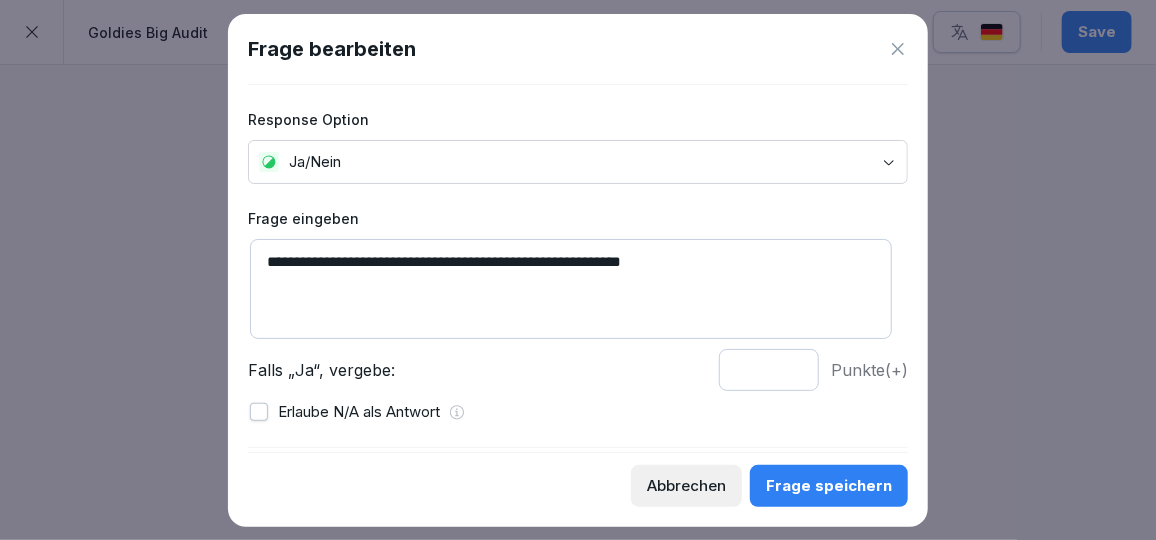 type on "**********" 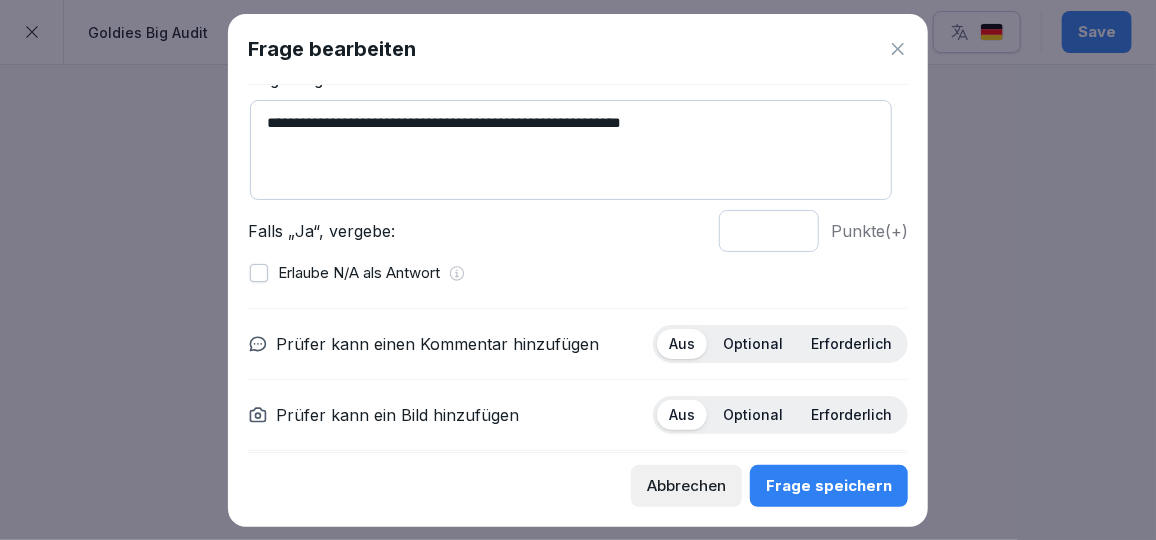 scroll, scrollTop: 138, scrollLeft: 0, axis: vertical 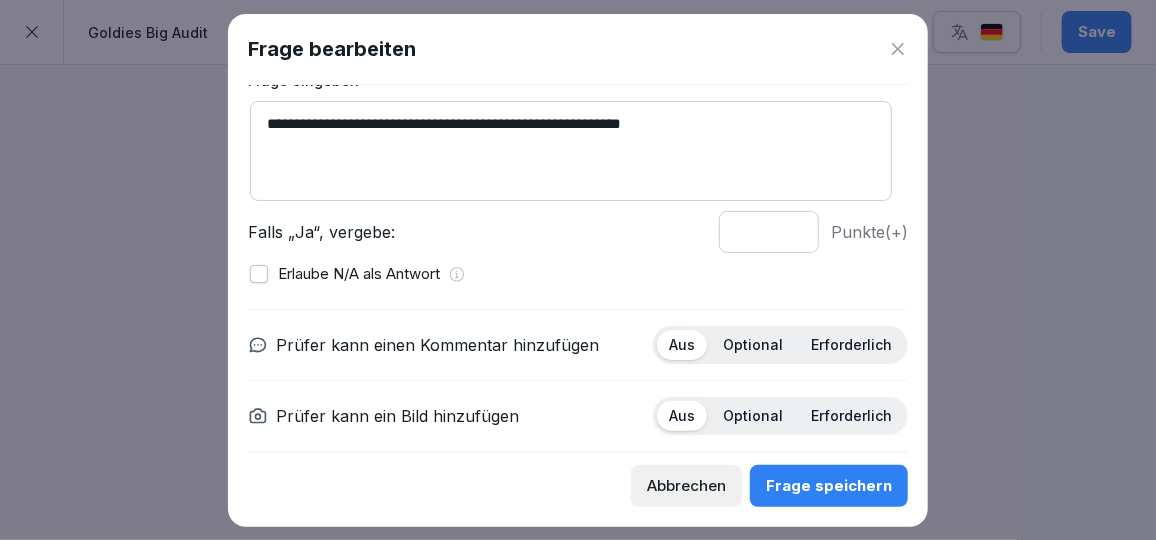 type on "*" 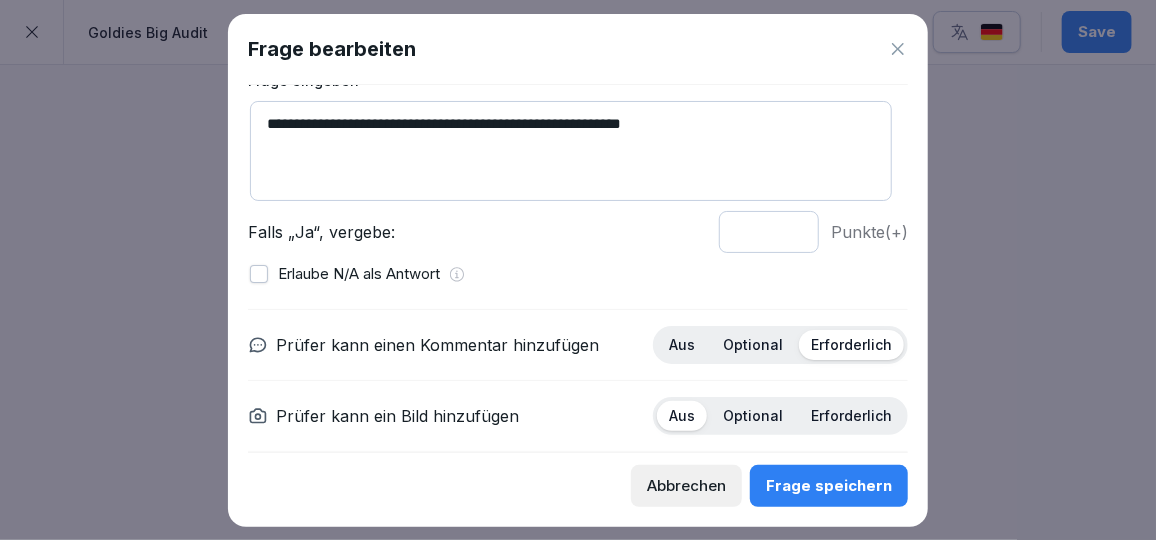 scroll, scrollTop: 196, scrollLeft: 0, axis: vertical 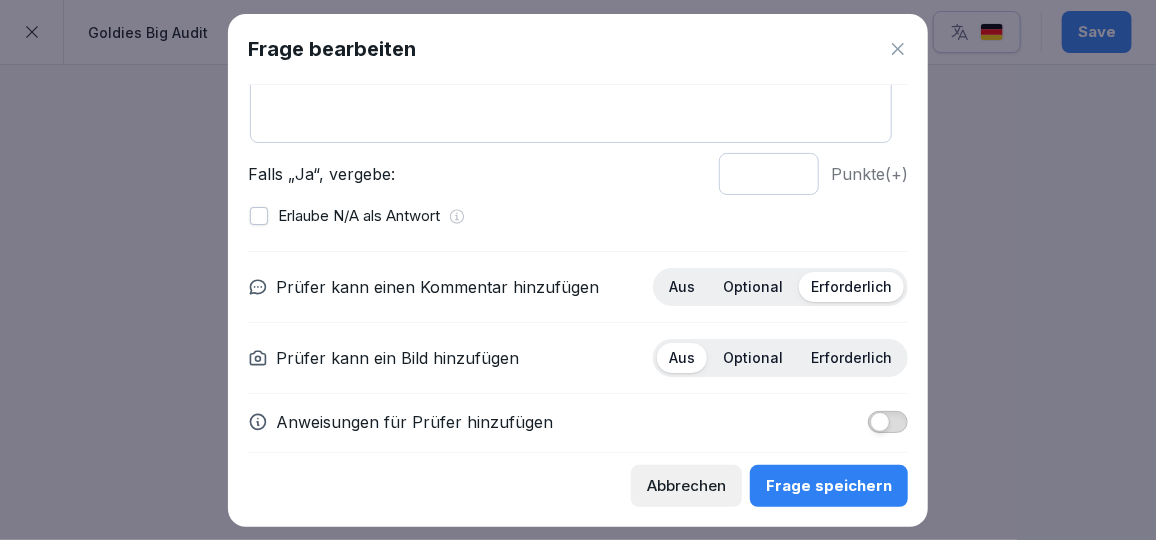 click on "Erforderlich" at bounding box center [851, 358] 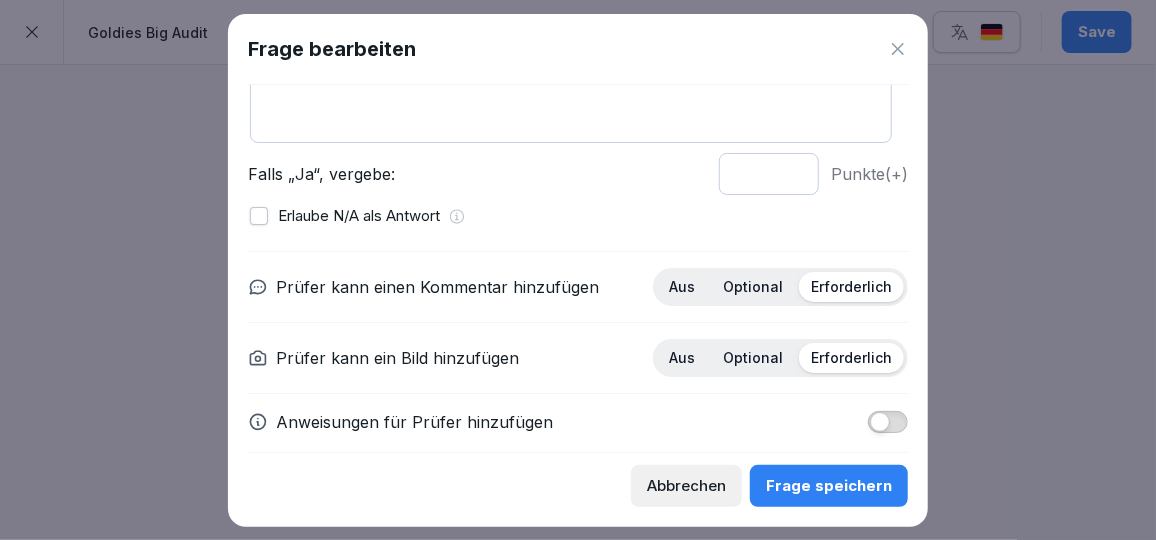 scroll, scrollTop: 215, scrollLeft: 0, axis: vertical 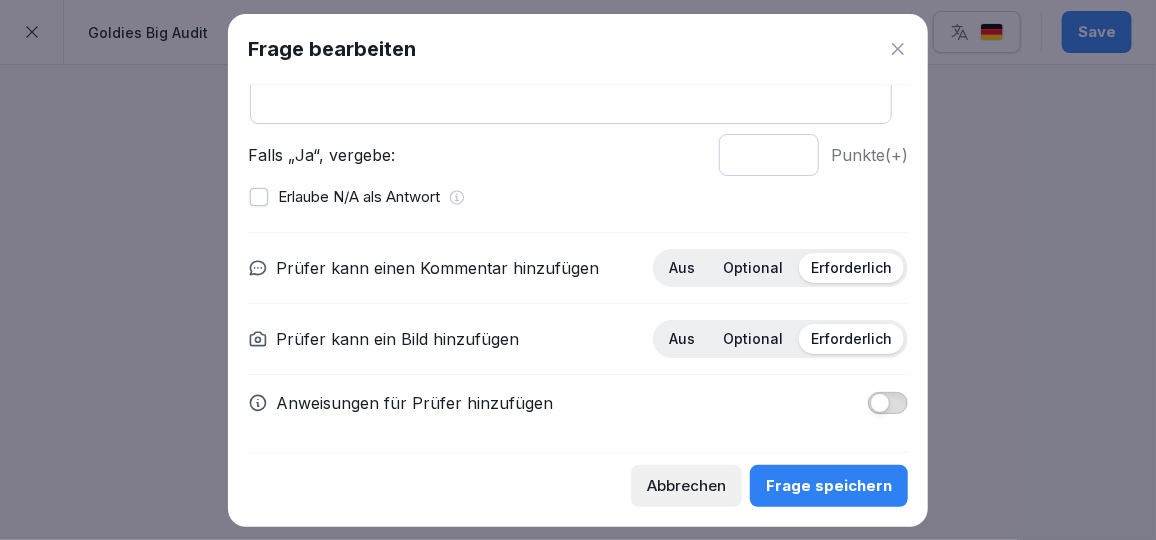 click on "Anweisungen für Prüfer hinzufügen" at bounding box center (414, 403) 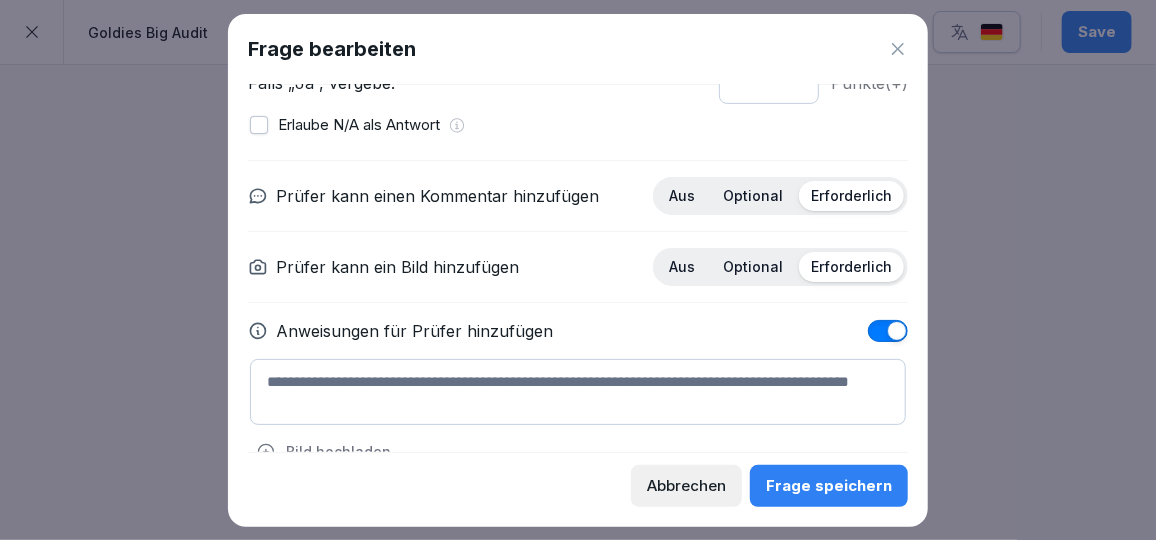 scroll, scrollTop: 290, scrollLeft: 0, axis: vertical 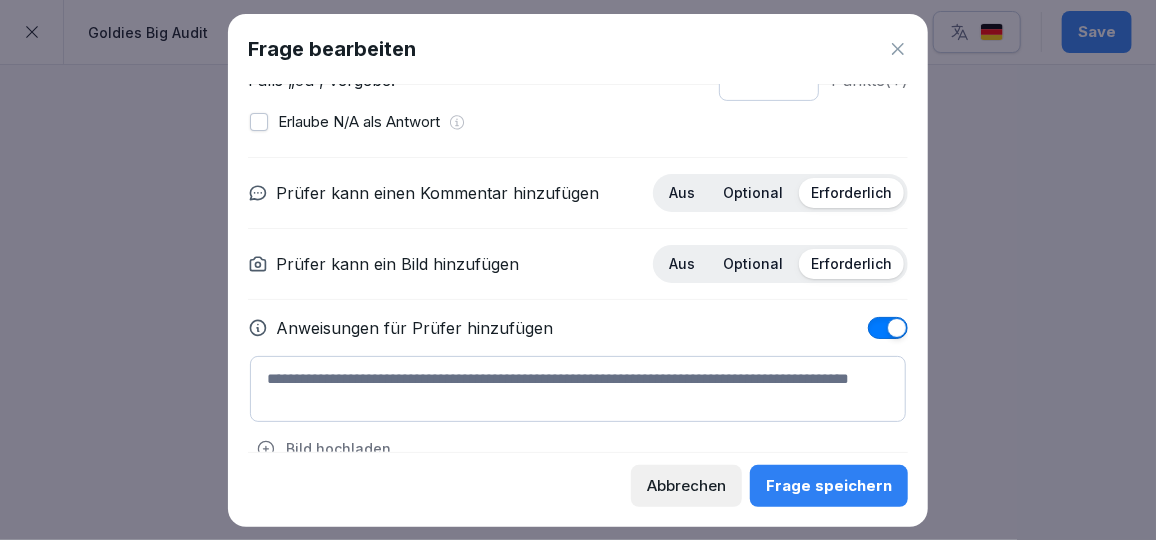 click at bounding box center [578, 389] 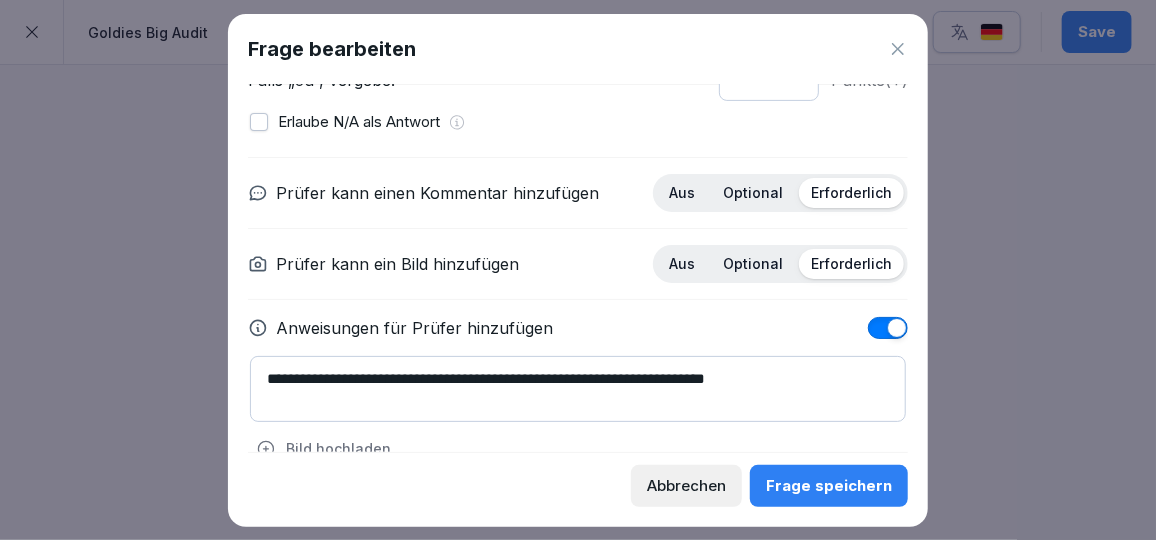 click on "**********" at bounding box center (578, 389) 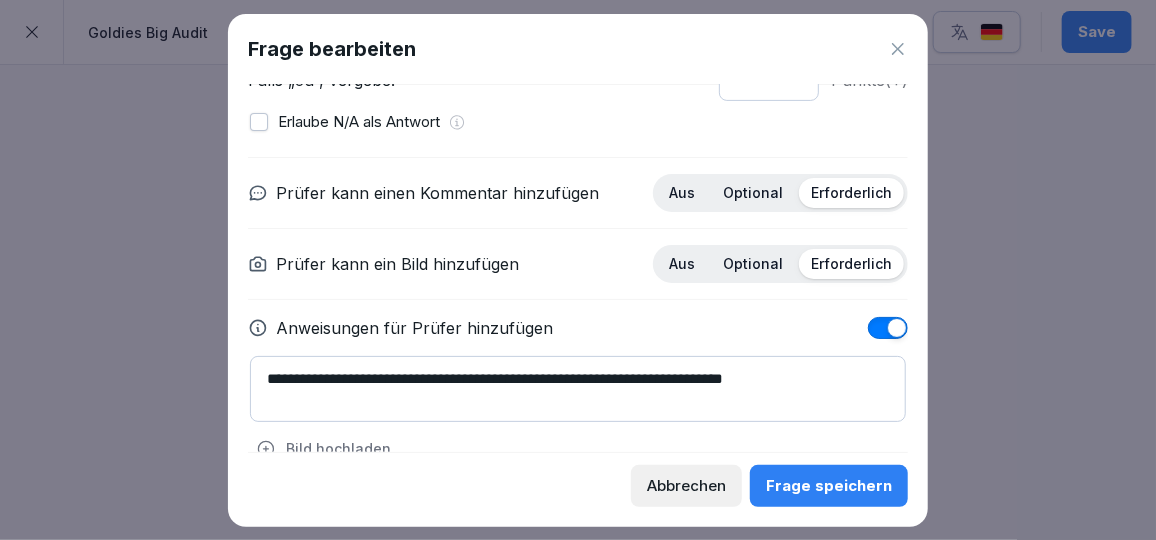 click on "**********" at bounding box center (578, 389) 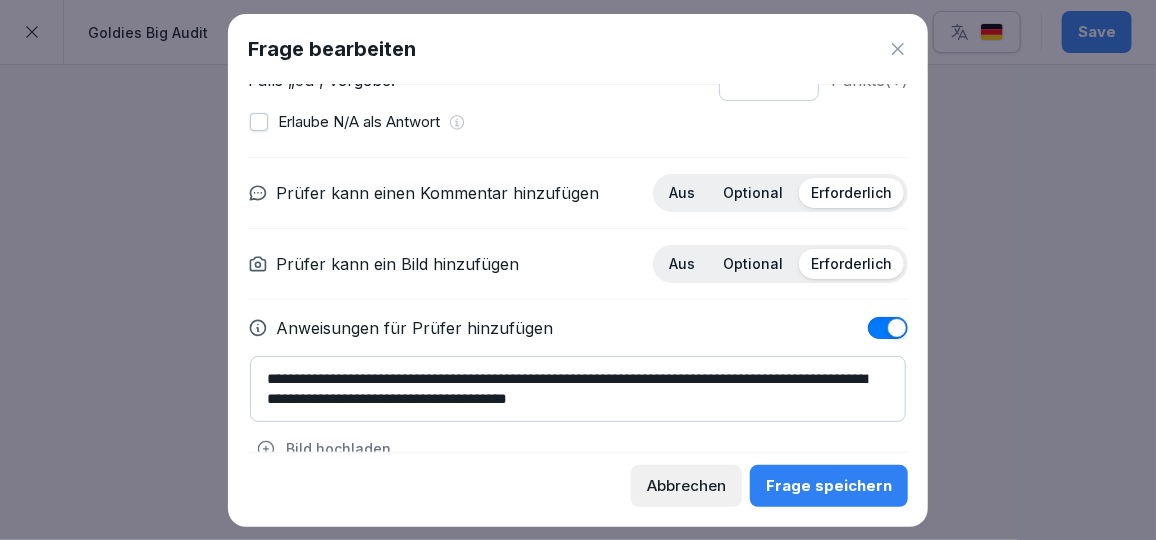 click on "**********" at bounding box center (578, 389) 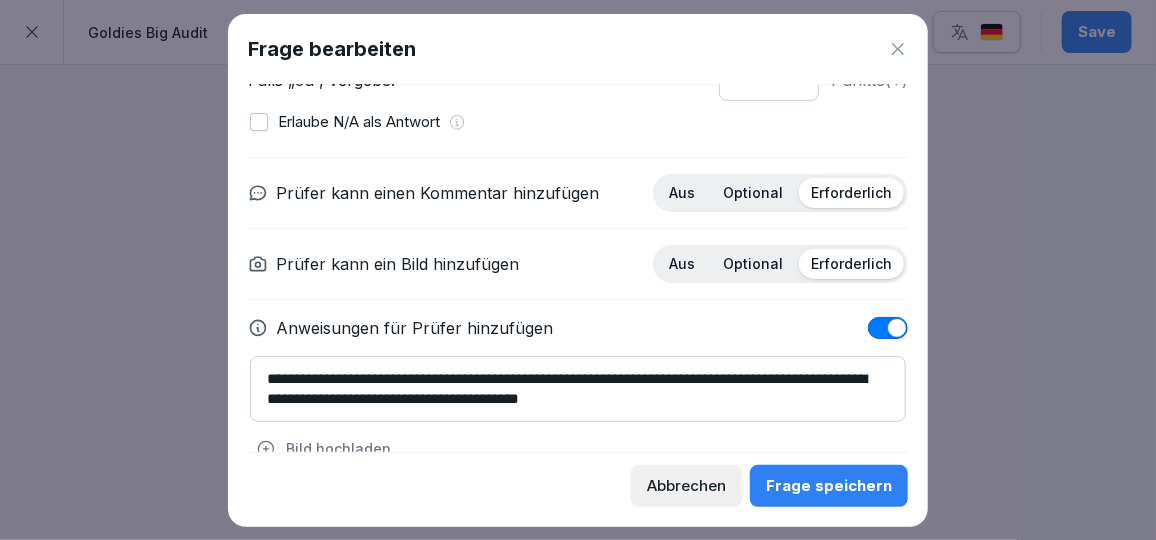 click on "**********" at bounding box center (578, 389) 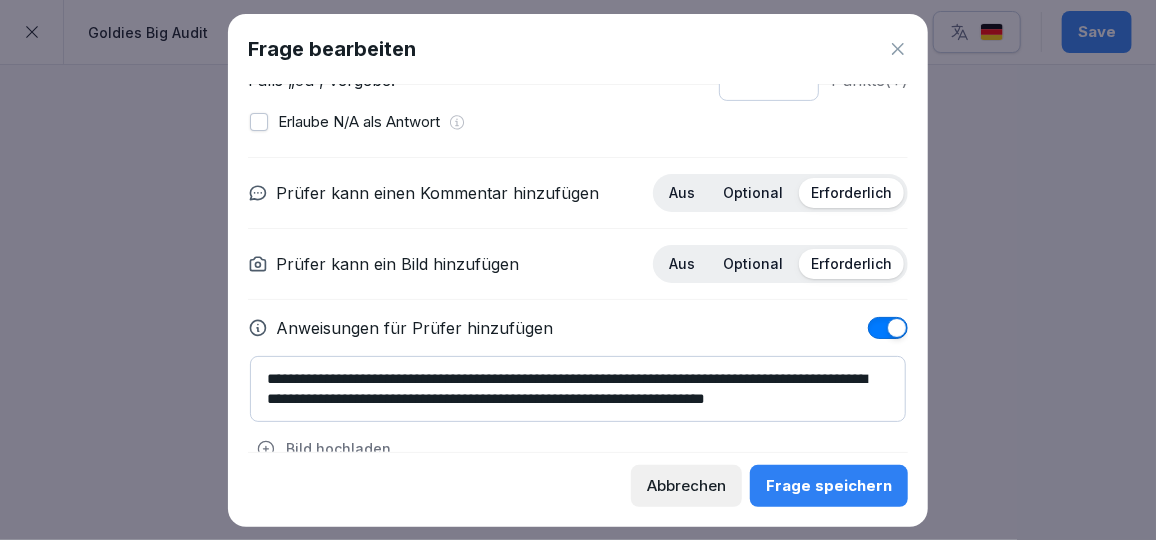 scroll, scrollTop: 7, scrollLeft: 0, axis: vertical 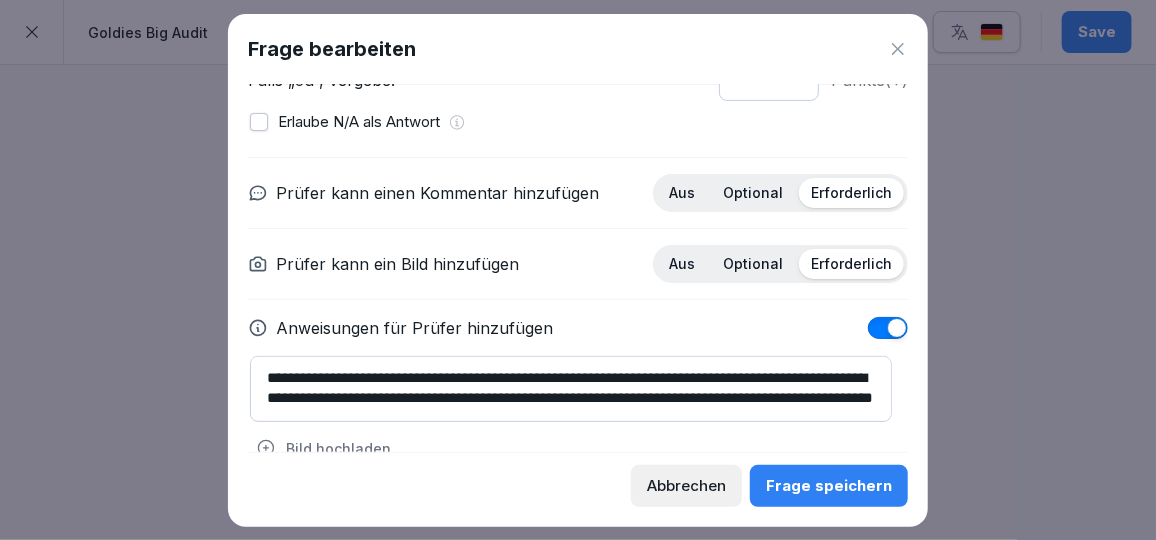 type on "**********" 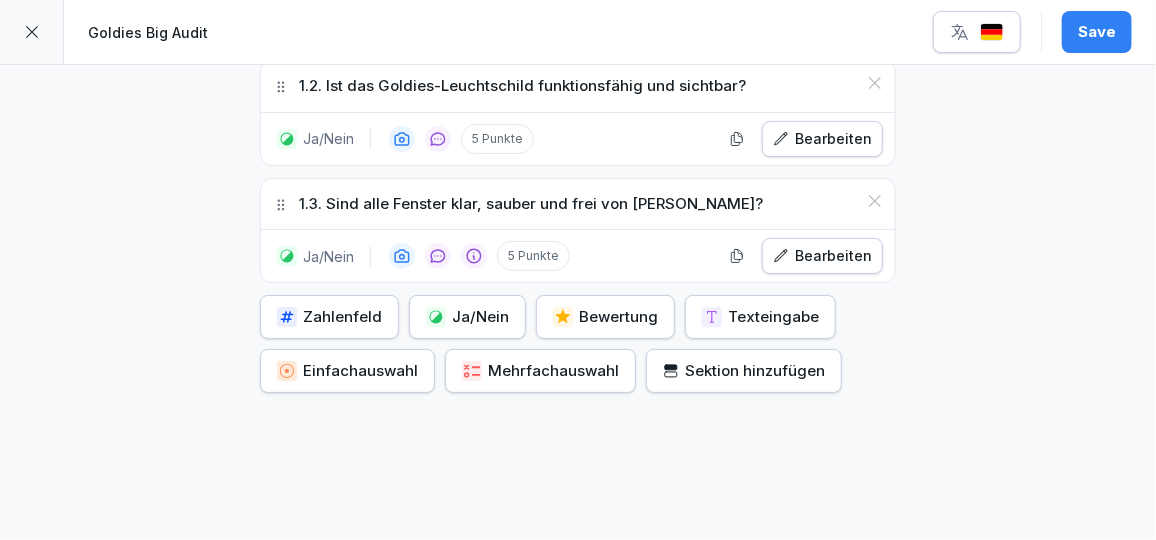 scroll, scrollTop: 879, scrollLeft: 0, axis: vertical 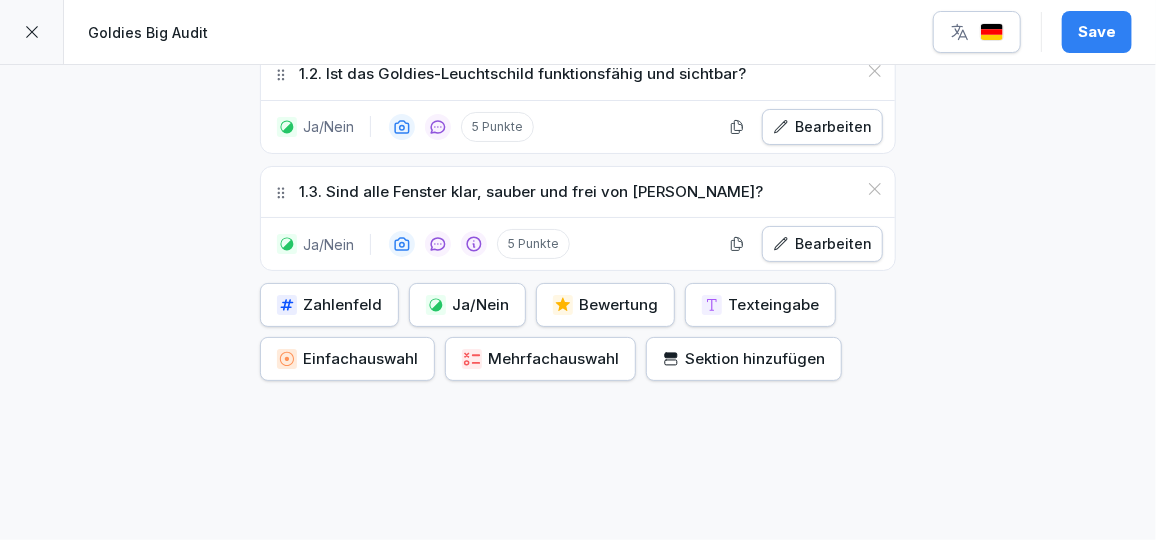click on "Ja/Nein" at bounding box center (467, 305) 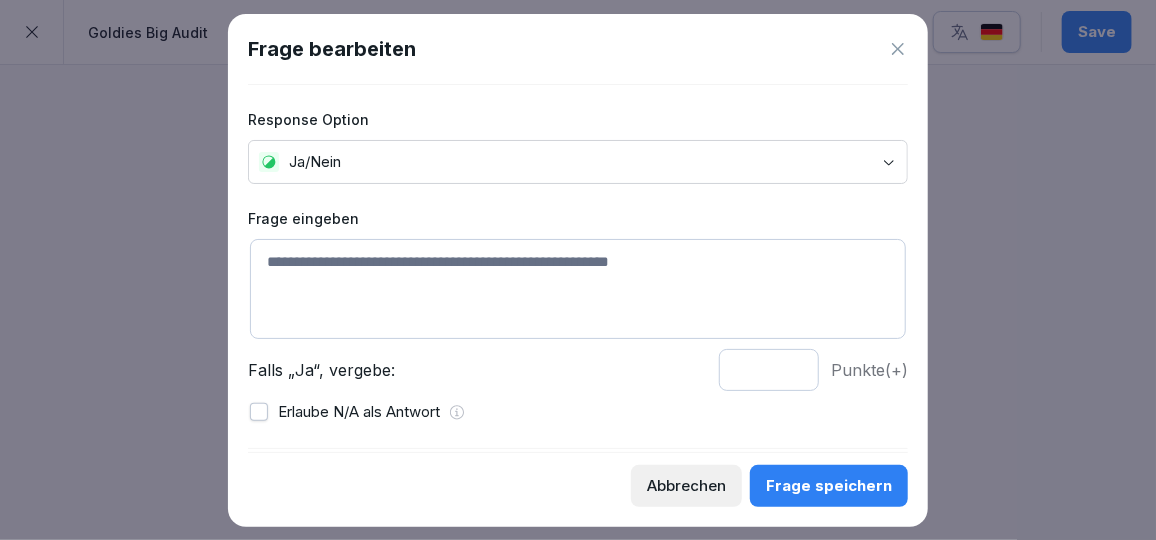 click at bounding box center [578, 289] 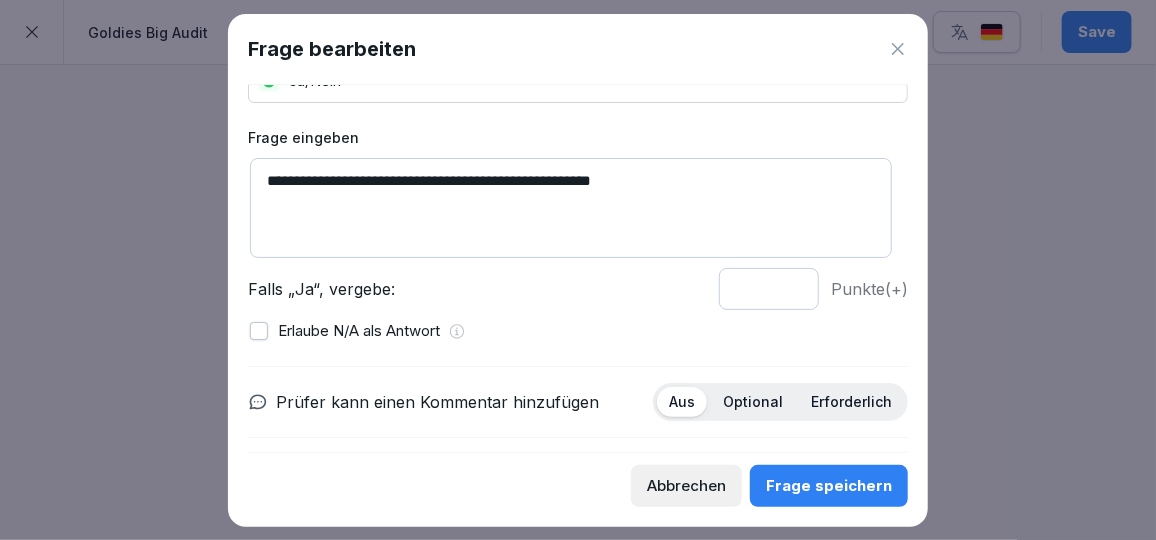 scroll, scrollTop: 141, scrollLeft: 0, axis: vertical 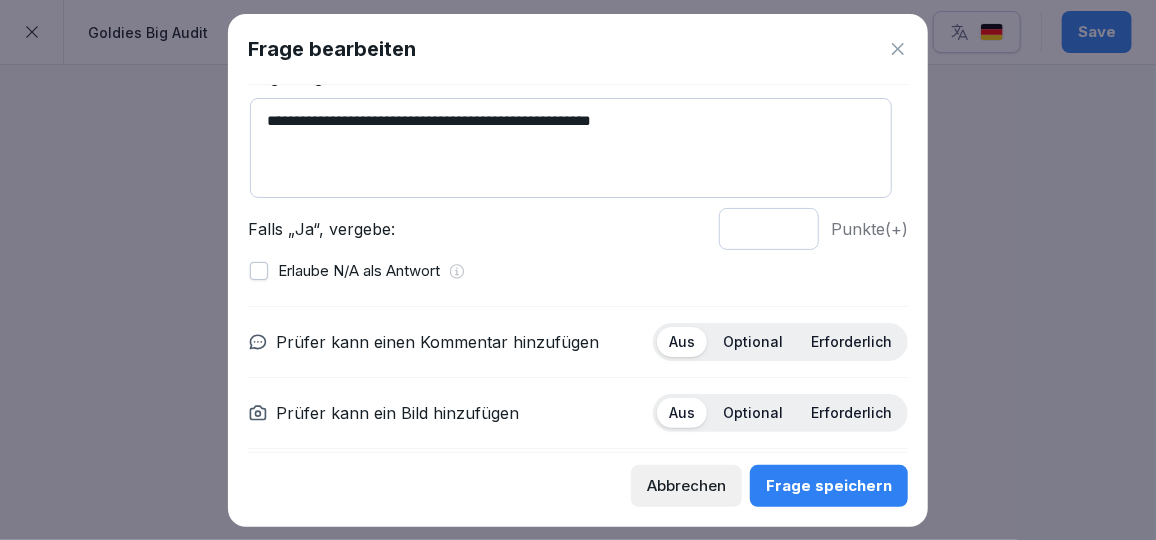 type on "**********" 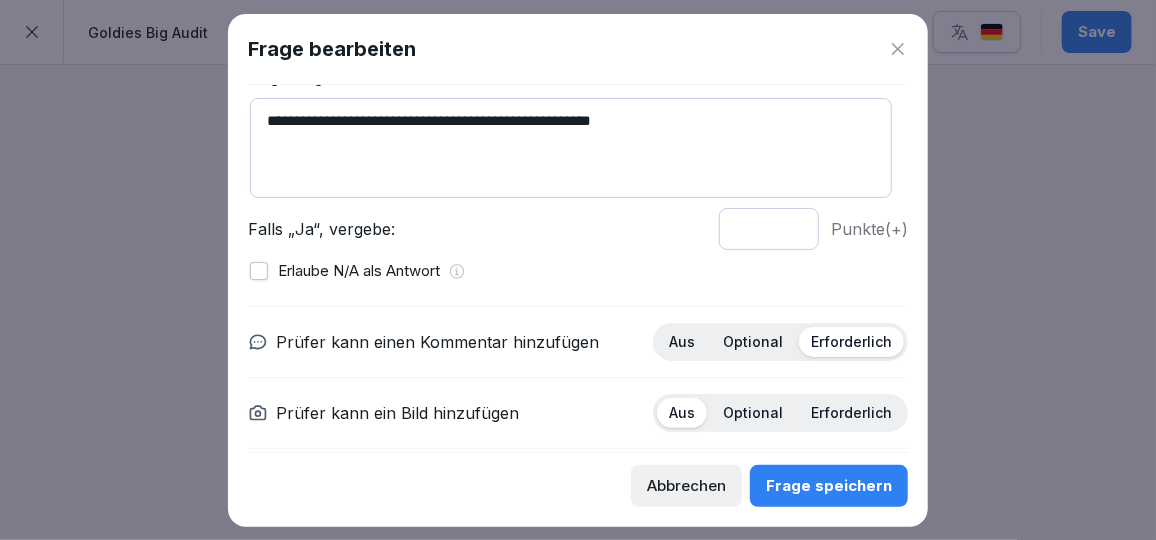 scroll, scrollTop: 215, scrollLeft: 0, axis: vertical 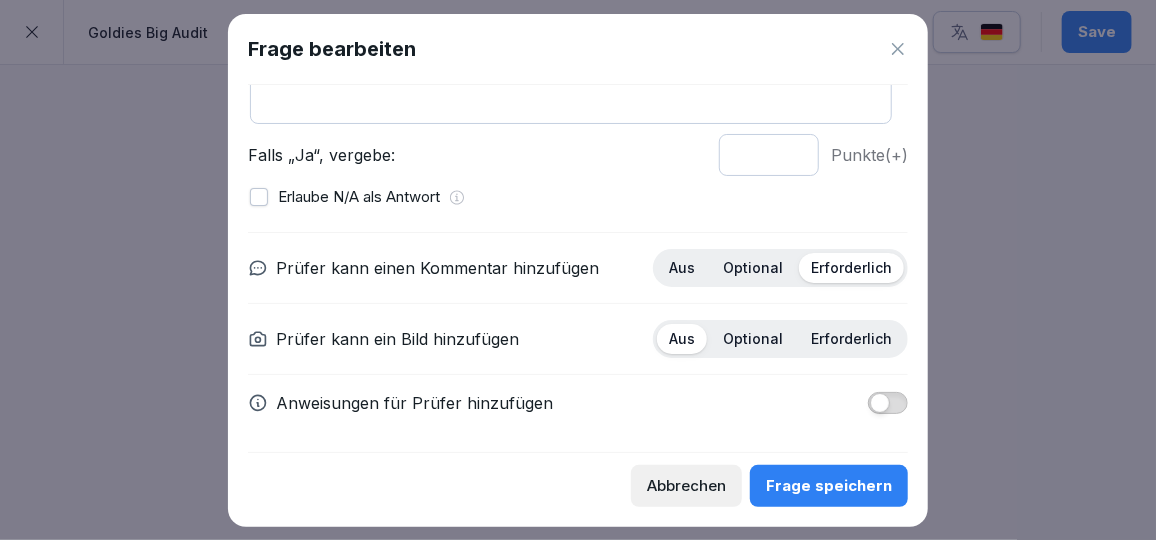 click on "Erforderlich" at bounding box center (851, 339) 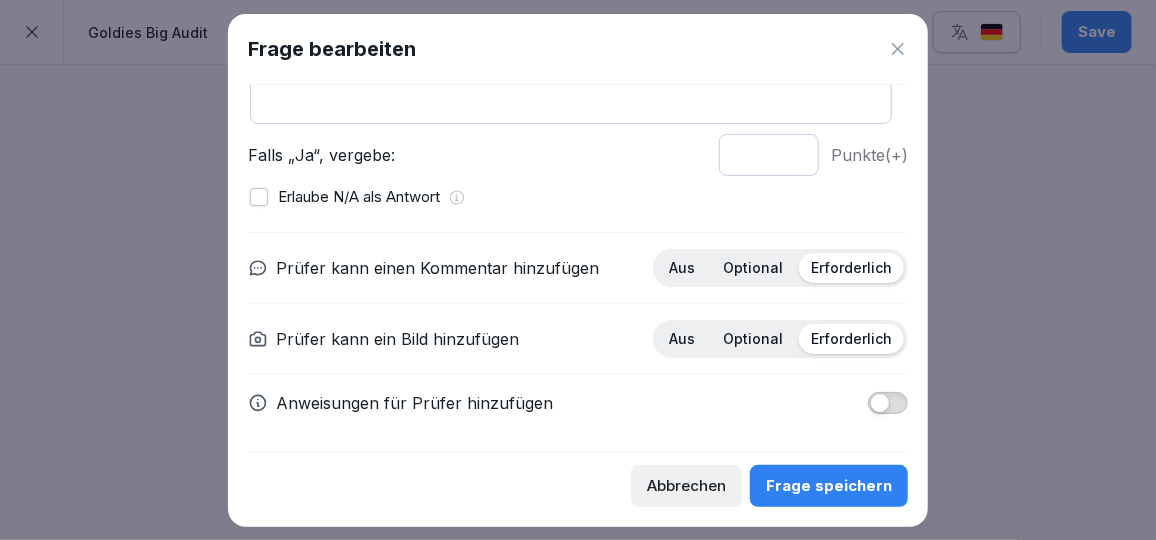 click on "Frage speichern" at bounding box center [829, 486] 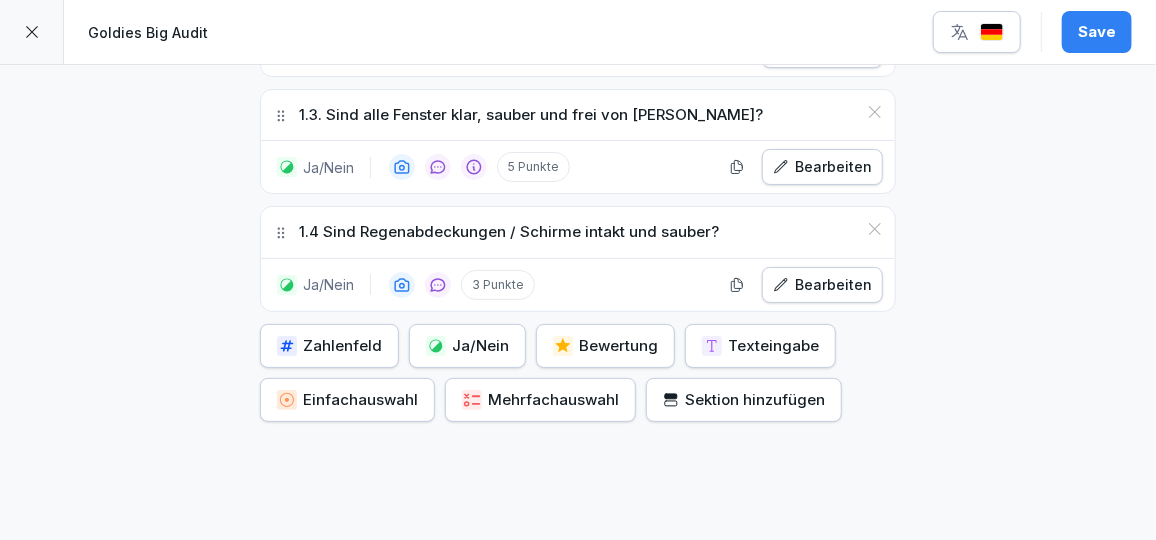 scroll, scrollTop: 956, scrollLeft: 0, axis: vertical 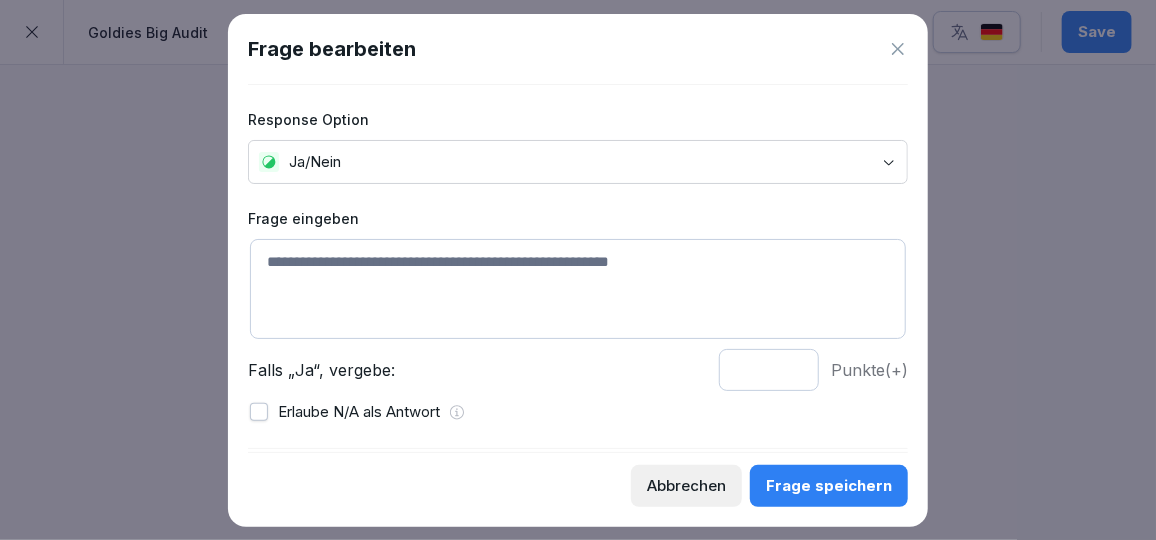 click at bounding box center (578, 289) 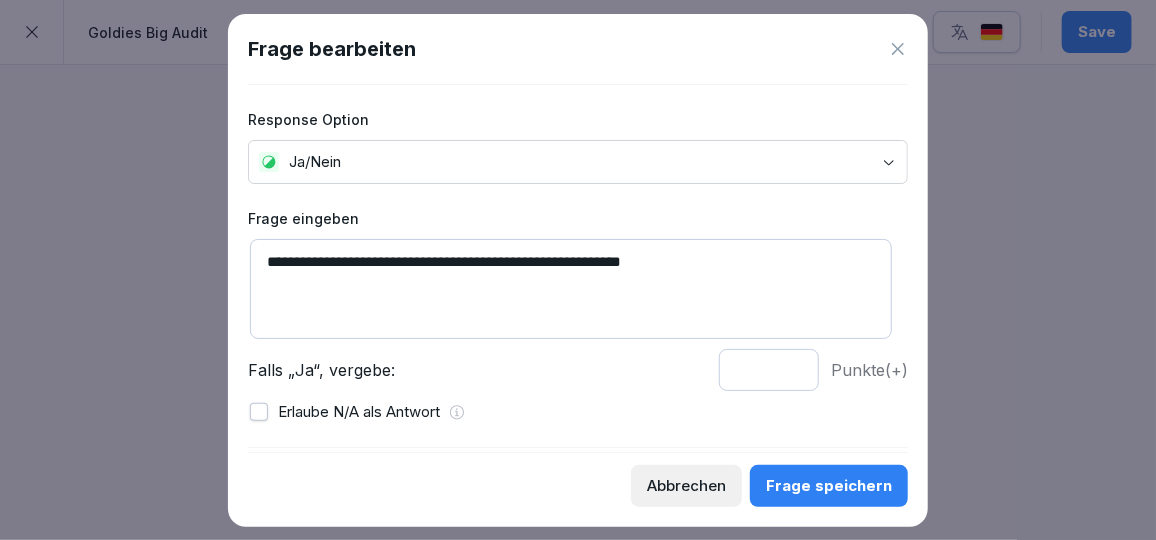 click on "**********" at bounding box center (571, 289) 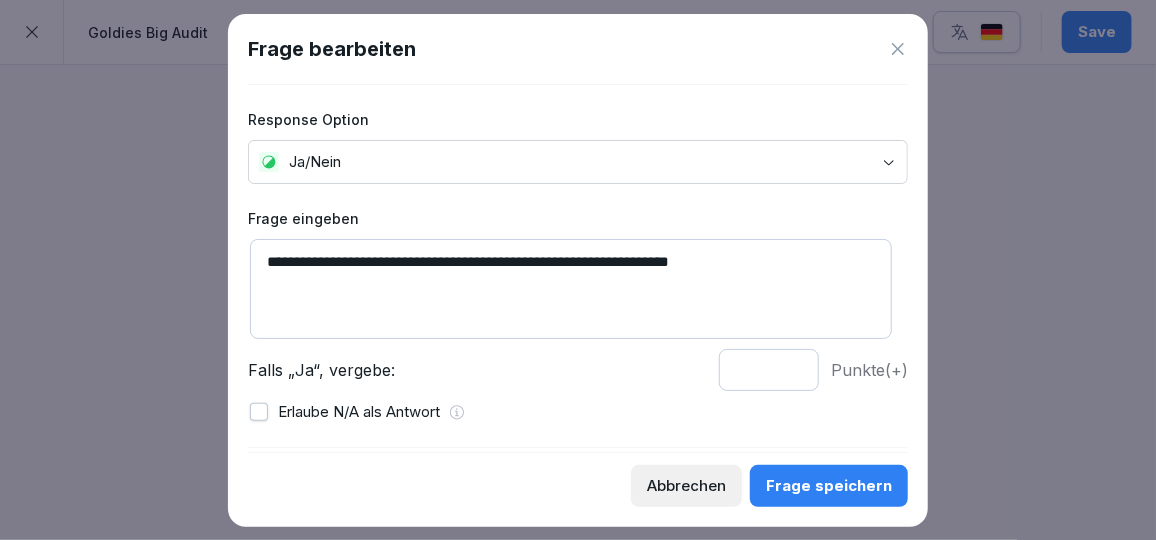 drag, startPoint x: 423, startPoint y: 257, endPoint x: 361, endPoint y: 256, distance: 62.008064 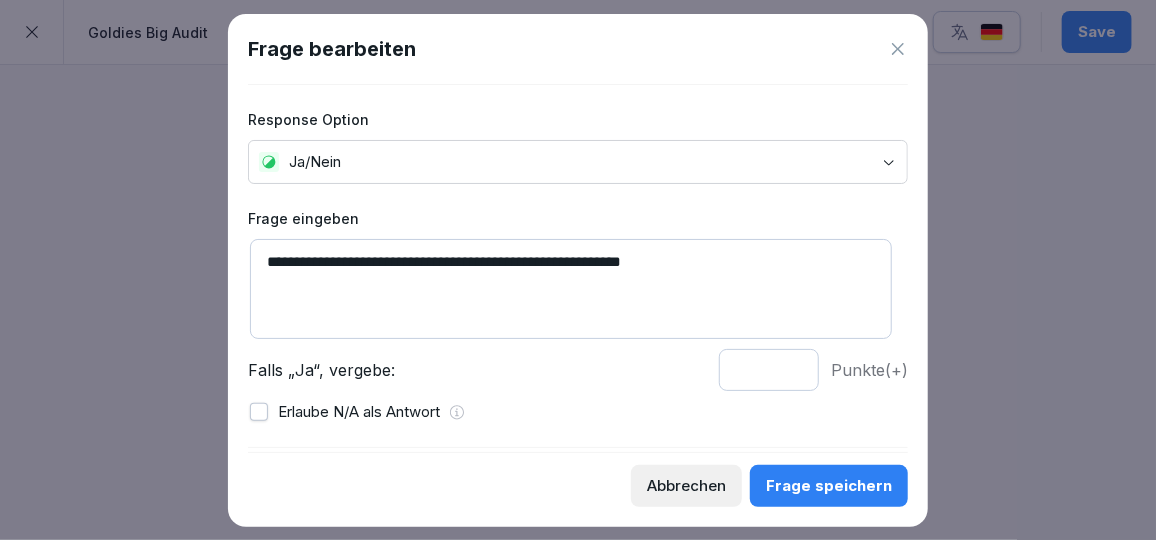 drag, startPoint x: 492, startPoint y: 259, endPoint x: 360, endPoint y: 263, distance: 132.0606 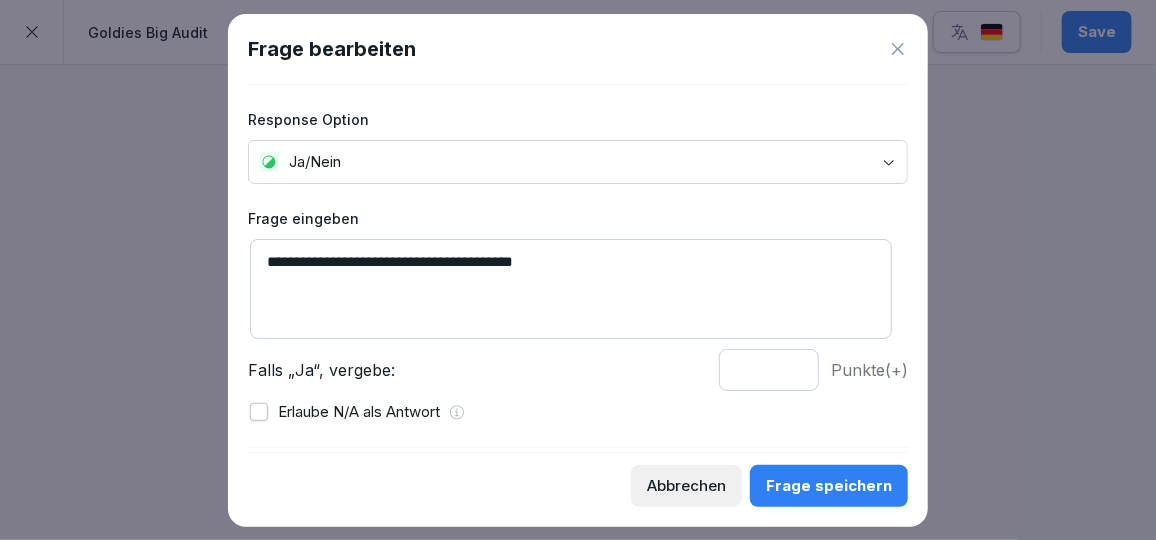 click on "**********" at bounding box center [571, 289] 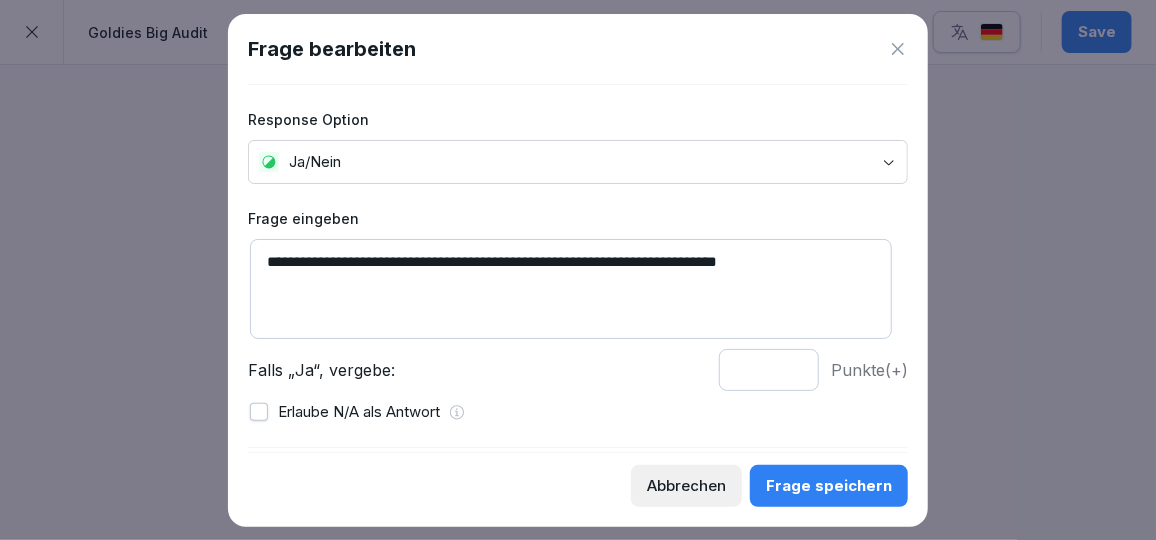 type on "**********" 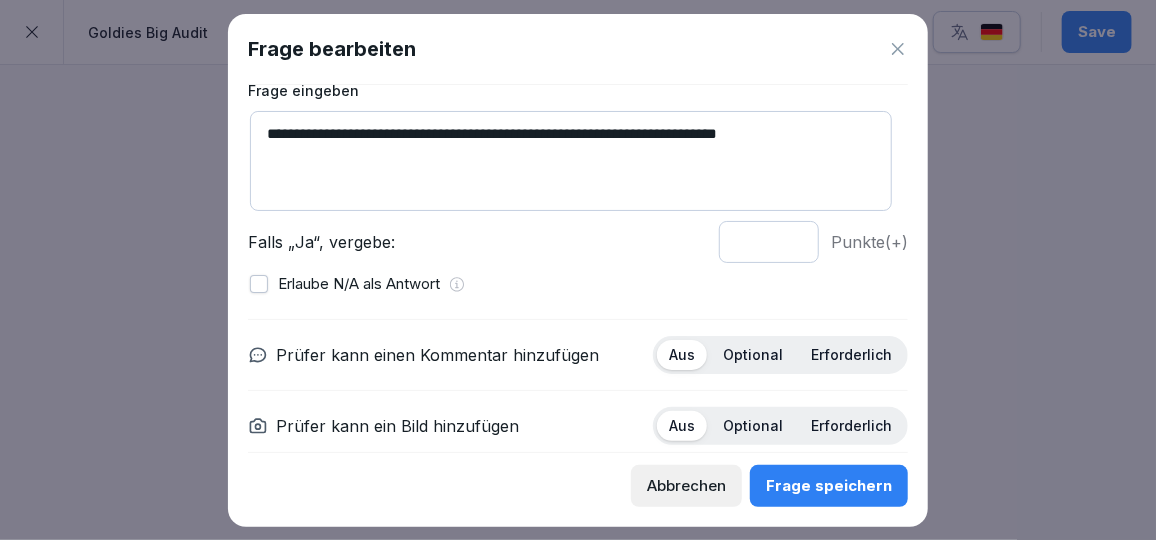 scroll, scrollTop: 215, scrollLeft: 0, axis: vertical 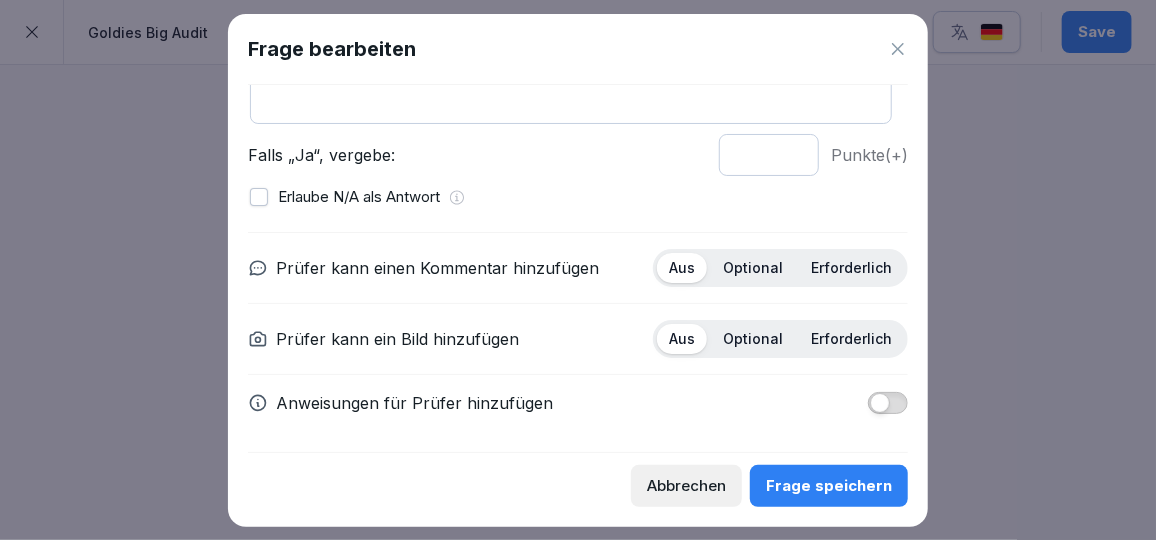 type on "*" 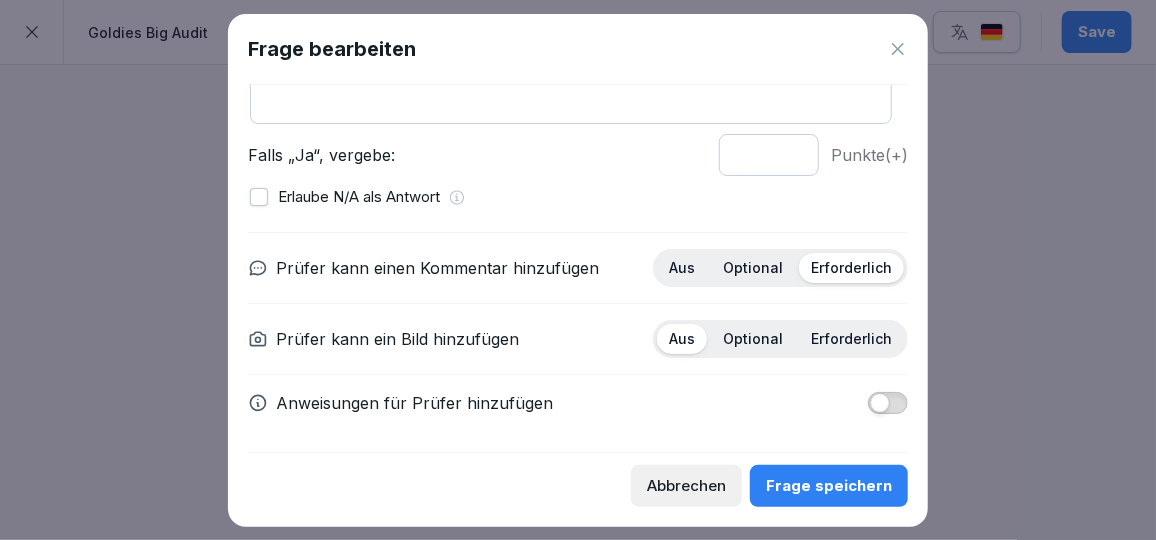 click on "Erforderlich" at bounding box center [851, 339] 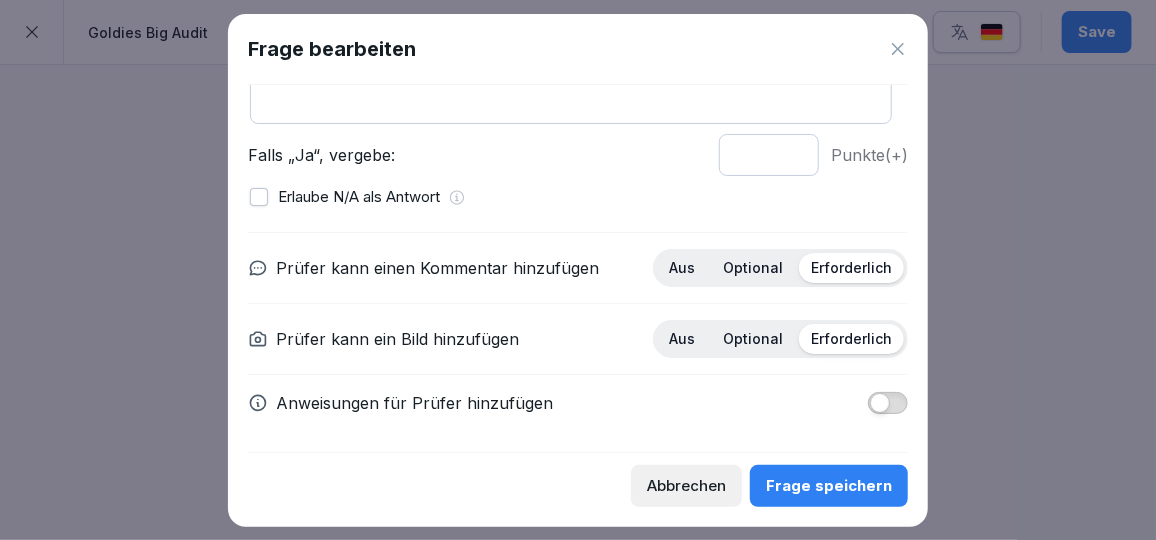 click on "Frage speichern" at bounding box center [829, 486] 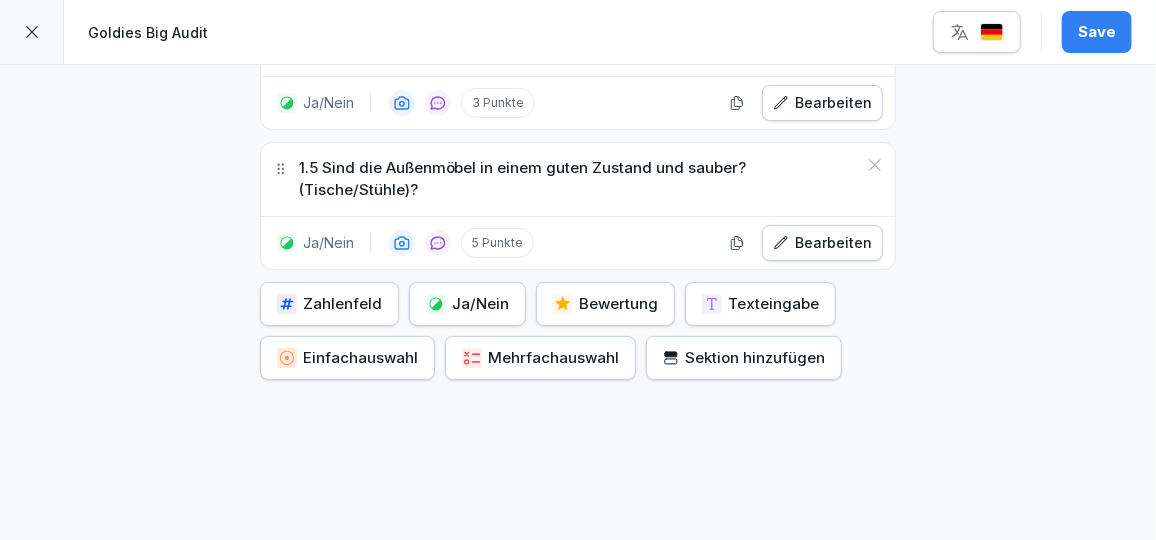 scroll, scrollTop: 1139, scrollLeft: 0, axis: vertical 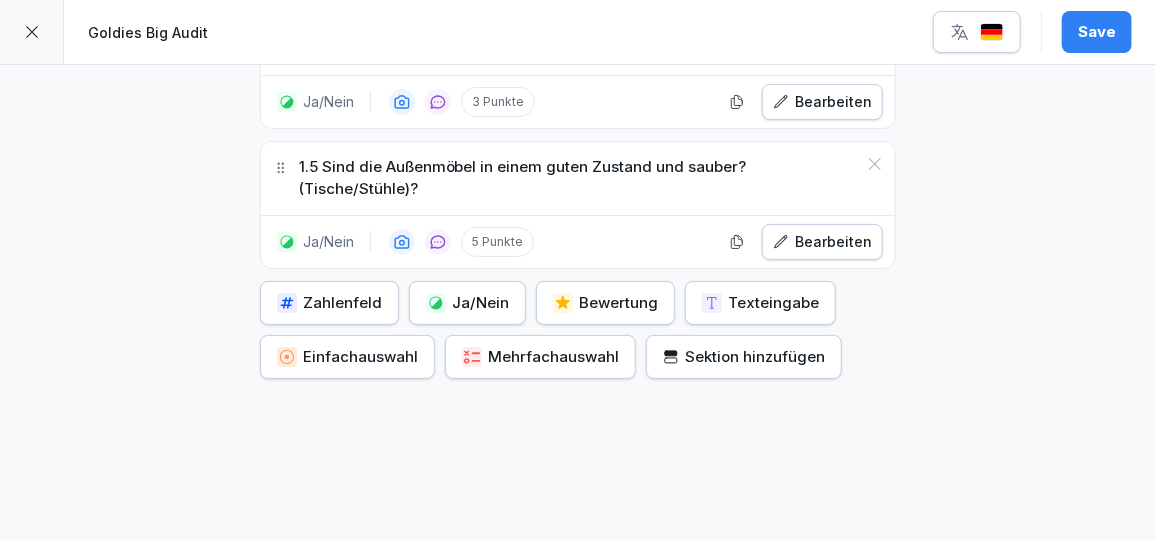 click on "Bearbeiten" at bounding box center (822, 242) 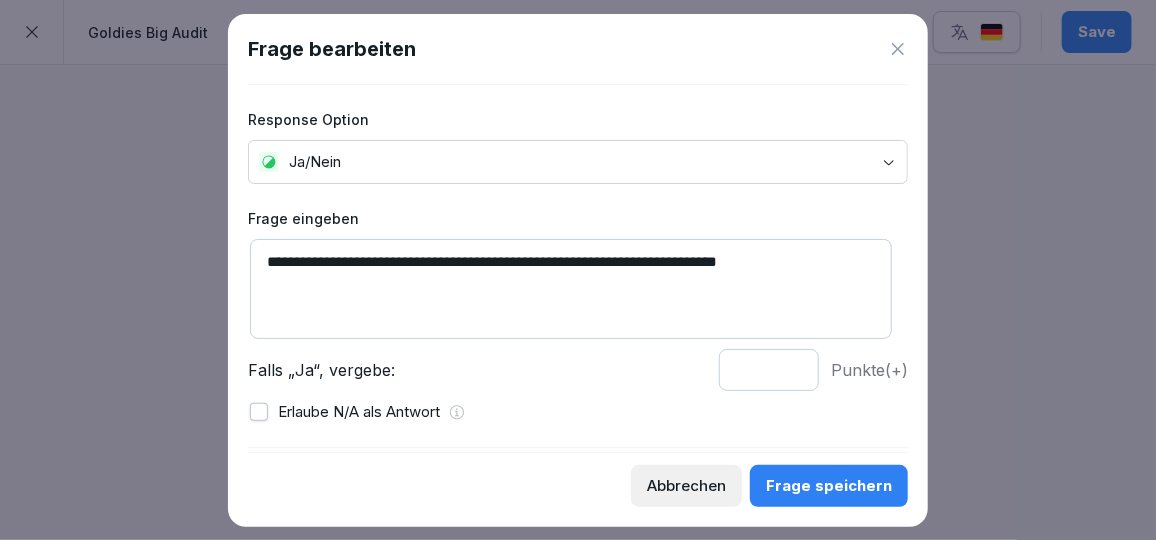 scroll, scrollTop: 52, scrollLeft: 0, axis: vertical 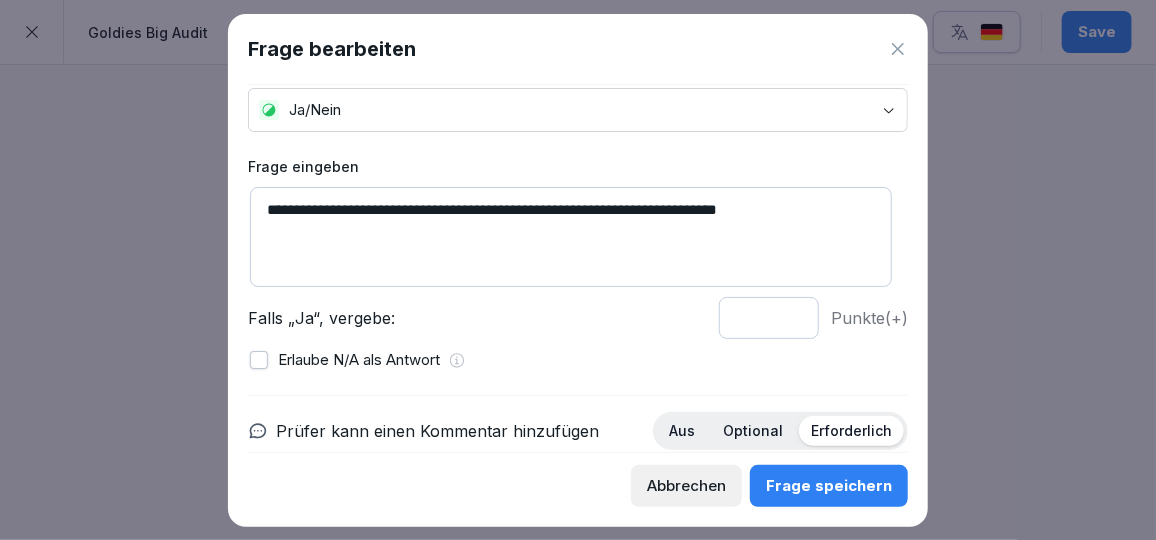 click at bounding box center (259, 360) 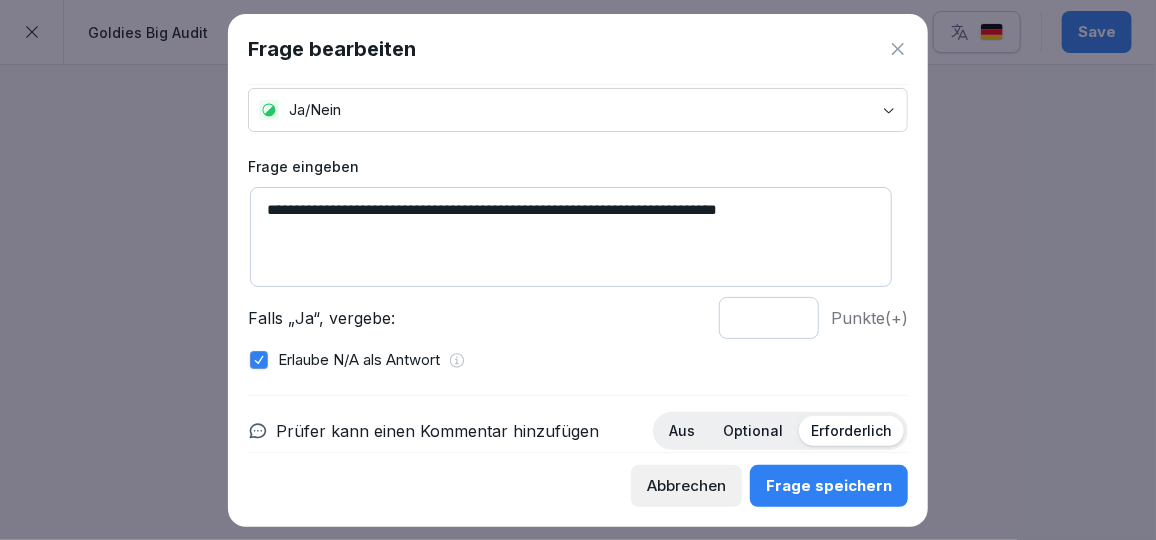 scroll, scrollTop: 215, scrollLeft: 0, axis: vertical 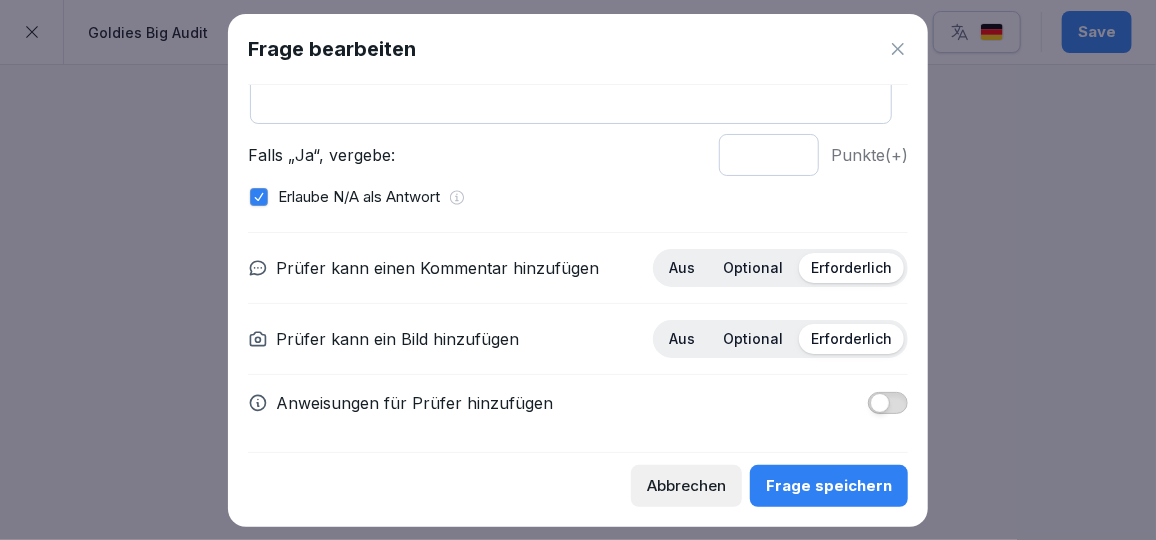 click on "Optional" at bounding box center (753, 268) 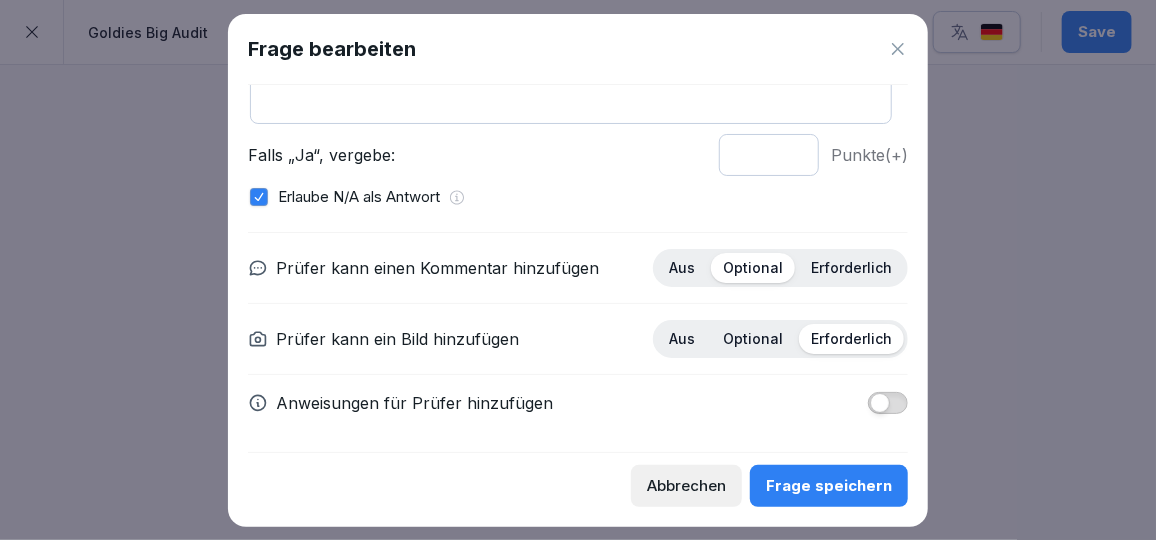 click on "Optional" at bounding box center [753, 339] 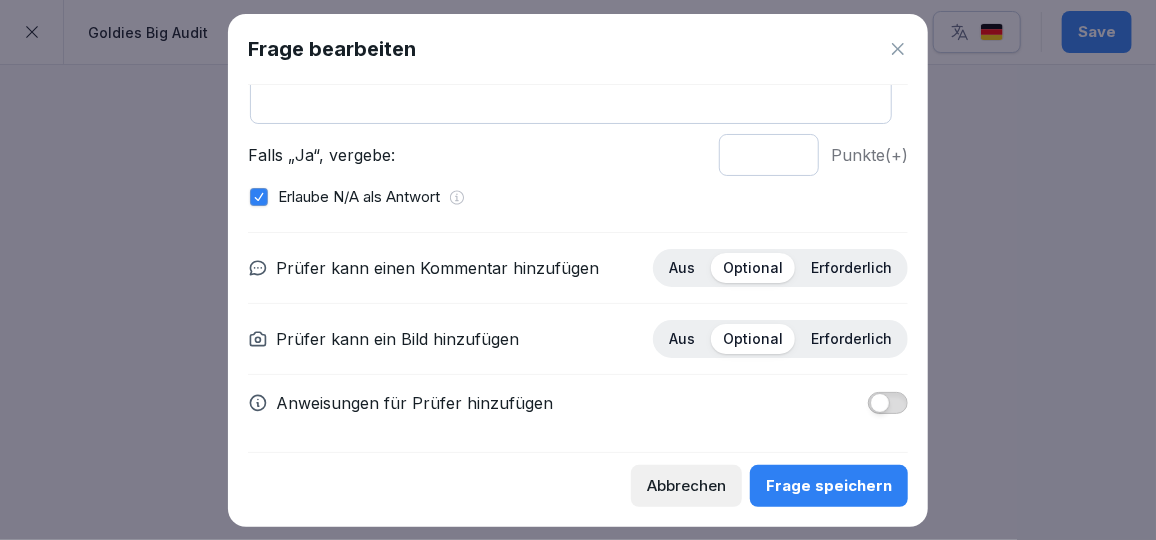 click on "Erforderlich" at bounding box center (851, 268) 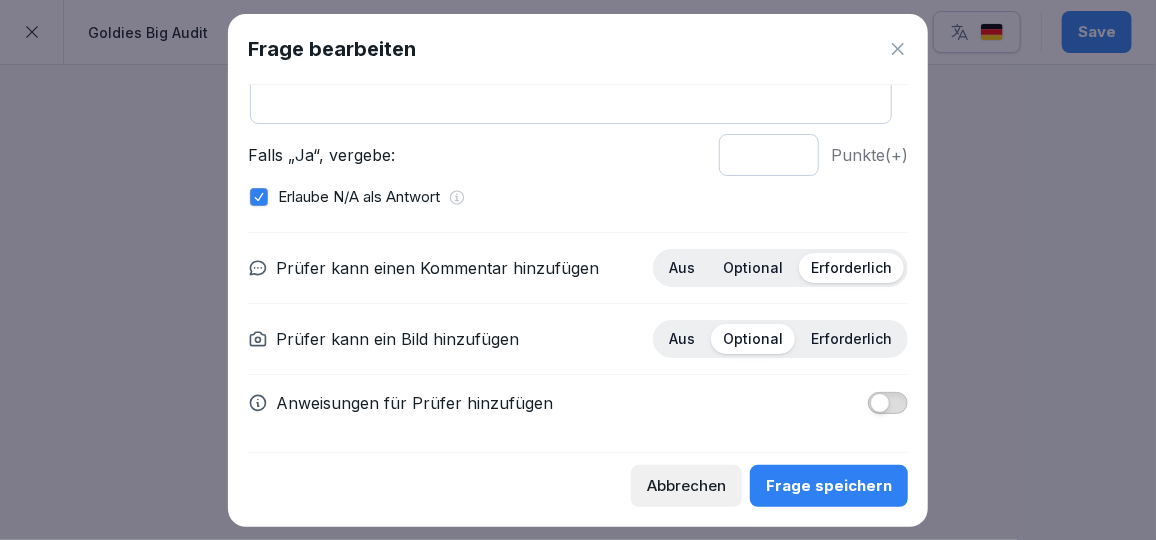 click on "Frage speichern" at bounding box center [829, 486] 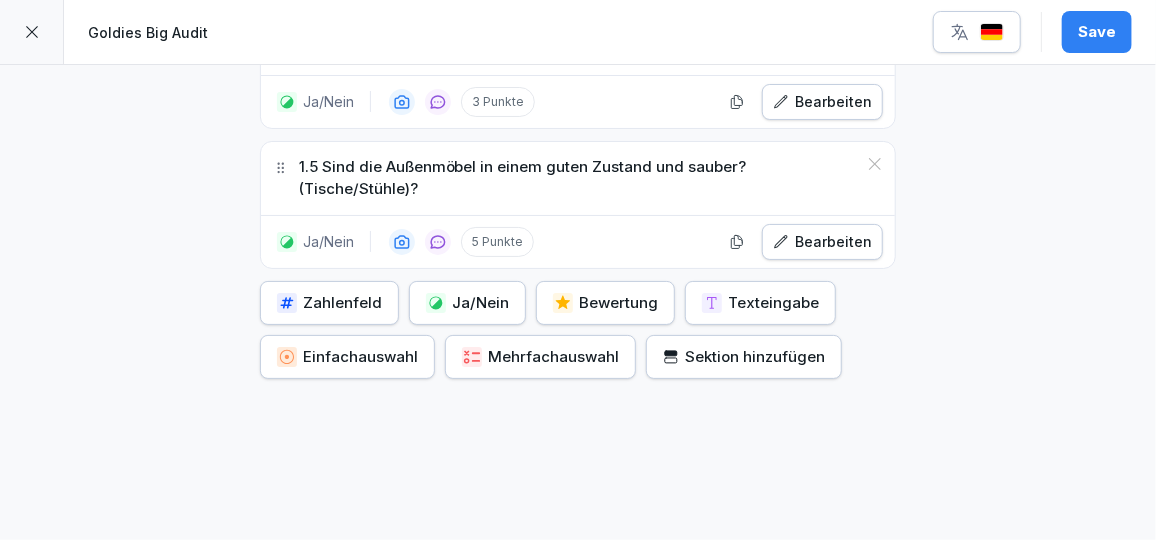 click on "Ja/Nein" at bounding box center [467, 303] 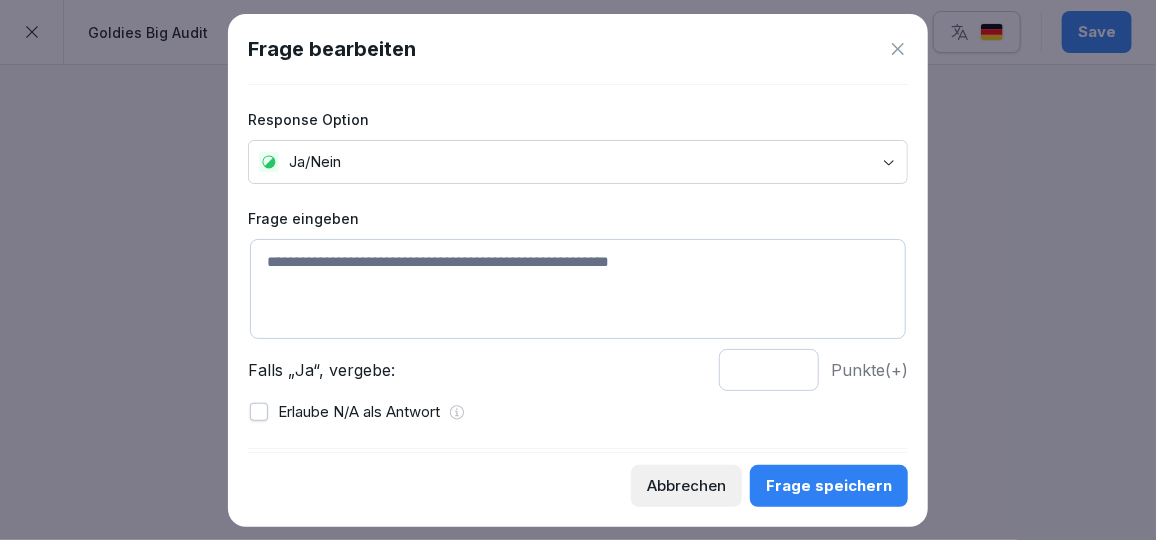 click at bounding box center [578, 289] 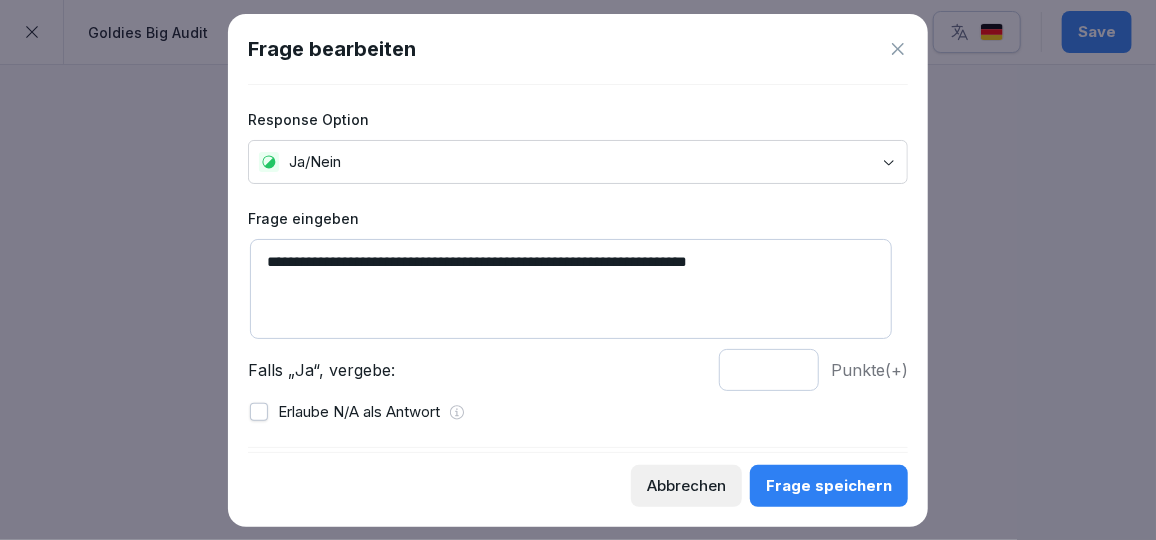 click on "**********" at bounding box center (571, 289) 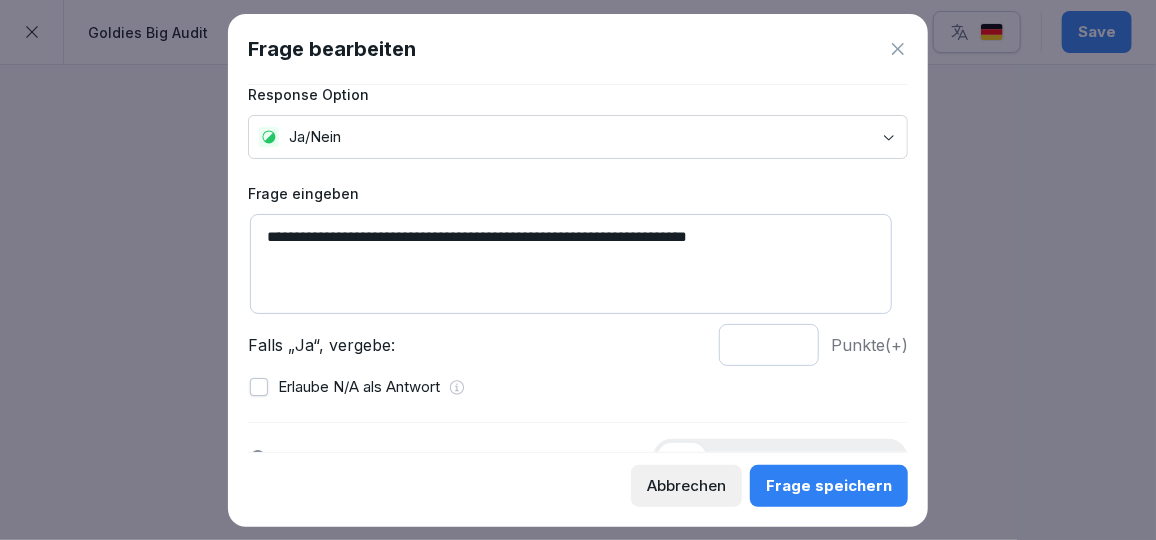 type on "**********" 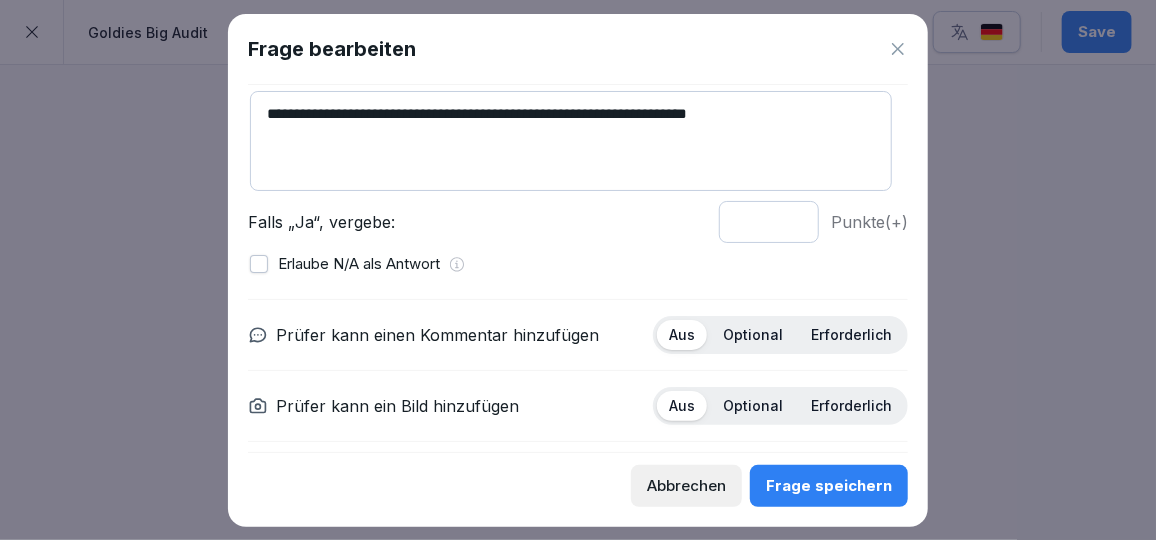 scroll, scrollTop: 166, scrollLeft: 0, axis: vertical 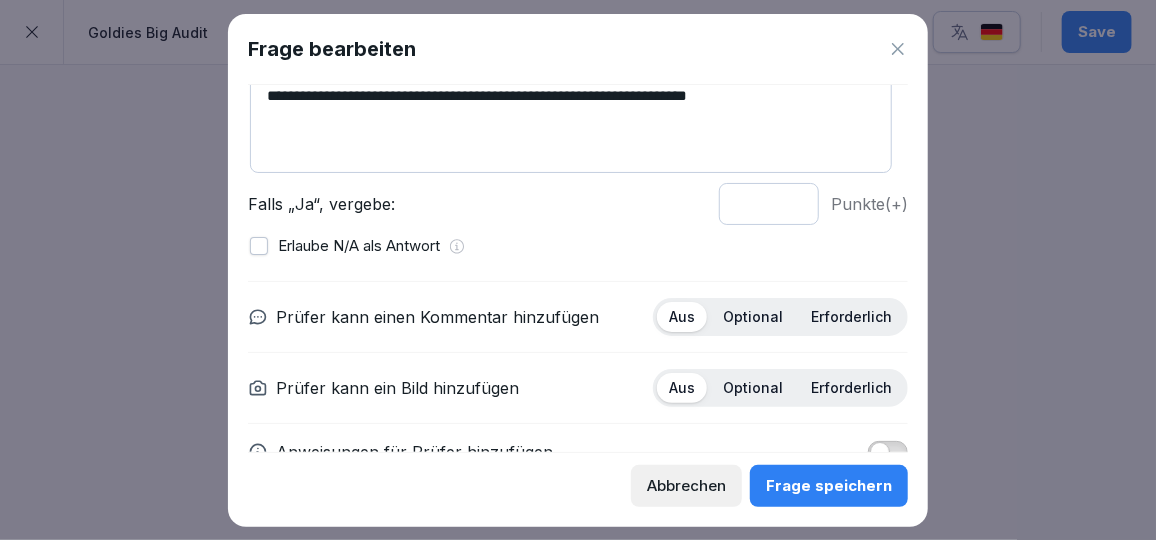 type on "*" 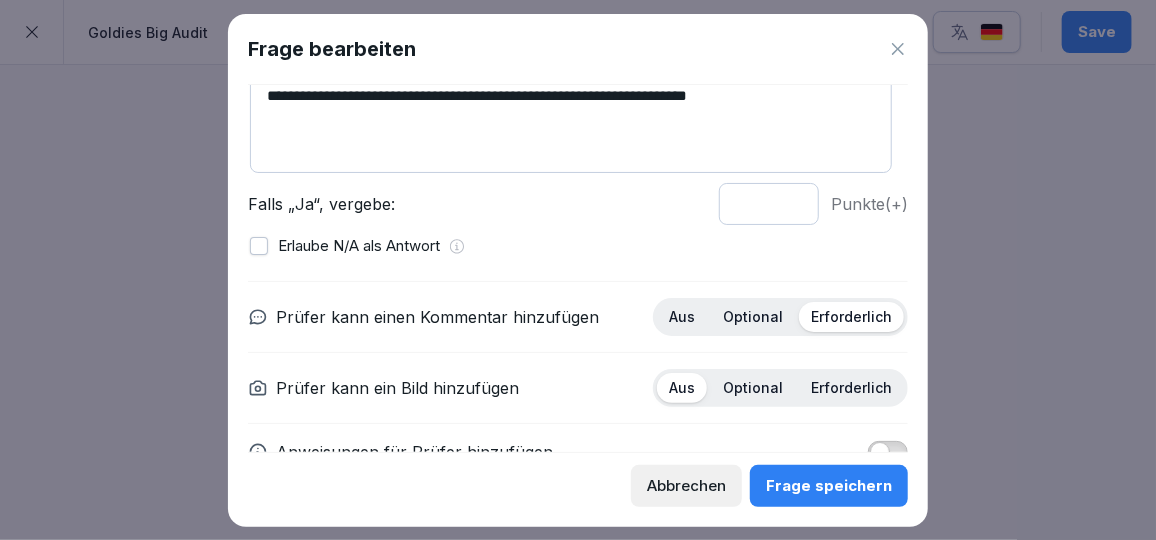 click on "Erforderlich" at bounding box center [851, 388] 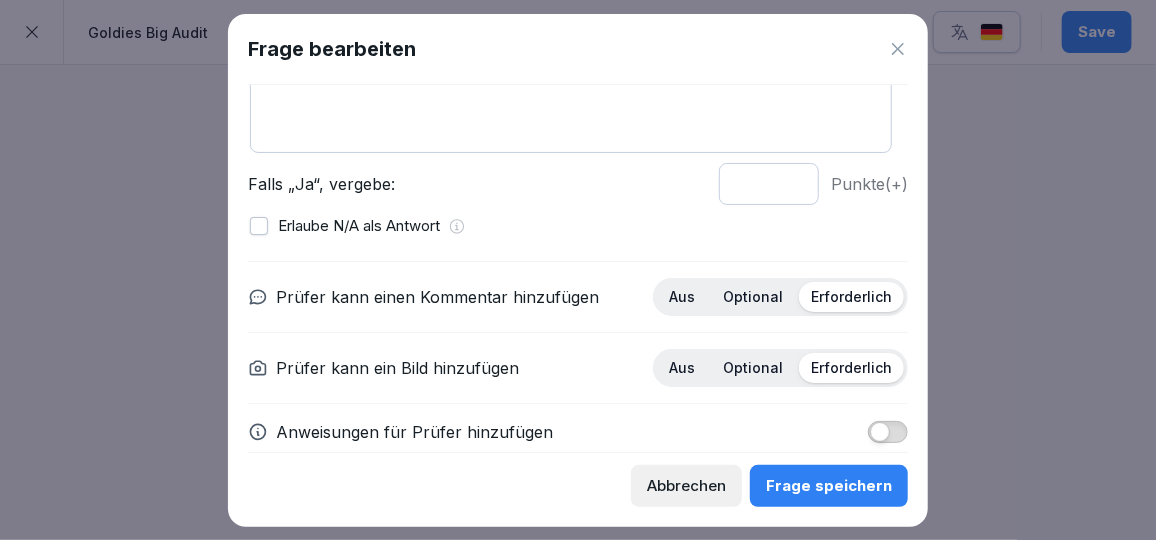 scroll, scrollTop: 215, scrollLeft: 0, axis: vertical 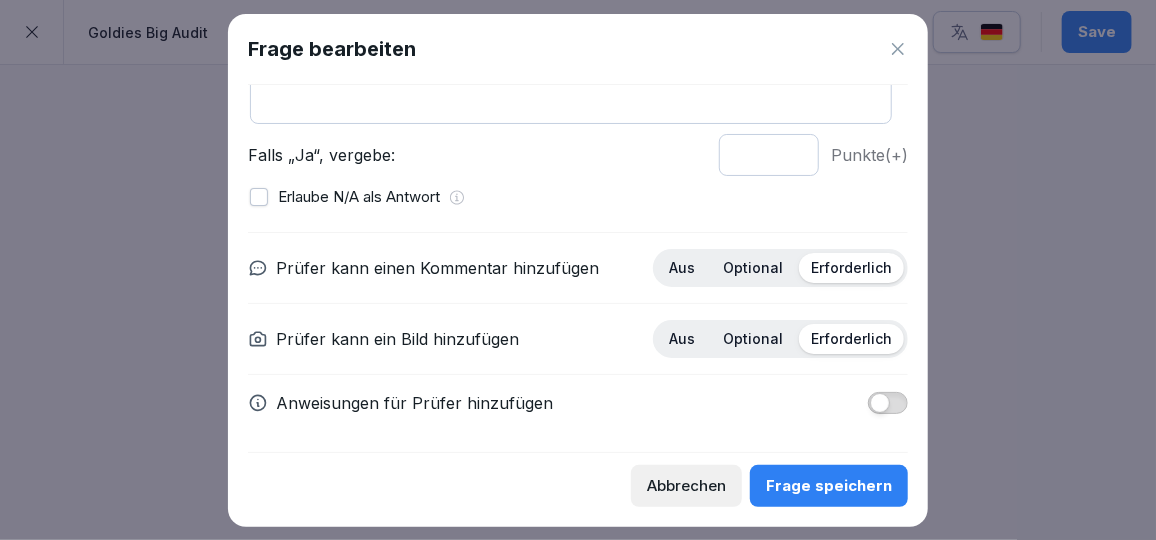click on "Anweisungen für Prüfer hinzufügen" at bounding box center [414, 403] 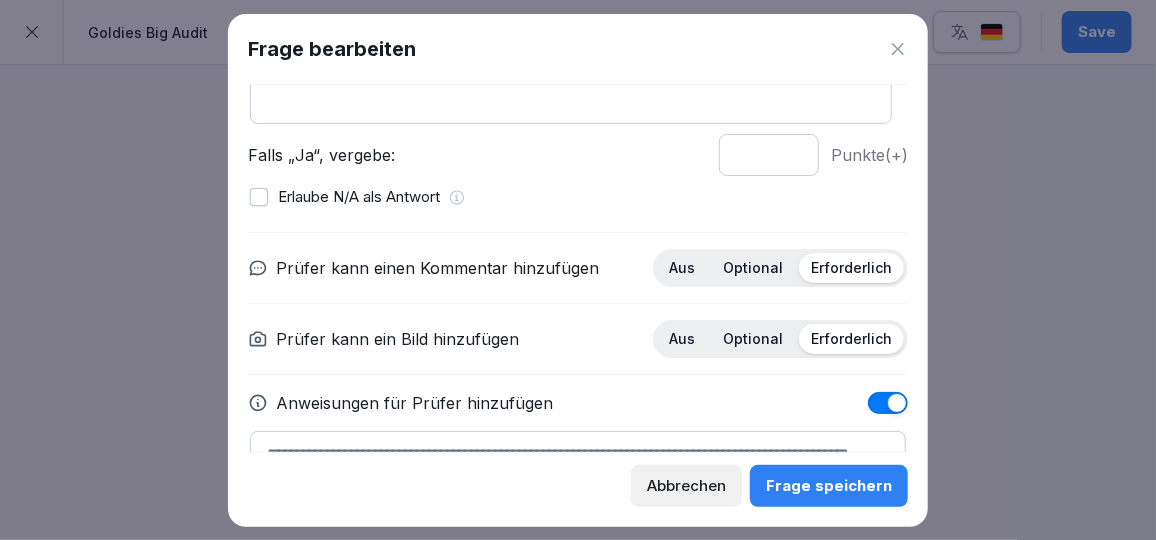 scroll, scrollTop: 323, scrollLeft: 0, axis: vertical 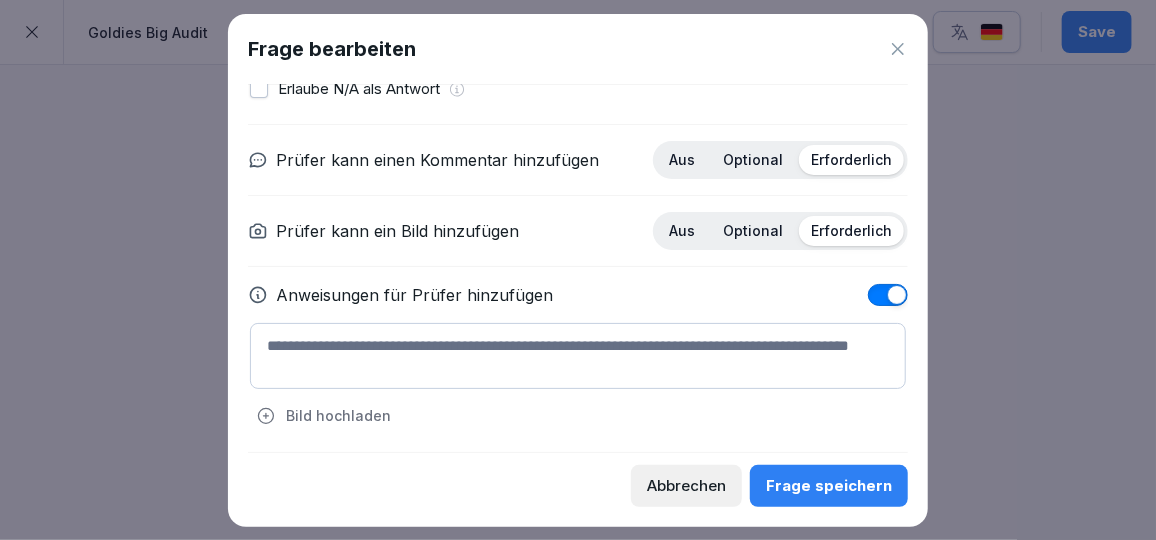 click at bounding box center (578, 356) 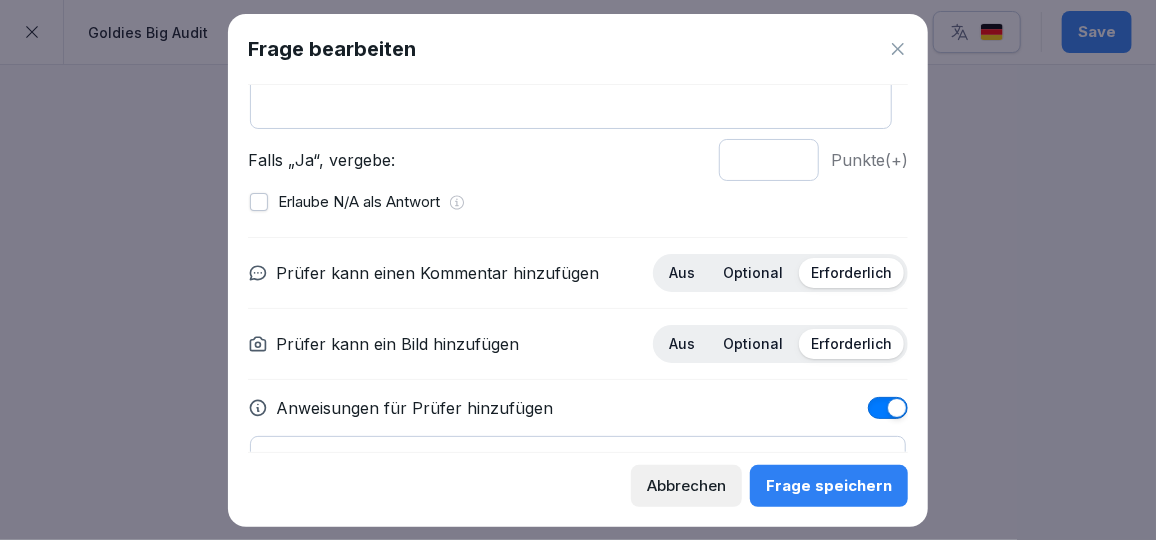 scroll, scrollTop: 323, scrollLeft: 0, axis: vertical 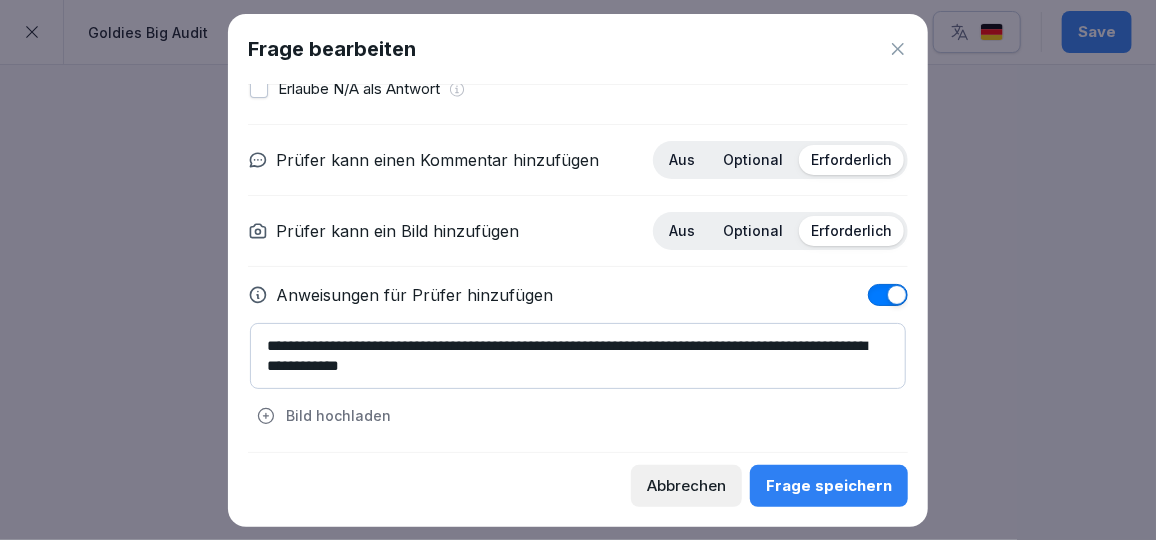 type on "**********" 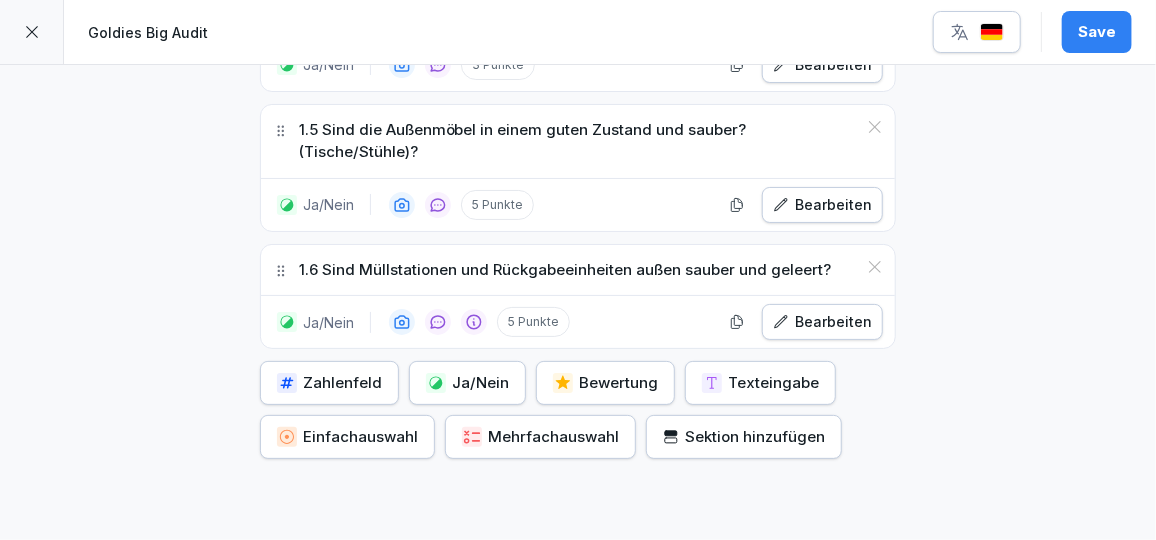 scroll, scrollTop: 1185, scrollLeft: 0, axis: vertical 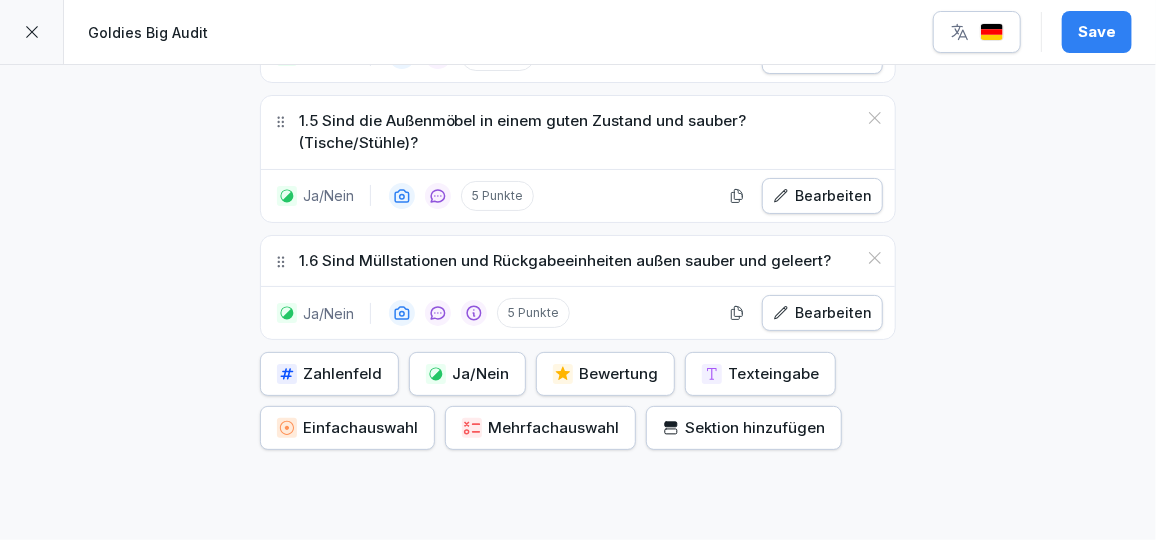 click on "Ja/Nein" at bounding box center (467, 374) 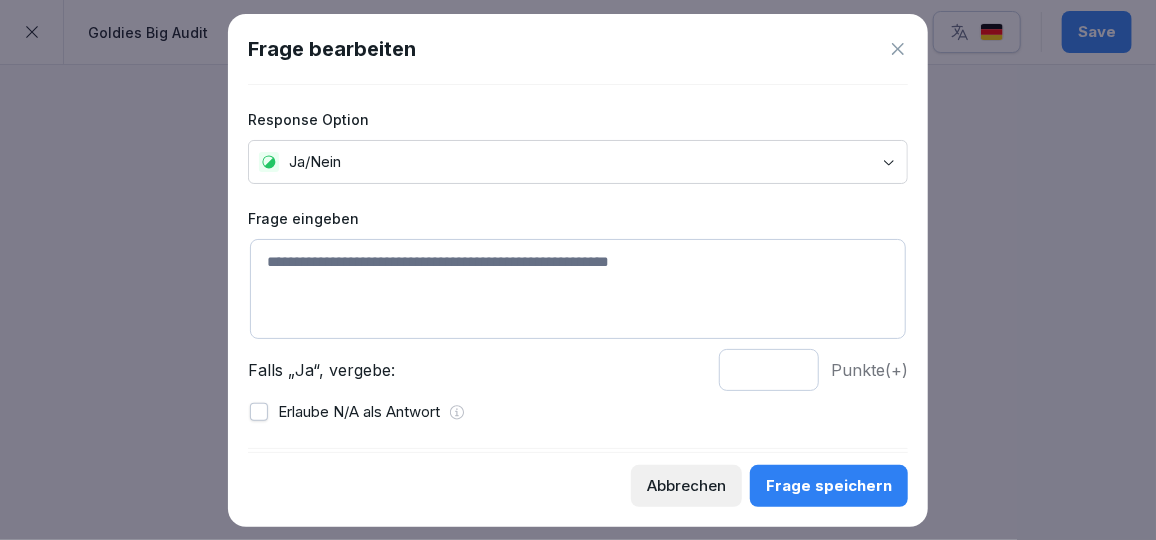 click 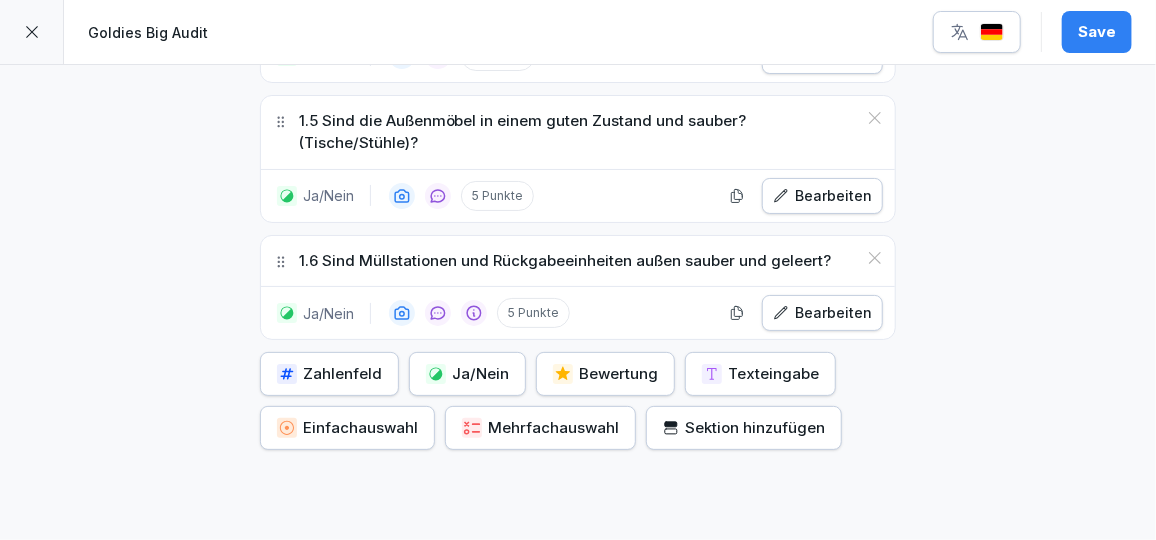 click on "Ja/Nein" at bounding box center [467, 374] 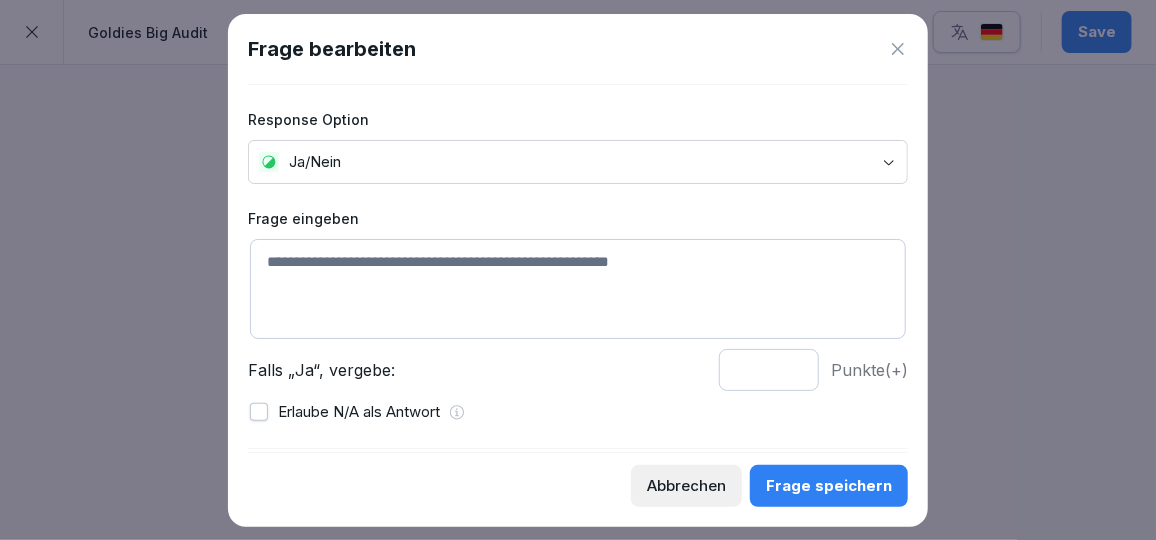 click at bounding box center (578, 289) 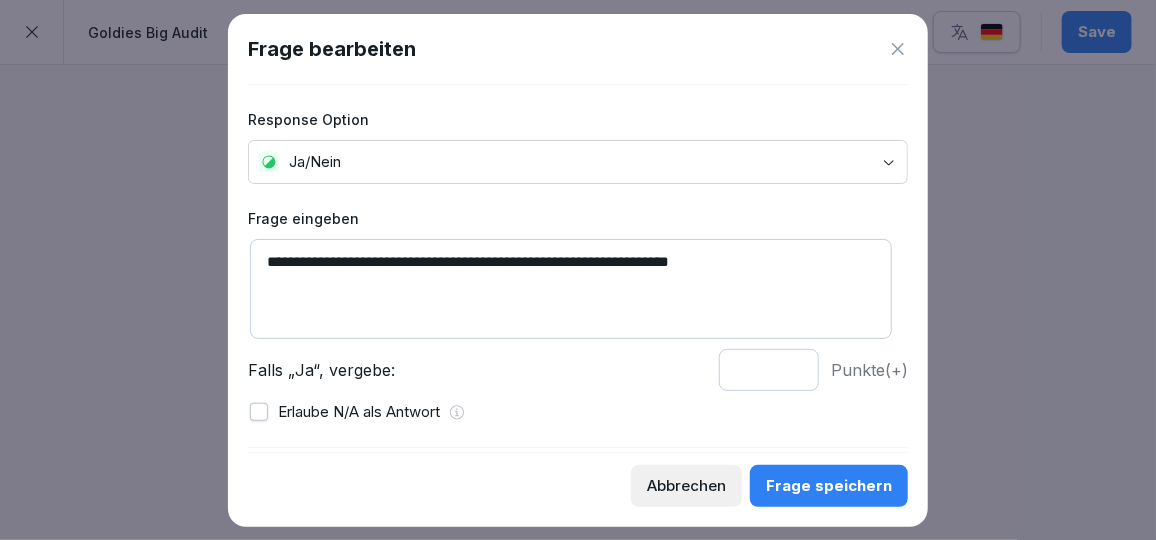 click on "**********" at bounding box center [571, 289] 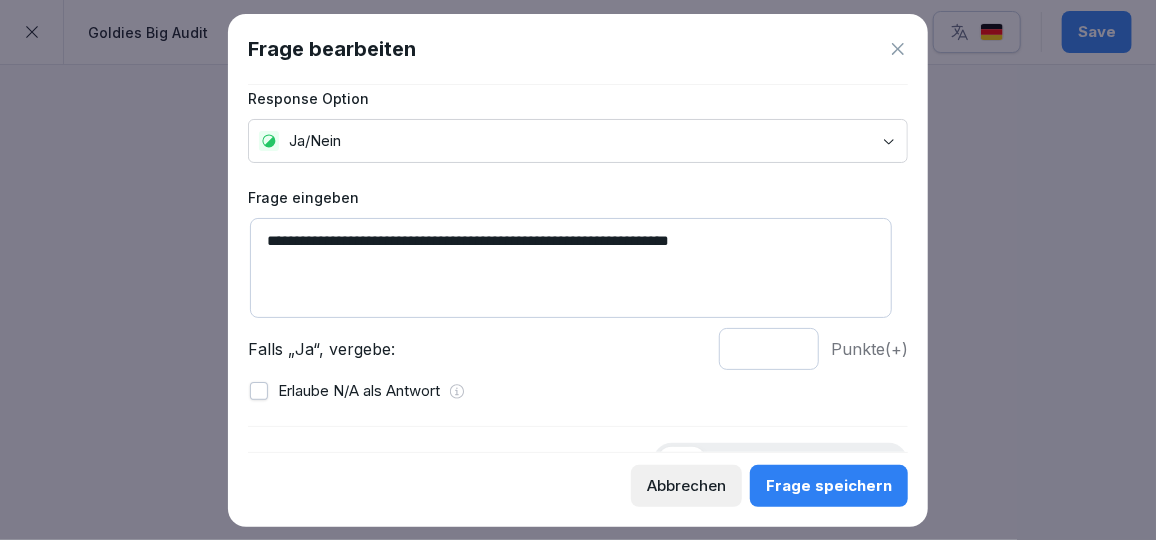 type on "**********" 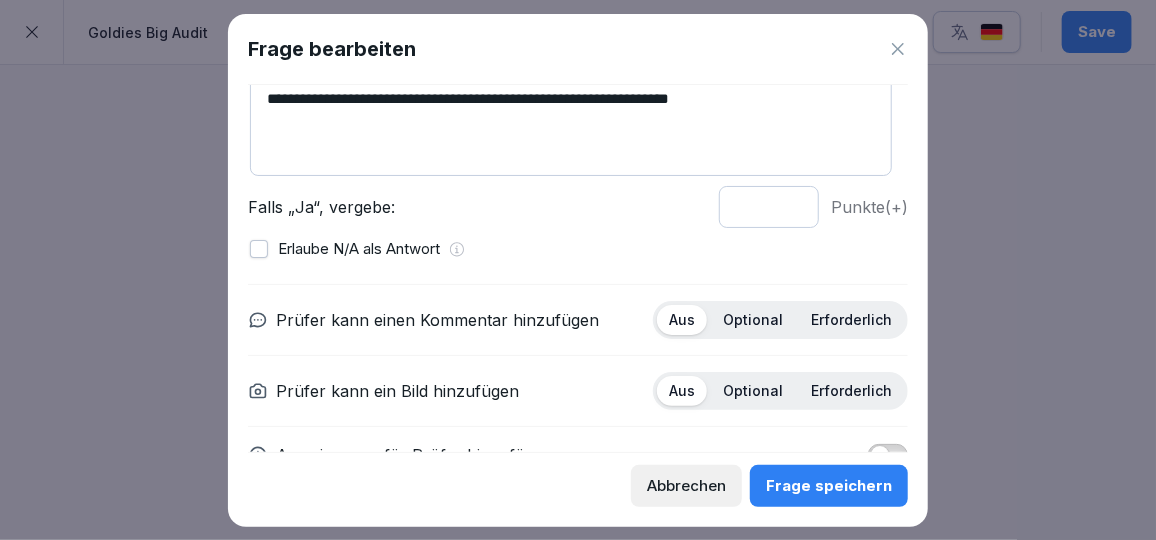 scroll, scrollTop: 164, scrollLeft: 0, axis: vertical 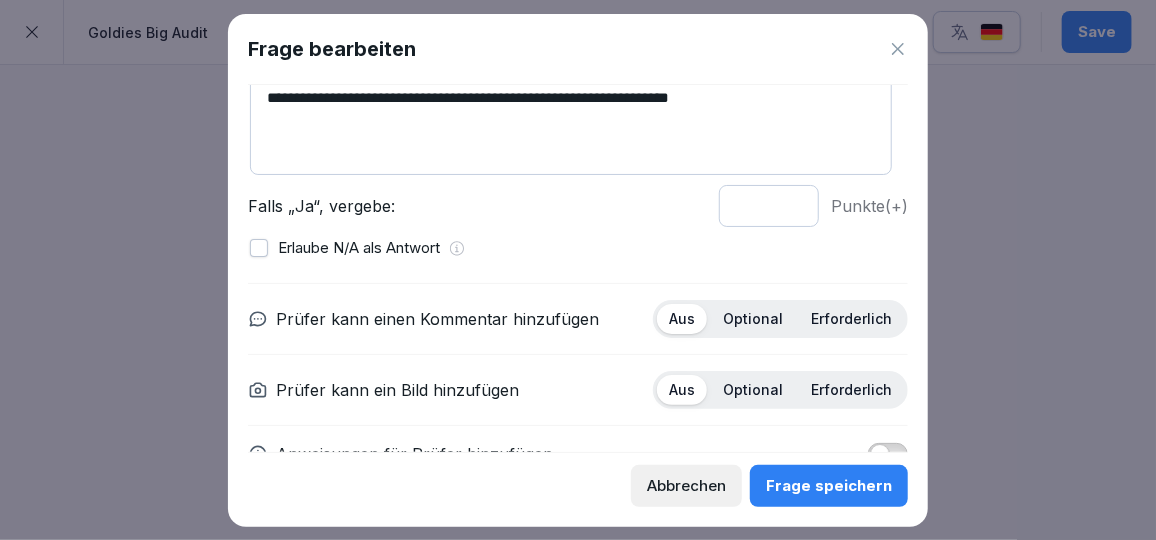 type on "*" 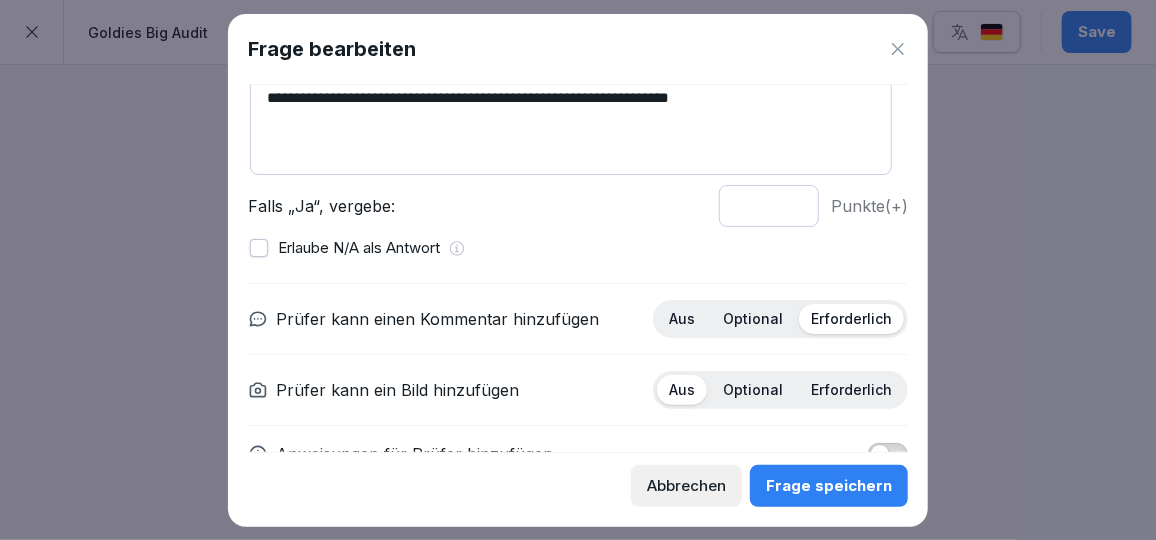click on "Aus Optional Erforderlich" at bounding box center [780, 390] 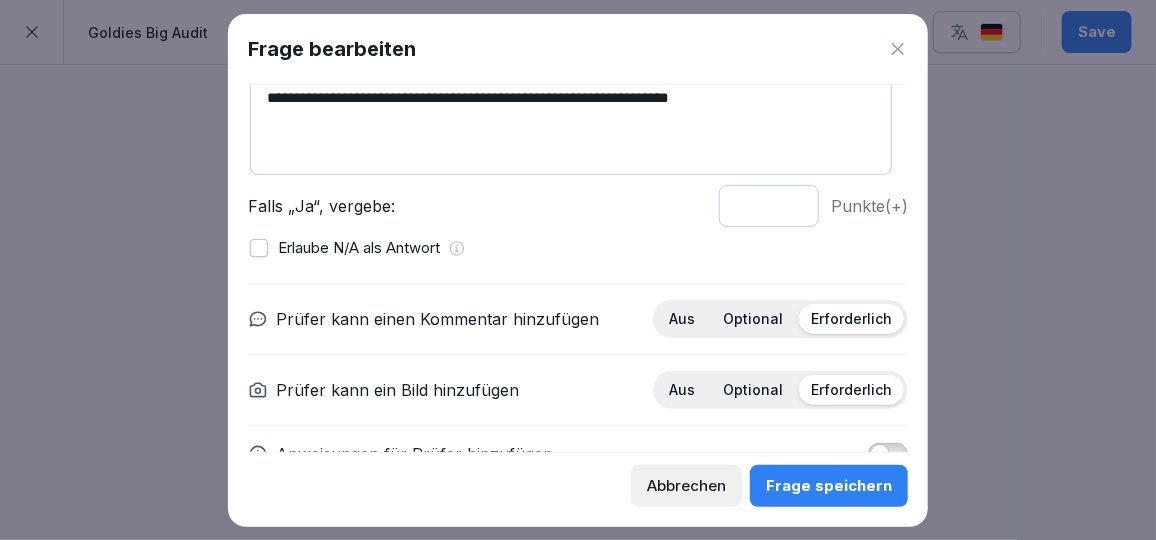 scroll, scrollTop: 215, scrollLeft: 0, axis: vertical 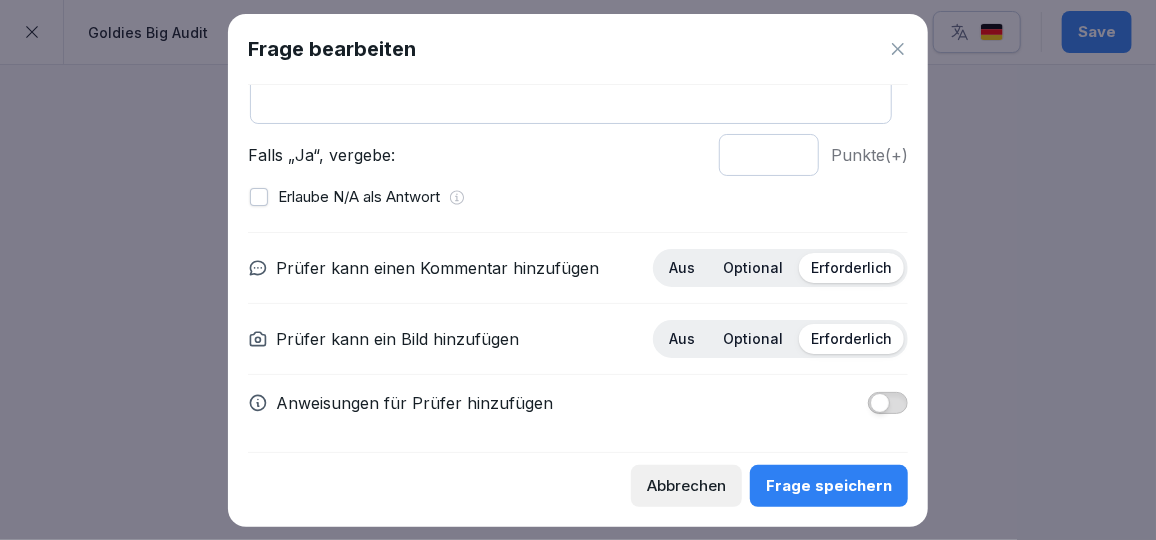 click on "Anweisungen für Prüfer hinzufügen" at bounding box center (414, 403) 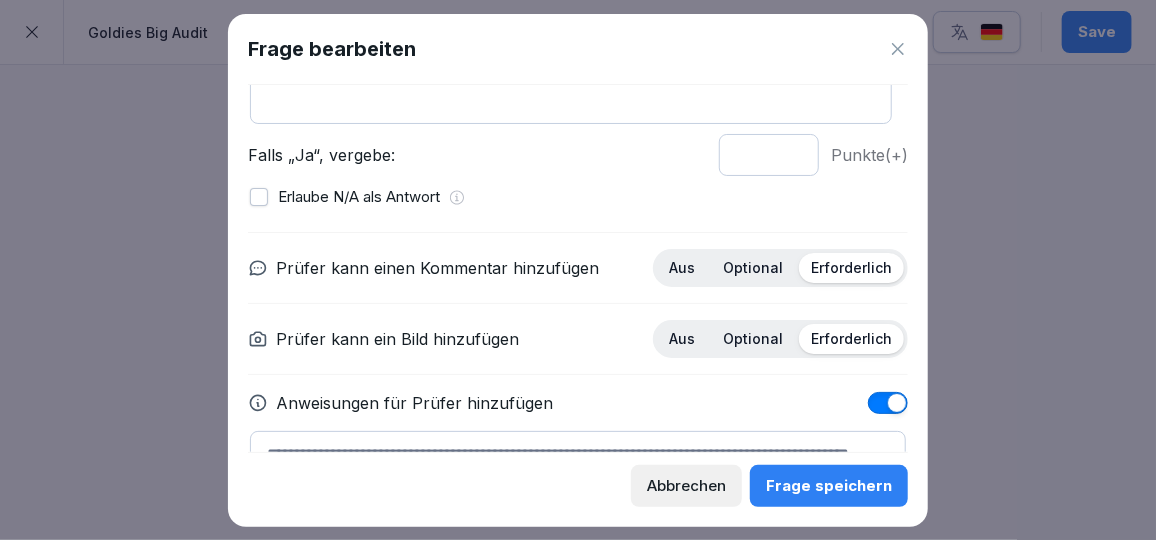 scroll, scrollTop: 307, scrollLeft: 0, axis: vertical 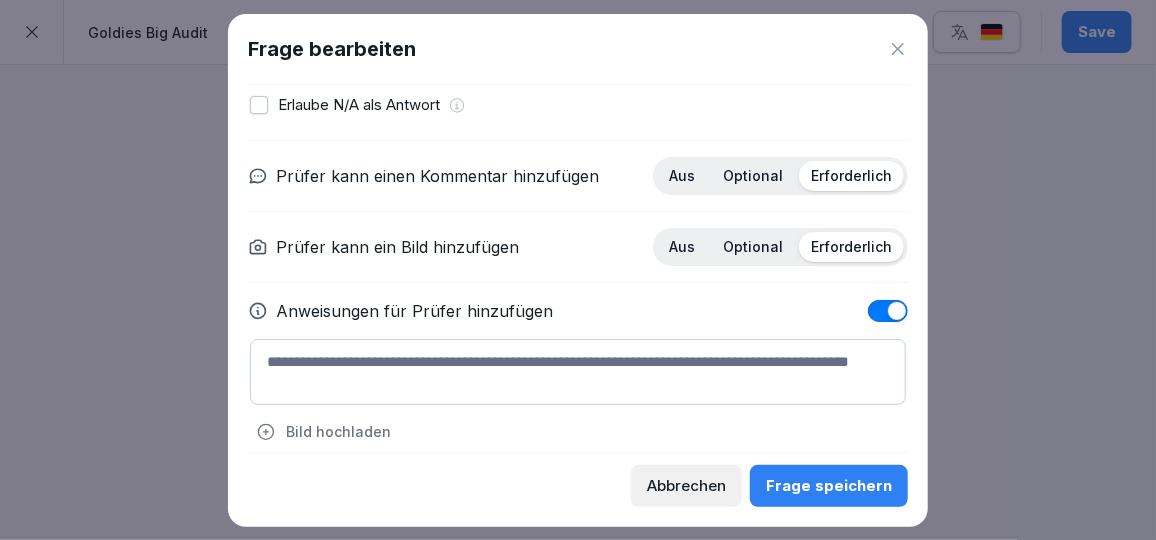 click at bounding box center (578, 372) 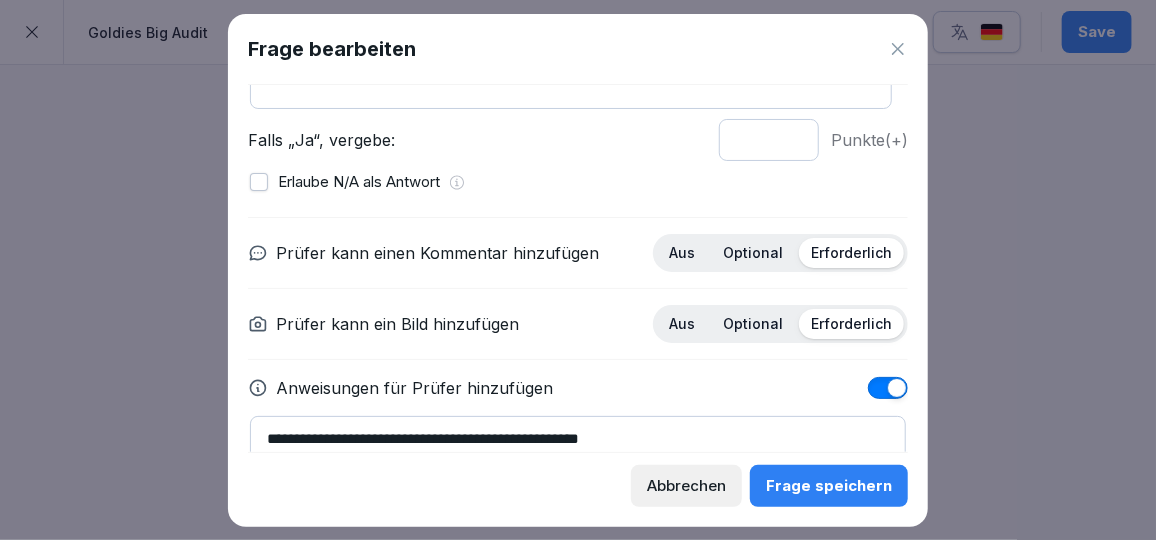scroll, scrollTop: 323, scrollLeft: 0, axis: vertical 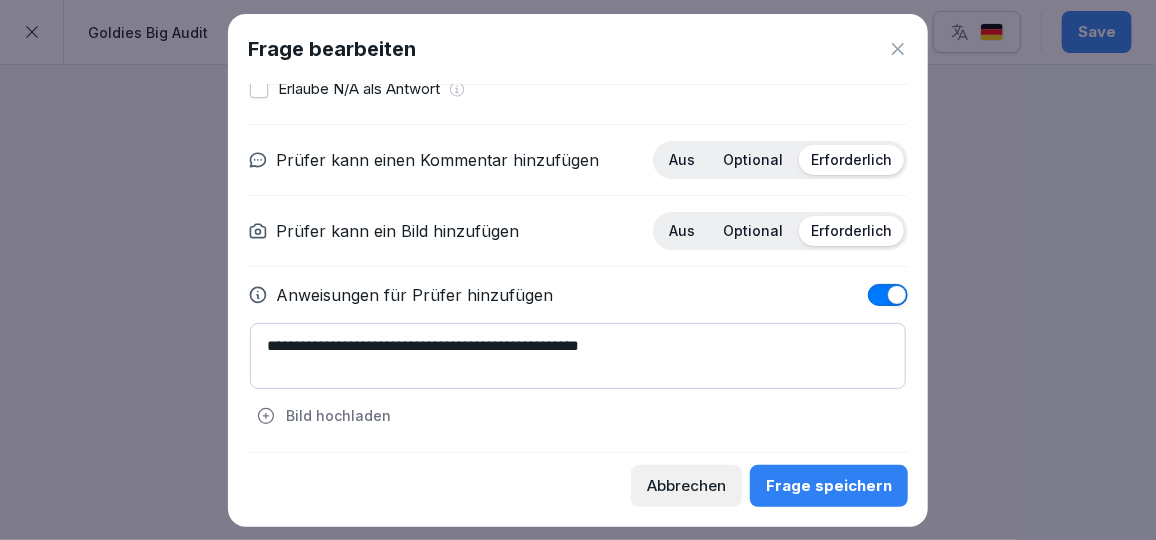 type on "**********" 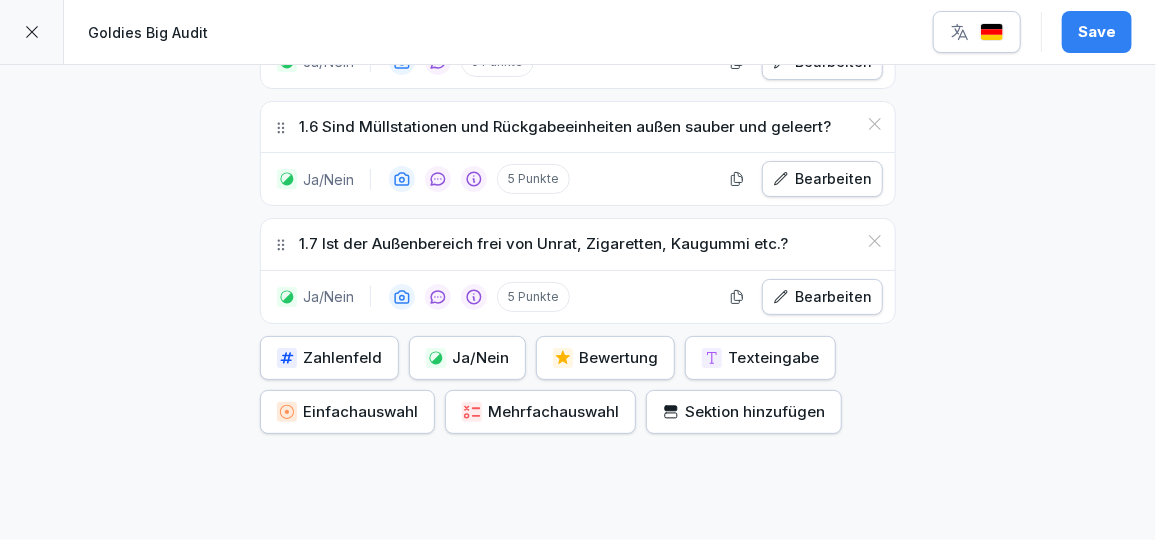 scroll, scrollTop: 1327, scrollLeft: 0, axis: vertical 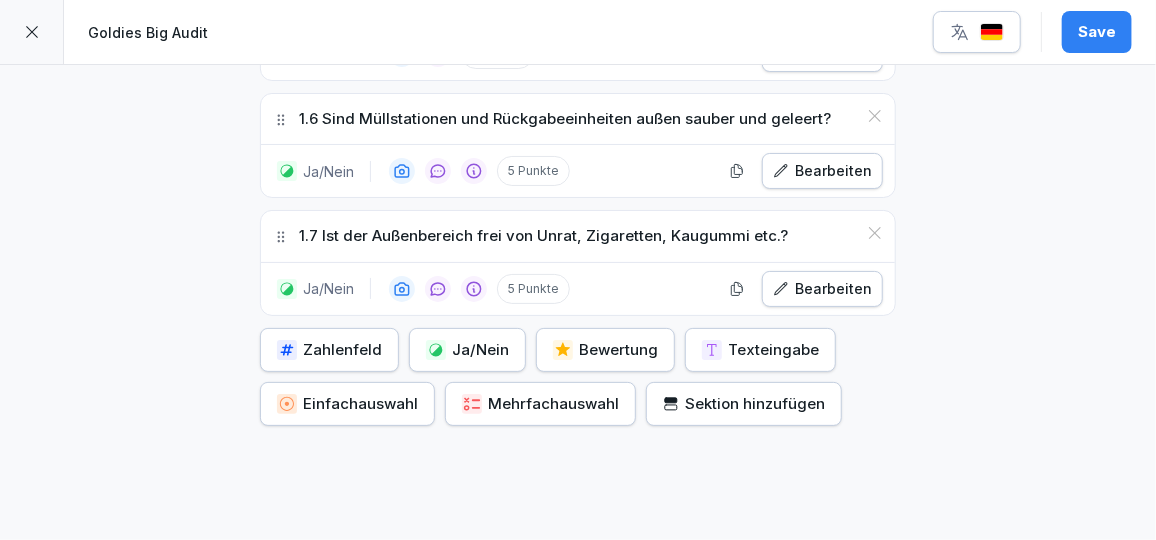 click on "Sektion hinzufügen" at bounding box center (744, 404) 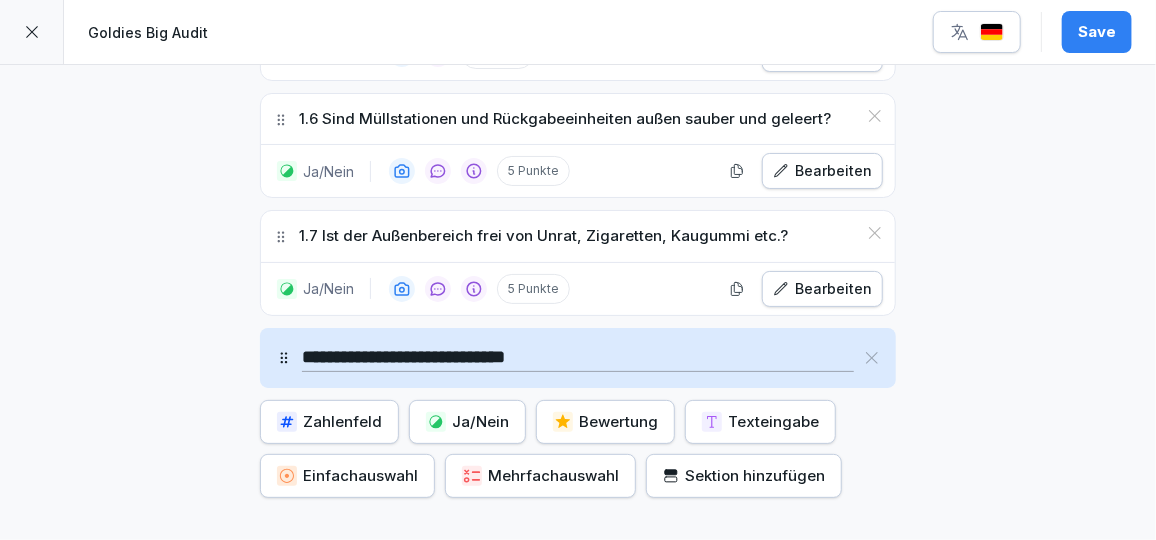 type on "**********" 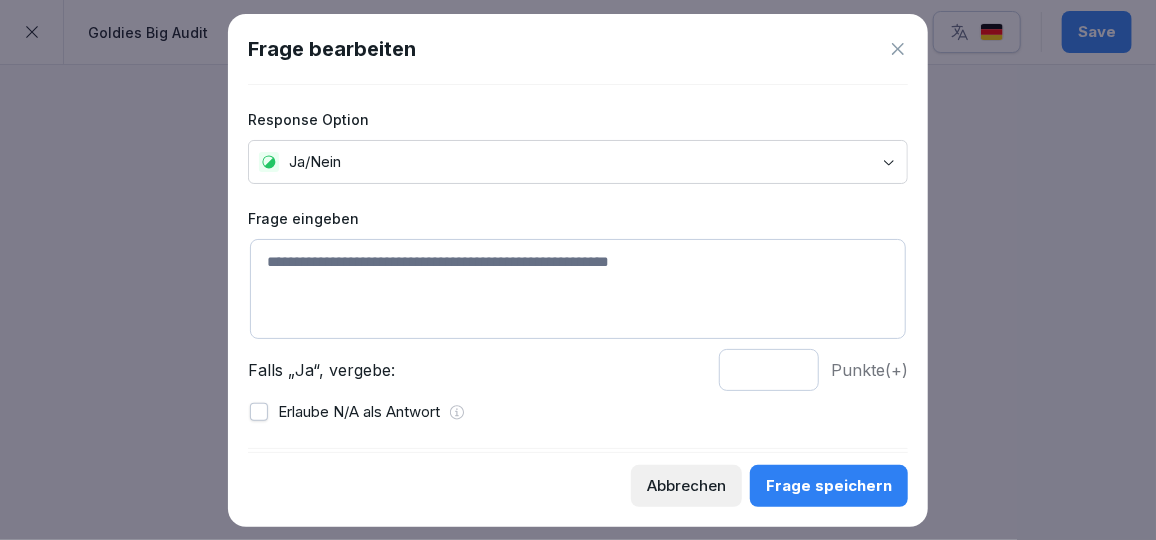 click at bounding box center (578, 289) 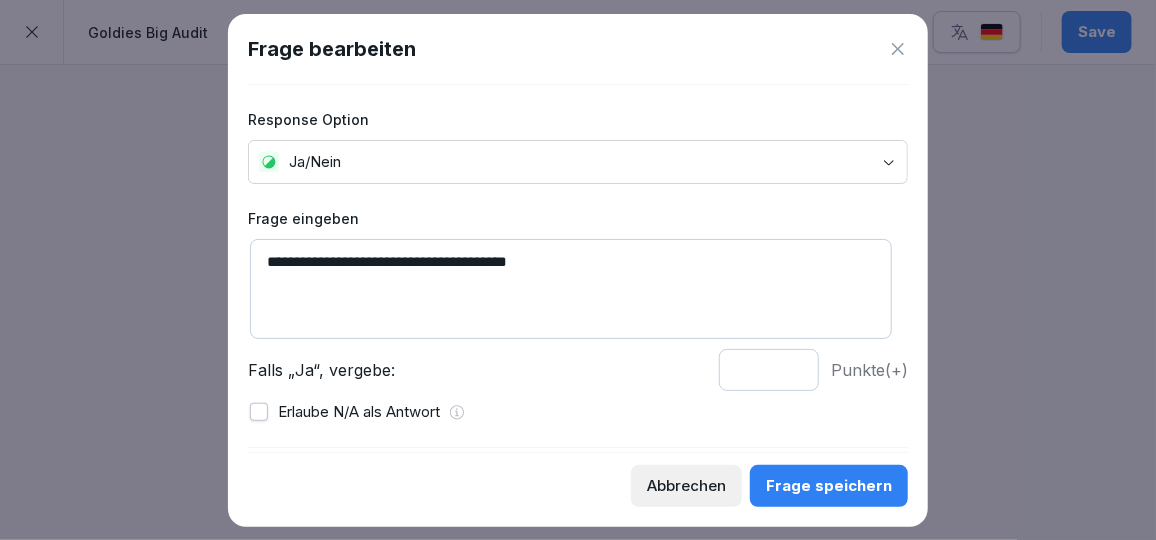 click on "**********" at bounding box center (571, 289) 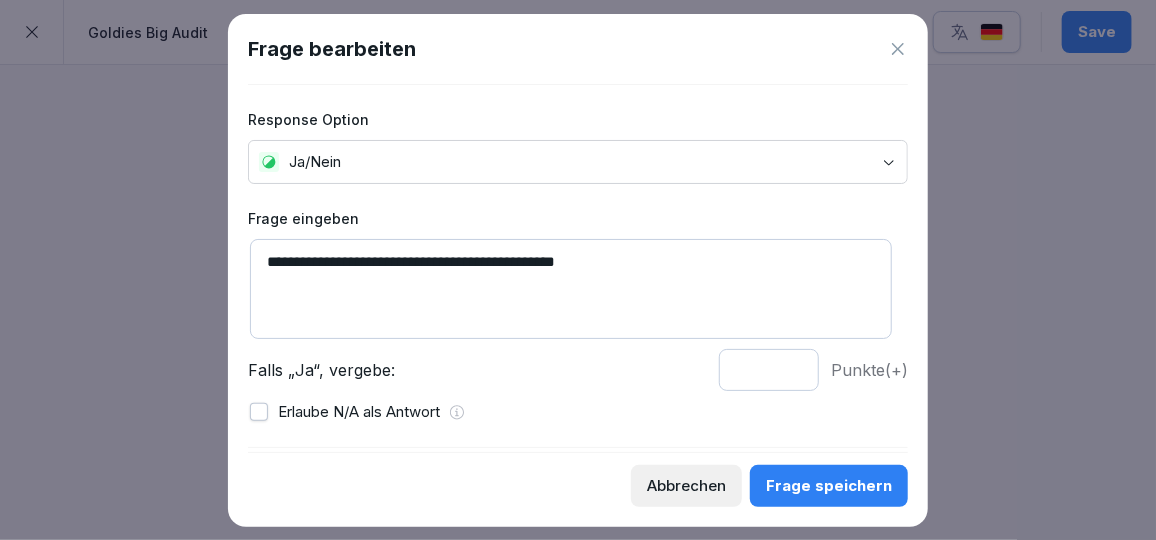 click on "**********" at bounding box center (571, 289) 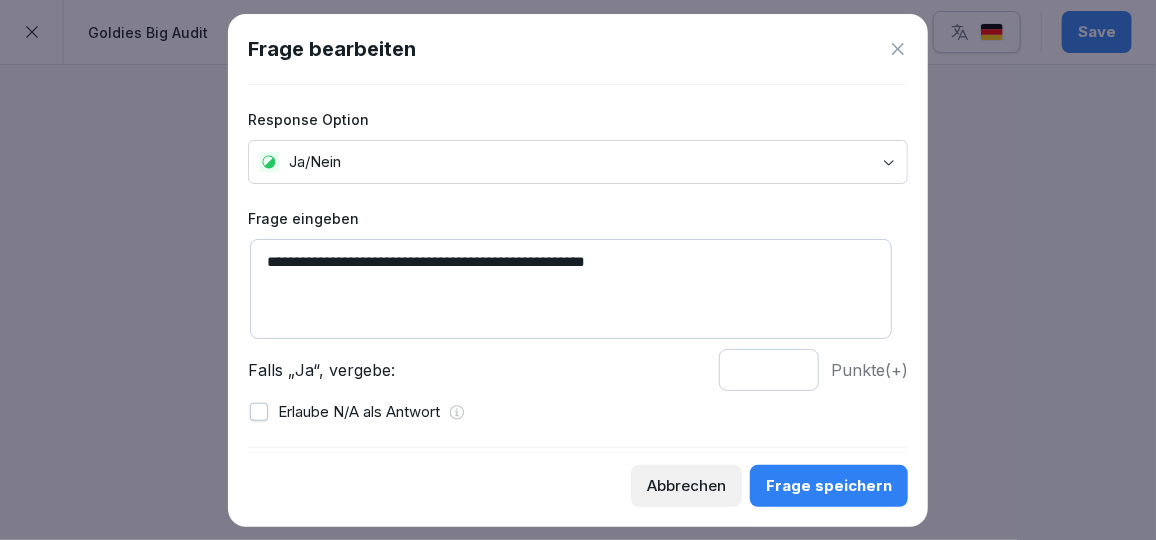 click on "**********" at bounding box center [571, 289] 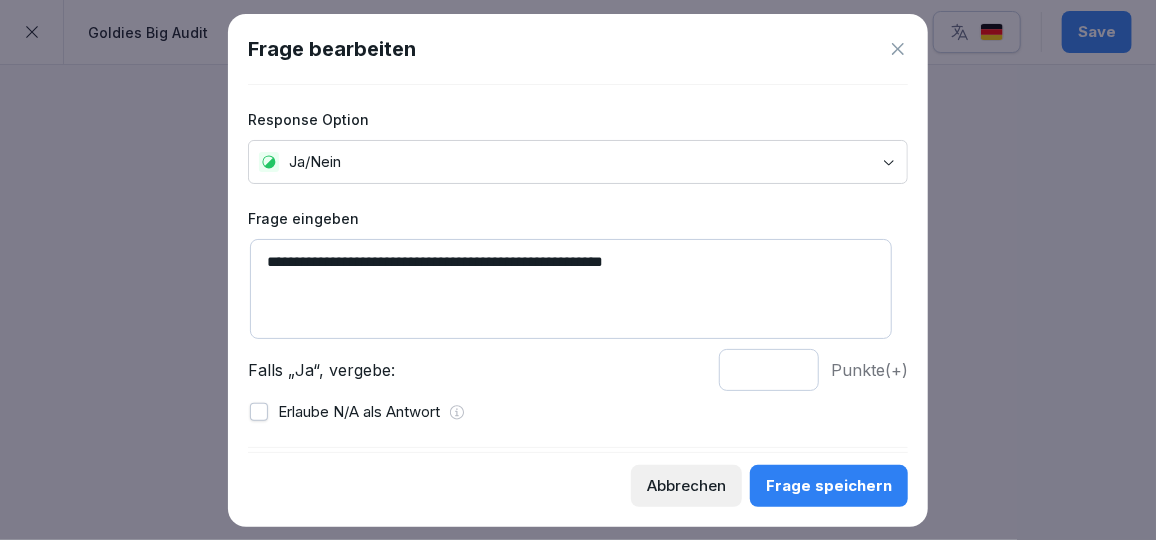 click on "**********" at bounding box center (571, 289) 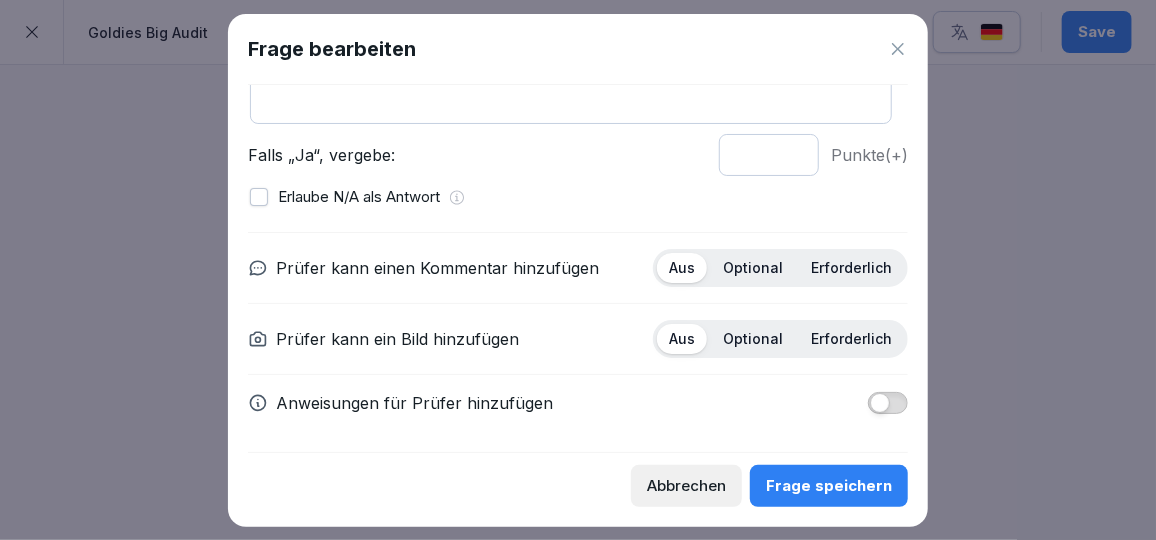 scroll, scrollTop: 215, scrollLeft: 0, axis: vertical 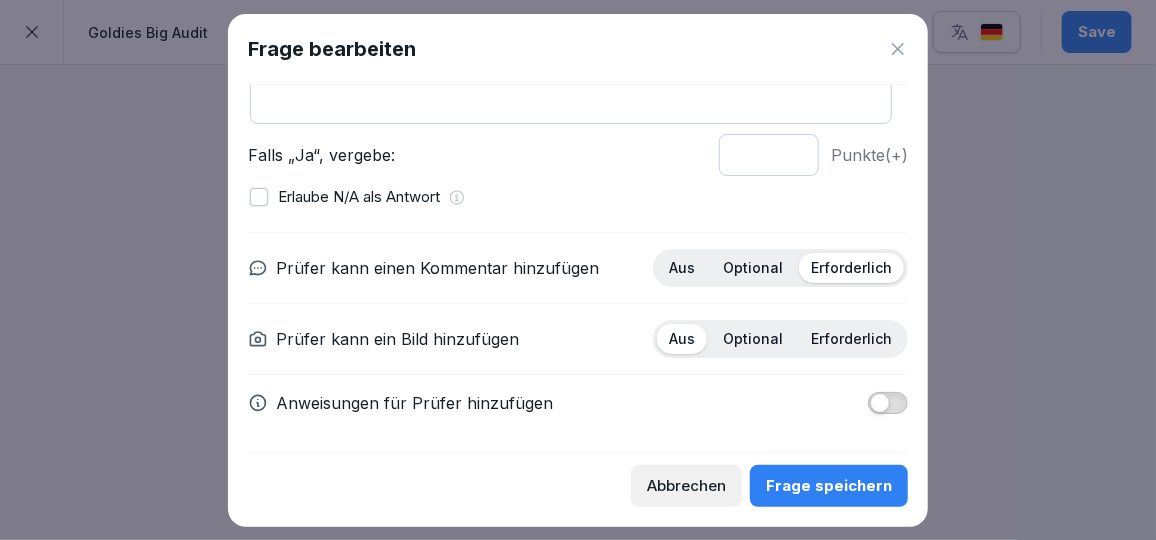 click on "Erforderlich" at bounding box center (851, 339) 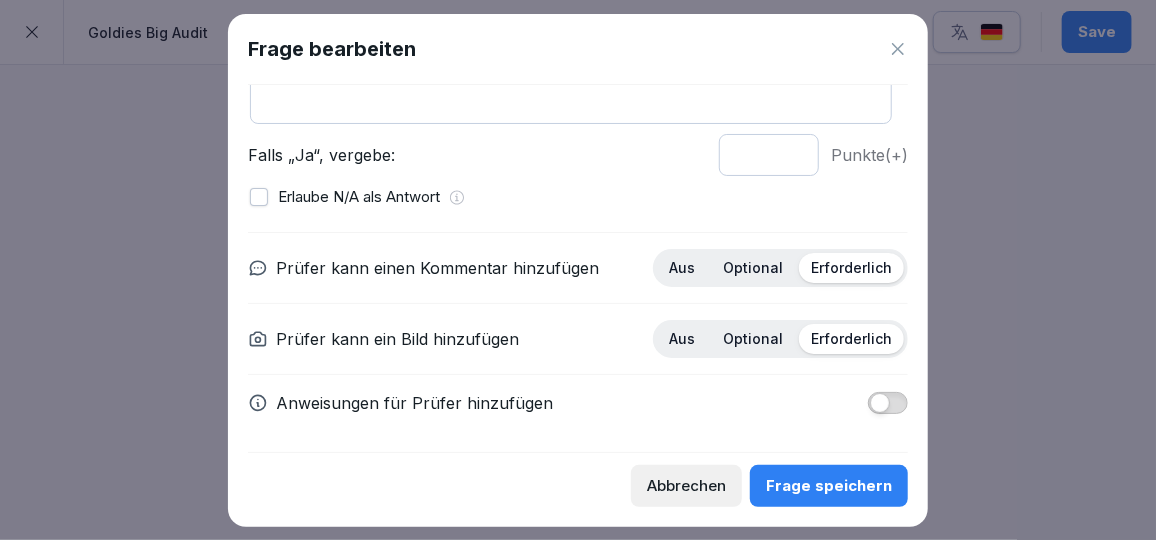 click at bounding box center [888, 403] 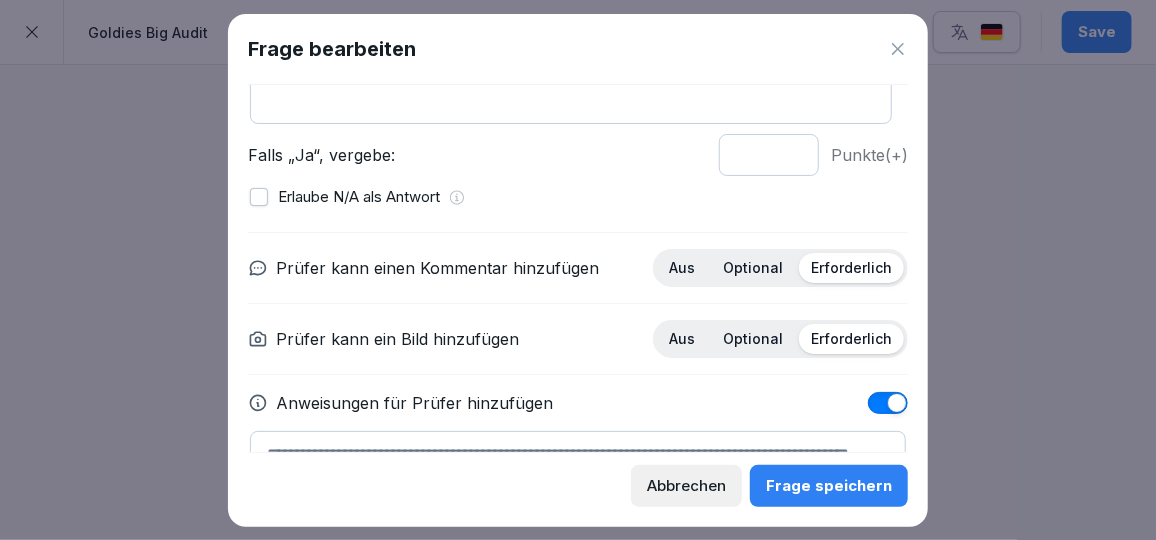 scroll, scrollTop: 323, scrollLeft: 0, axis: vertical 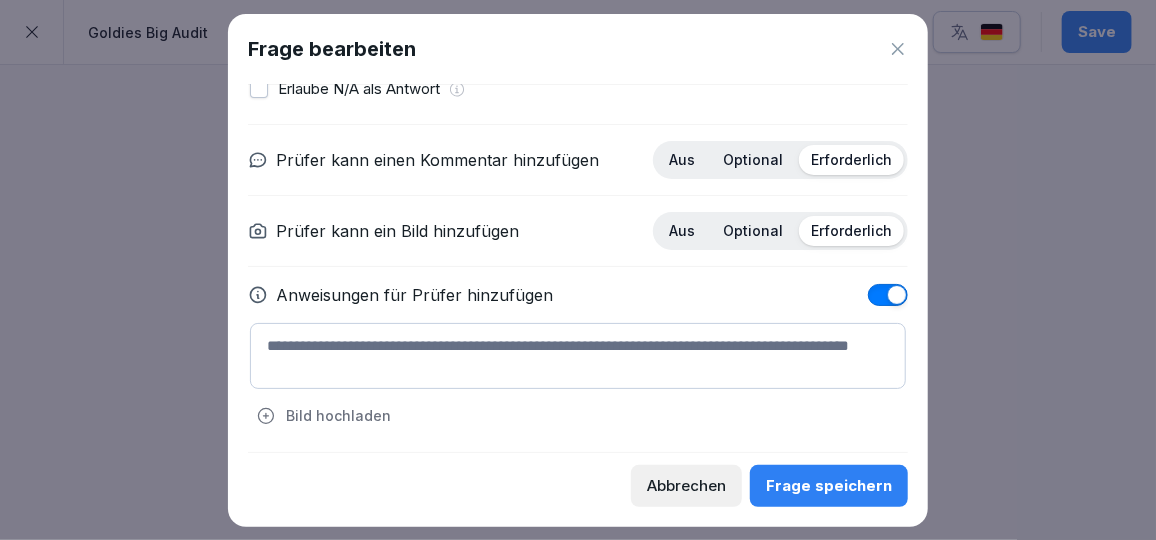 click at bounding box center (578, 356) 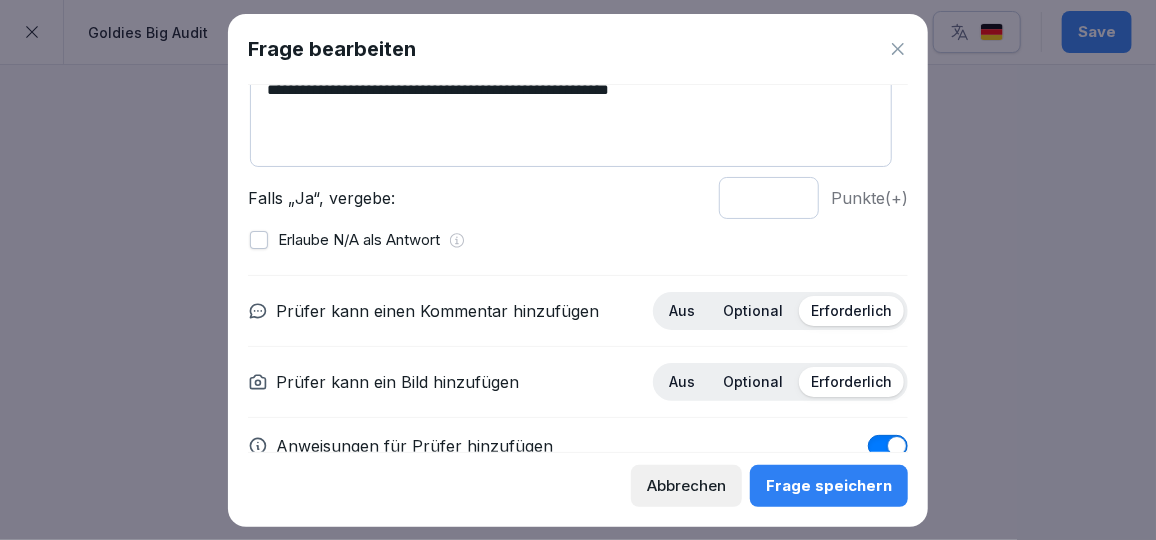 scroll, scrollTop: 22, scrollLeft: 0, axis: vertical 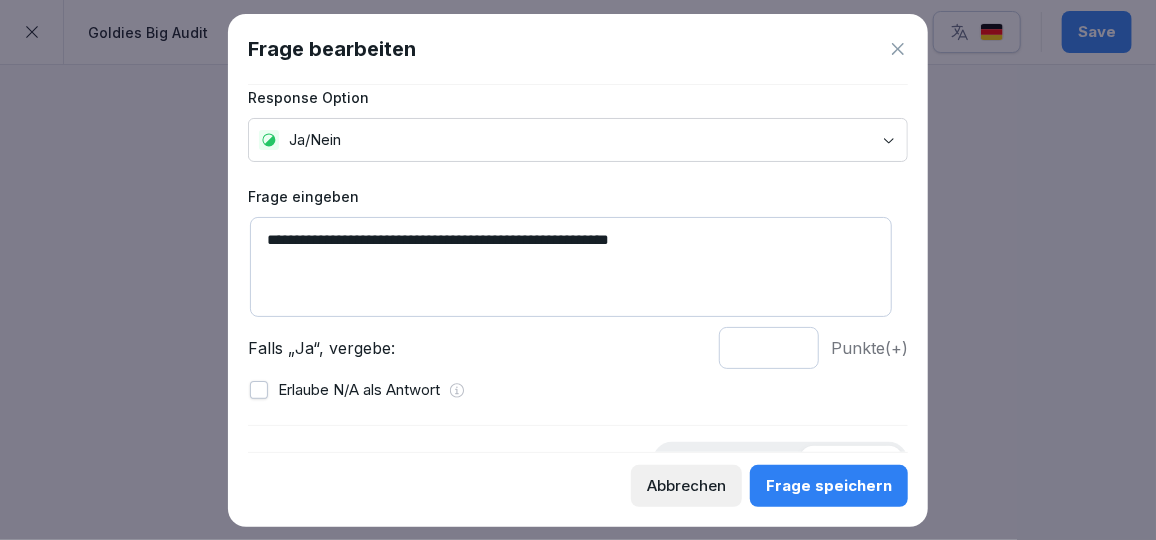 type on "**********" 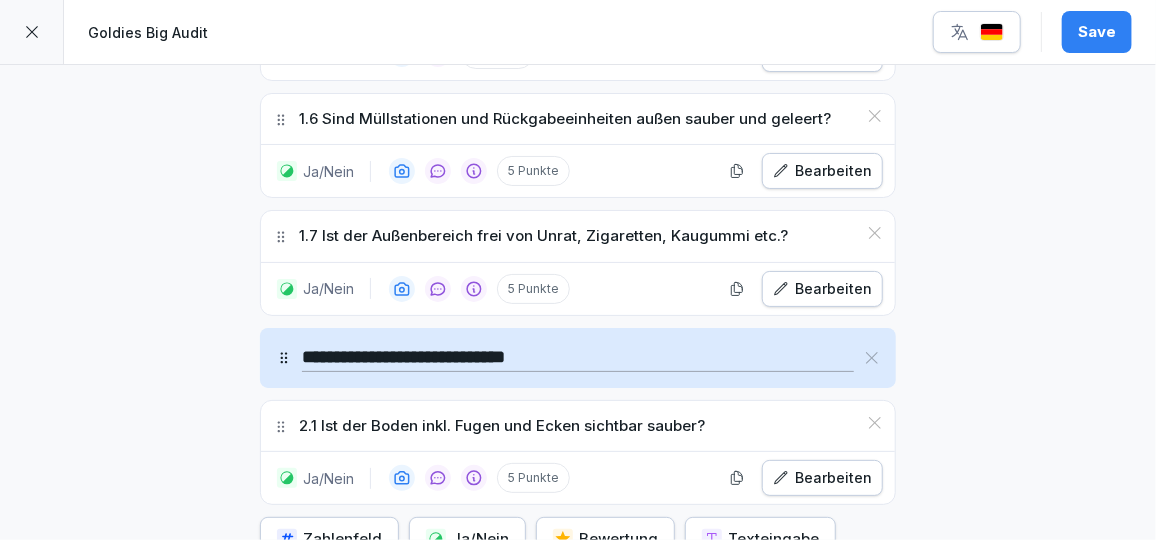 scroll, scrollTop: 1459, scrollLeft: 0, axis: vertical 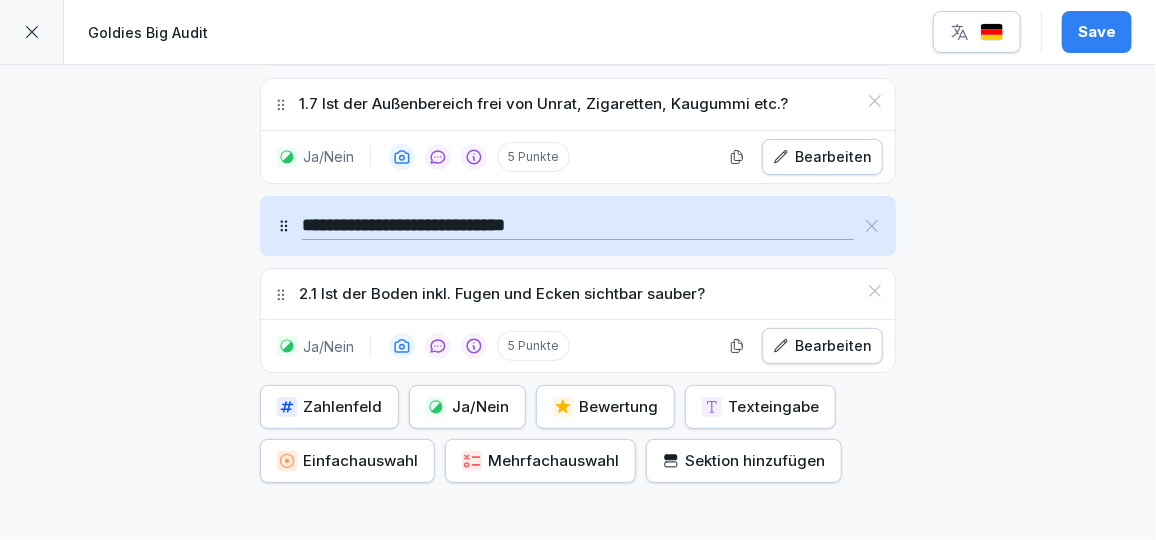 click on "Ja/Nein" at bounding box center (467, 407) 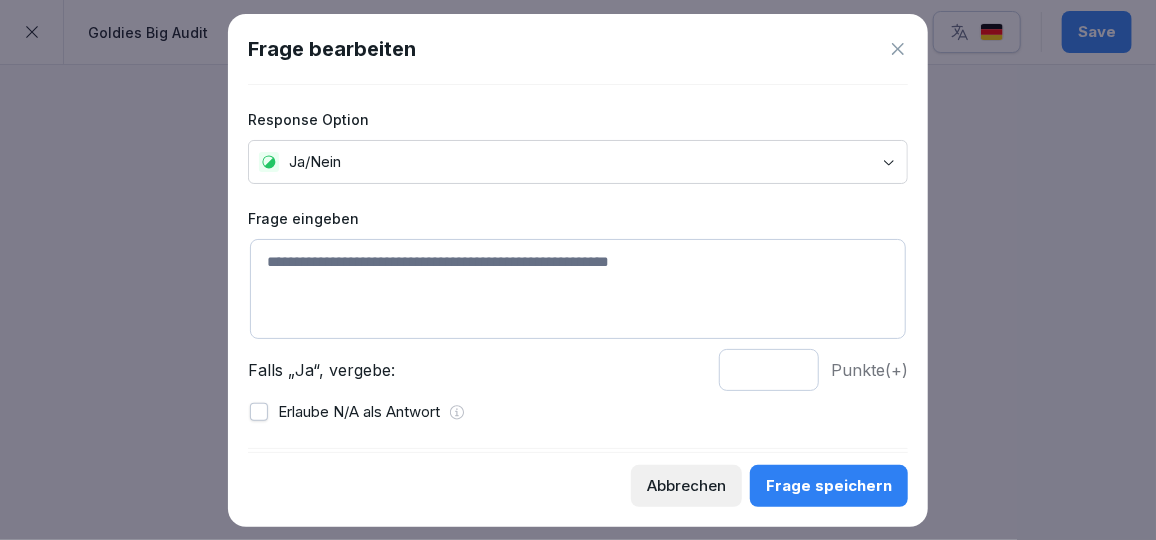 click at bounding box center (578, 289) 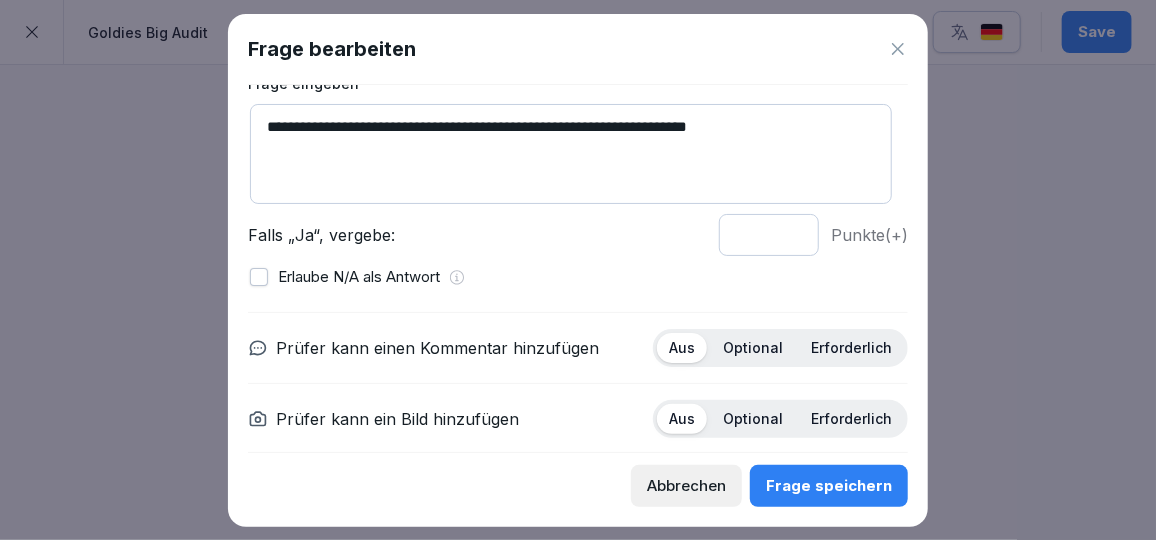 scroll, scrollTop: 138, scrollLeft: 0, axis: vertical 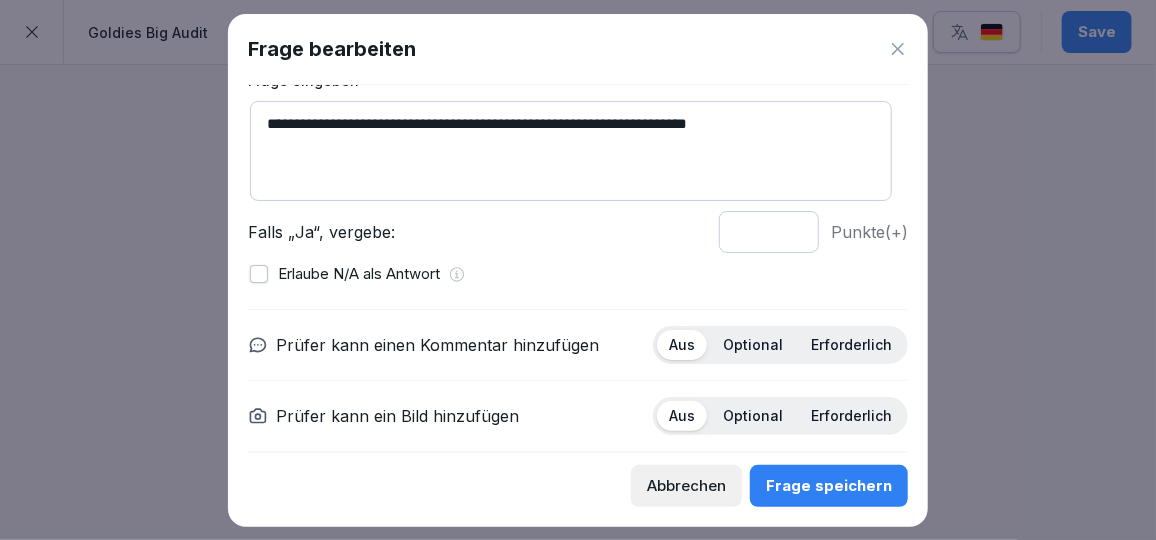 type on "**********" 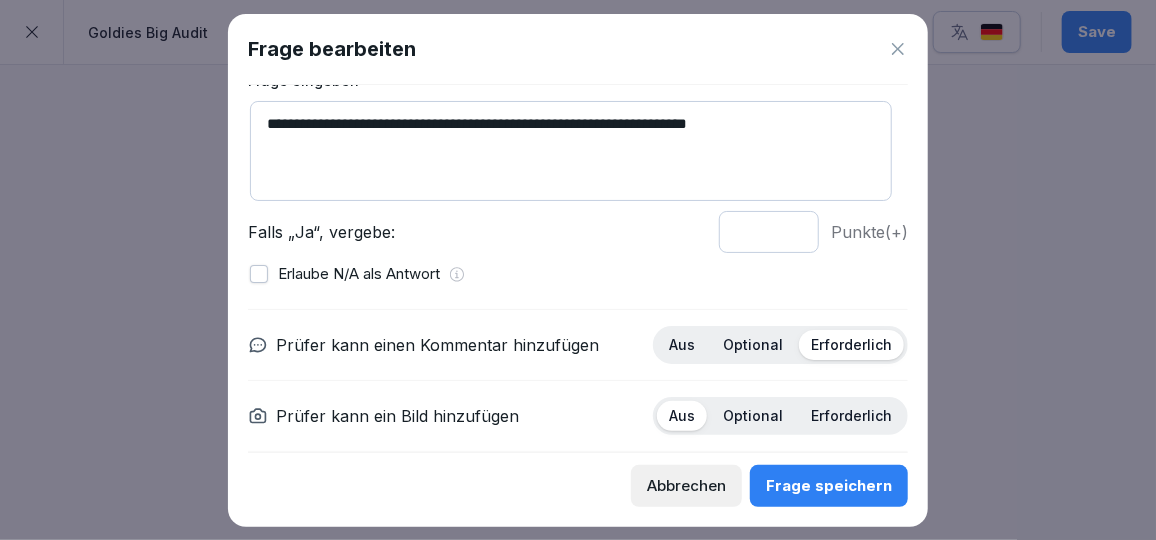 click on "Erforderlich" at bounding box center [851, 416] 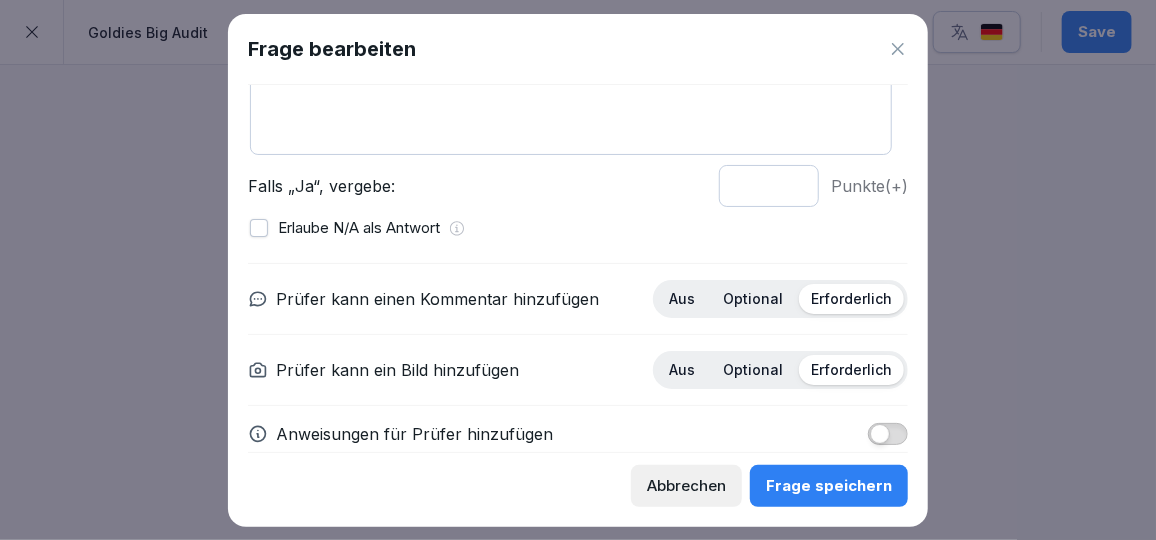 scroll, scrollTop: 215, scrollLeft: 0, axis: vertical 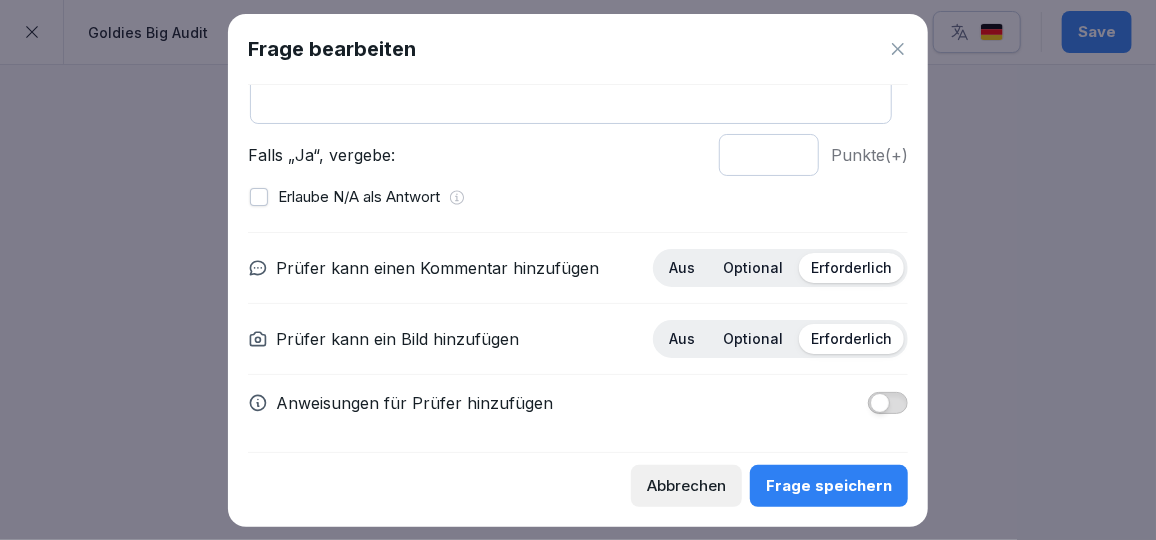 drag, startPoint x: 736, startPoint y: 153, endPoint x: 691, endPoint y: 157, distance: 45.17743 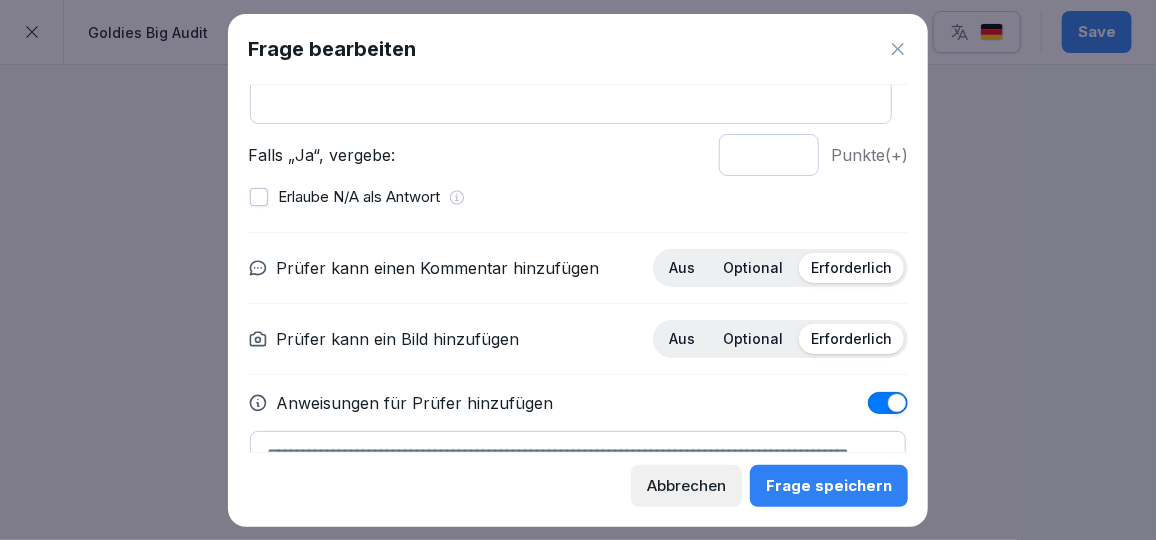 scroll, scrollTop: 323, scrollLeft: 0, axis: vertical 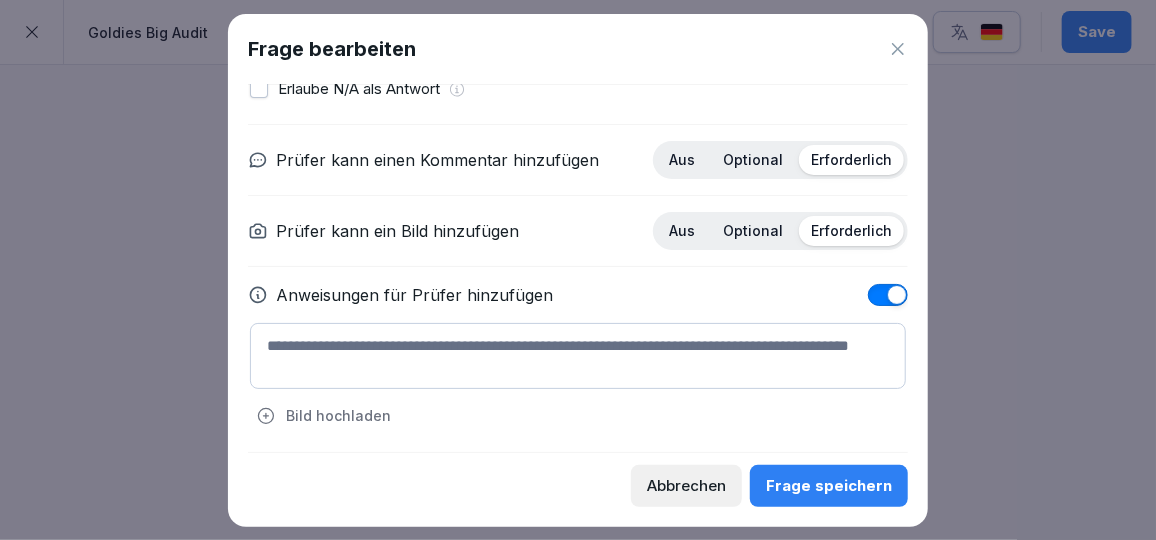 click at bounding box center [578, 356] 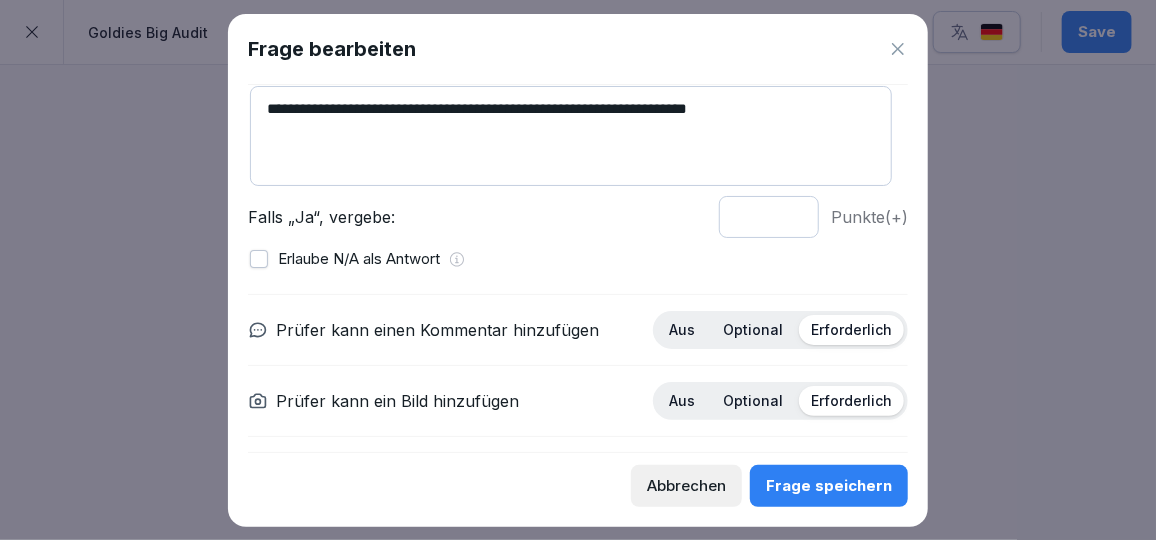 scroll, scrollTop: 323, scrollLeft: 0, axis: vertical 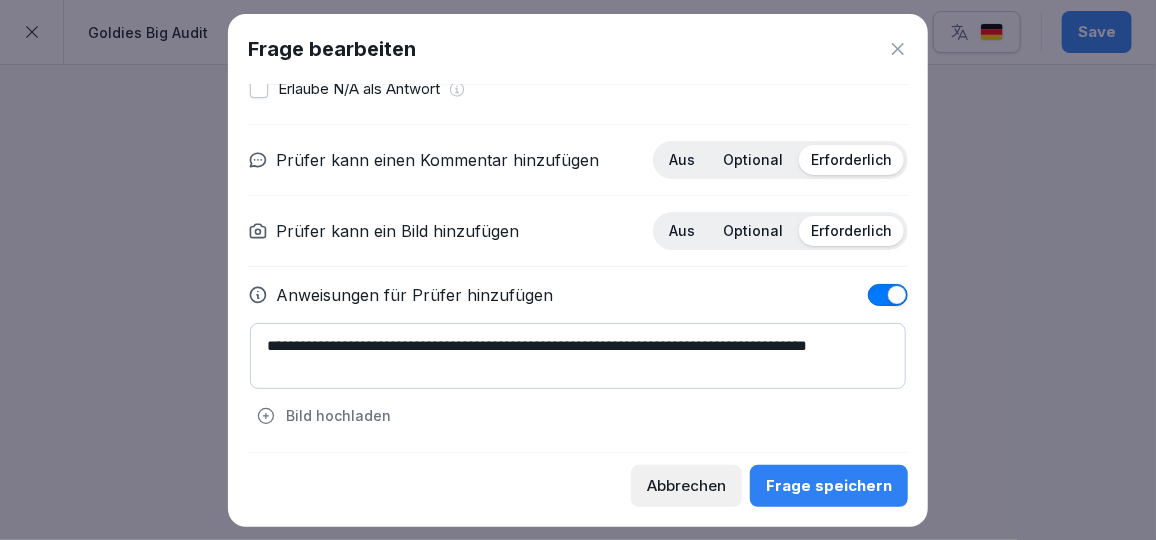 click on "**********" at bounding box center (578, 356) 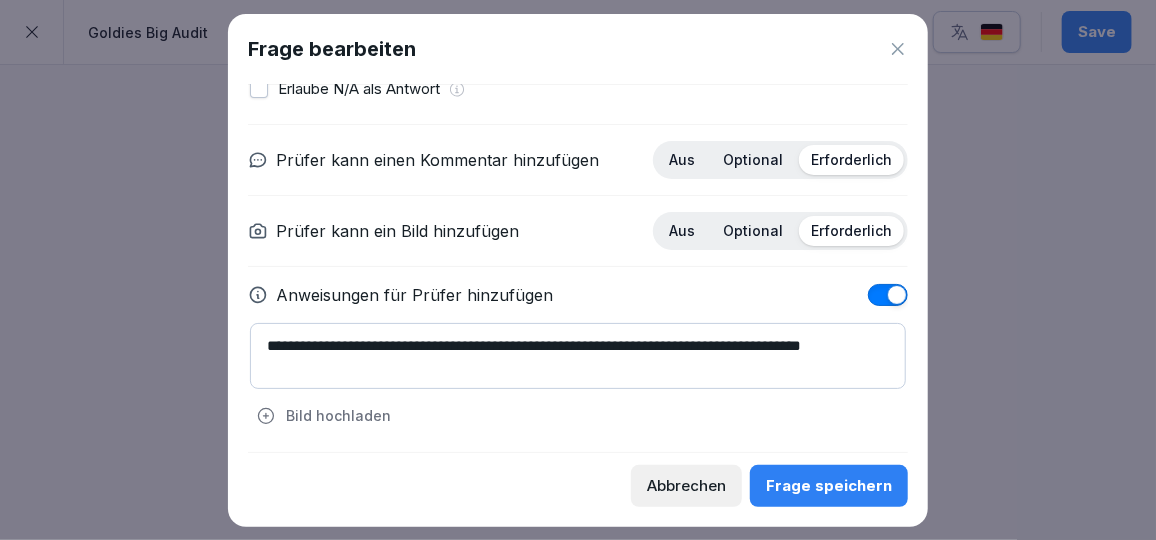 click on "**********" at bounding box center [578, 356] 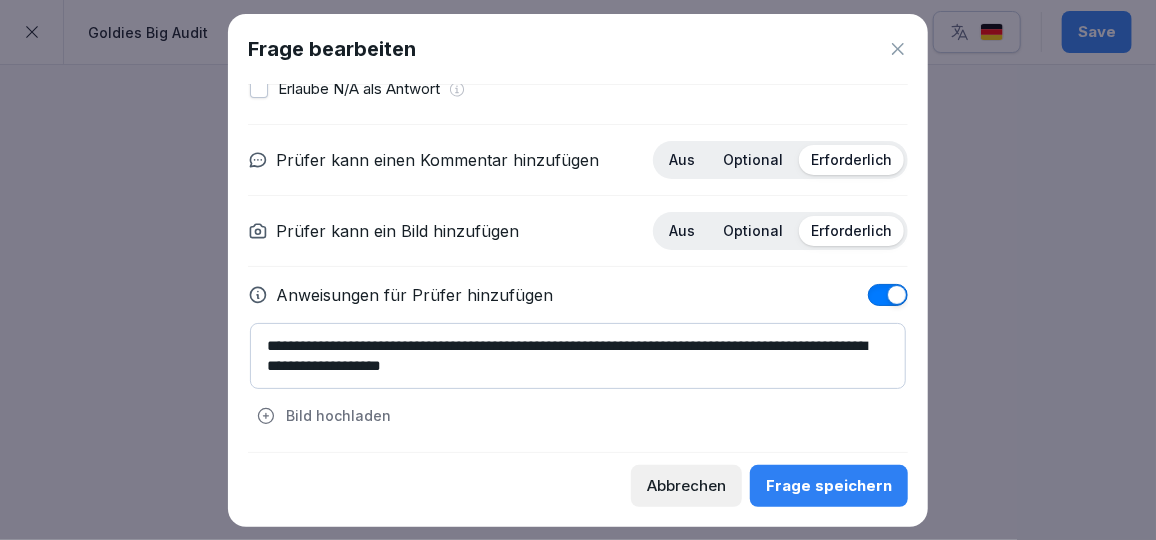 click on "**********" at bounding box center [578, 356] 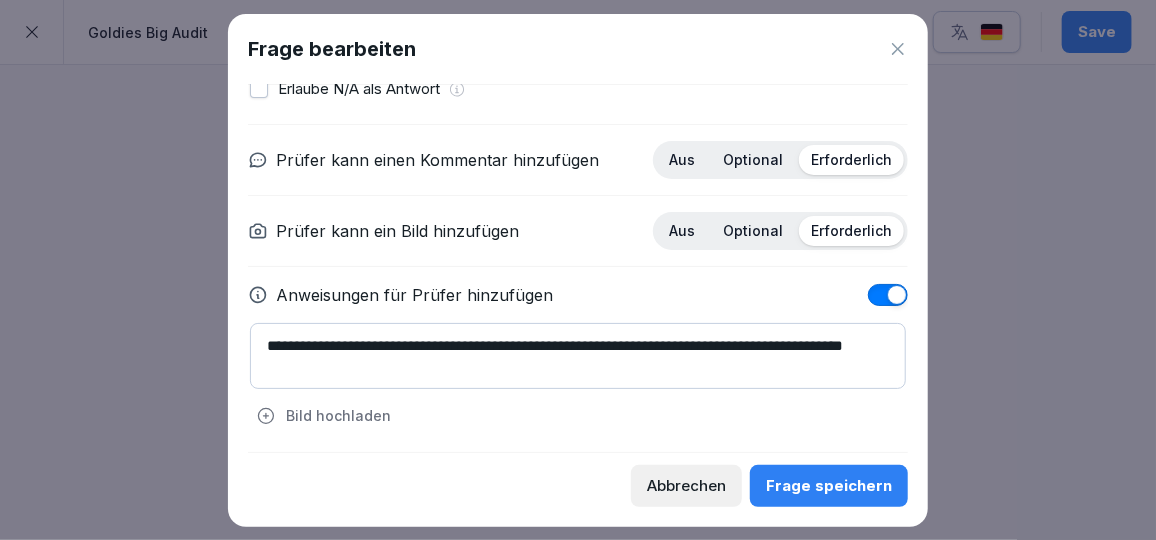 click on "**********" at bounding box center (578, 356) 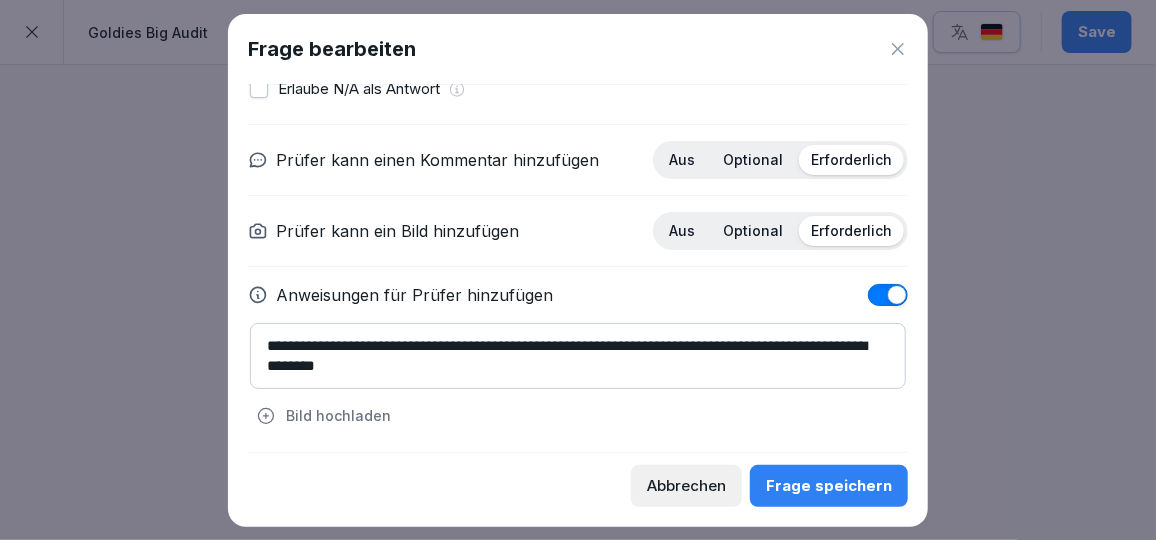 type on "**********" 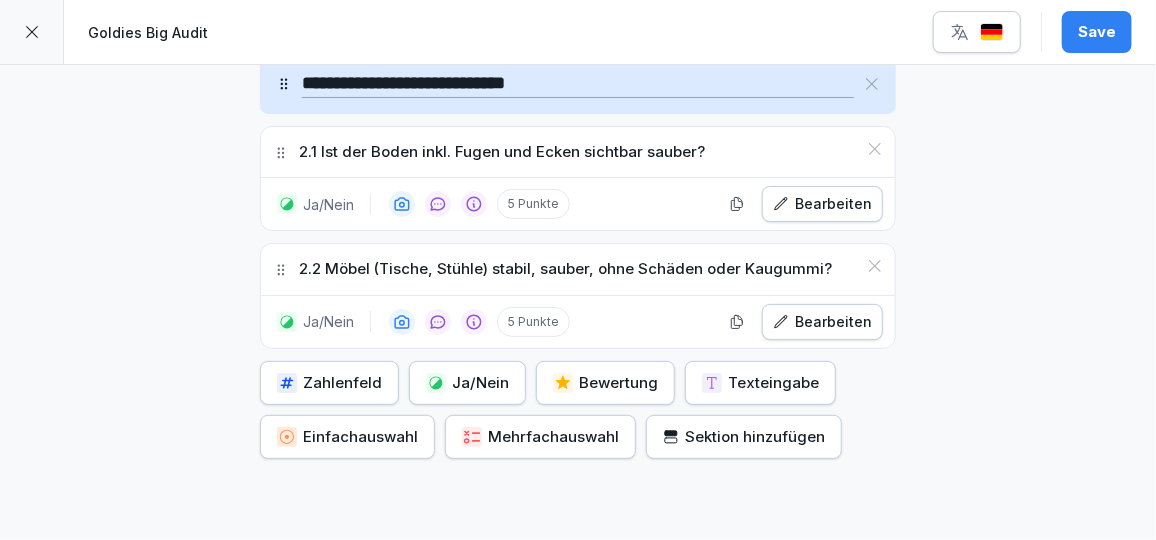 scroll, scrollTop: 1602, scrollLeft: 0, axis: vertical 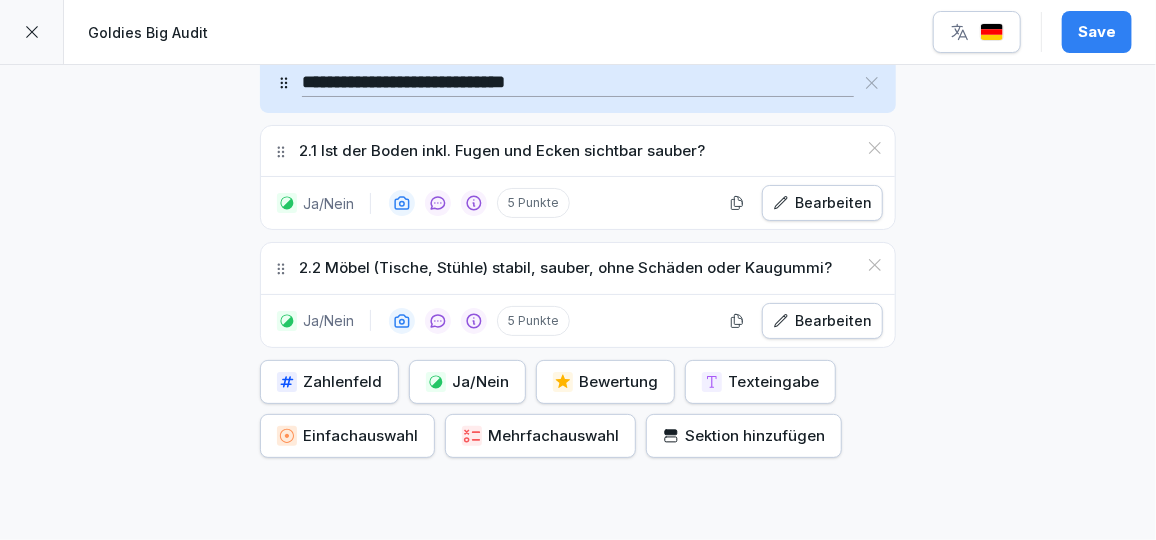 click on "Ja/Nein" at bounding box center (467, 382) 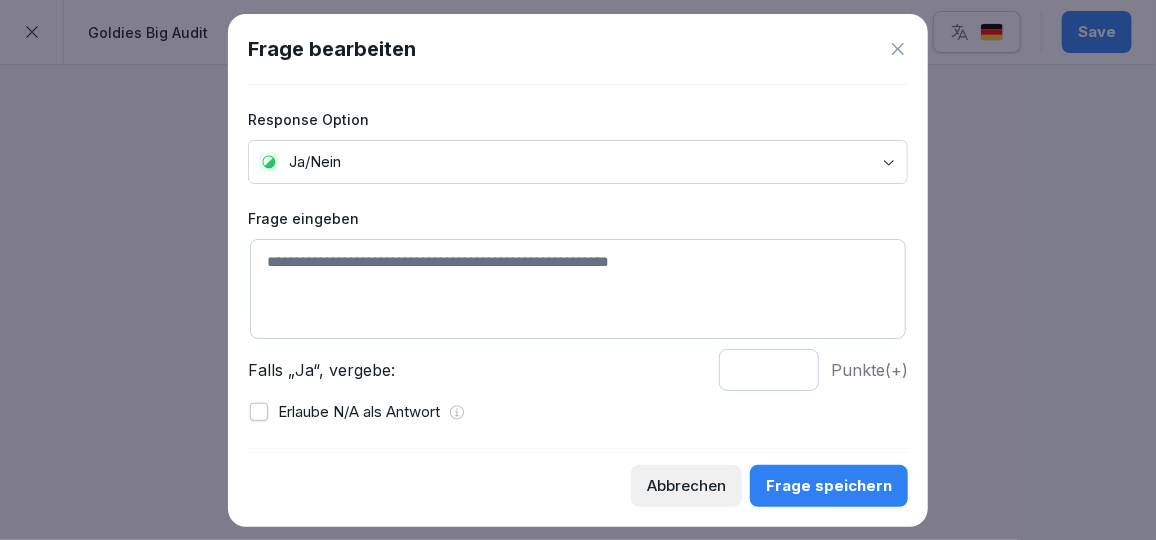 click at bounding box center [578, 289] 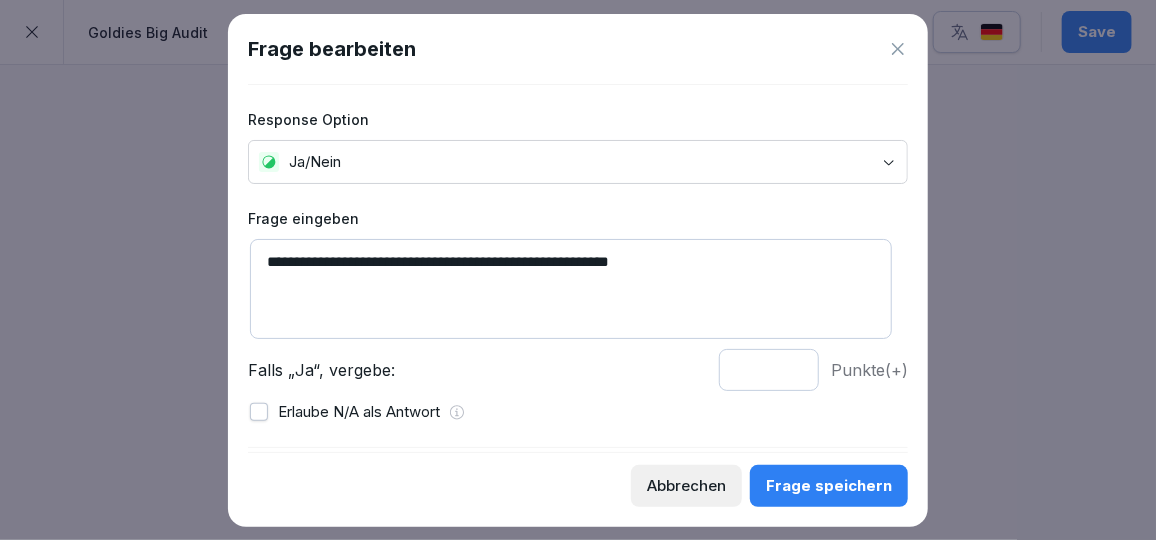 click on "**********" at bounding box center (571, 289) 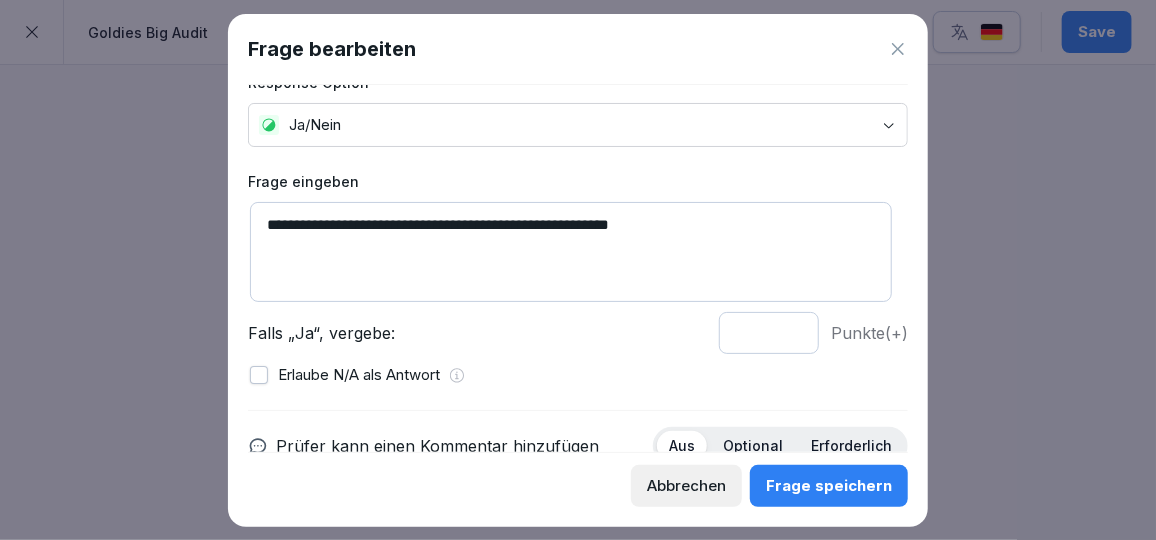 type on "**********" 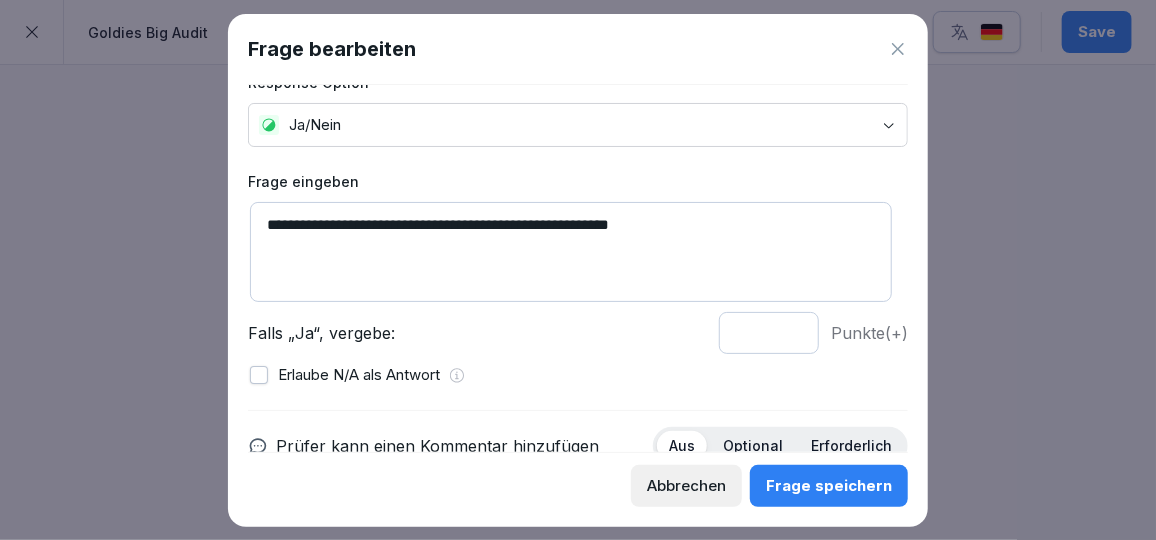 type on "*" 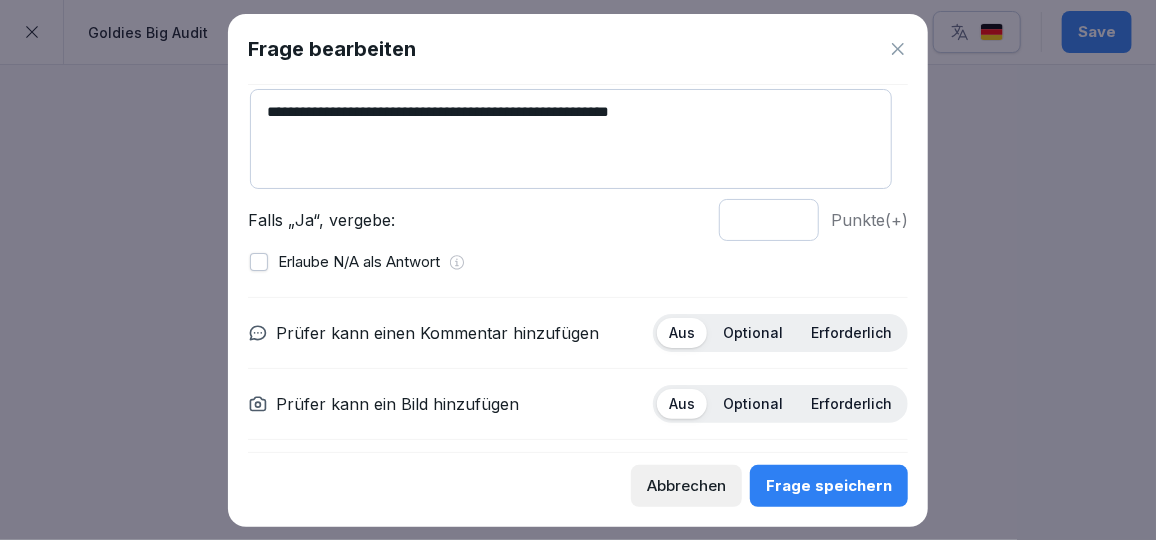 scroll, scrollTop: 154, scrollLeft: 0, axis: vertical 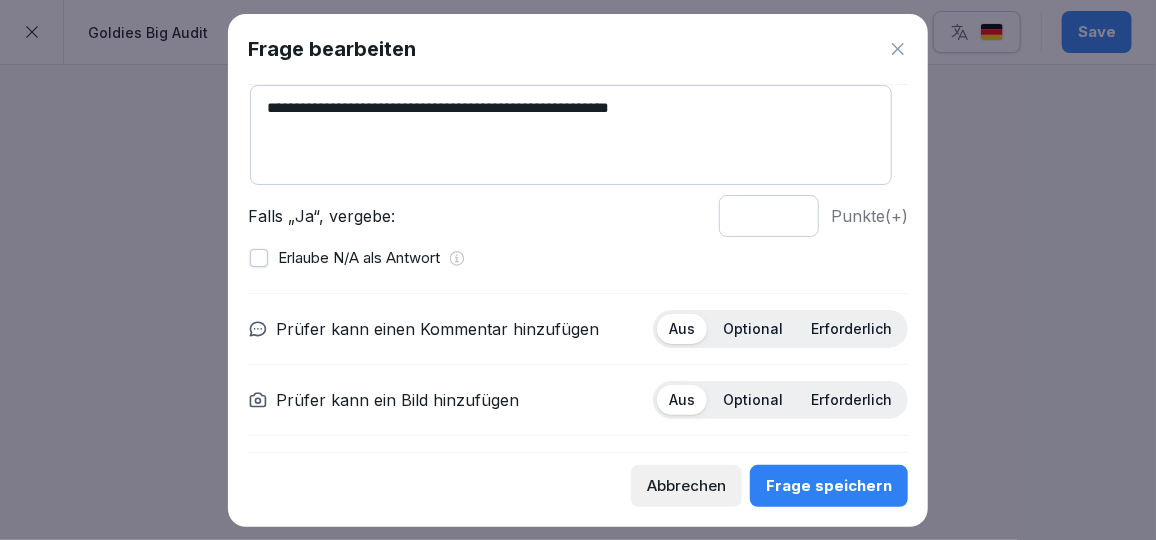 click on "Optional" at bounding box center (753, 329) 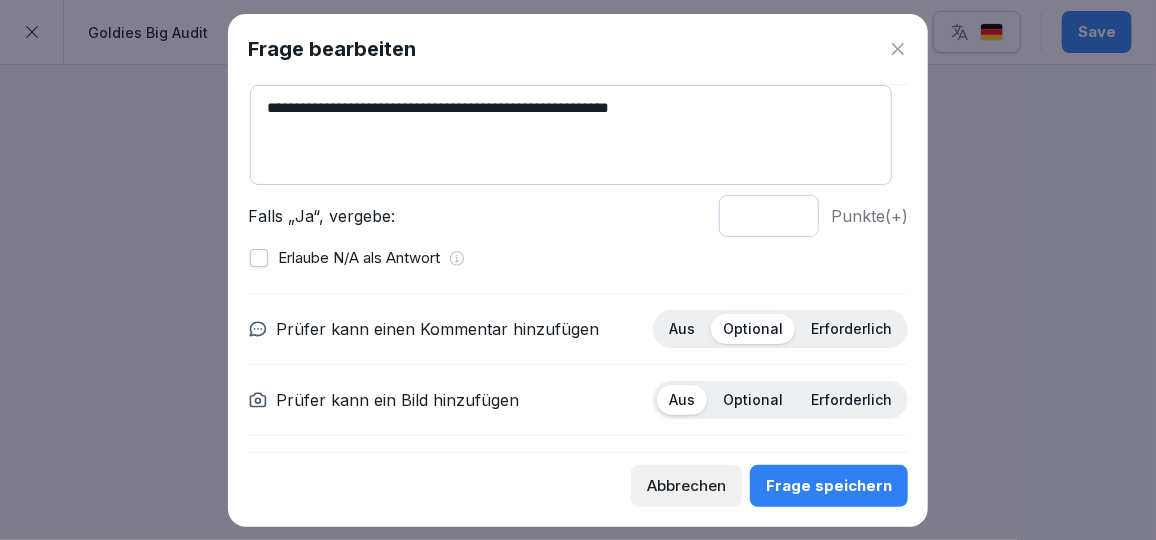 scroll, scrollTop: 215, scrollLeft: 0, axis: vertical 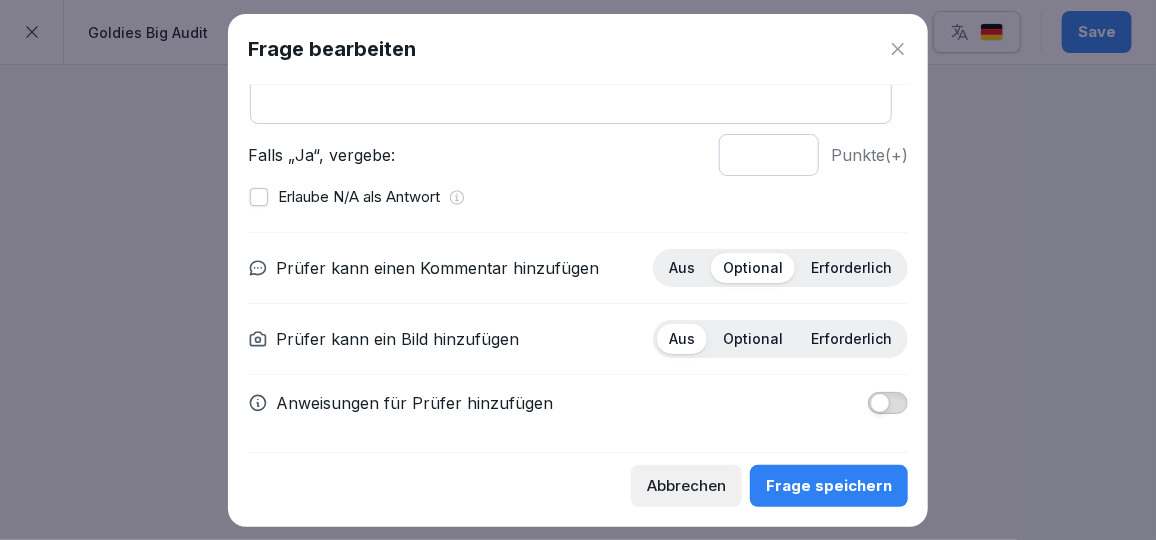 click on "Erforderlich" at bounding box center [851, 268] 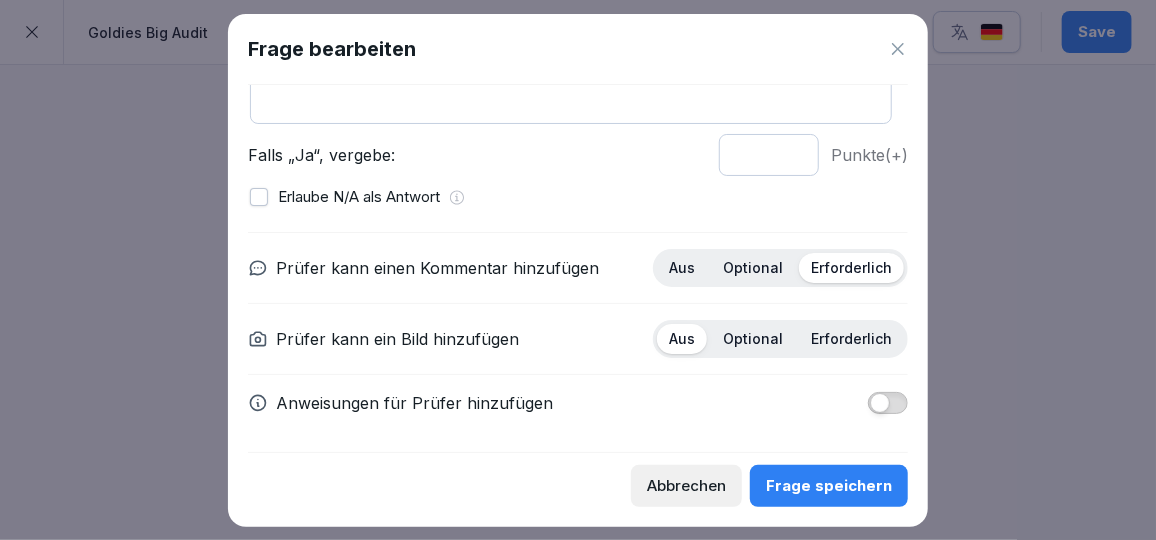 click on "Optional" at bounding box center [753, 339] 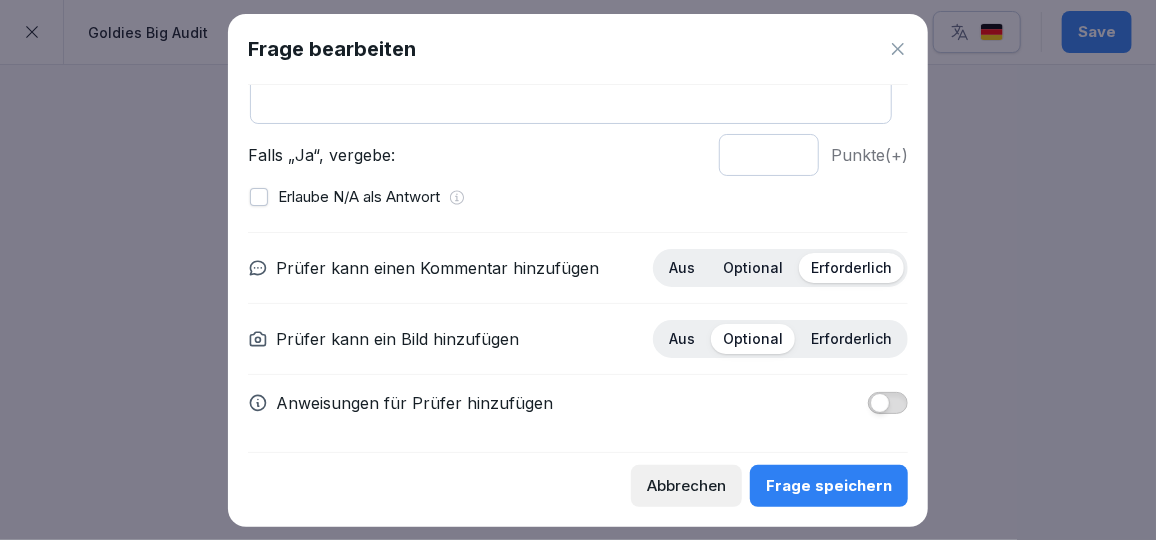 click on "Frage speichern" at bounding box center (829, 486) 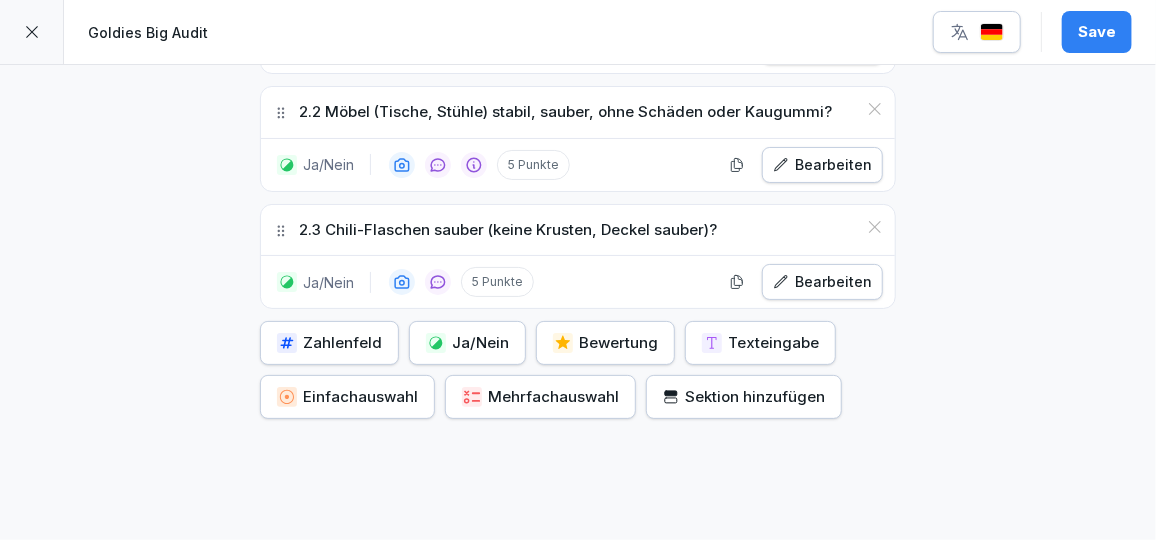 scroll, scrollTop: 1773, scrollLeft: 0, axis: vertical 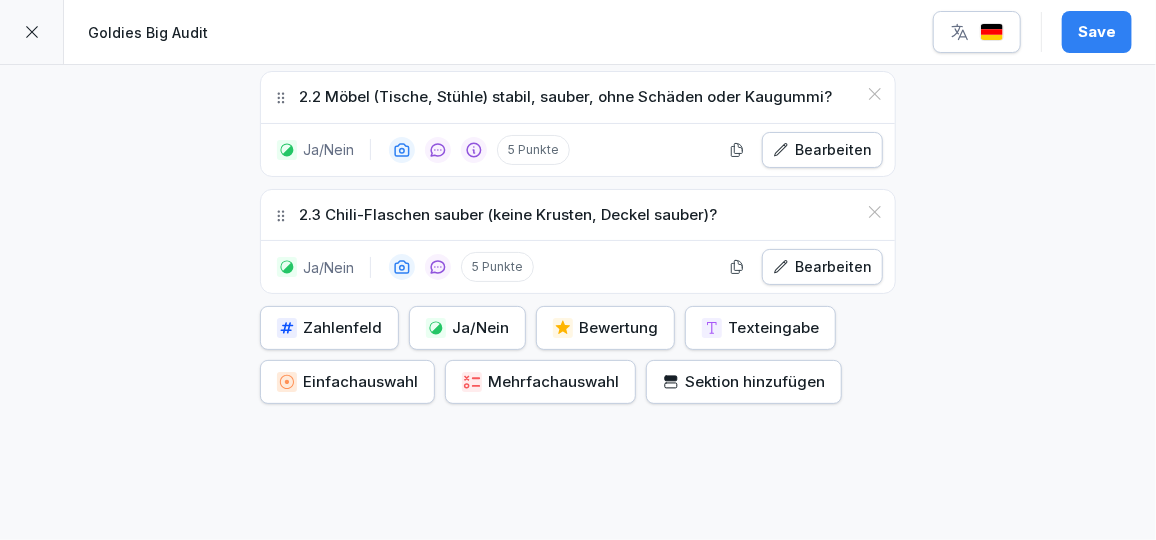 click at bounding box center [436, 328] 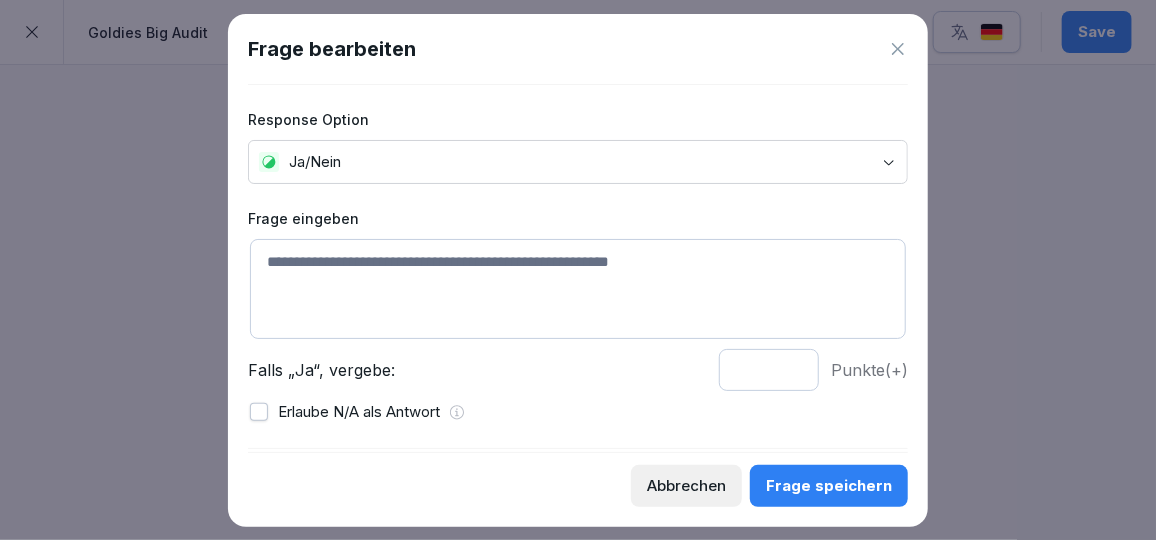 click at bounding box center [578, 289] 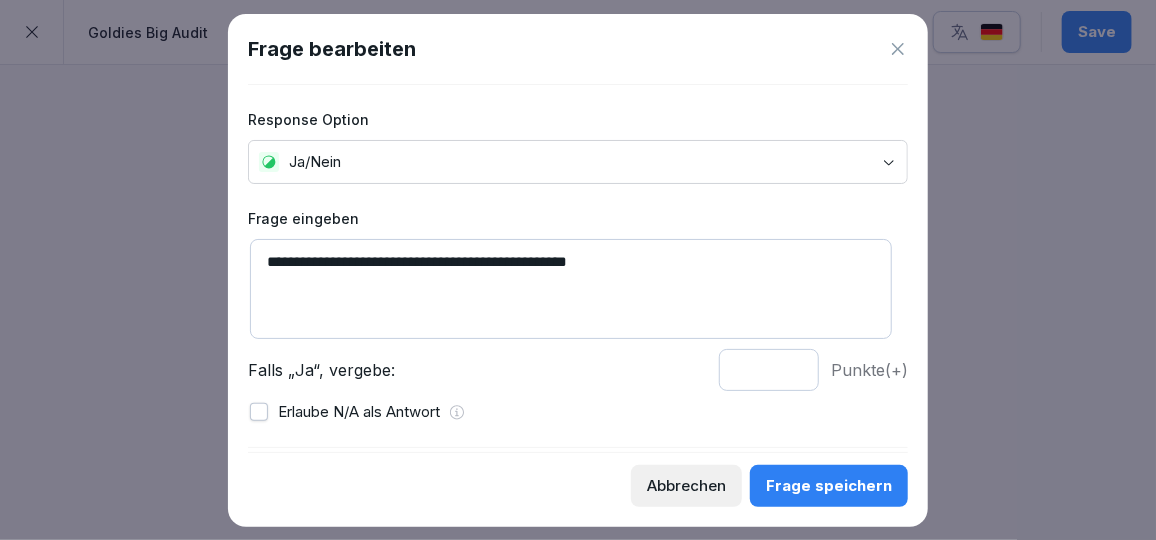 type on "**********" 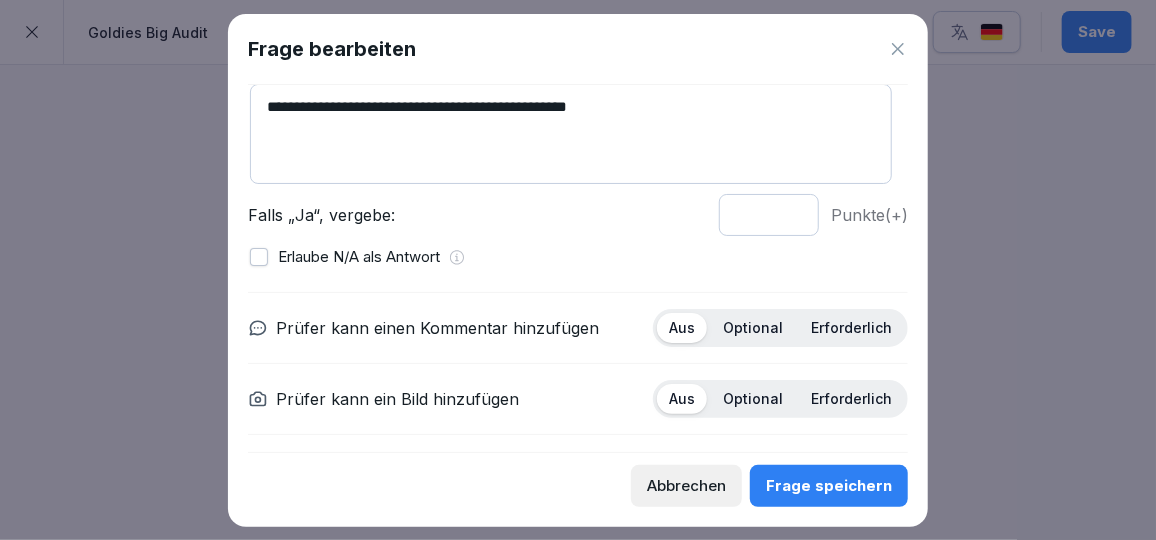 scroll, scrollTop: 215, scrollLeft: 0, axis: vertical 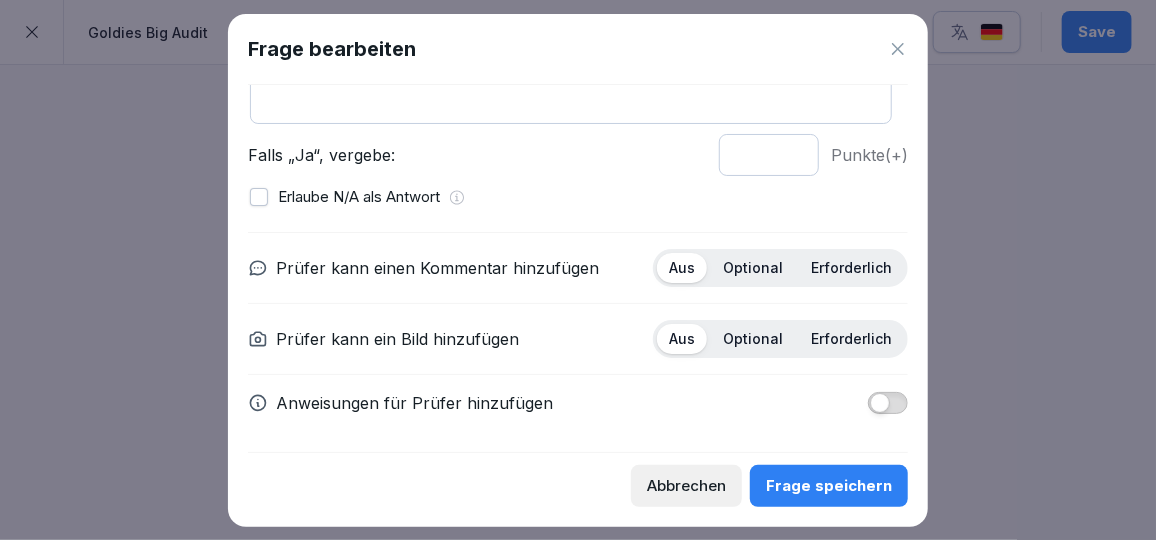 type on "*" 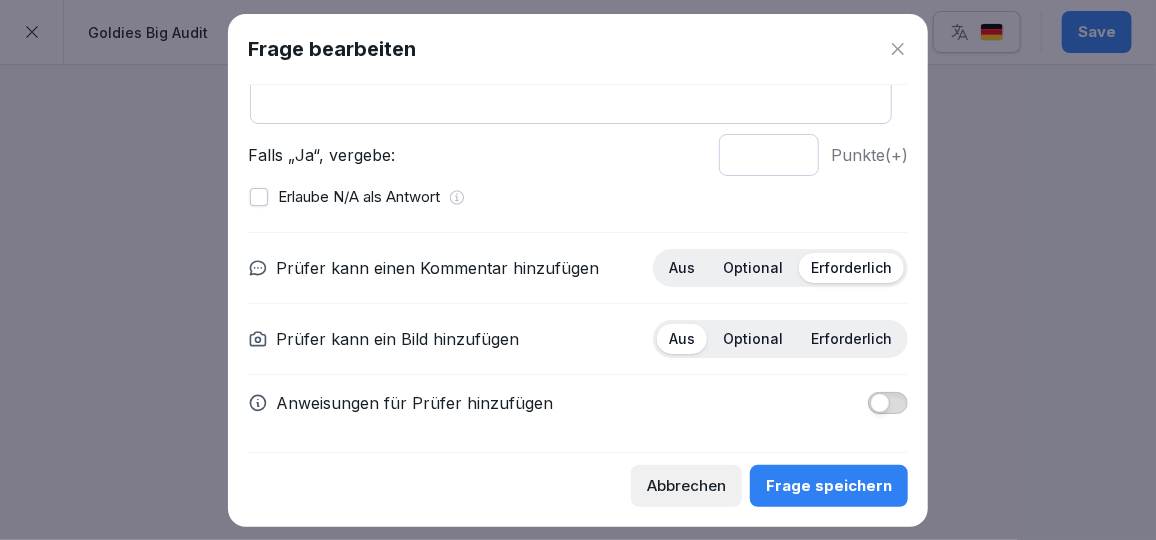 click on "Erforderlich" at bounding box center (851, 339) 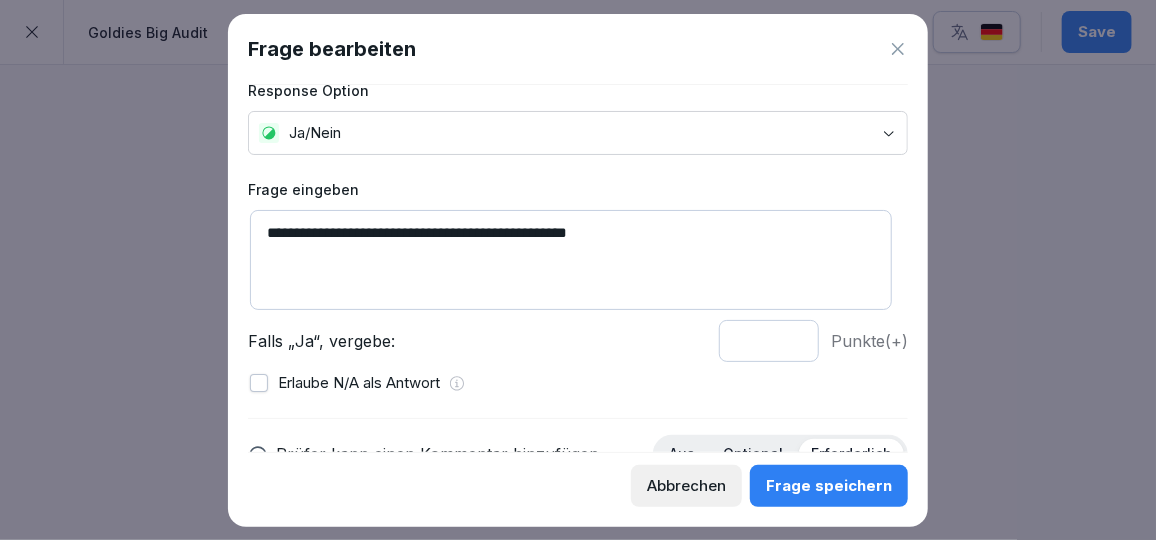 scroll, scrollTop: 215, scrollLeft: 0, axis: vertical 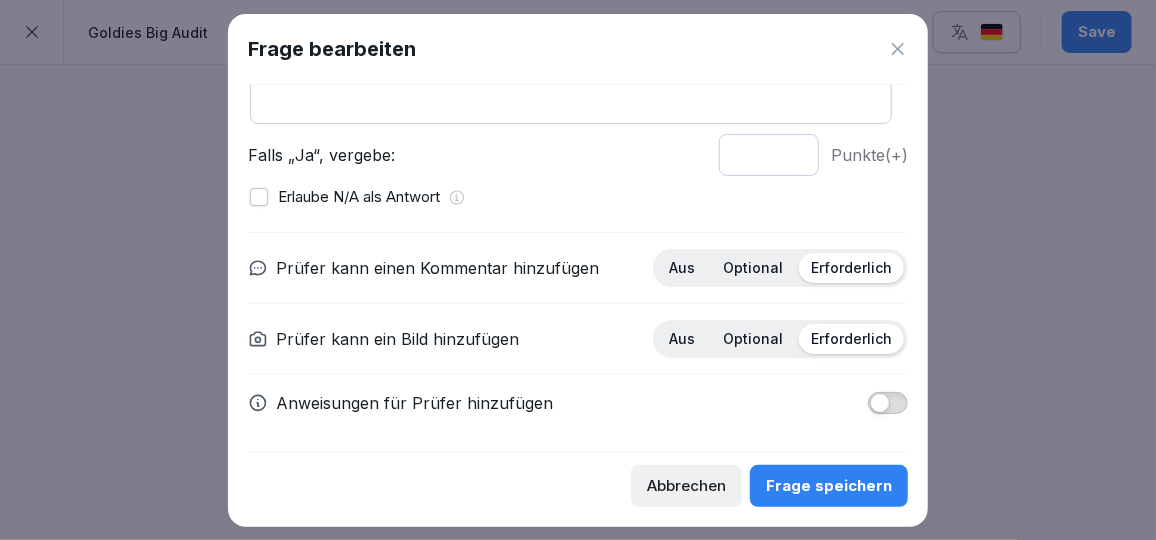 click at bounding box center [880, 403] 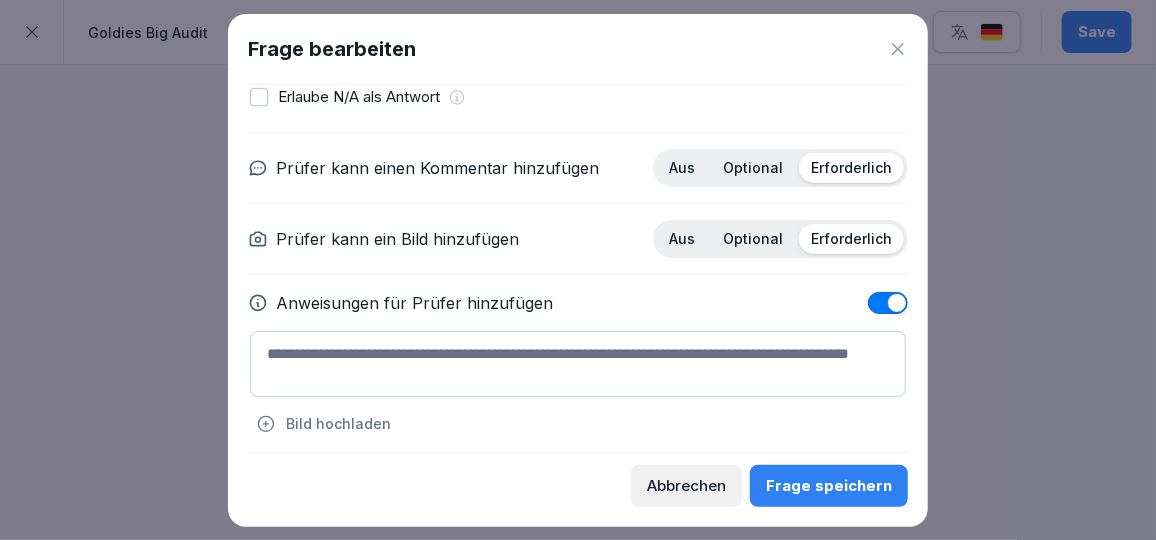 scroll, scrollTop: 318, scrollLeft: 0, axis: vertical 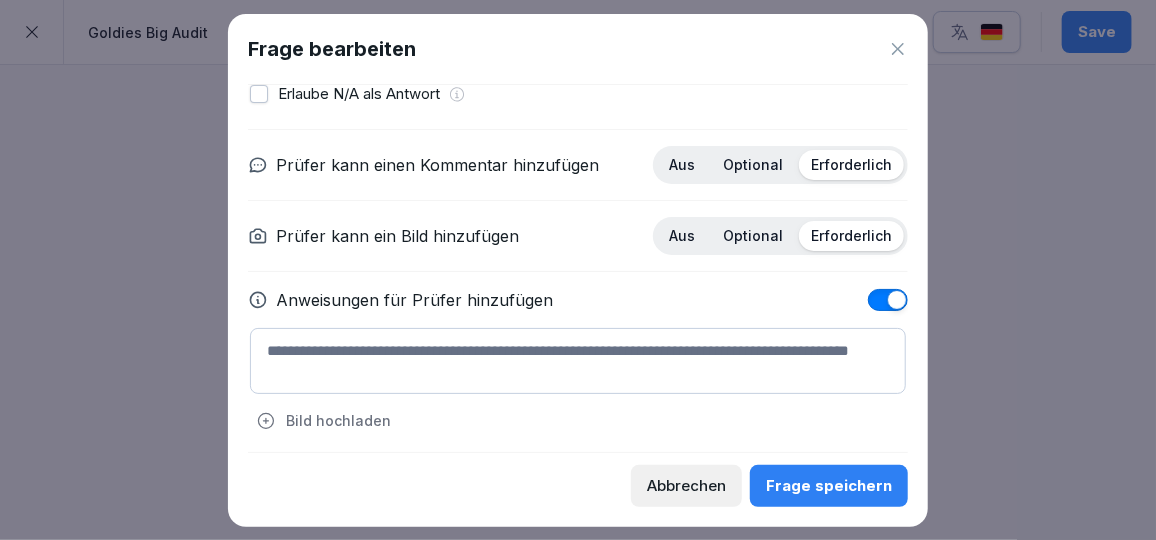 click at bounding box center (578, 361) 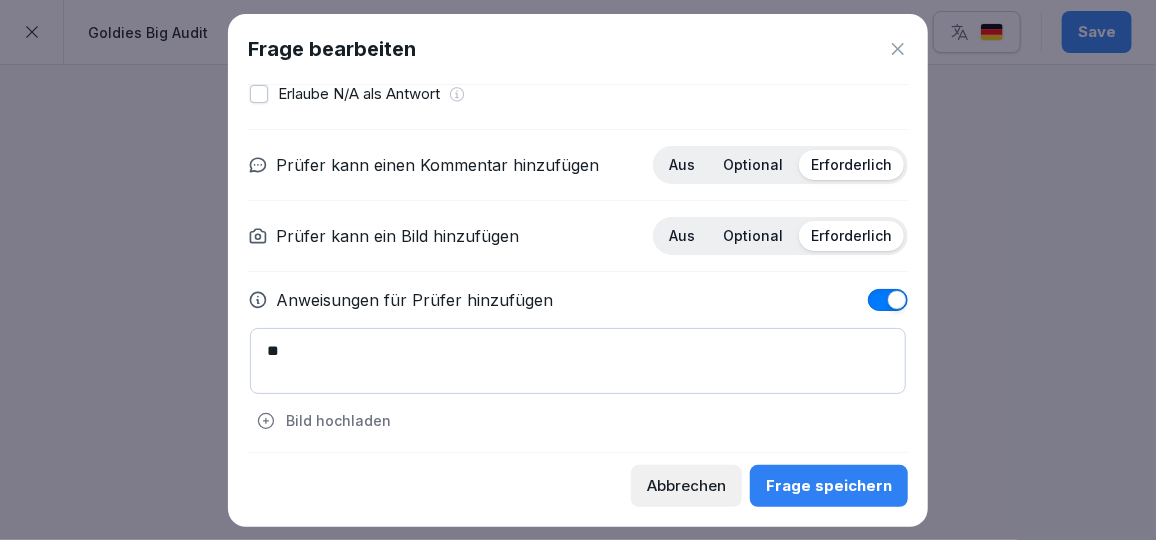 type on "*" 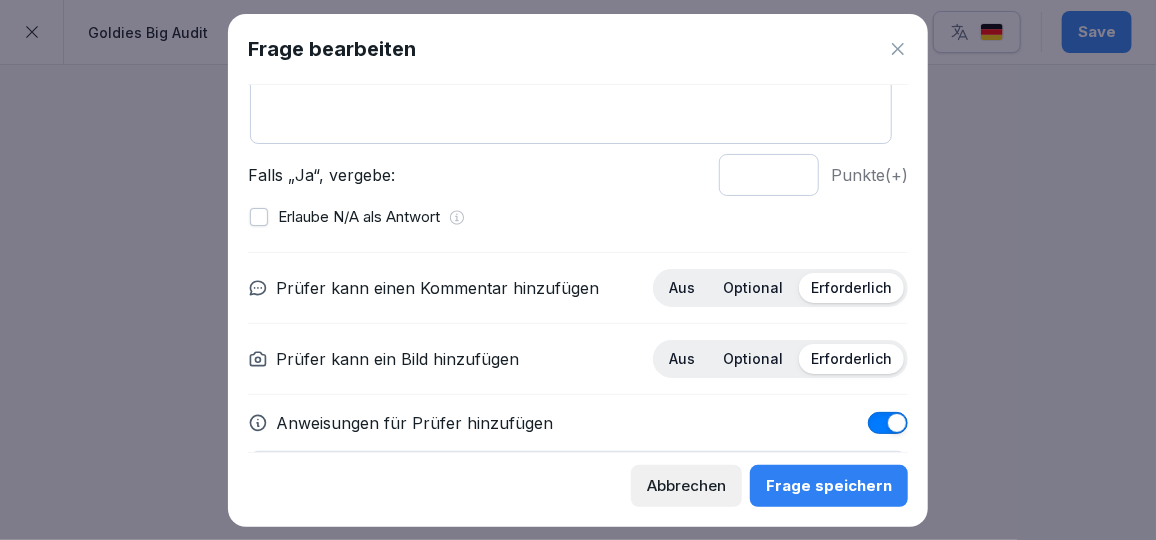 scroll, scrollTop: 192, scrollLeft: 0, axis: vertical 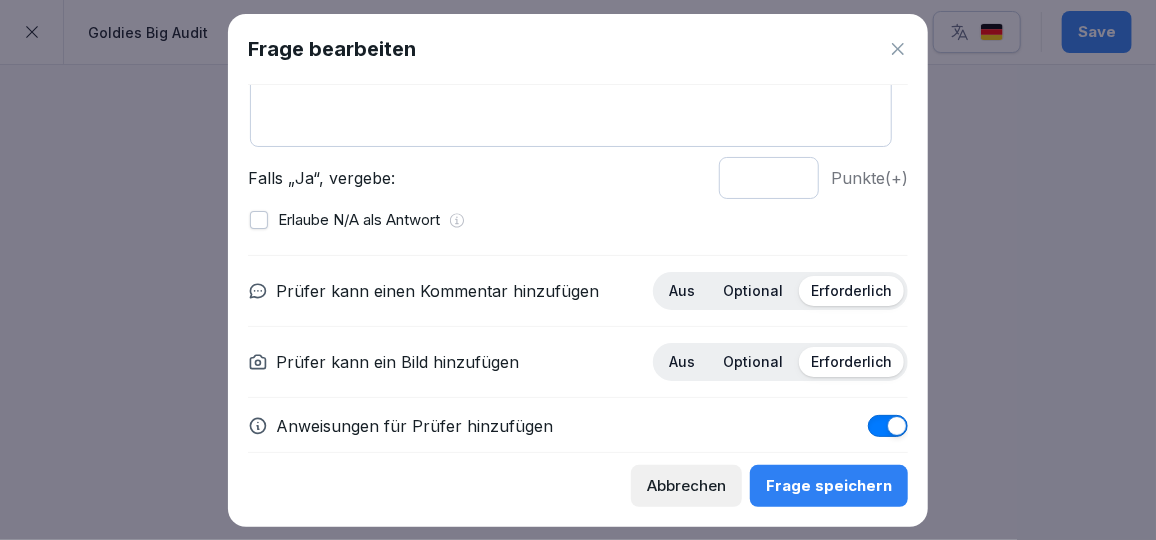 type on "**********" 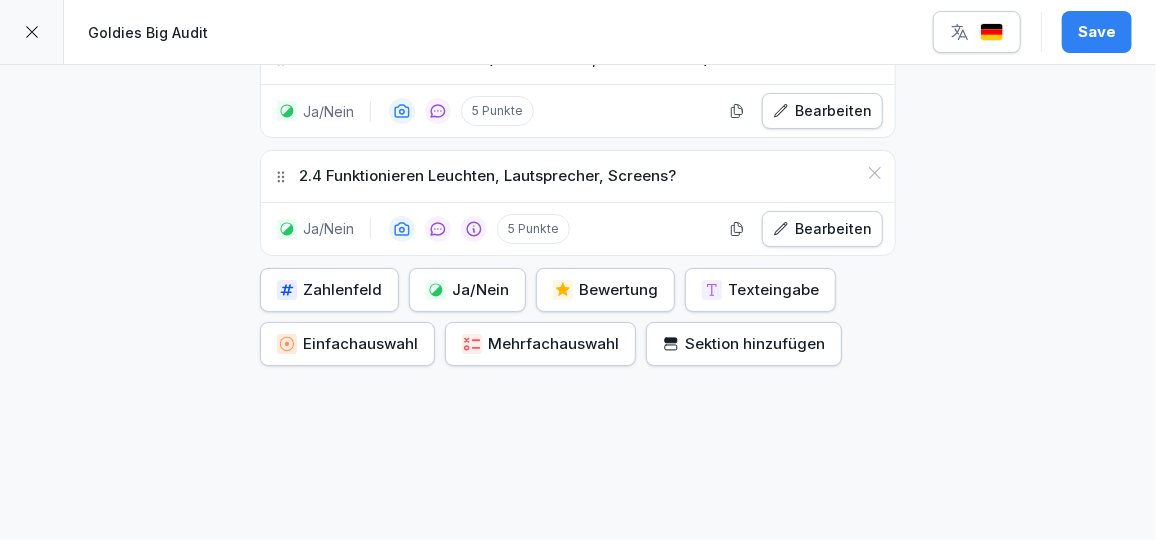 scroll, scrollTop: 1933, scrollLeft: 0, axis: vertical 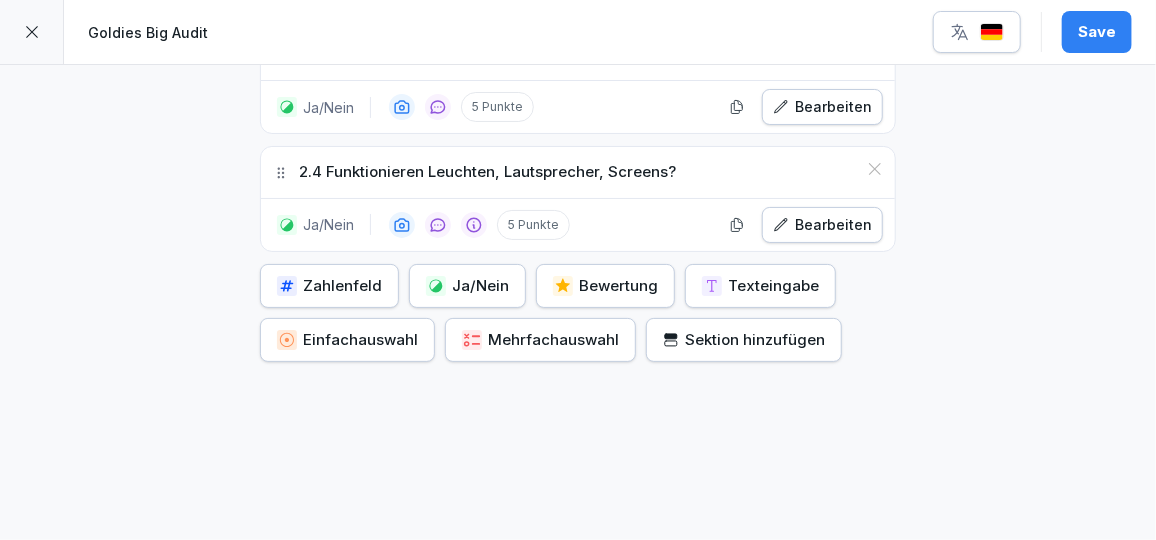 click 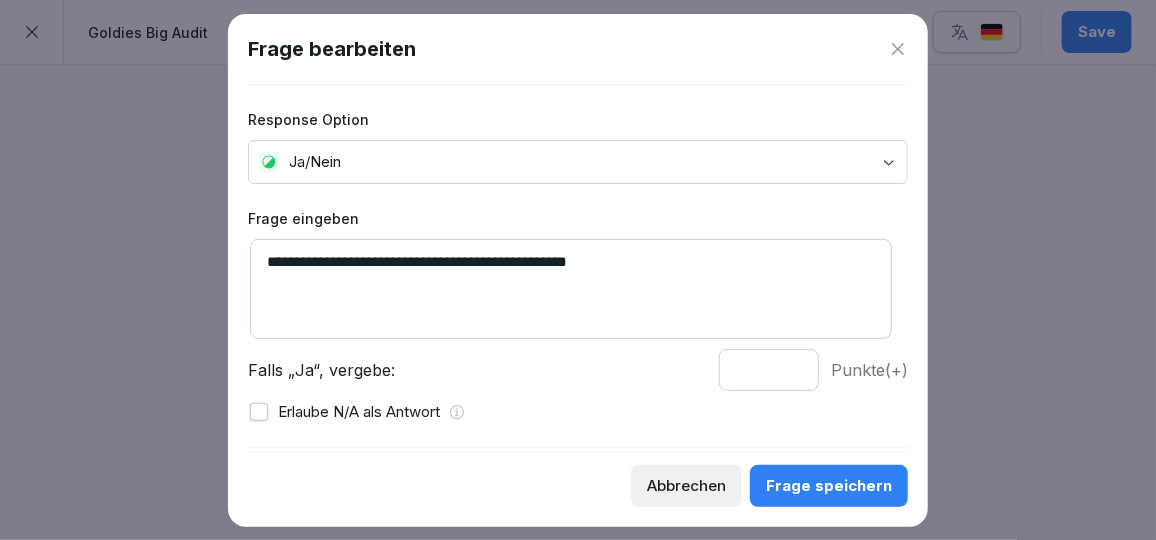 drag, startPoint x: 730, startPoint y: 376, endPoint x: 690, endPoint y: 365, distance: 41.484936 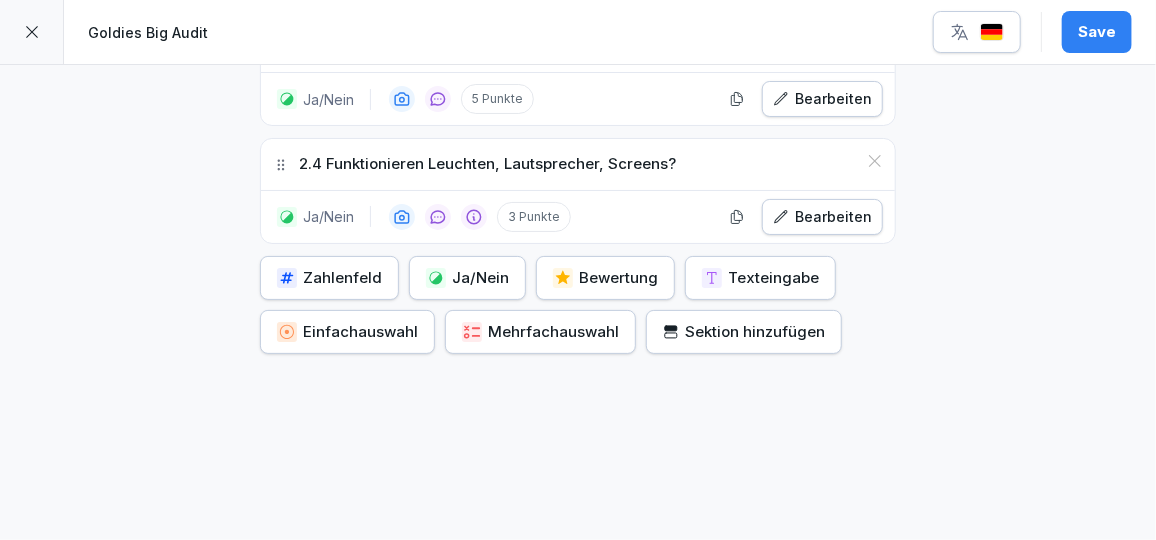 scroll, scrollTop: 1943, scrollLeft: 0, axis: vertical 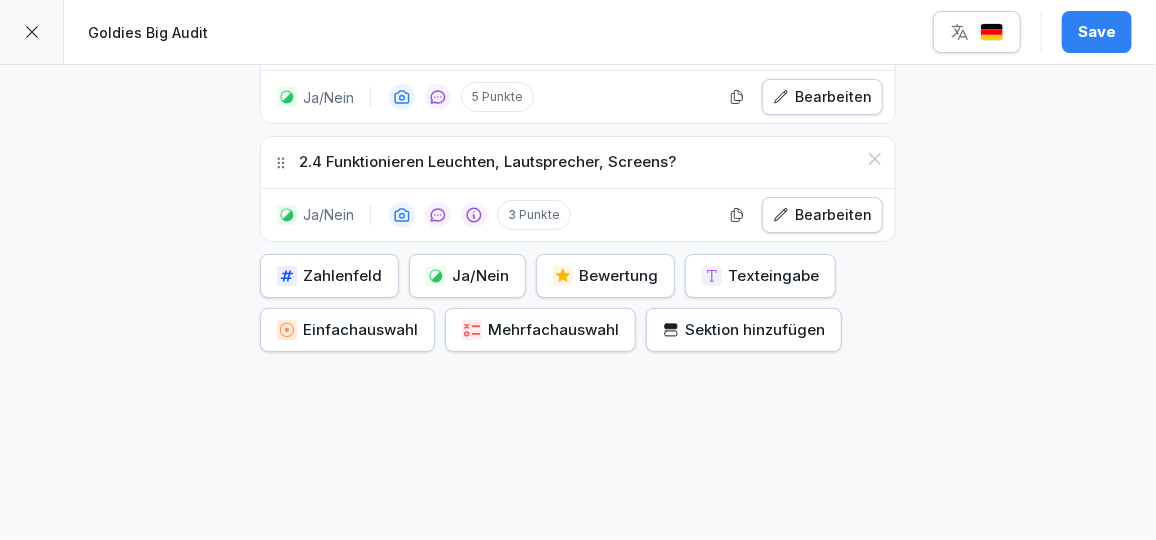 click on "Ja/Nein" at bounding box center (467, 276) 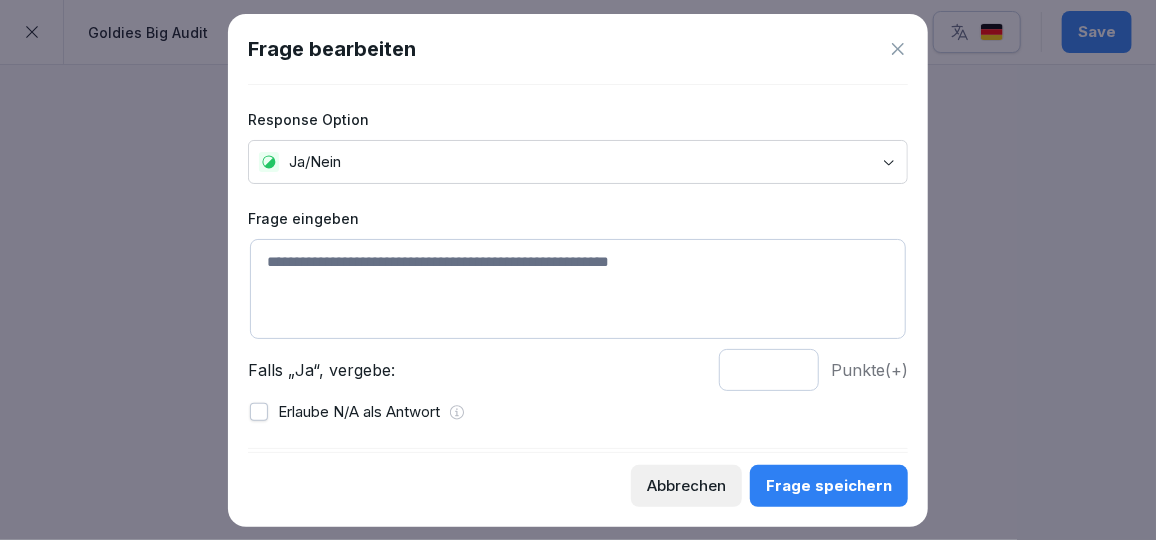 click at bounding box center (578, 289) 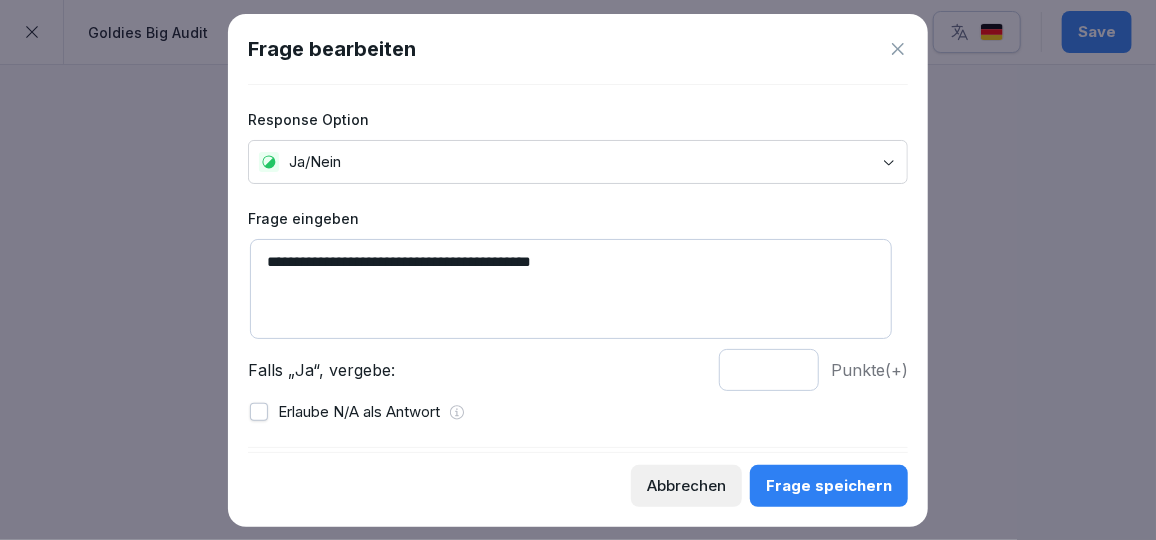 click on "**********" at bounding box center [571, 289] 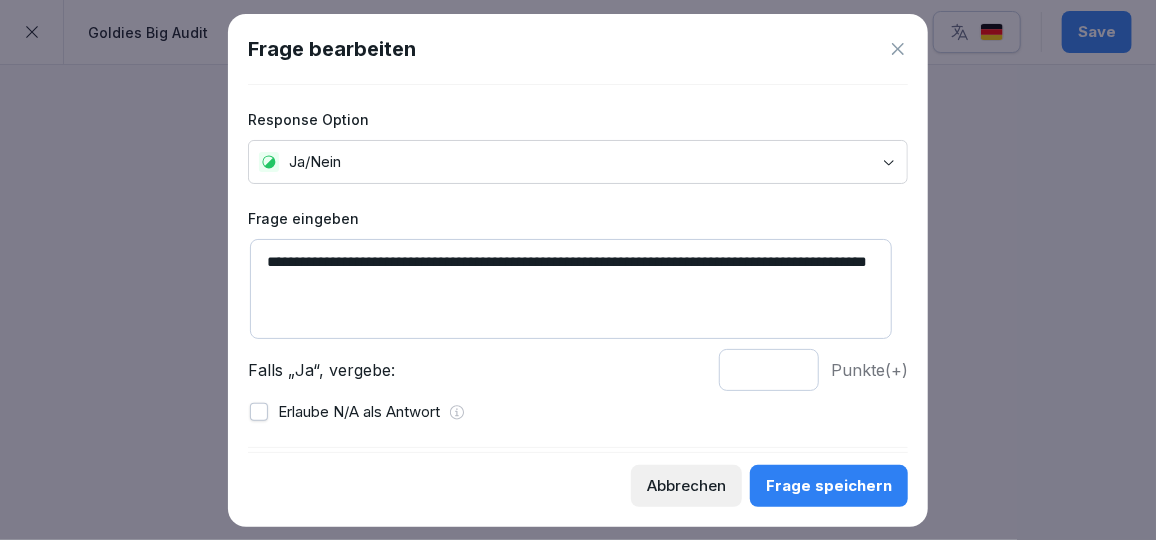drag, startPoint x: 461, startPoint y: 276, endPoint x: 337, endPoint y: 287, distance: 124.486946 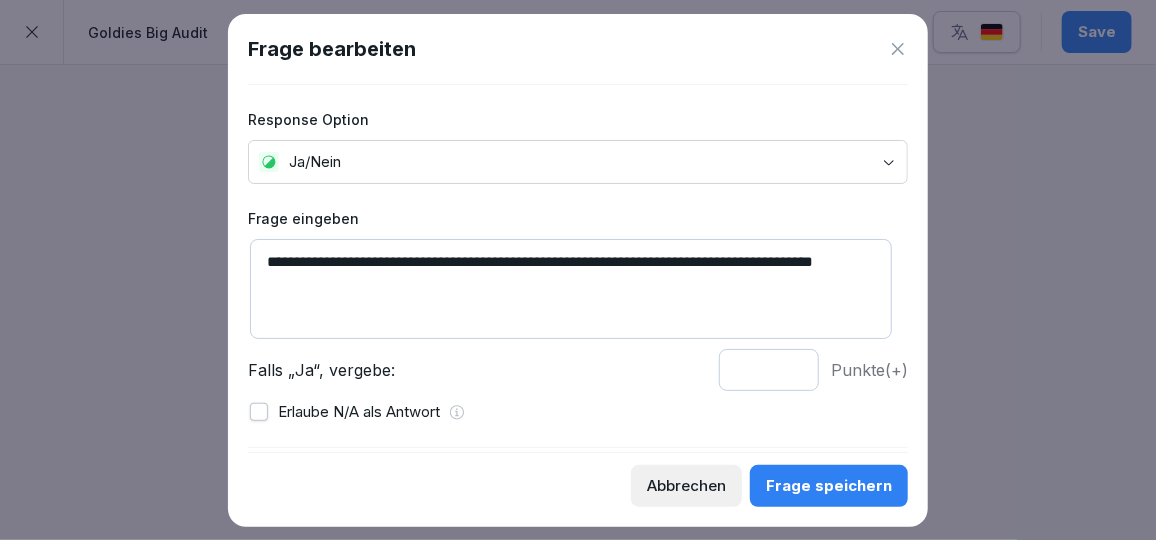 scroll, scrollTop: 215, scrollLeft: 0, axis: vertical 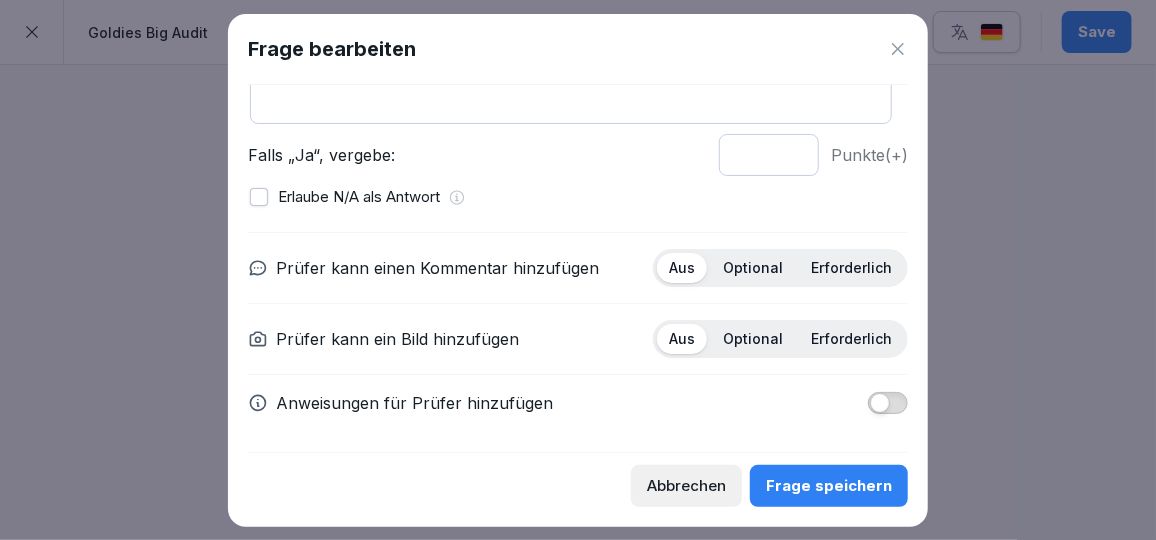 type on "**********" 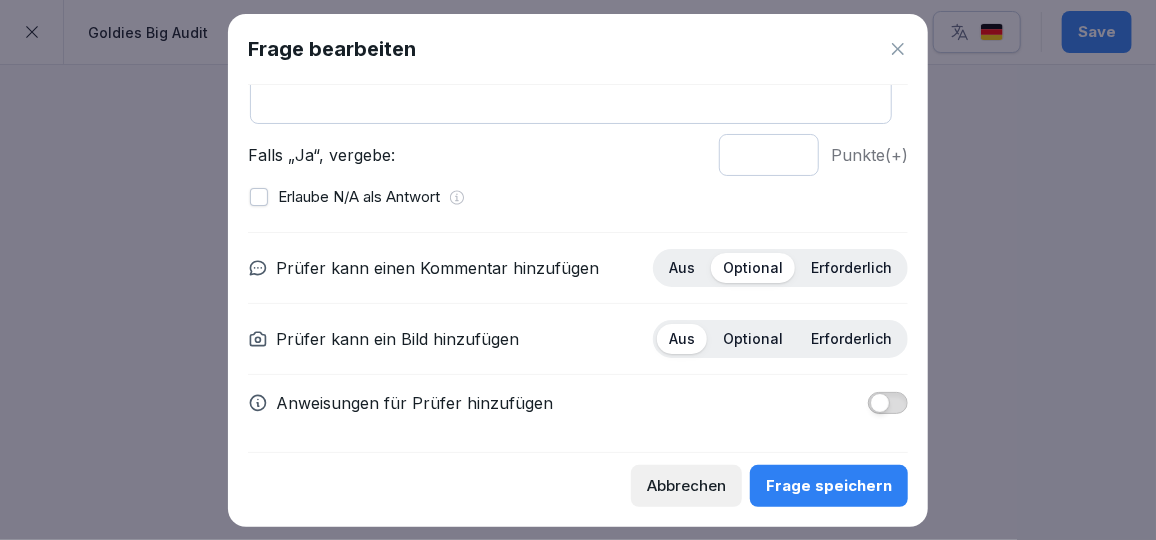 click on "Erforderlich" at bounding box center (851, 268) 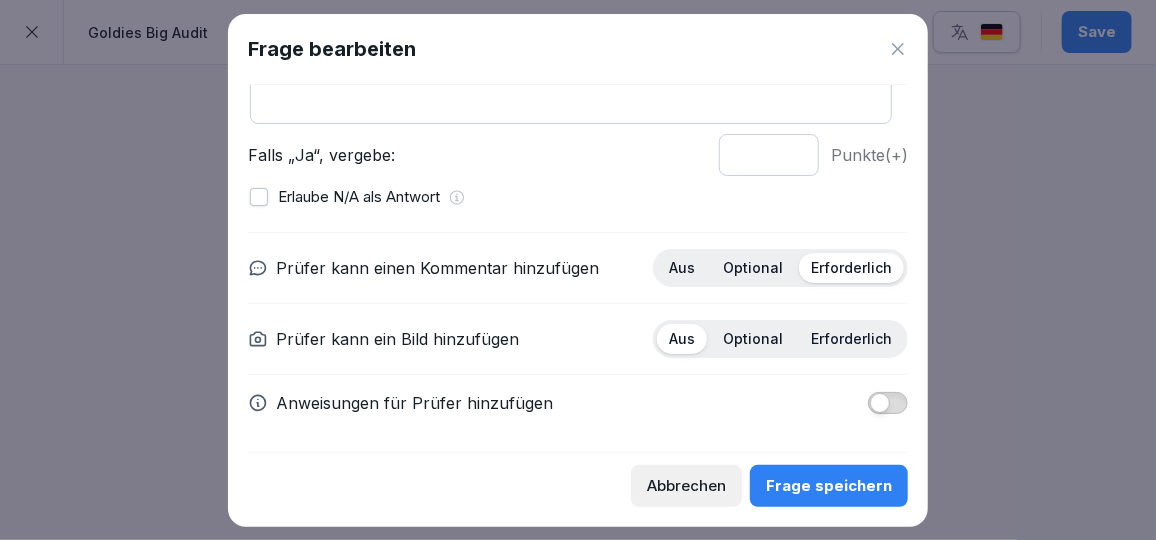 click on "Erforderlich" at bounding box center (851, 339) 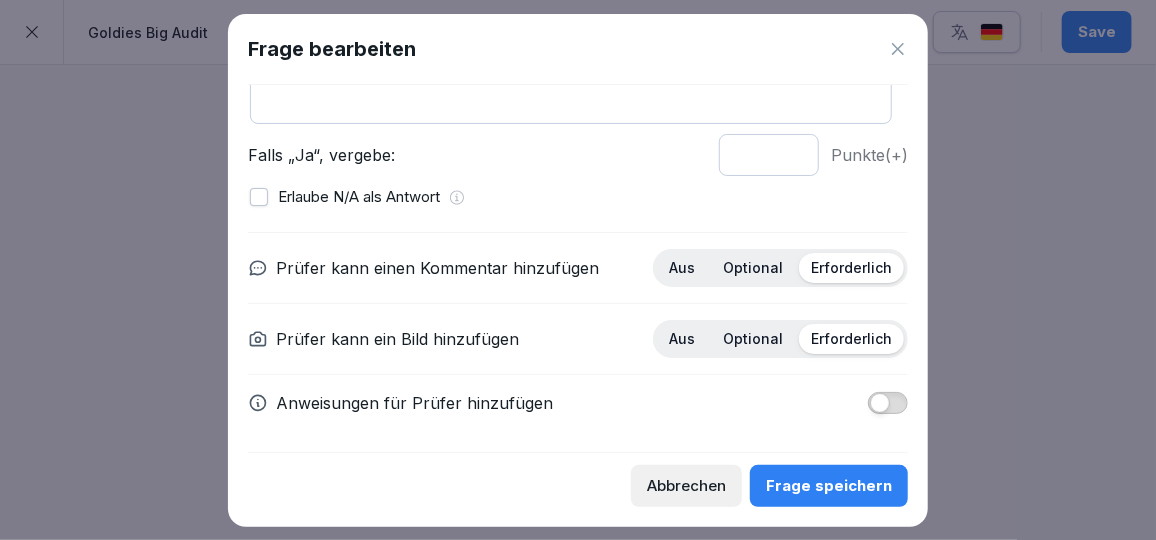 click at bounding box center [880, 403] 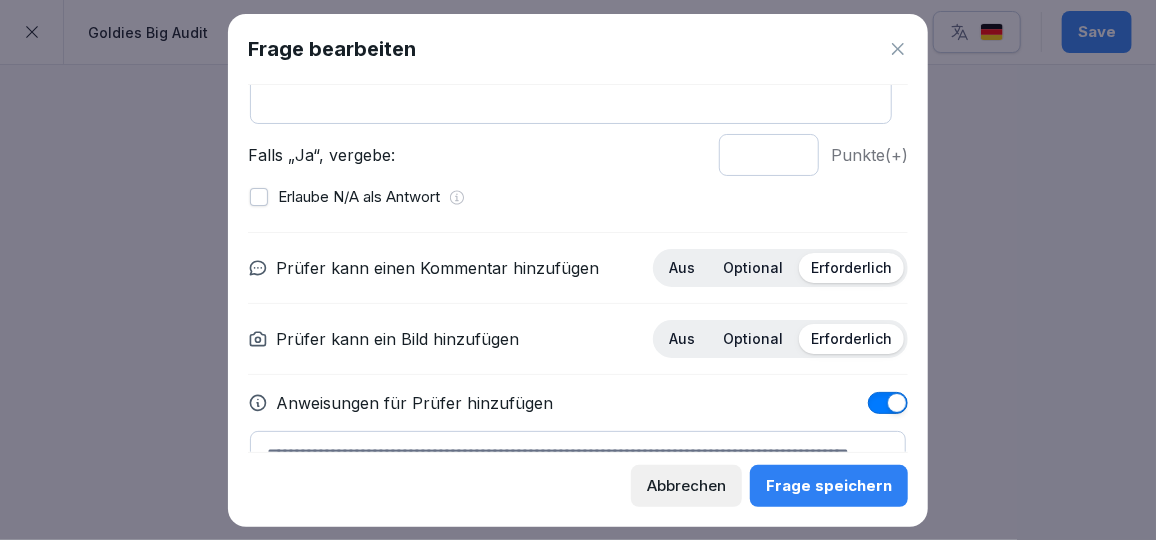 scroll, scrollTop: 304, scrollLeft: 0, axis: vertical 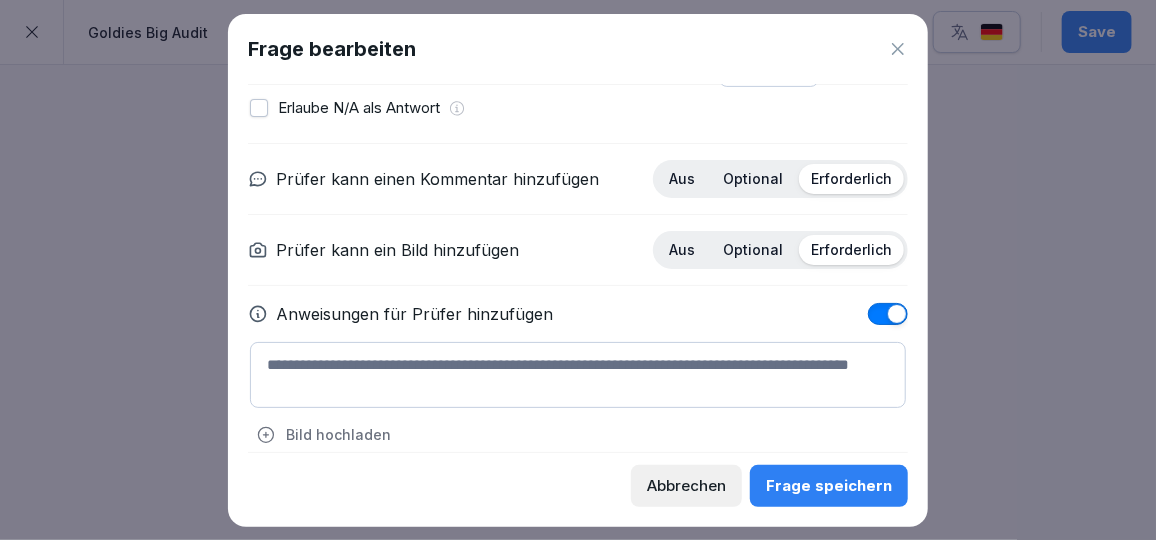 click at bounding box center (578, 375) 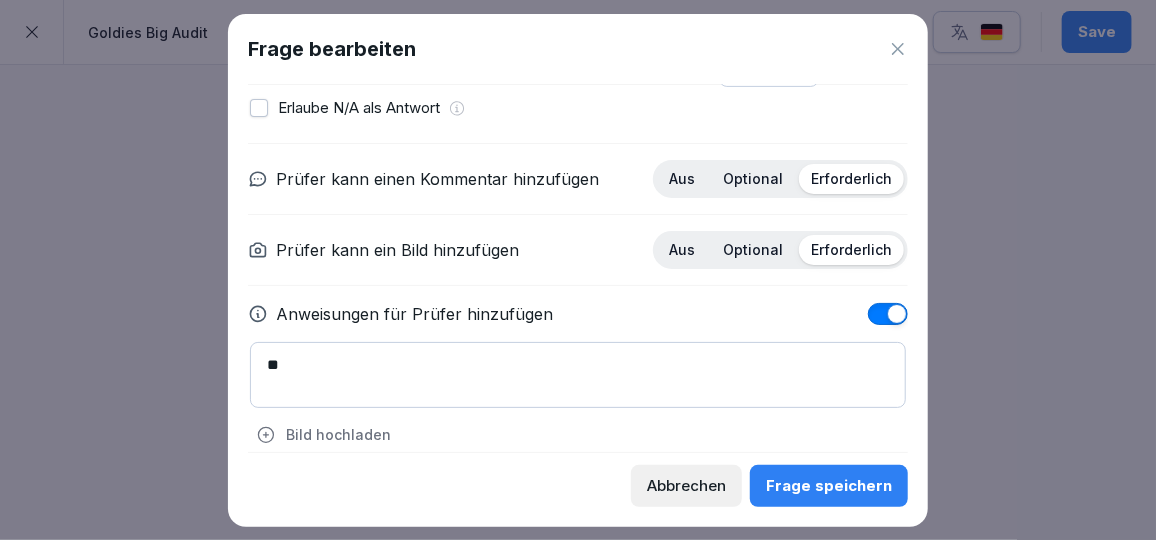 type on "*" 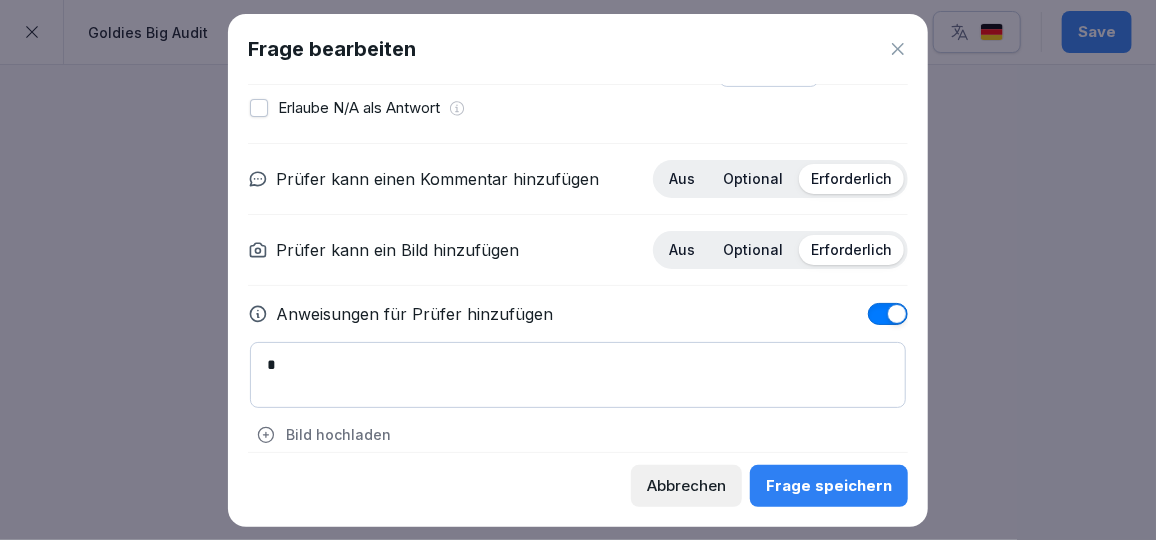 type 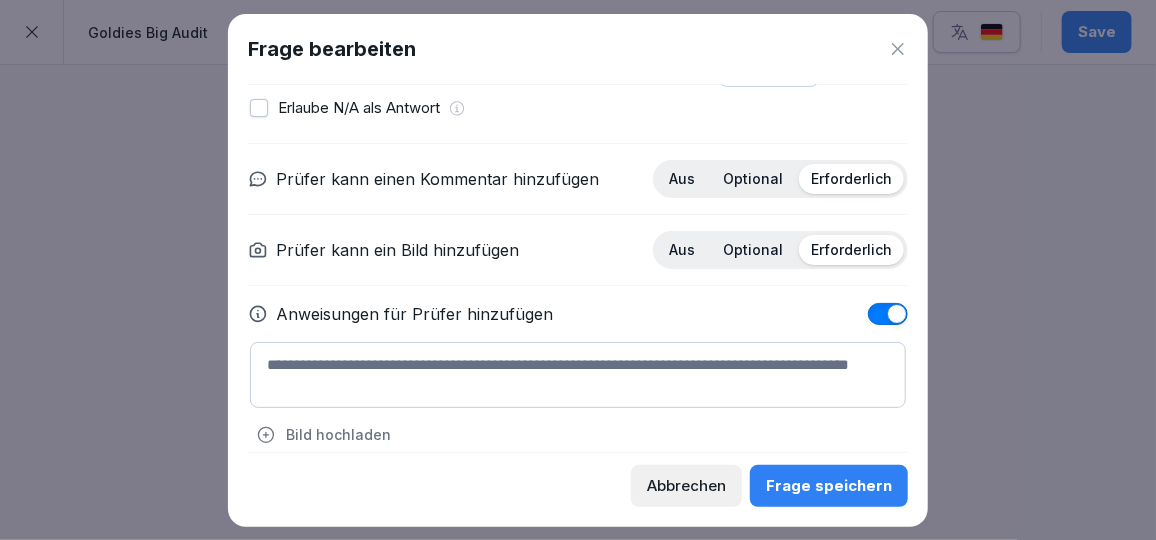 click at bounding box center [578, 375] 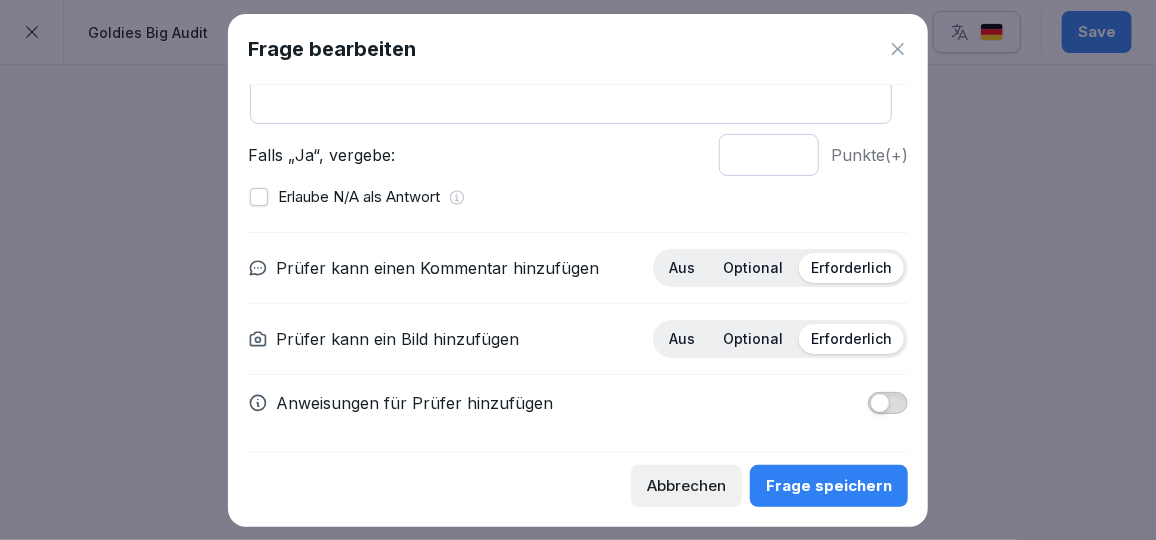 click at bounding box center [880, 403] 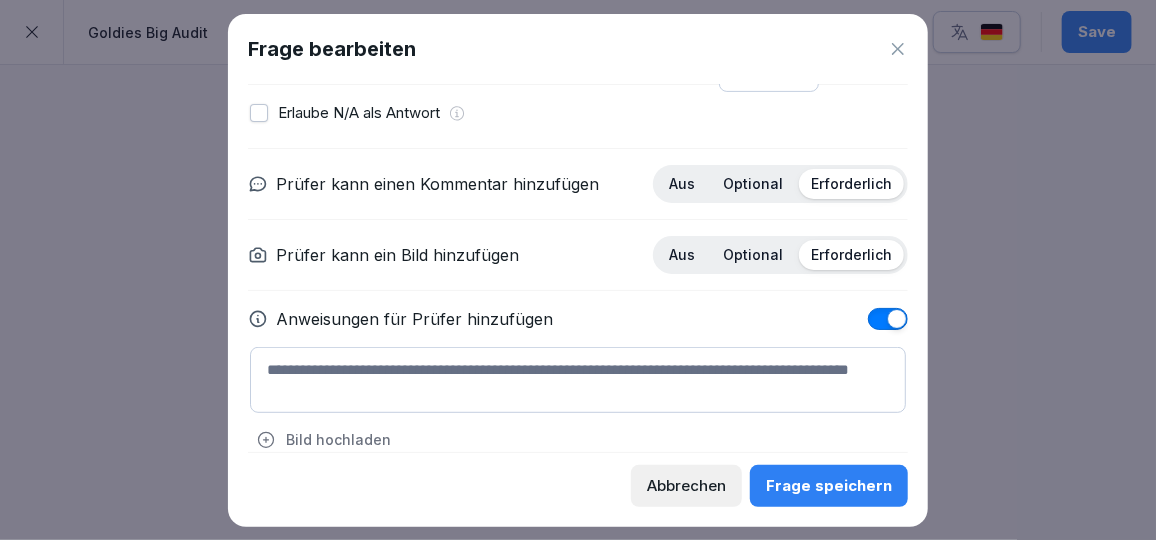 scroll, scrollTop: 304, scrollLeft: 0, axis: vertical 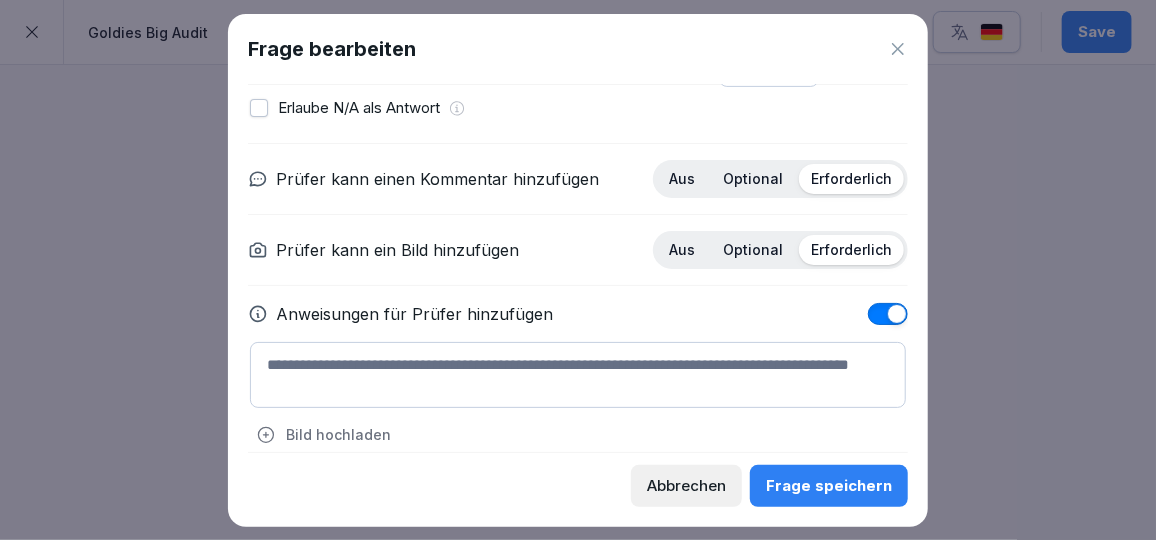 click at bounding box center (578, 375) 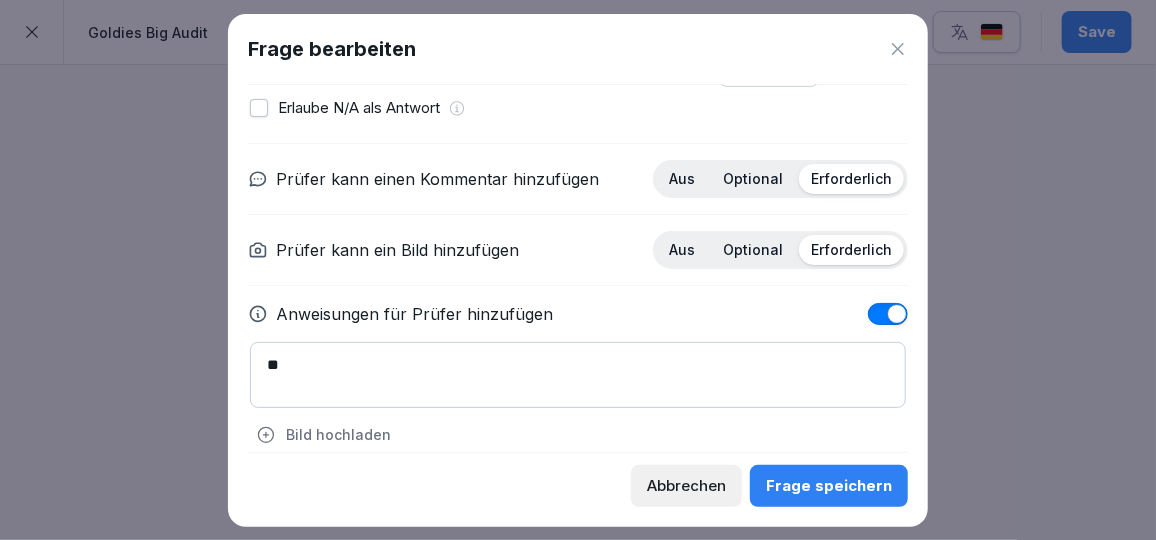type on "*" 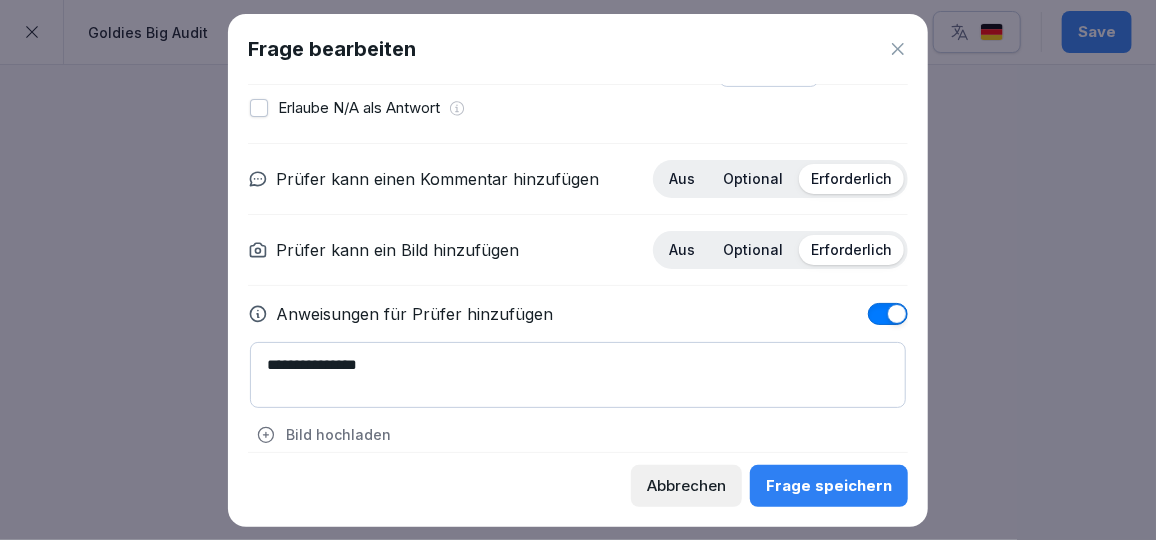 type on "**********" 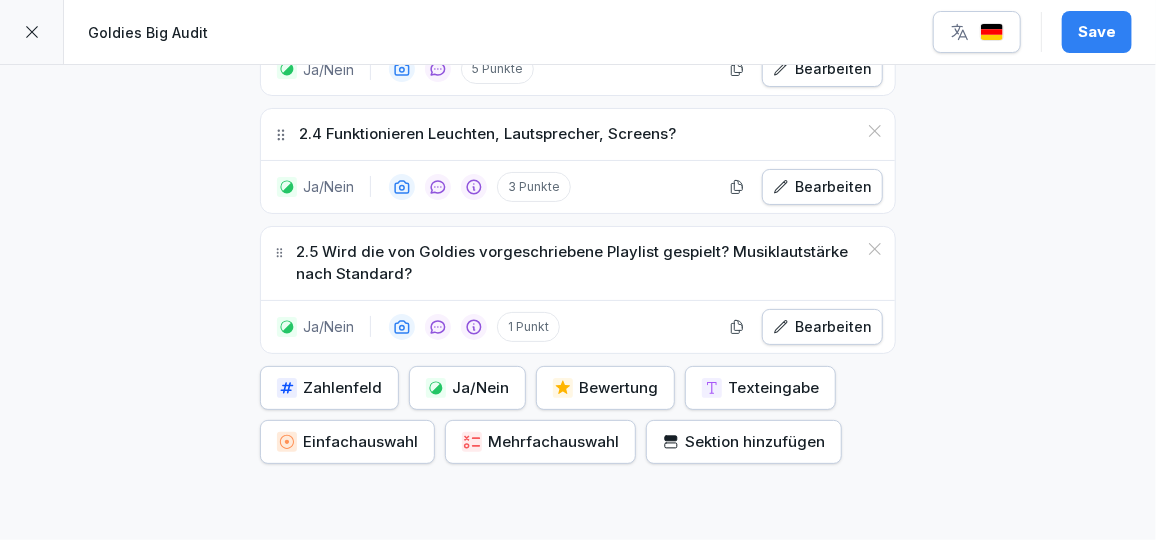 scroll, scrollTop: 1972, scrollLeft: 0, axis: vertical 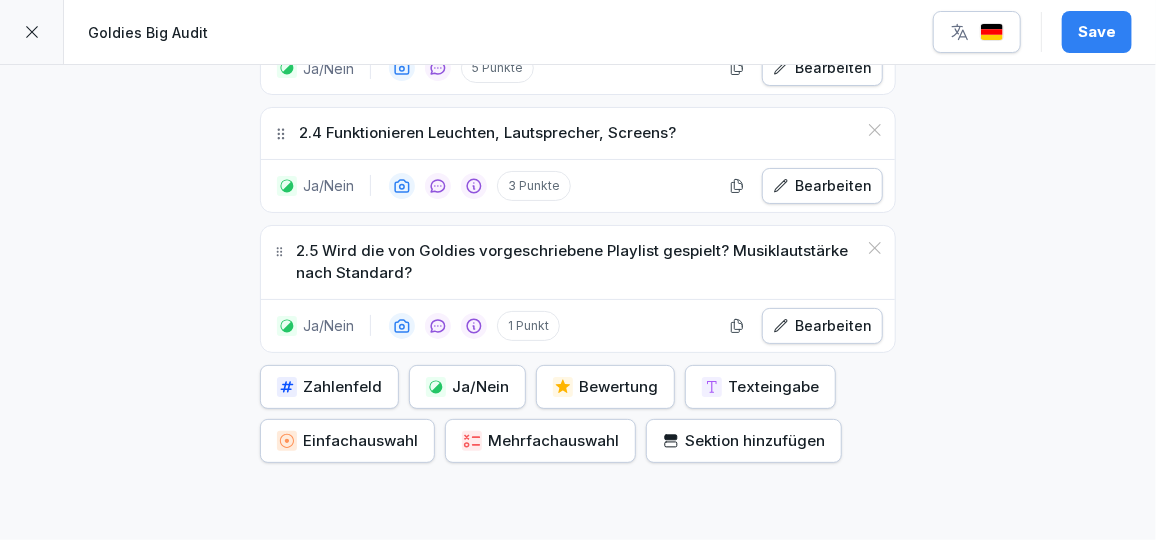 click on "Ja/Nein" at bounding box center [467, 387] 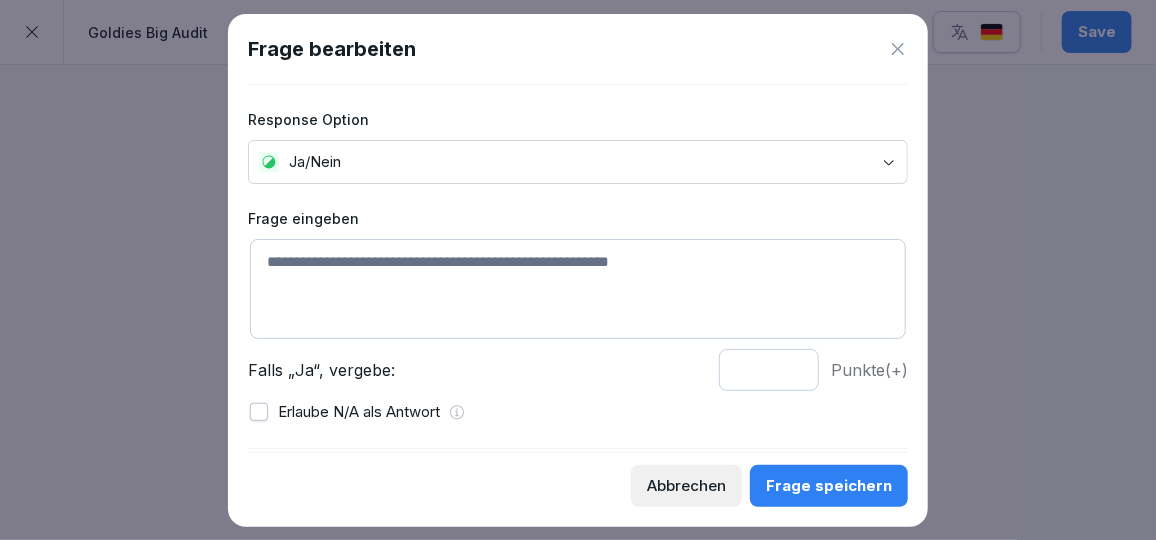 click at bounding box center [578, 289] 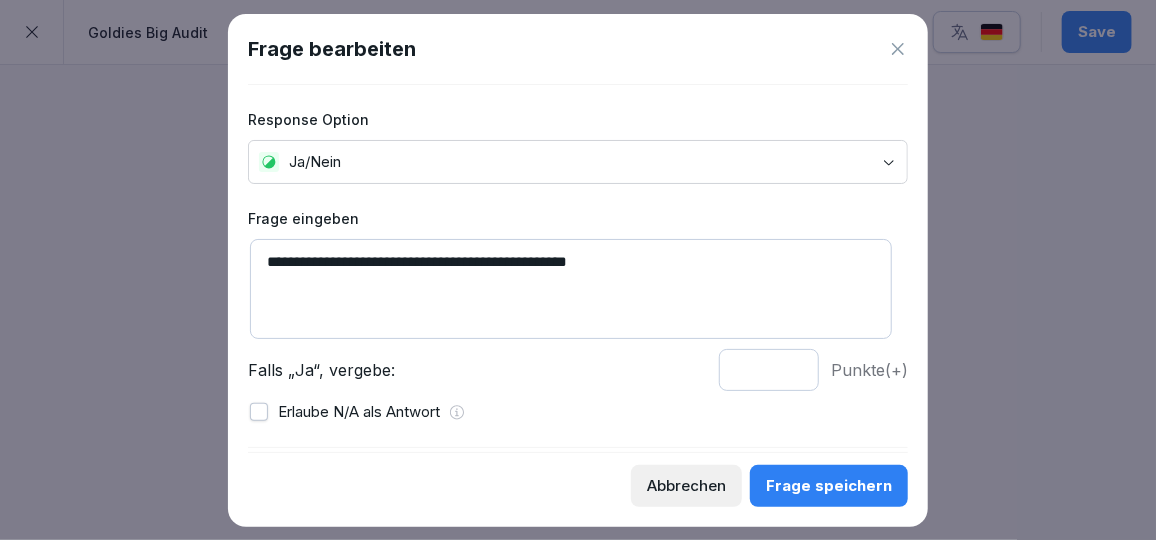 click on "**********" at bounding box center (571, 289) 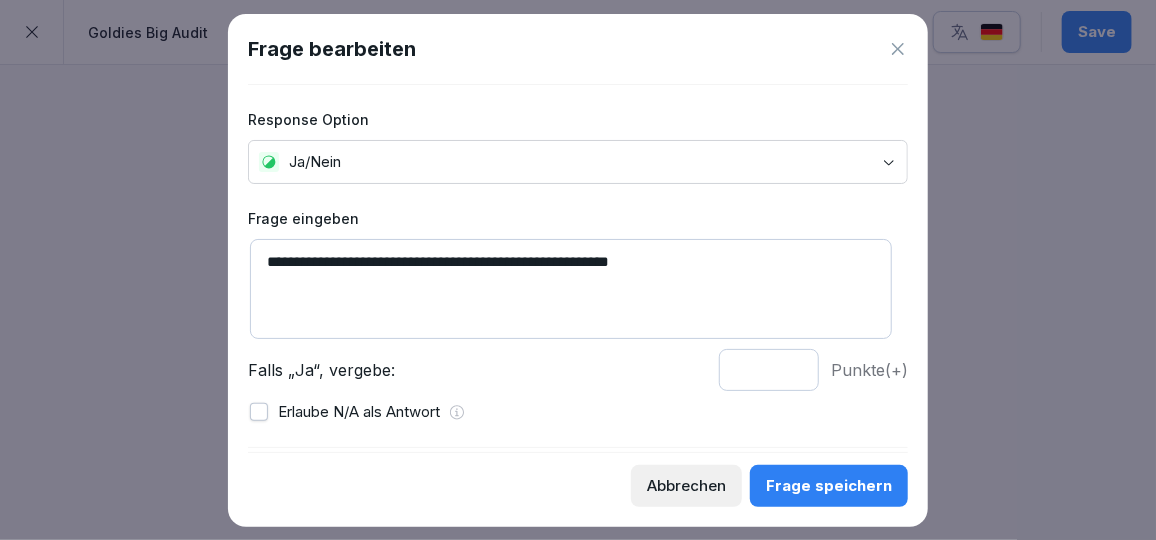 drag, startPoint x: 694, startPoint y: 260, endPoint x: 434, endPoint y: 250, distance: 260.19223 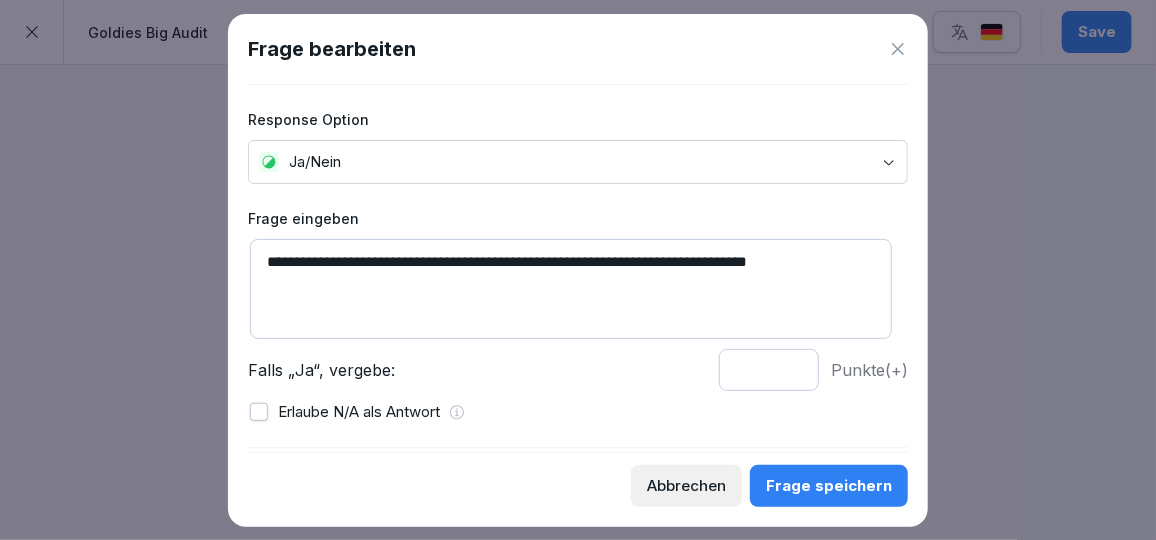 type on "**********" 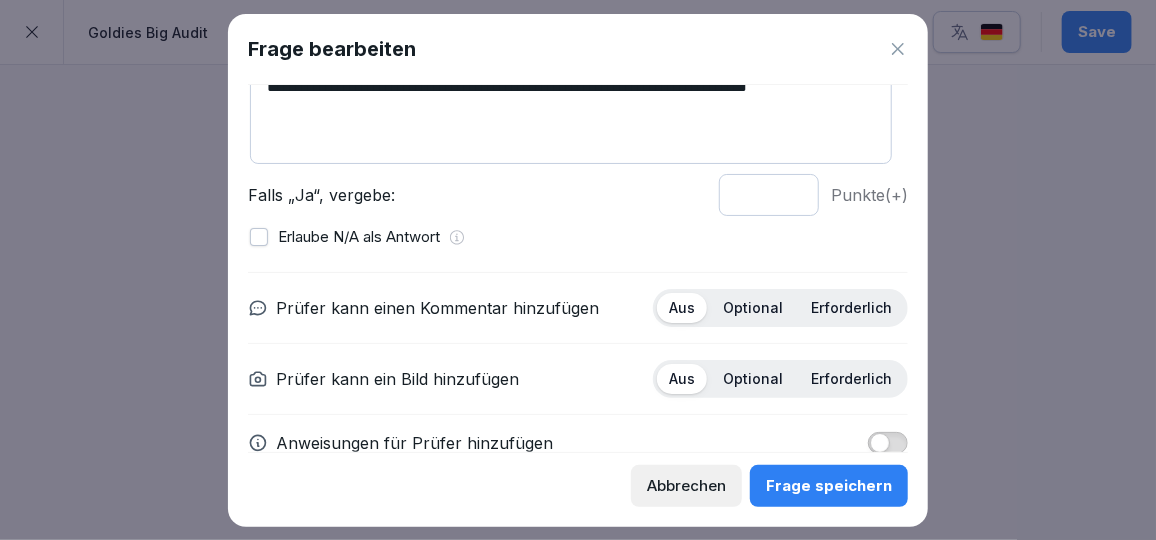 scroll, scrollTop: 201, scrollLeft: 0, axis: vertical 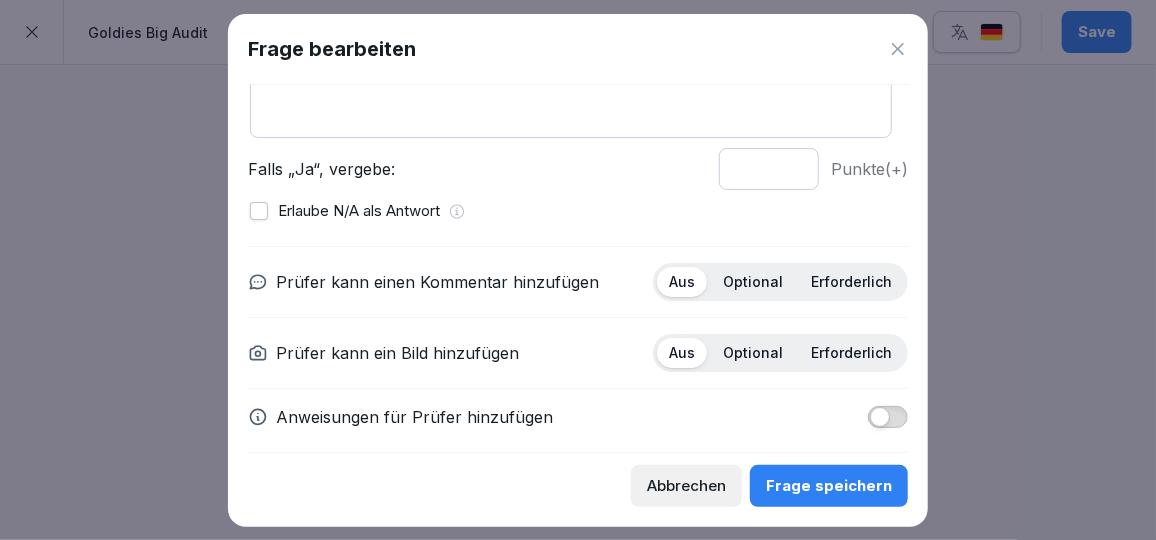 type on "*" 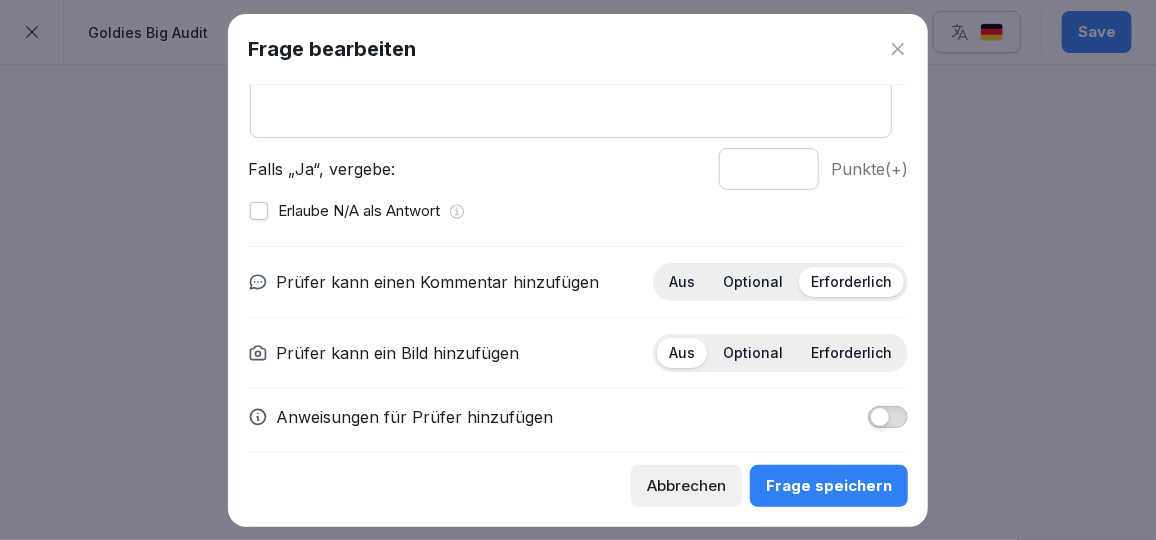 click on "Erforderlich" at bounding box center (851, 353) 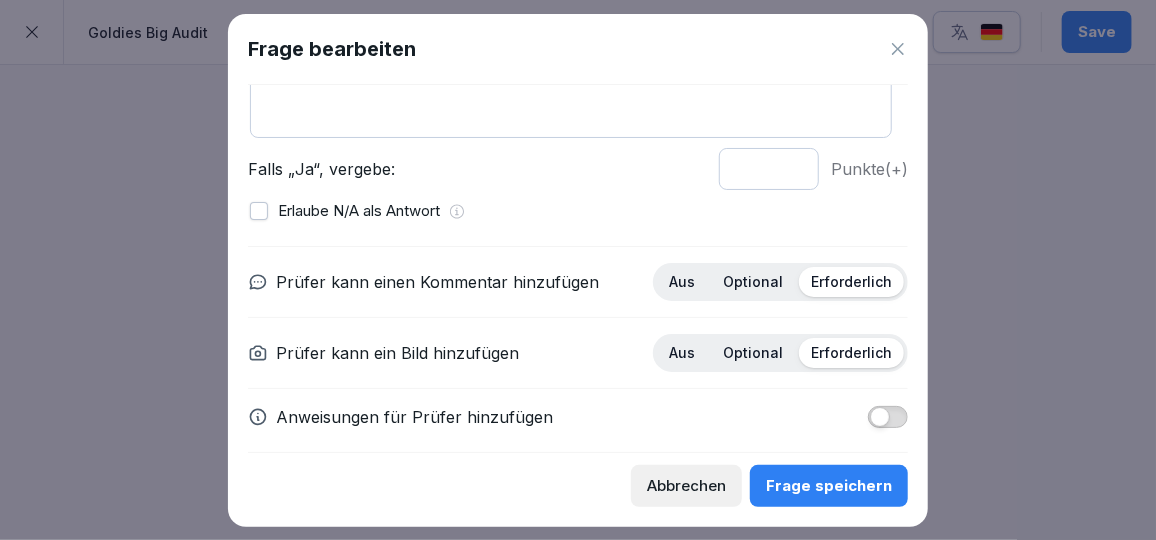 scroll, scrollTop: 215, scrollLeft: 0, axis: vertical 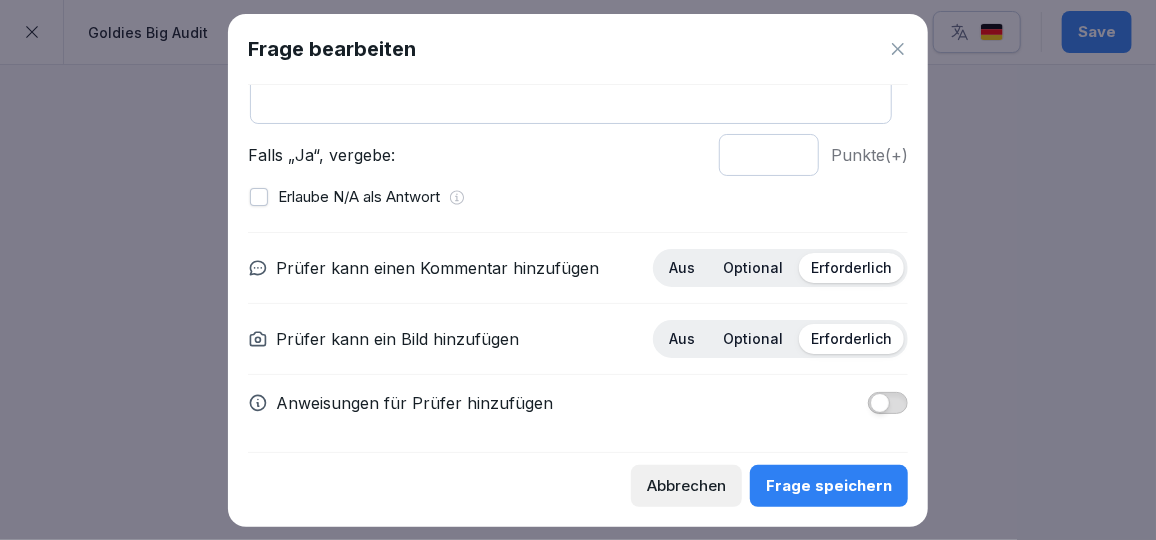 click on "Frage speichern" at bounding box center [829, 486] 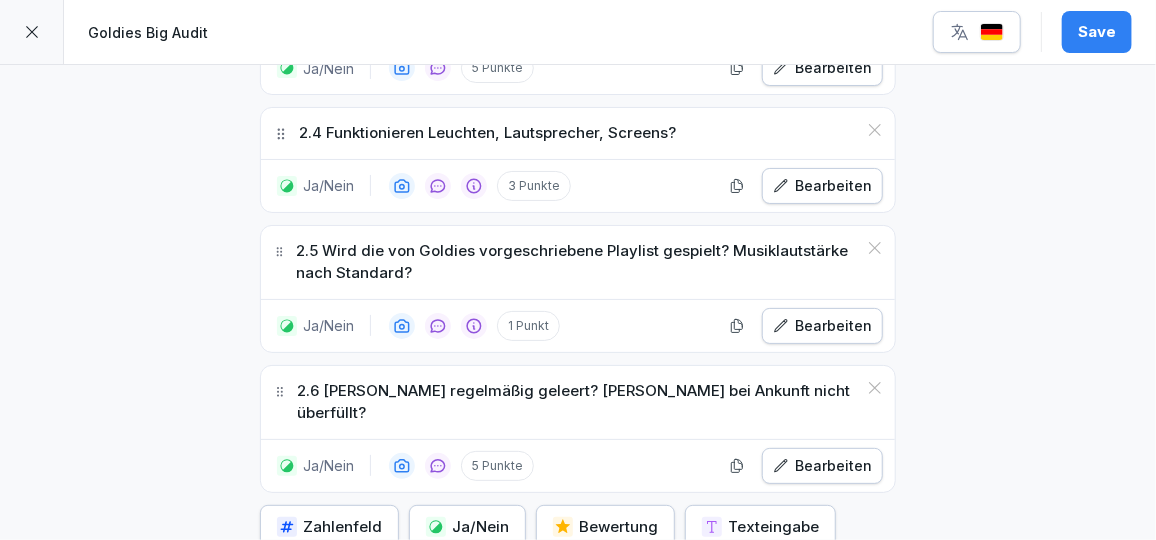 scroll, scrollTop: 2106, scrollLeft: 0, axis: vertical 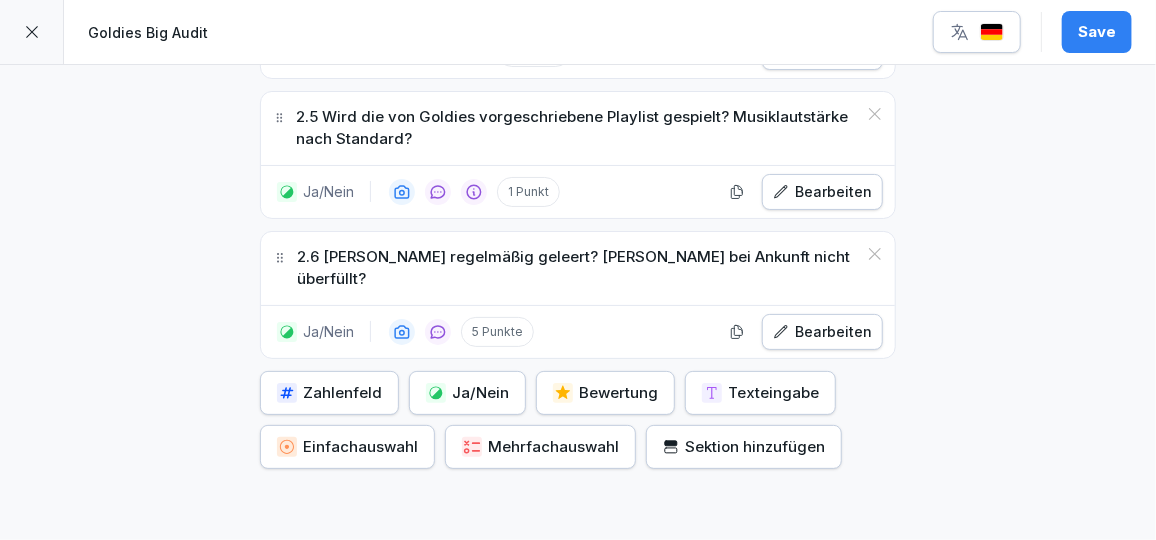 click on "Ja/Nein" at bounding box center (467, 393) 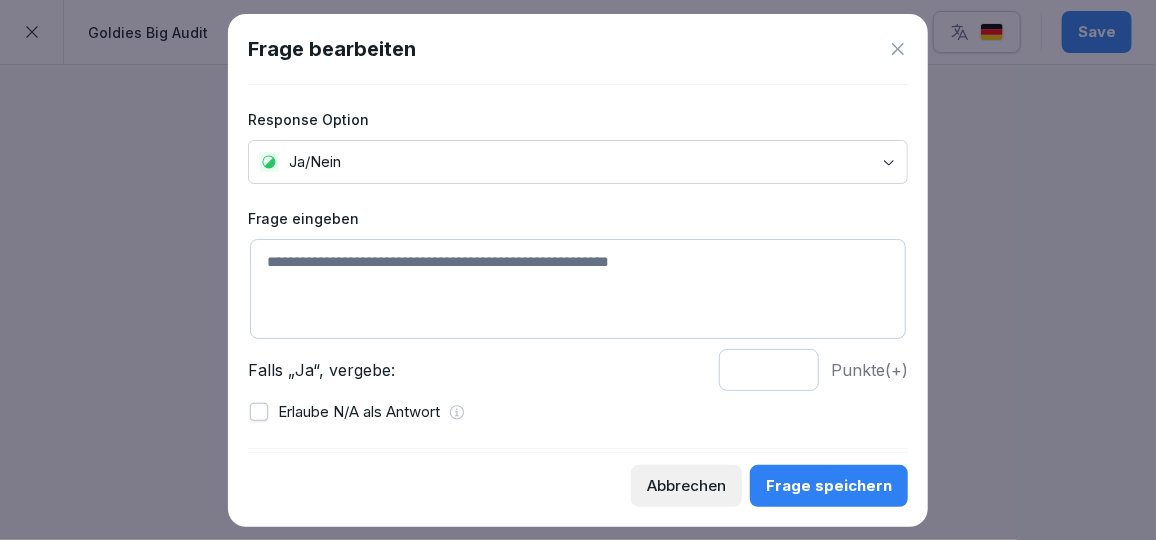 click at bounding box center [578, 289] 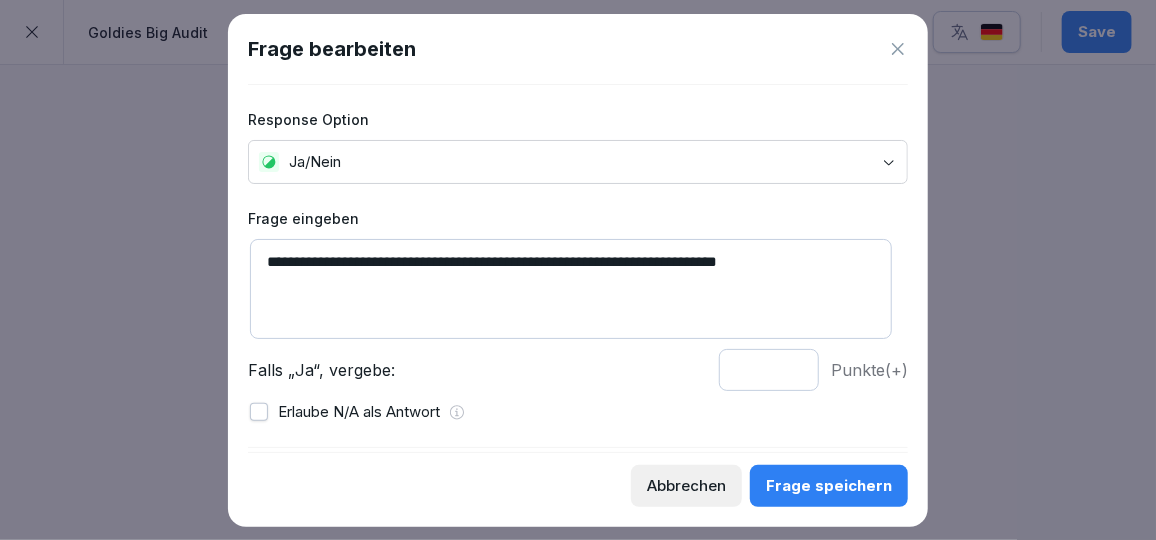 click on "**********" at bounding box center [571, 289] 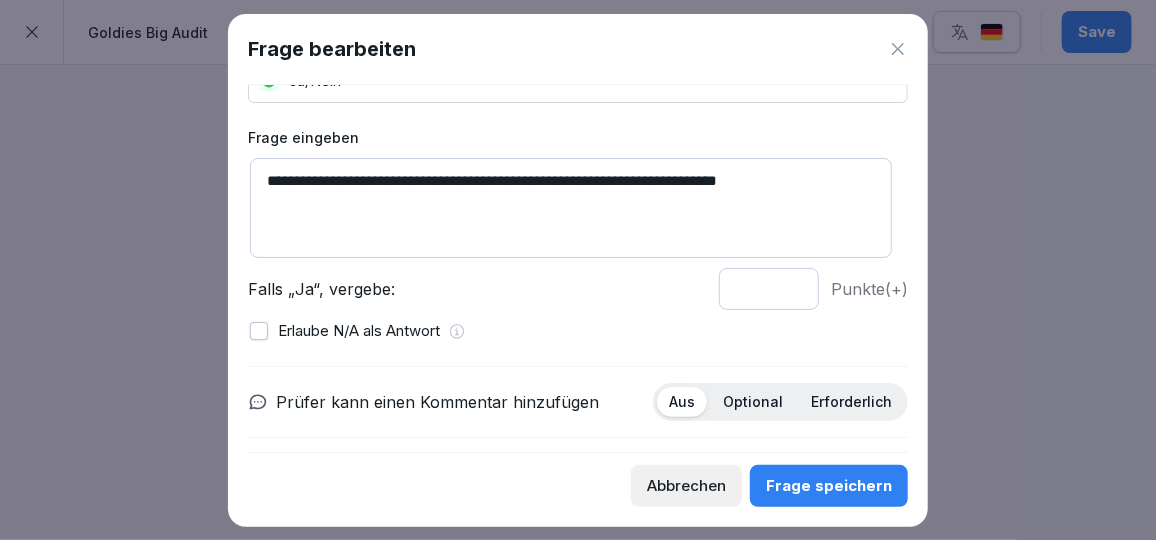 scroll, scrollTop: 215, scrollLeft: 0, axis: vertical 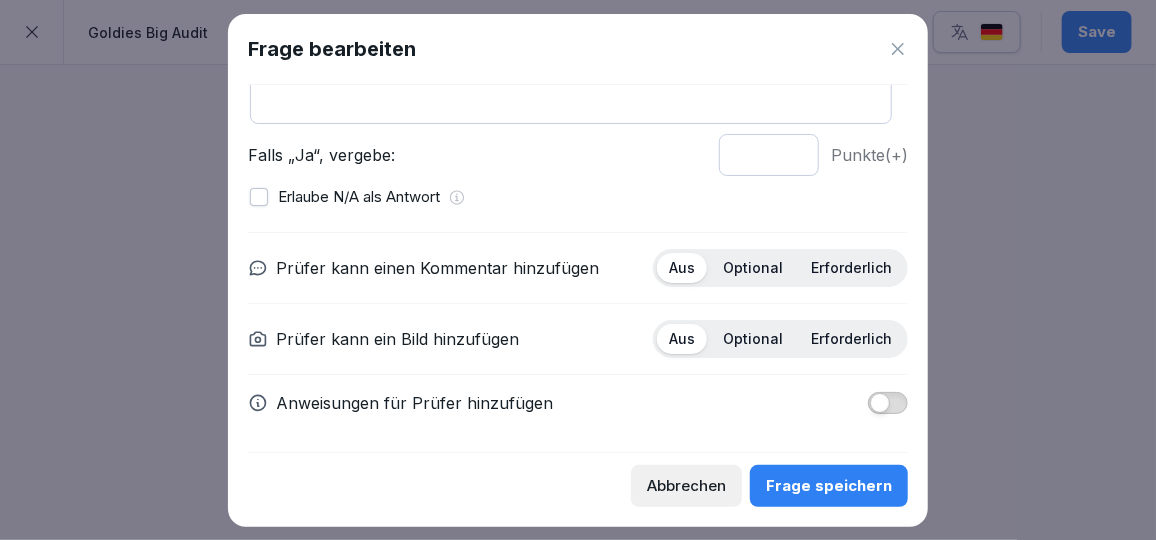 type on "**********" 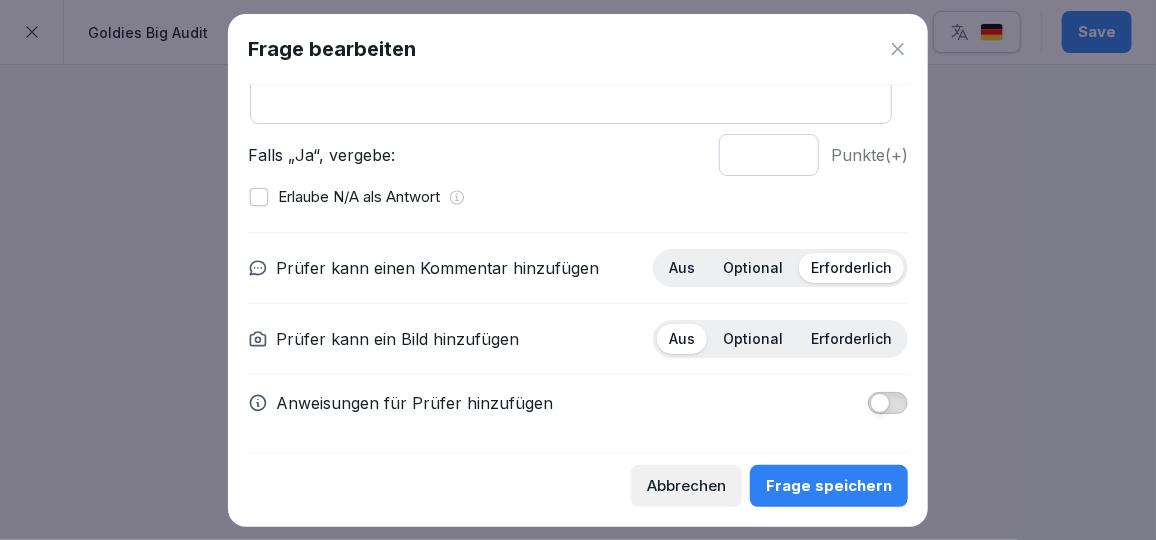 click on "Erforderlich" at bounding box center (851, 339) 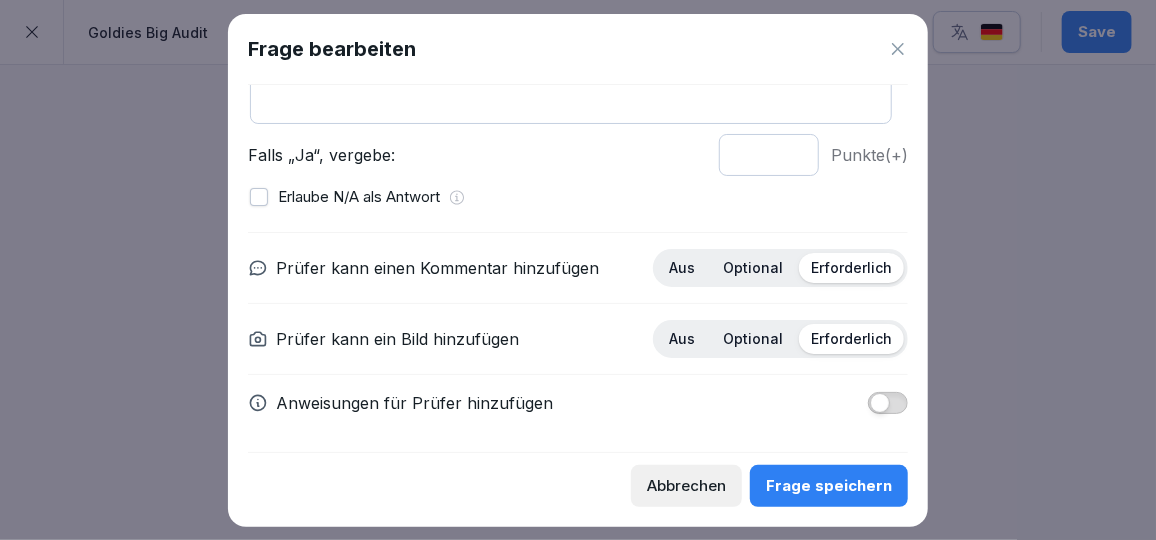 click at bounding box center [888, 403] 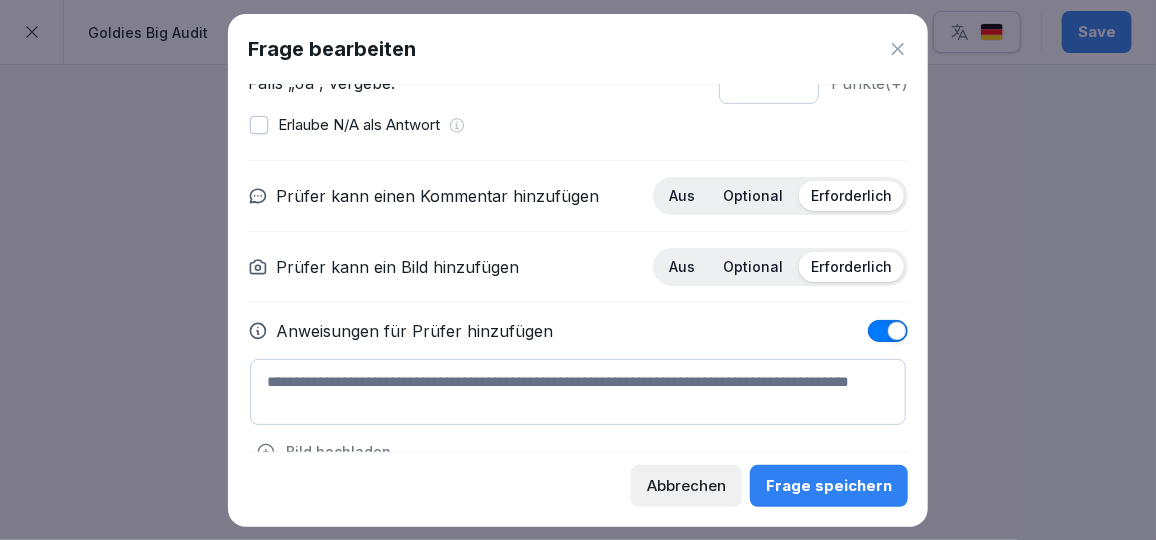 scroll, scrollTop: 287, scrollLeft: 0, axis: vertical 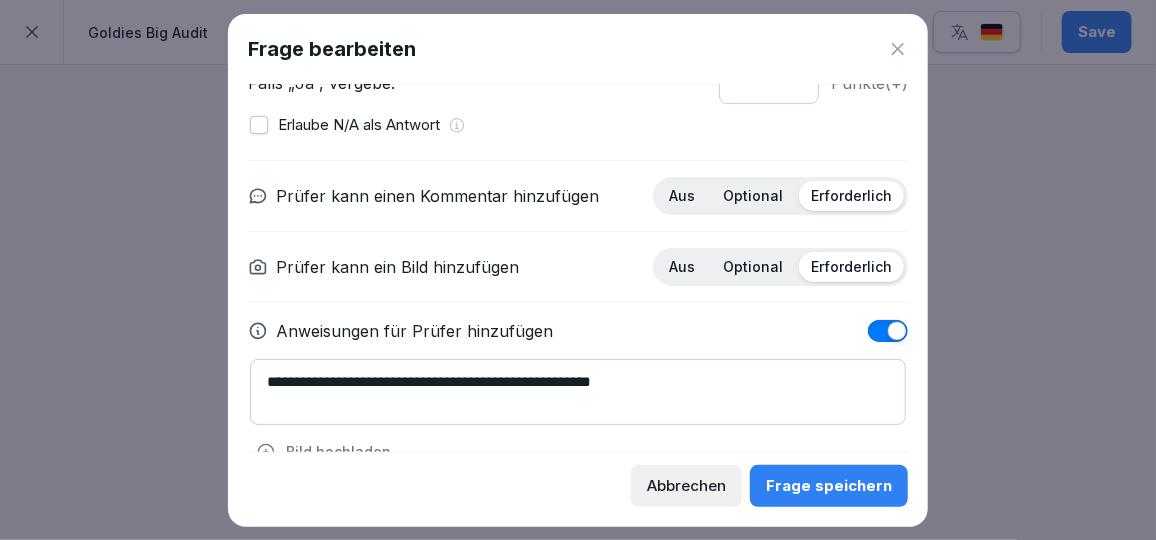 type on "**********" 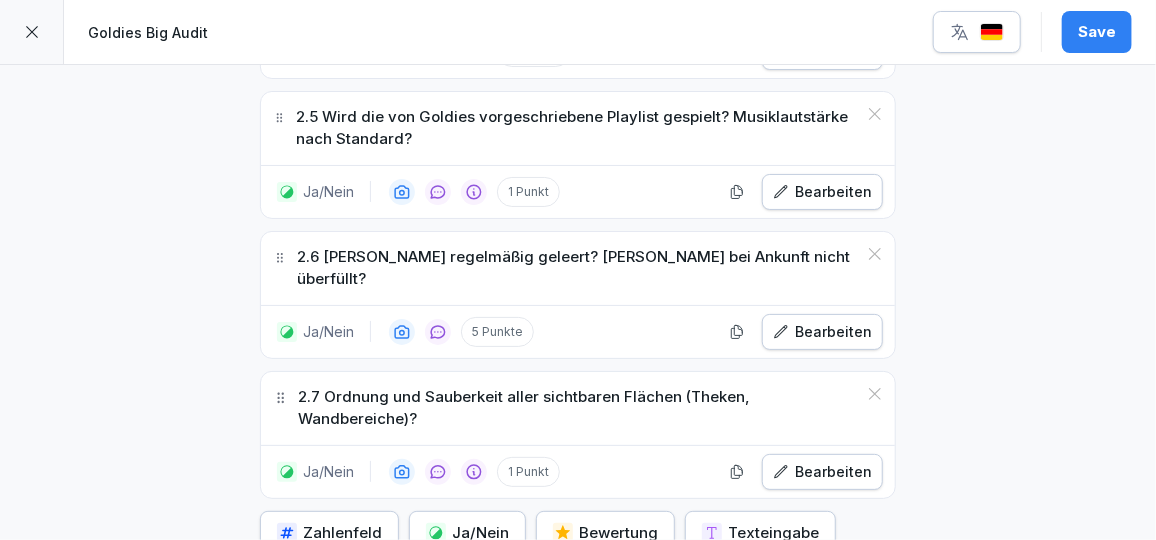 scroll, scrollTop: 2302, scrollLeft: 0, axis: vertical 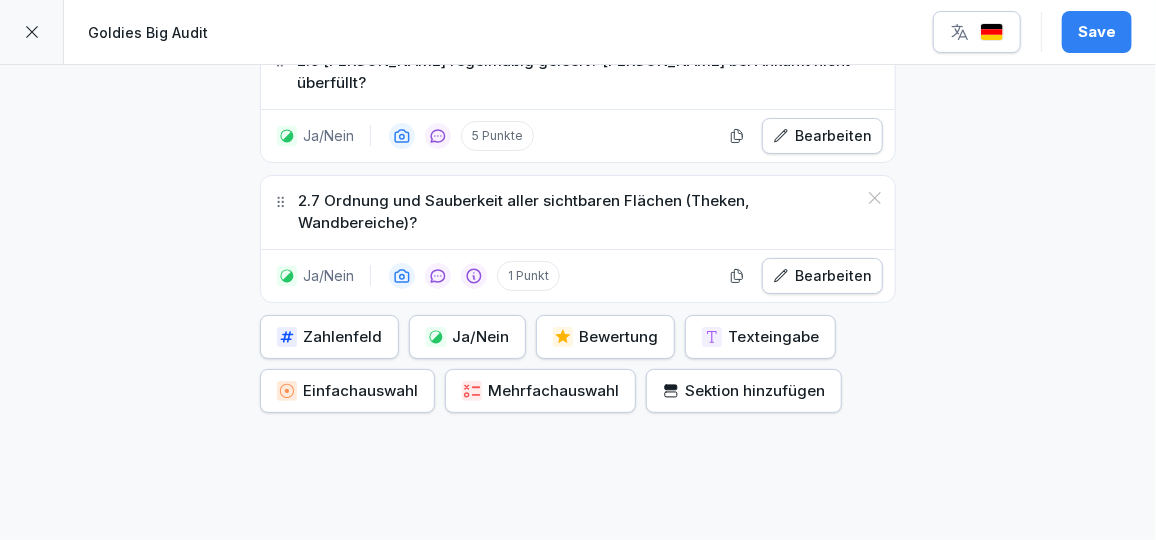 click on "Sektion hinzufügen" at bounding box center [744, 391] 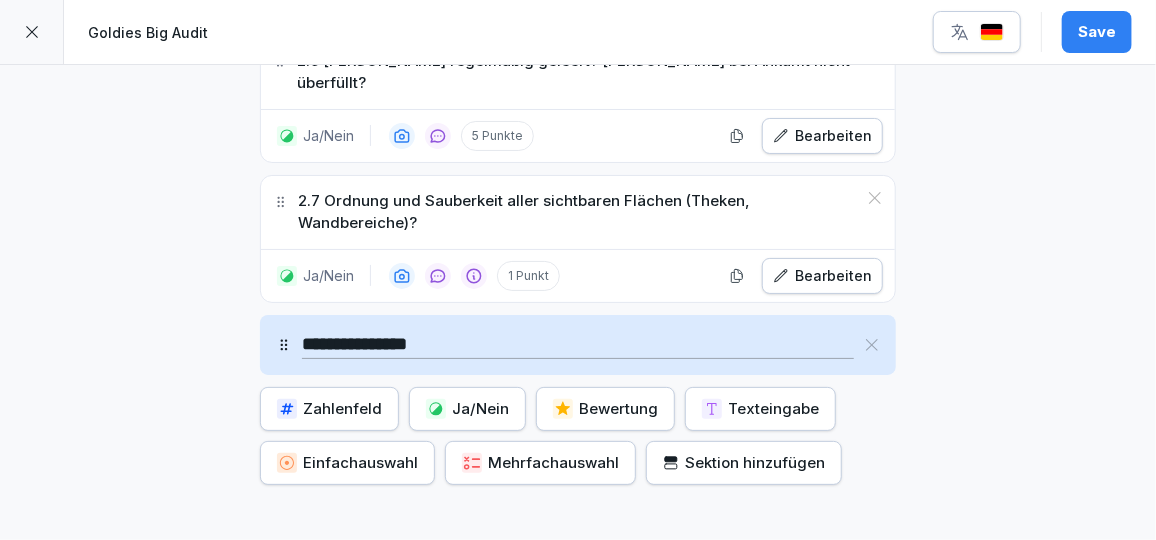 type on "**********" 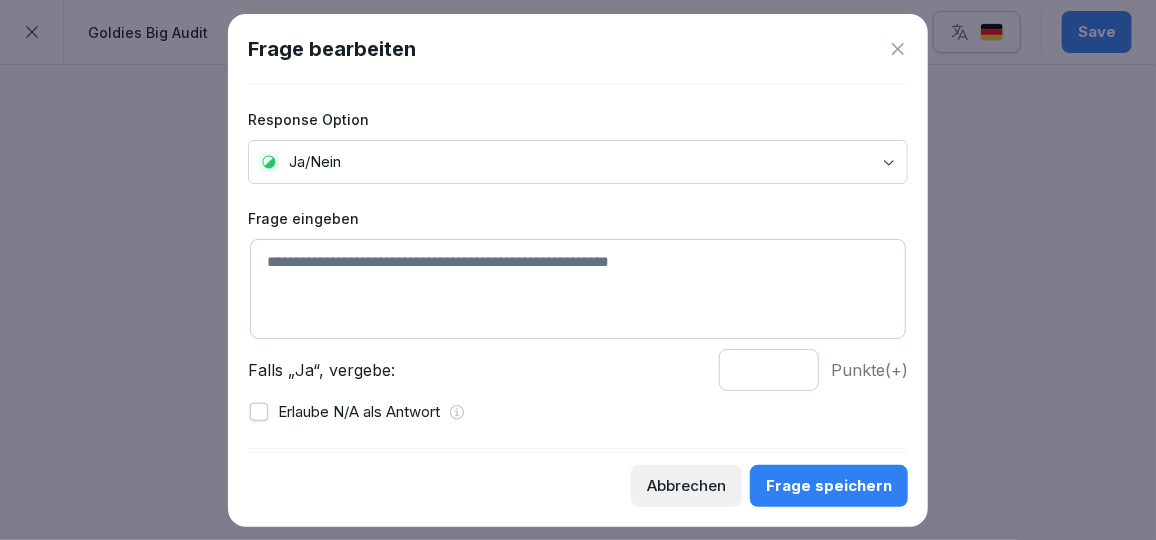 click at bounding box center [578, 289] 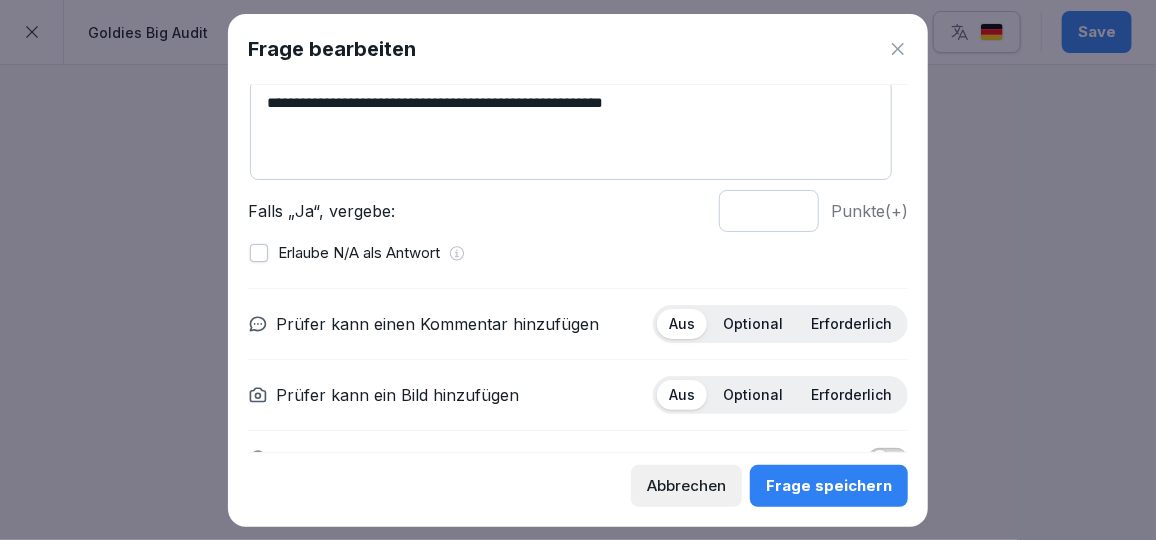 scroll, scrollTop: 161, scrollLeft: 0, axis: vertical 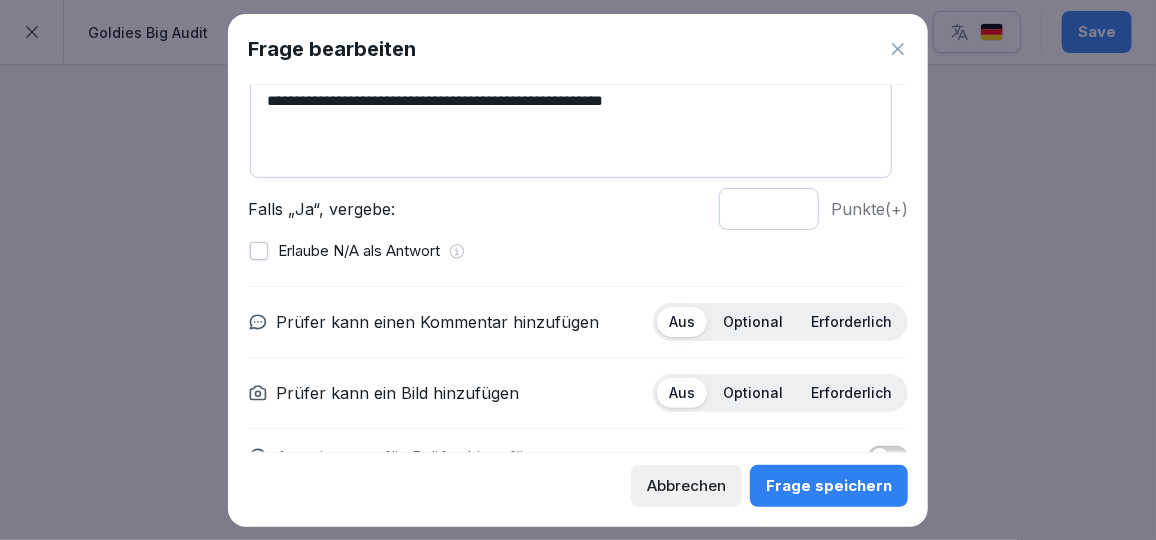 type on "**********" 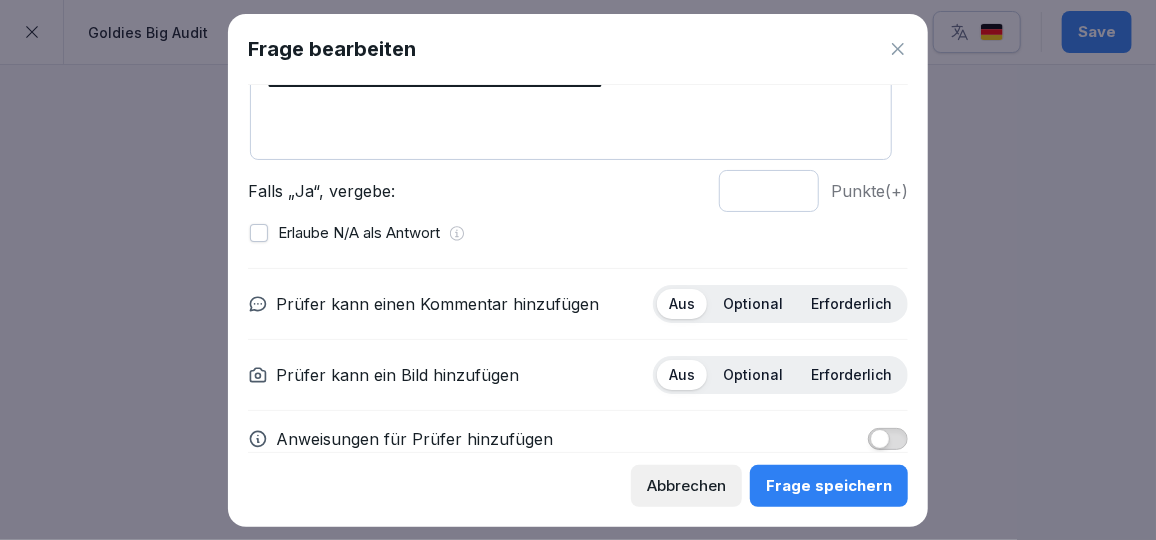 scroll, scrollTop: 181, scrollLeft: 0, axis: vertical 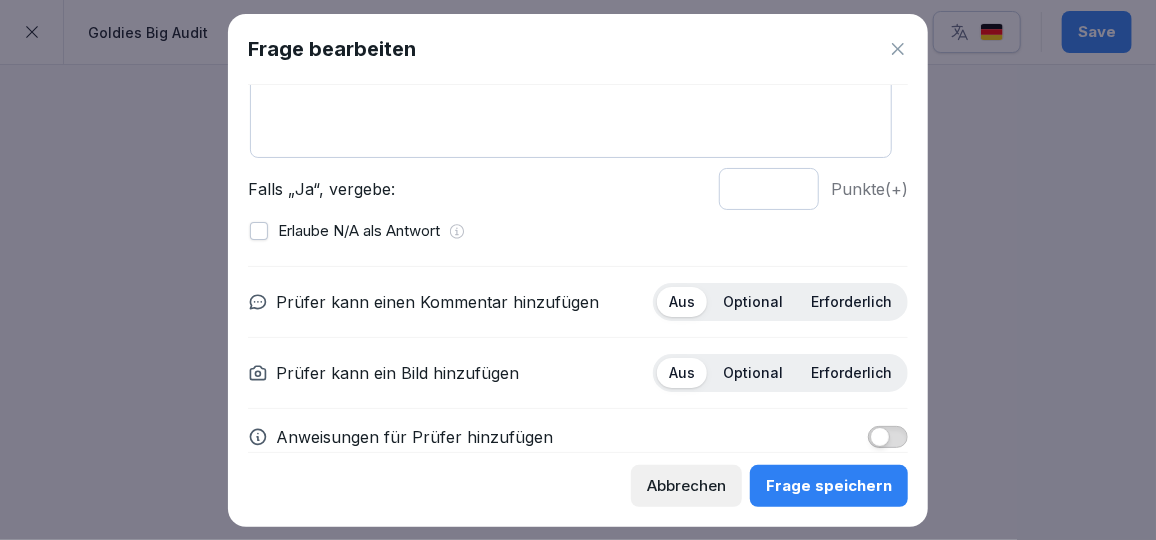 type on "*" 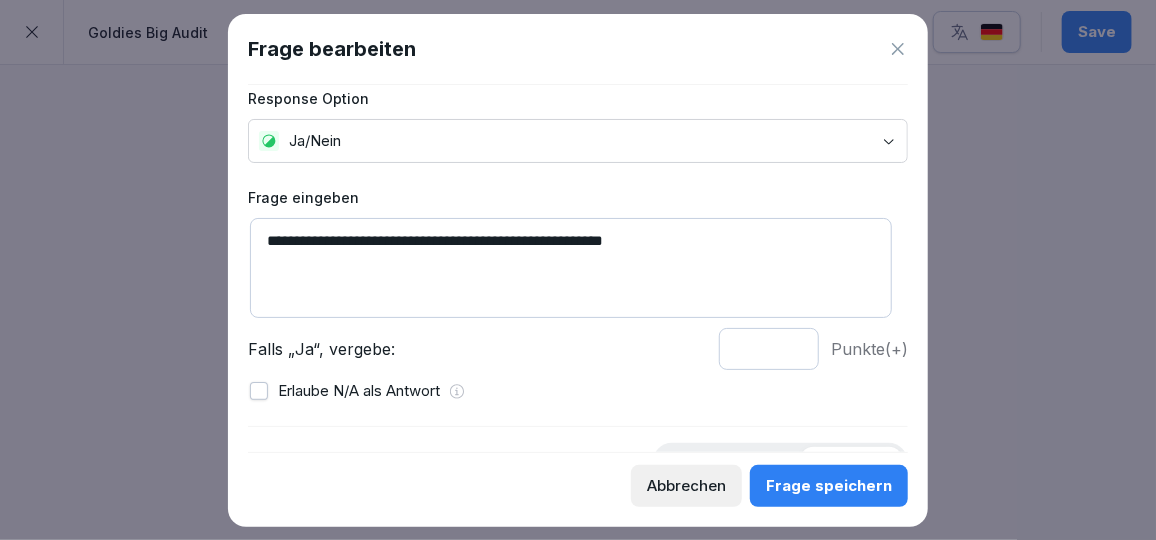 scroll, scrollTop: 25, scrollLeft: 0, axis: vertical 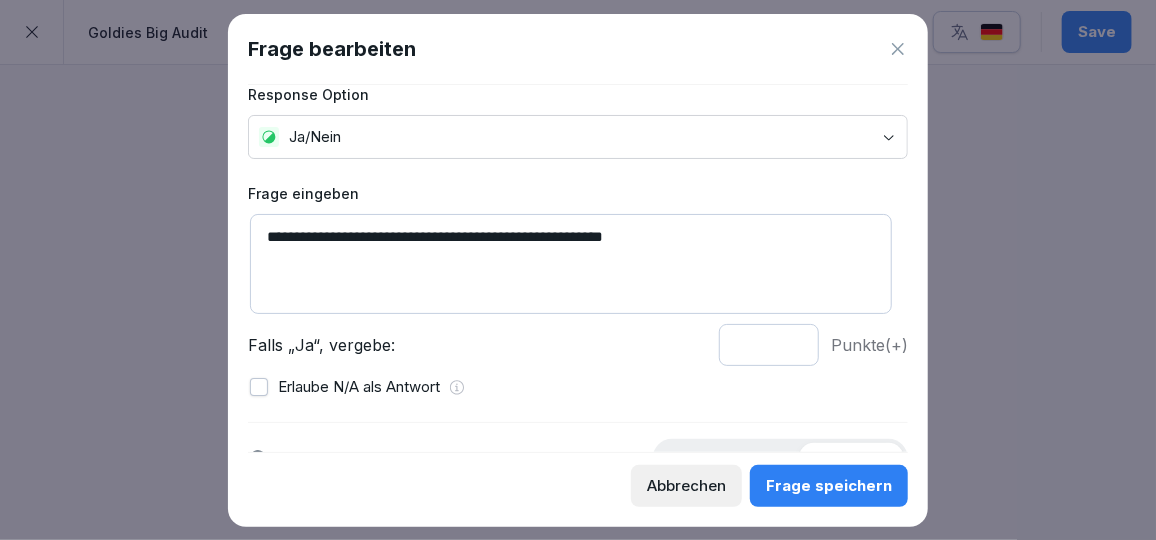 click on "Frage speichern" at bounding box center (829, 486) 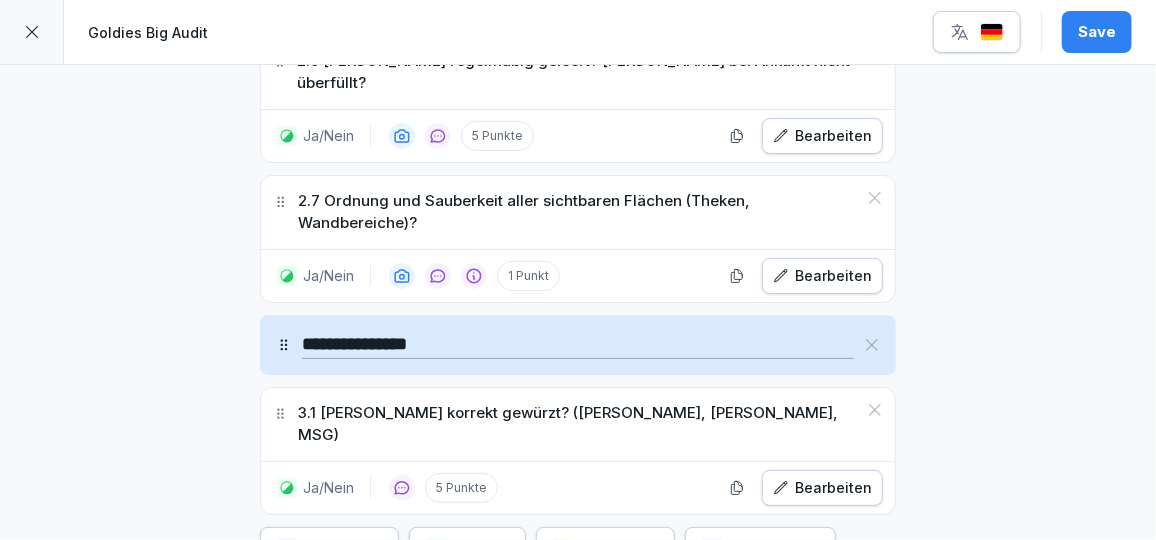 click on "**********" at bounding box center [578, 345] 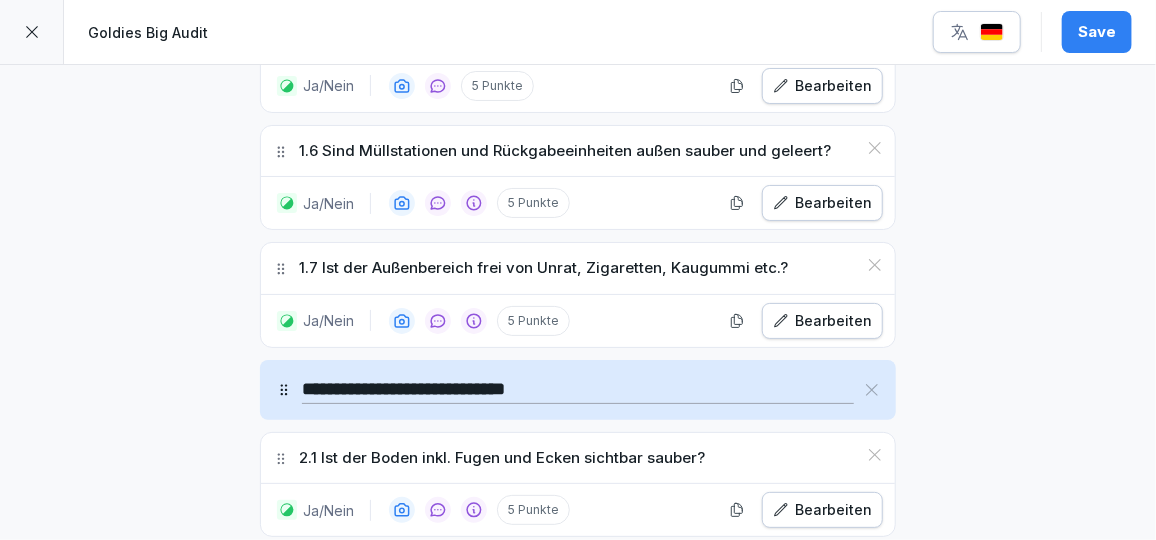 scroll, scrollTop: 1284, scrollLeft: 0, axis: vertical 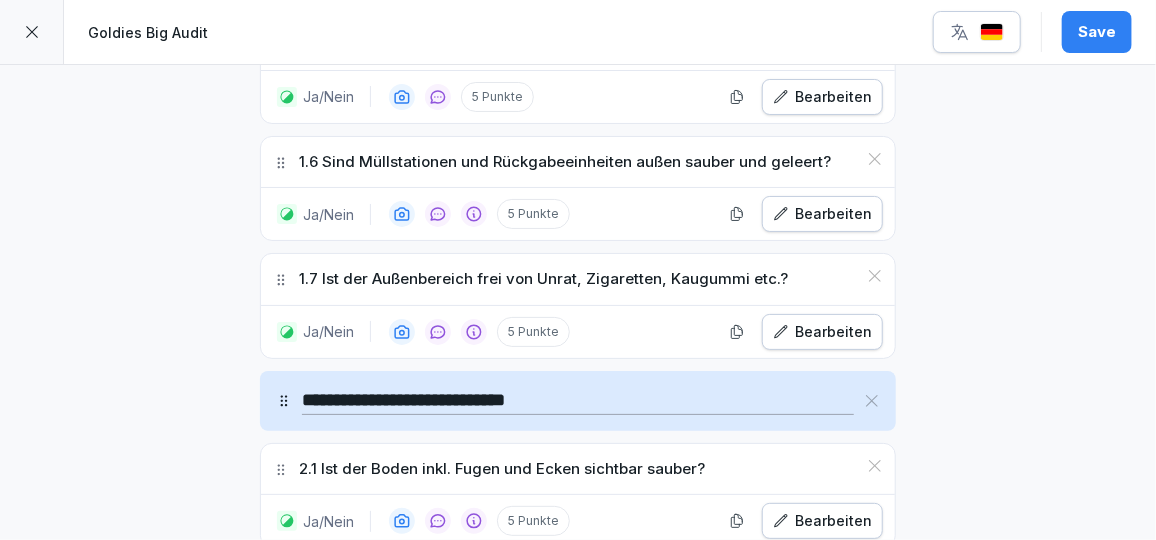type on "**********" 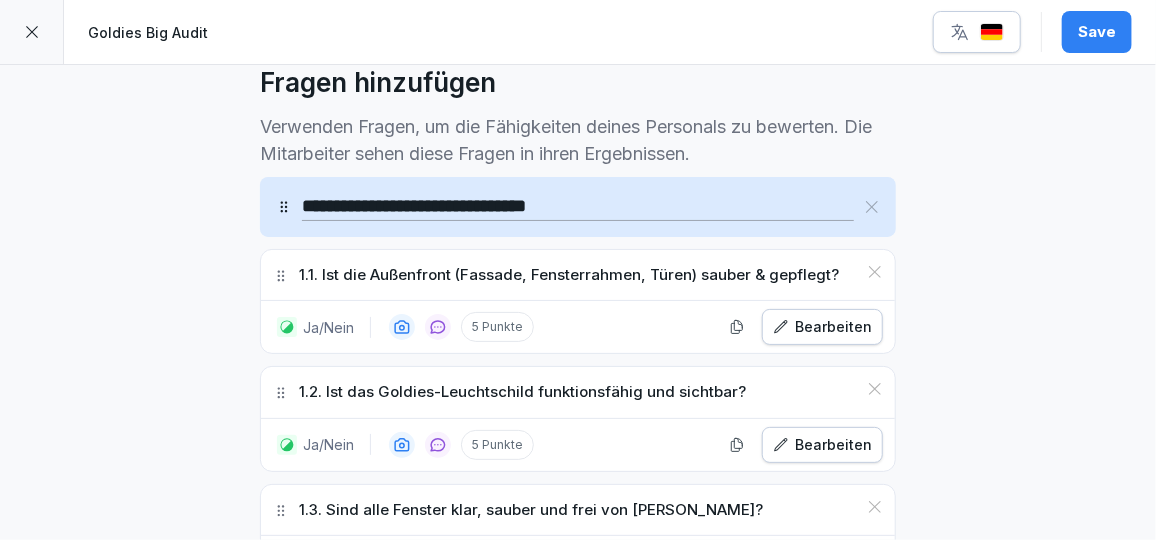 scroll, scrollTop: 566, scrollLeft: 0, axis: vertical 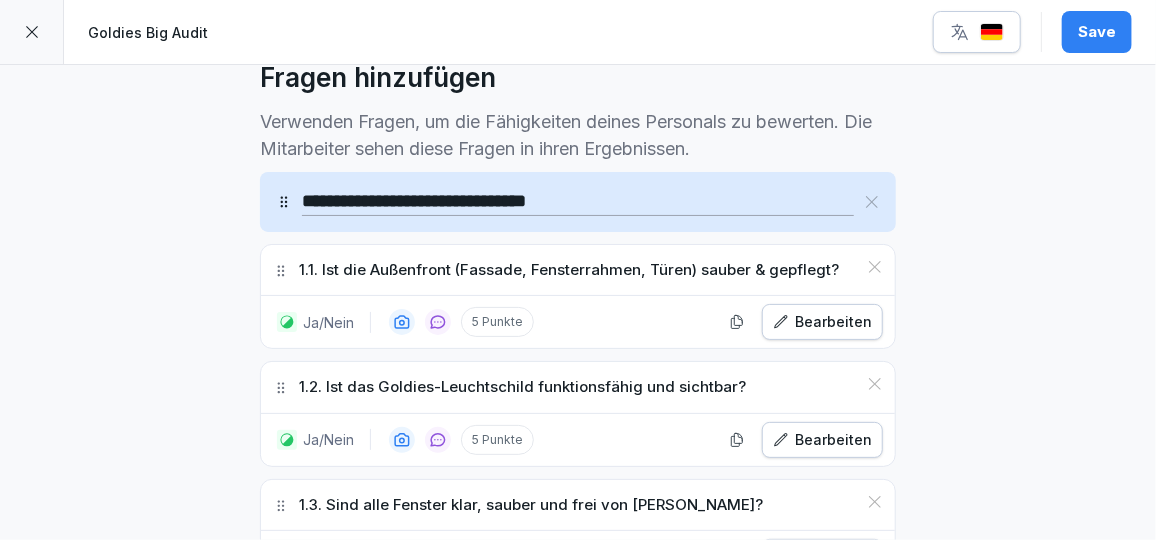 type on "**********" 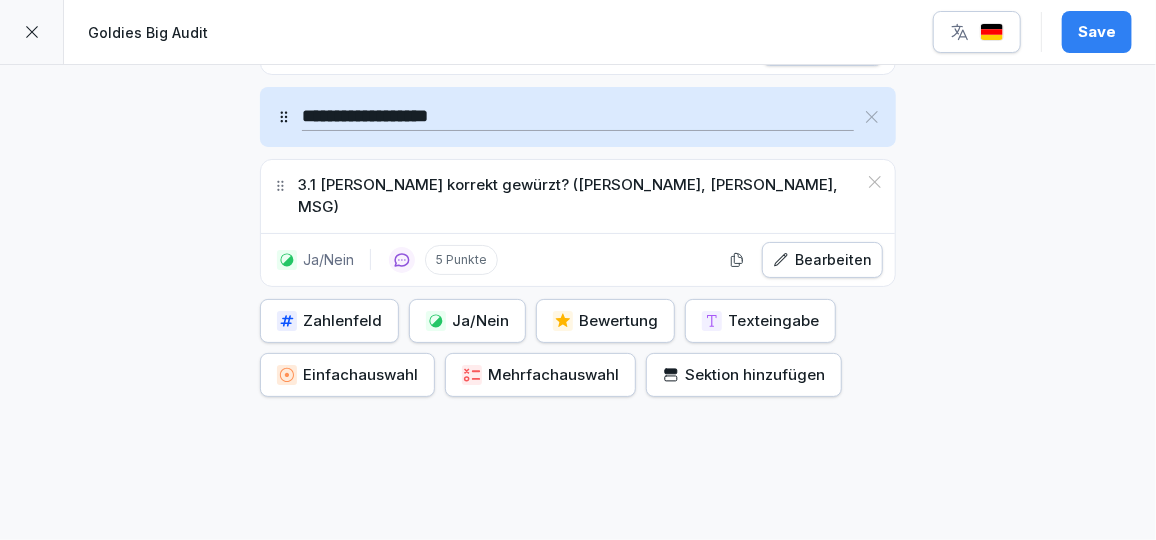 scroll, scrollTop: 2543, scrollLeft: 0, axis: vertical 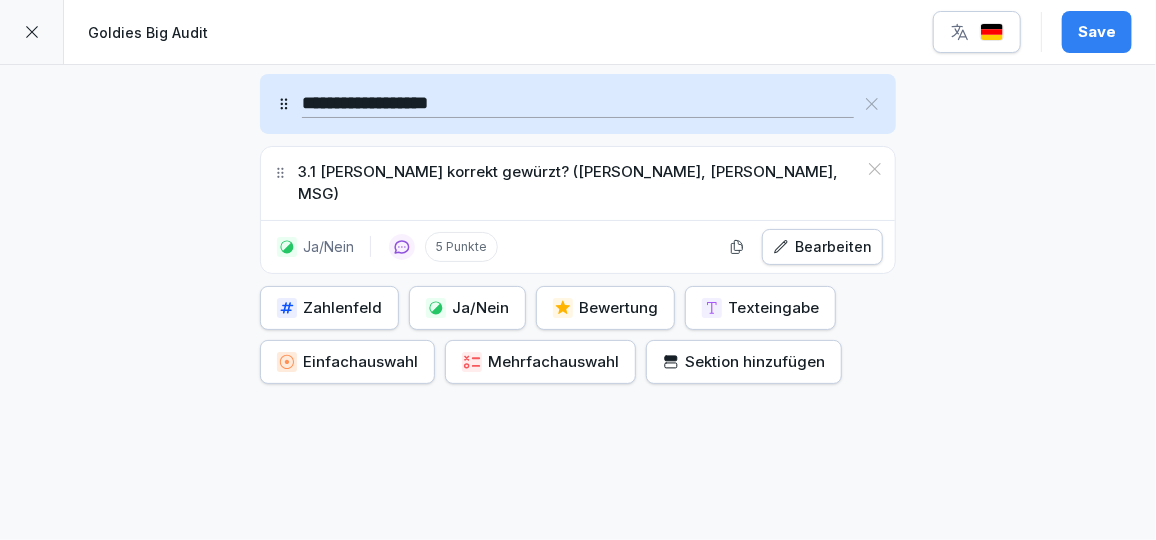 click on "Ja/Nein" at bounding box center [467, 308] 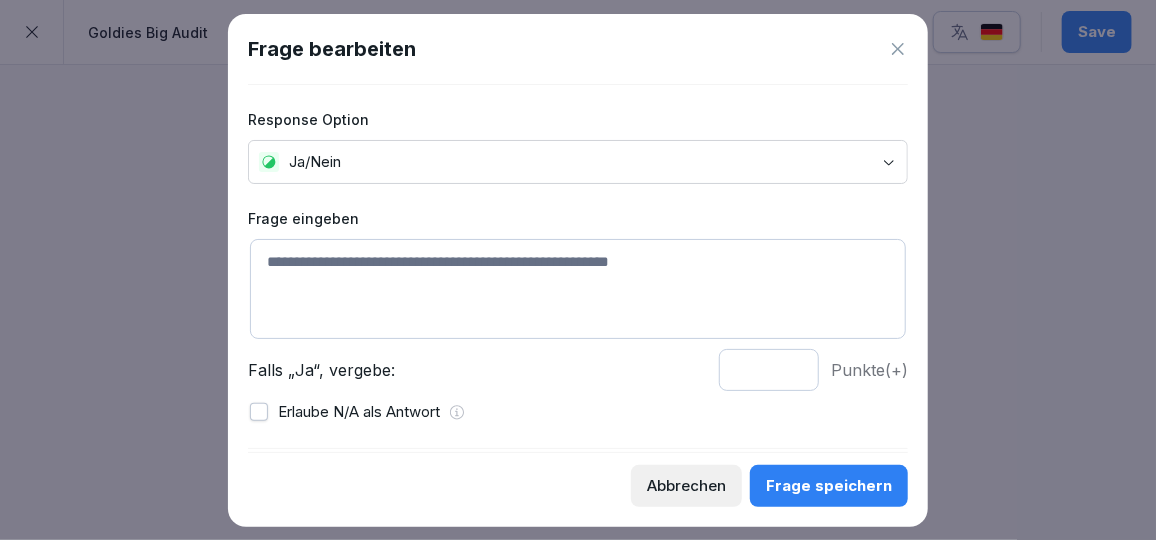 click at bounding box center [578, 289] 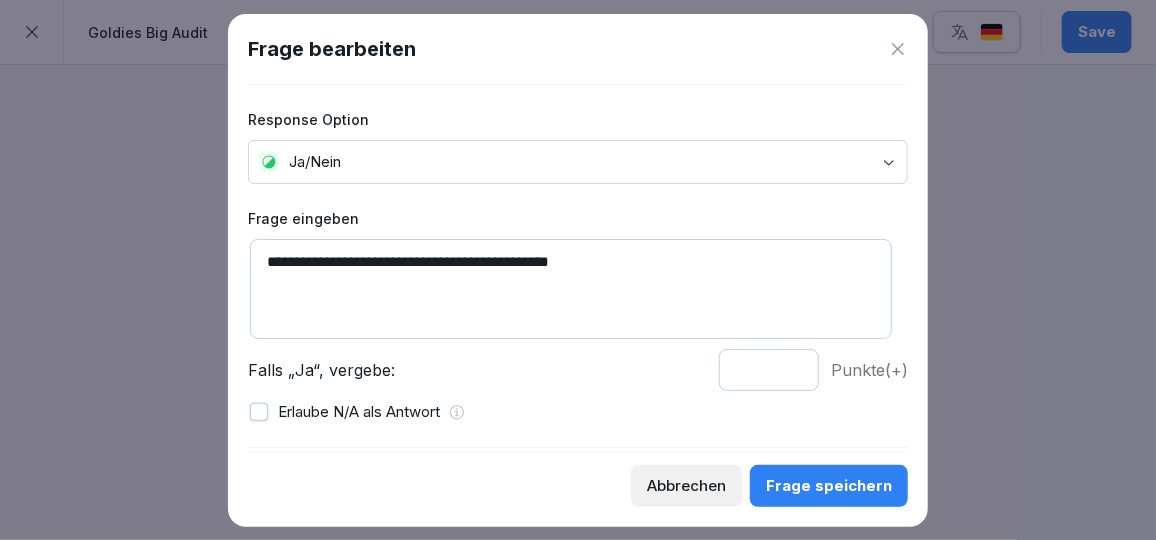 click on "**********" at bounding box center (571, 289) 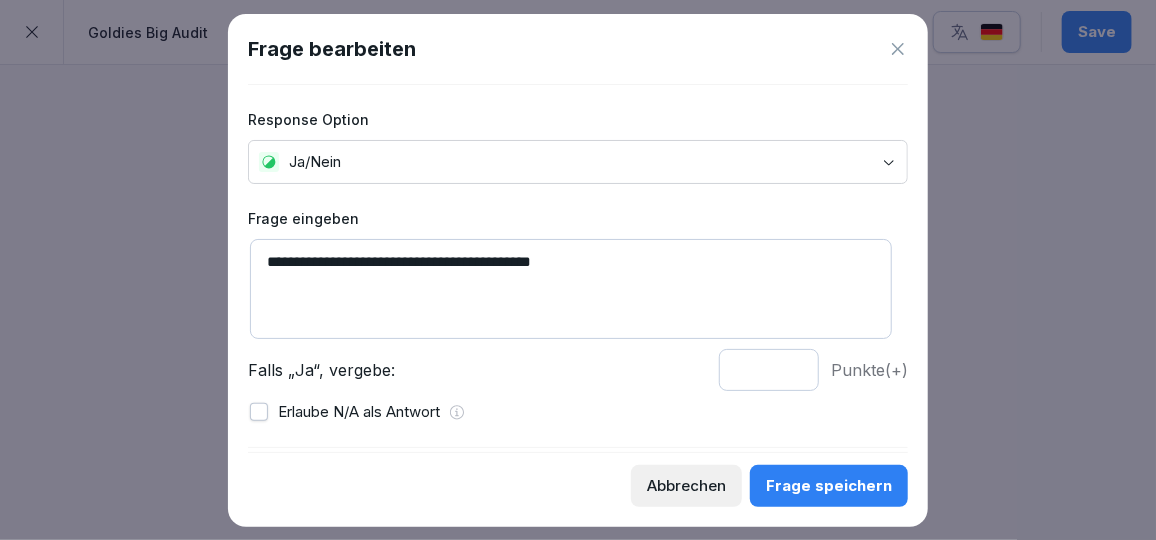 click on "**********" at bounding box center (571, 289) 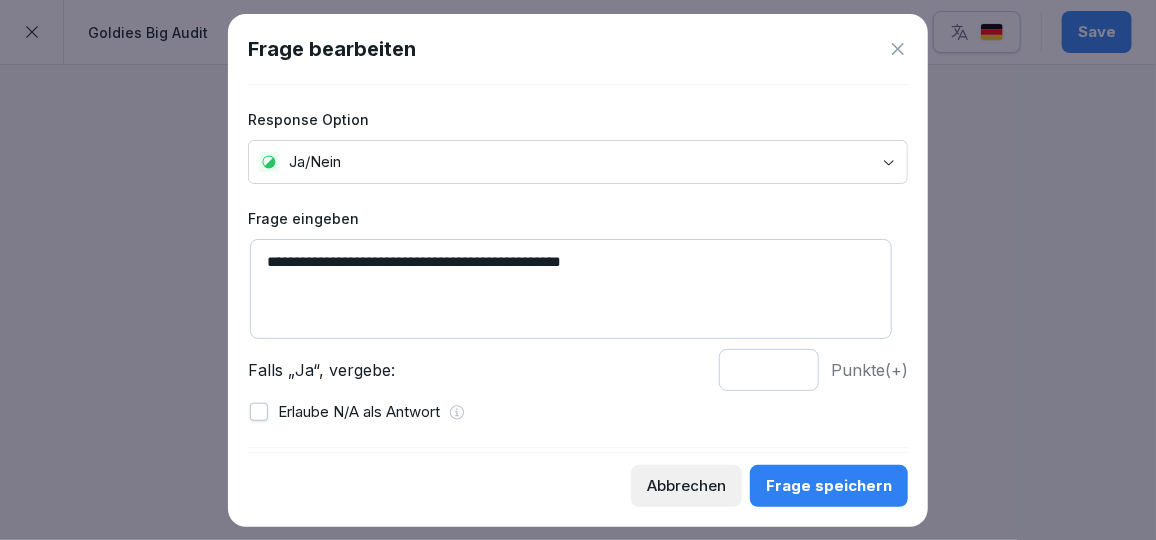 click on "**********" at bounding box center (571, 289) 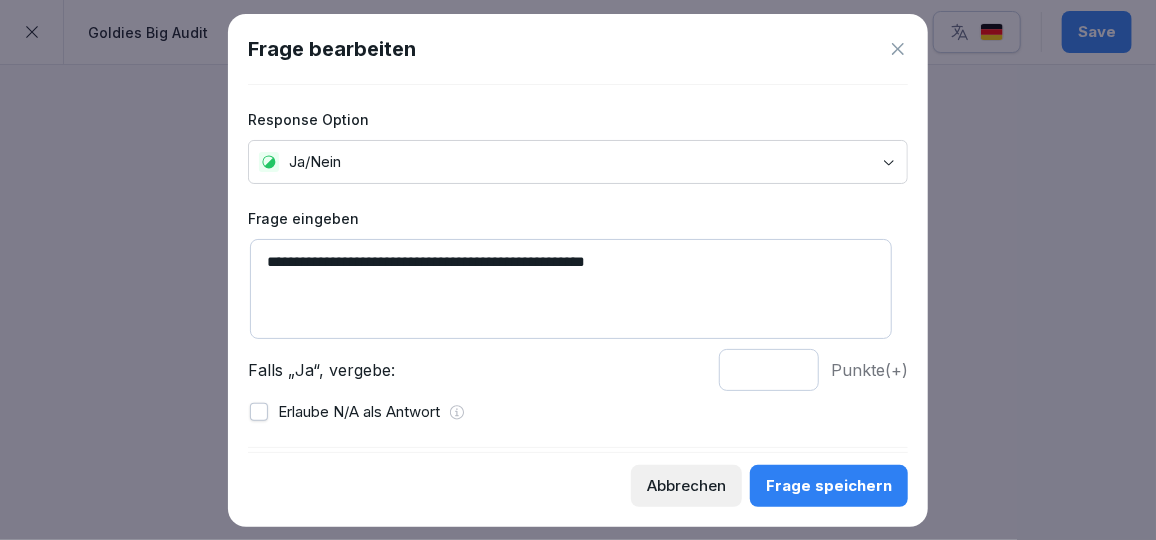 click on "**********" at bounding box center (571, 289) 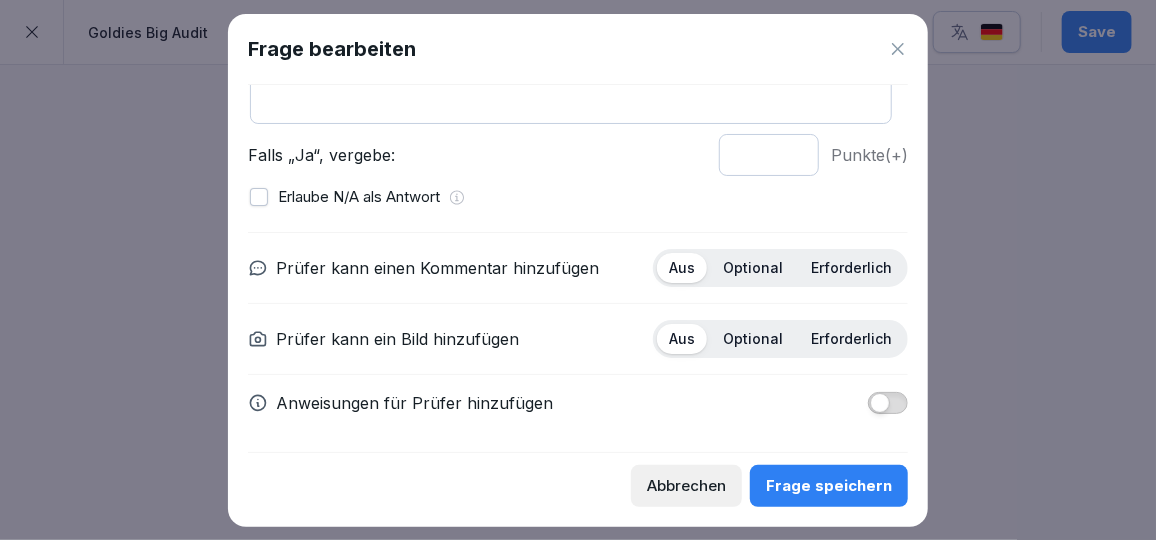 type on "**********" 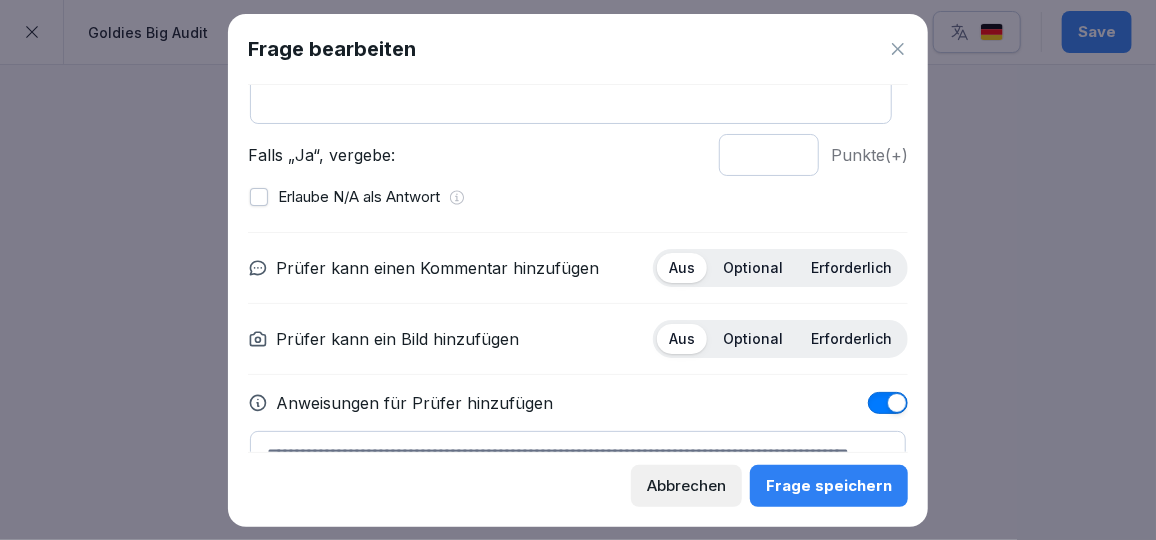 scroll, scrollTop: 323, scrollLeft: 0, axis: vertical 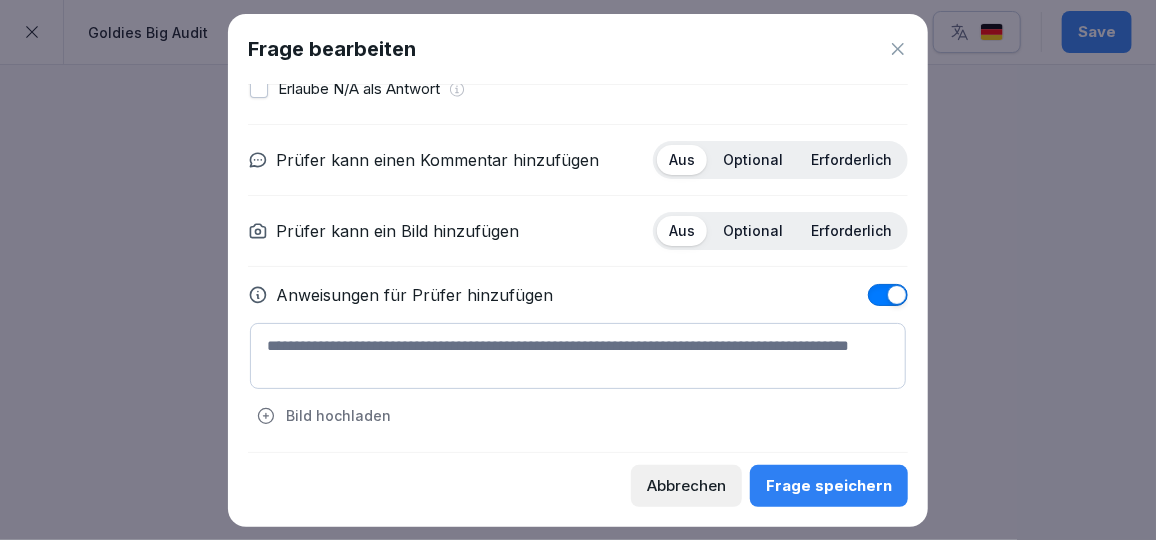 click at bounding box center (578, 356) 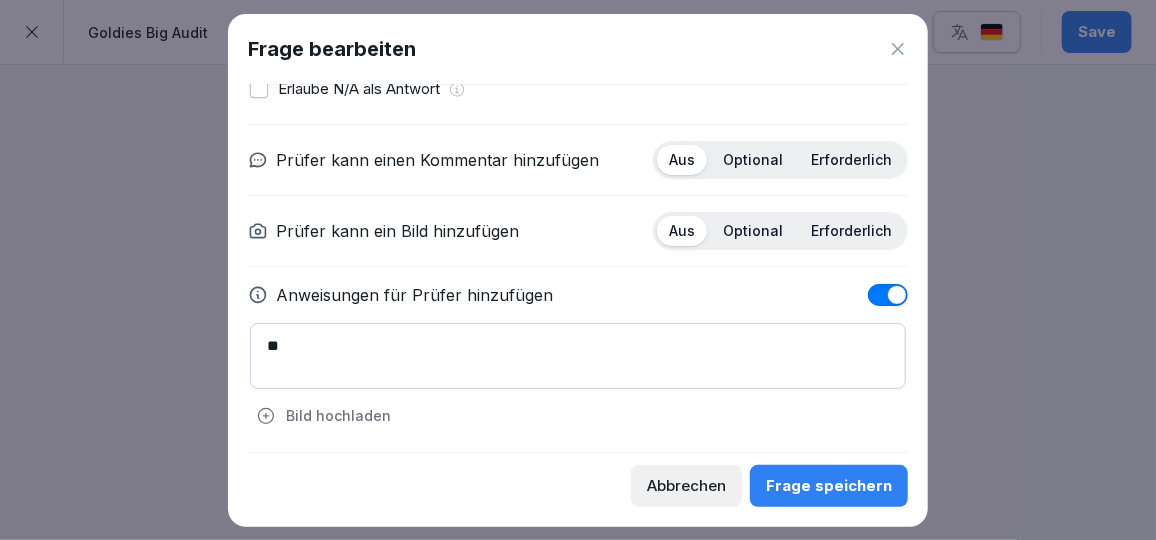 type on "*" 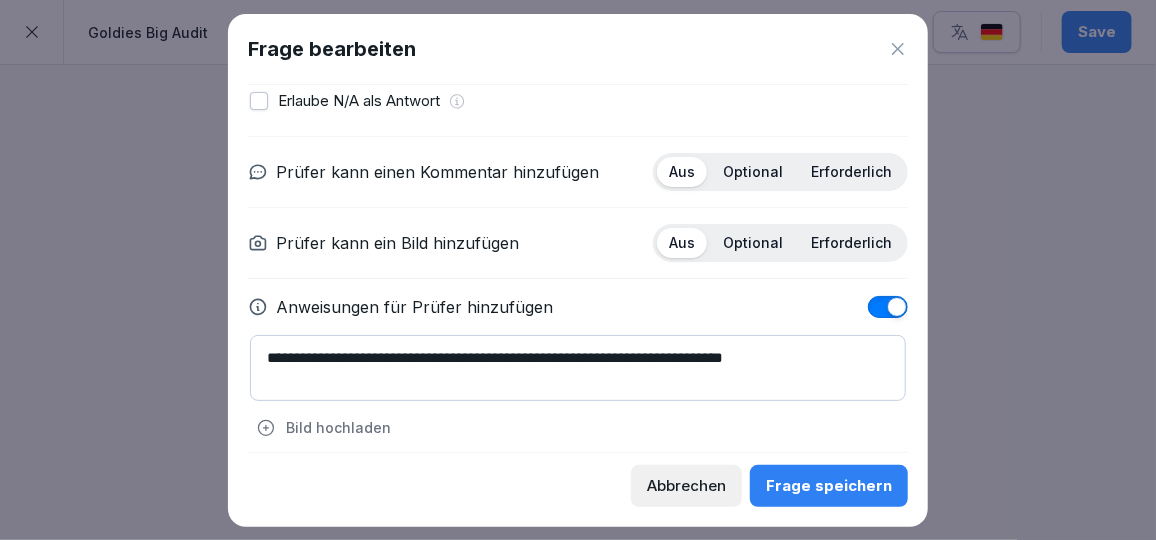 scroll, scrollTop: 310, scrollLeft: 0, axis: vertical 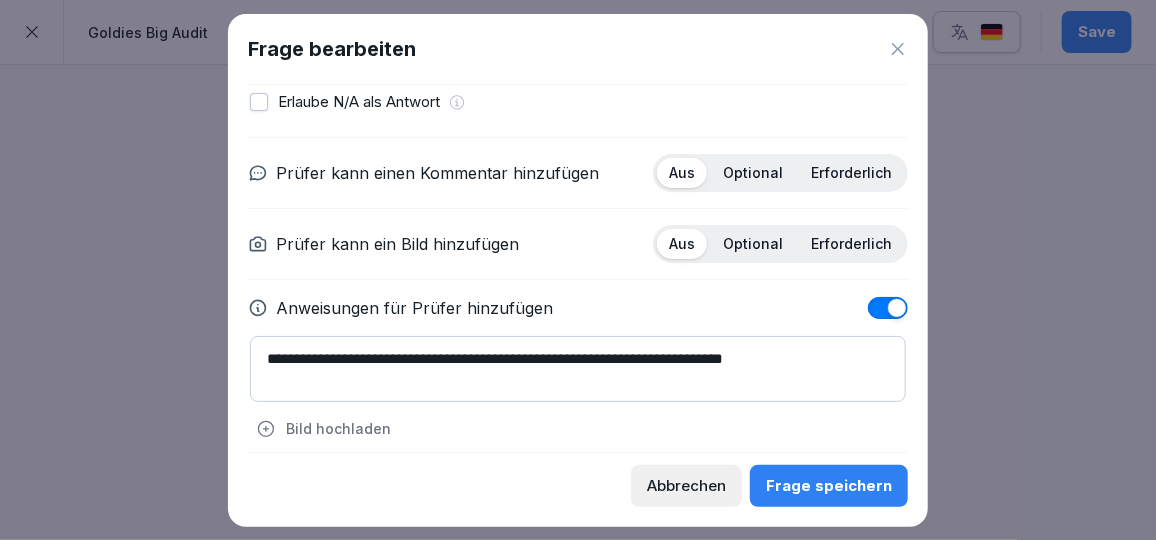 drag, startPoint x: 807, startPoint y: 355, endPoint x: 241, endPoint y: 352, distance: 566.00793 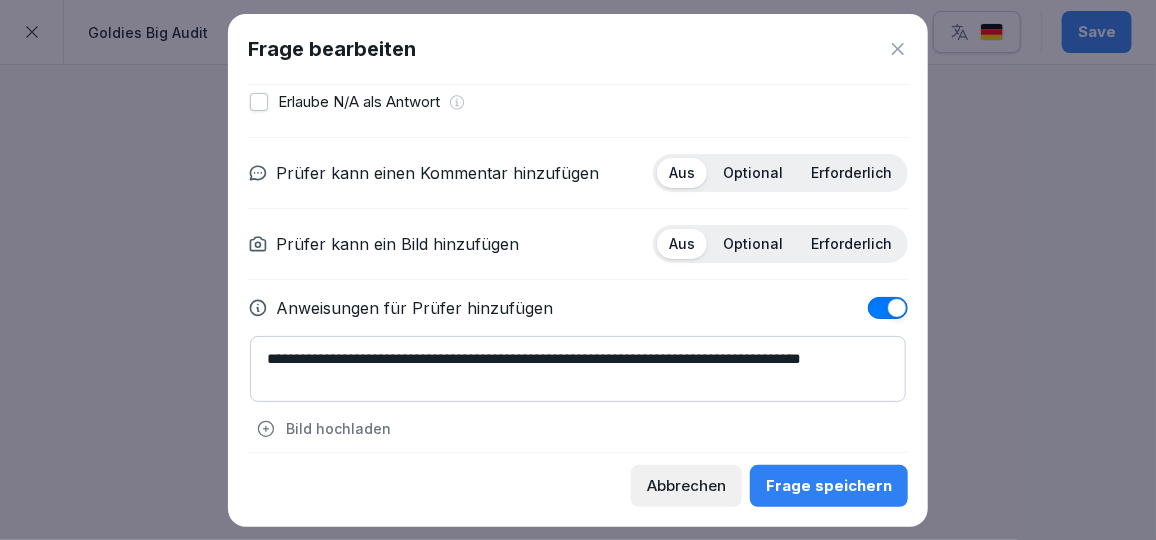 scroll, scrollTop: 286, scrollLeft: 0, axis: vertical 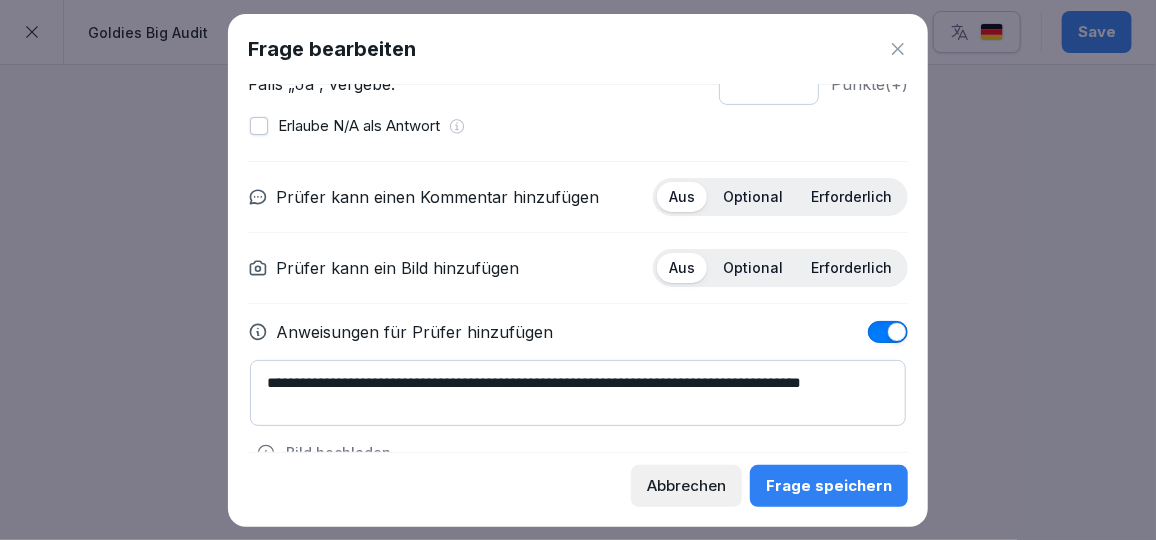 type on "**********" 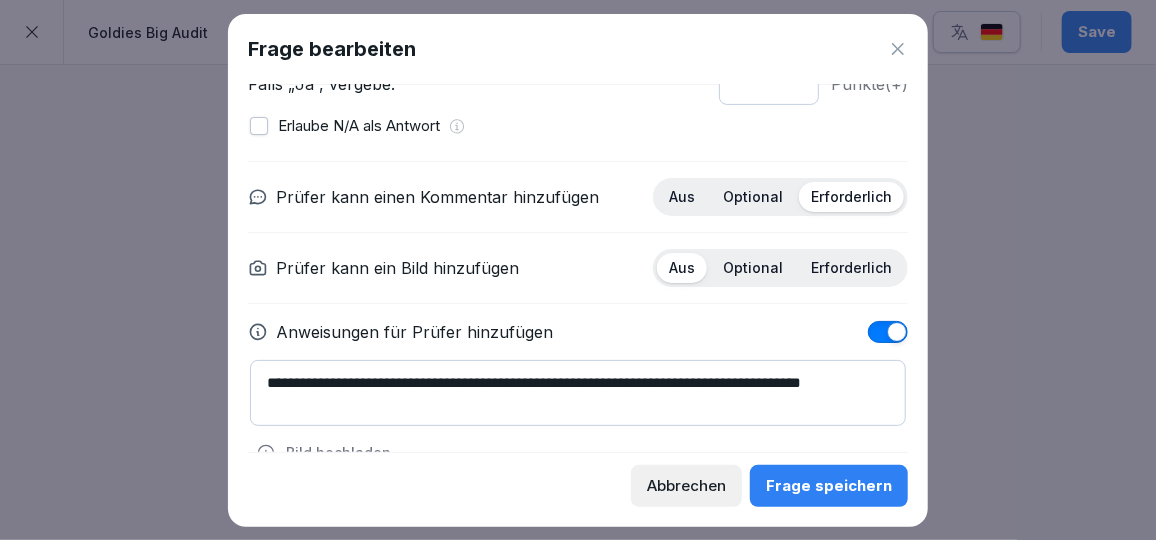 click on "Erforderlich" at bounding box center (851, 268) 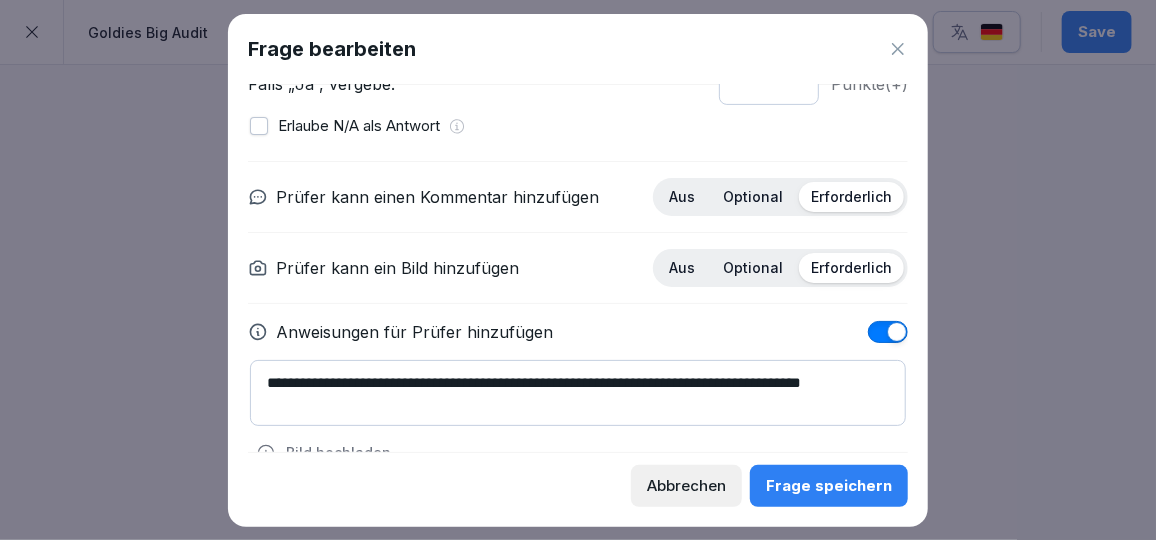 click on "Optional" at bounding box center (753, 197) 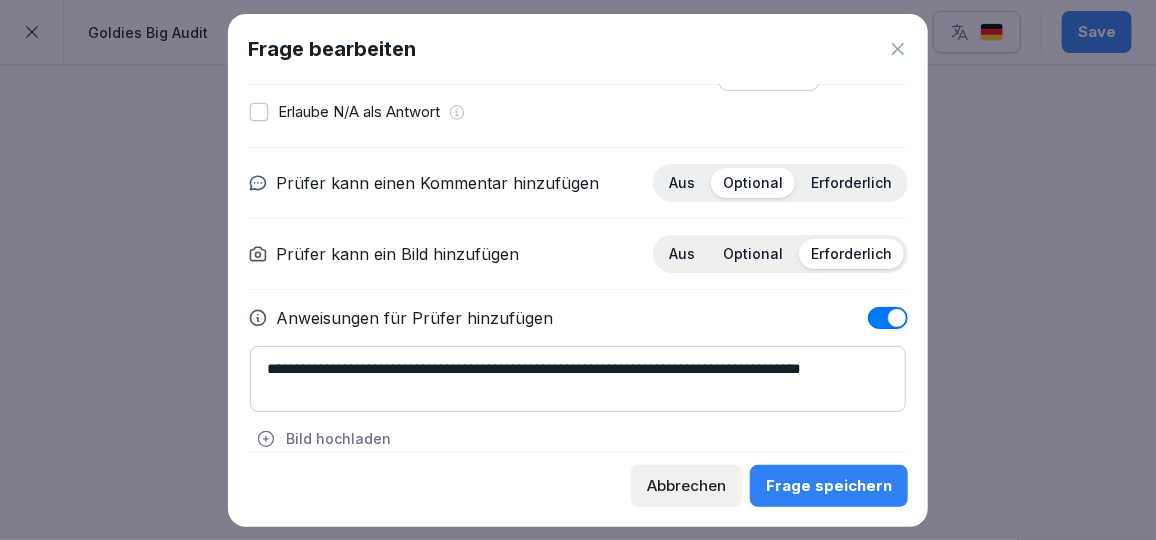 scroll, scrollTop: 301, scrollLeft: 0, axis: vertical 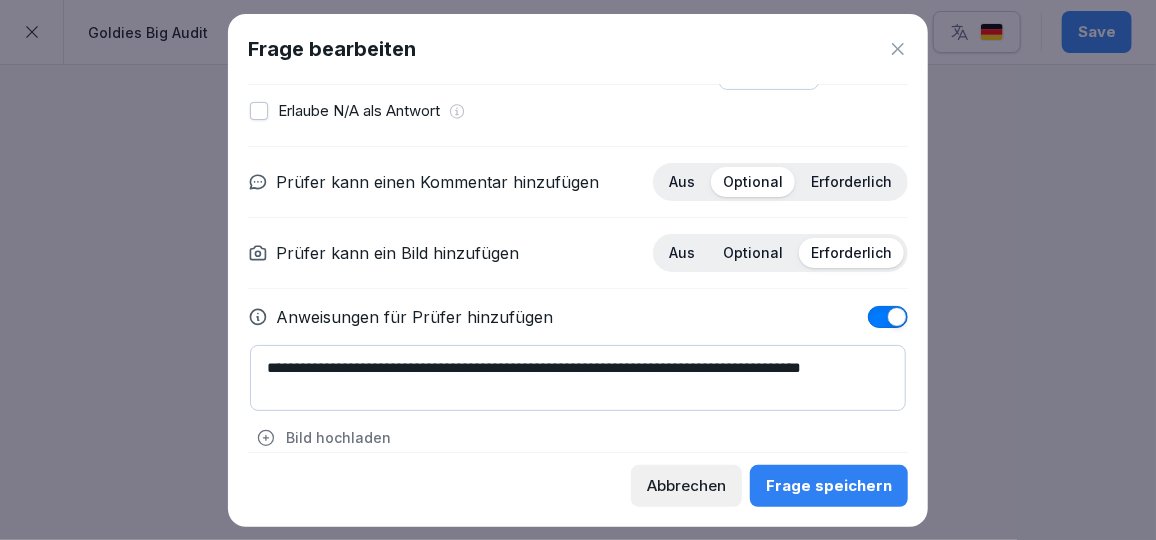 click on "Erforderlich" at bounding box center [851, 182] 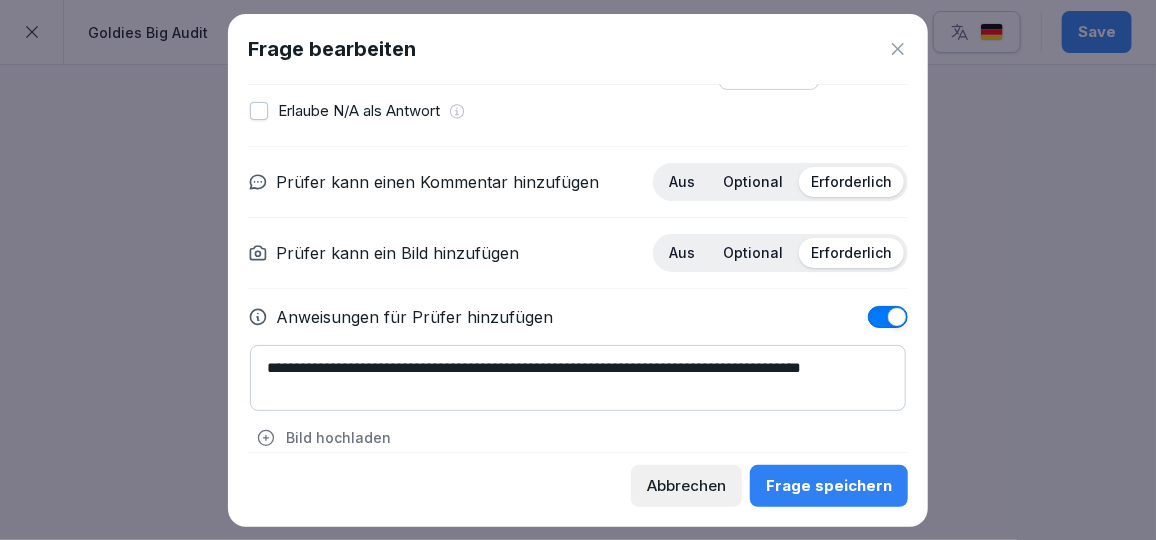scroll, scrollTop: 323, scrollLeft: 0, axis: vertical 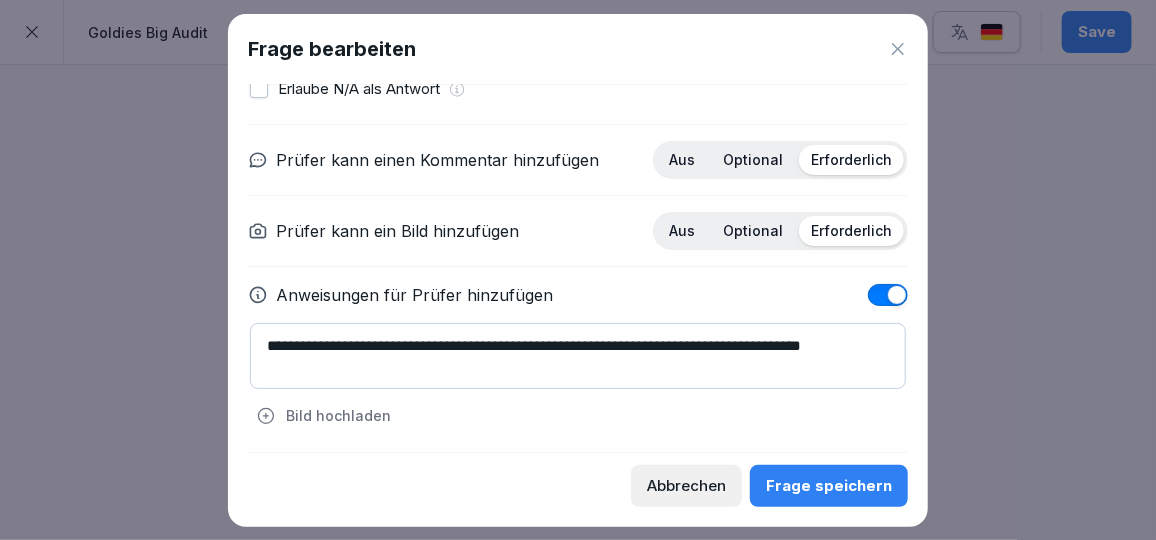 click on "Frage speichern" at bounding box center (829, 486) 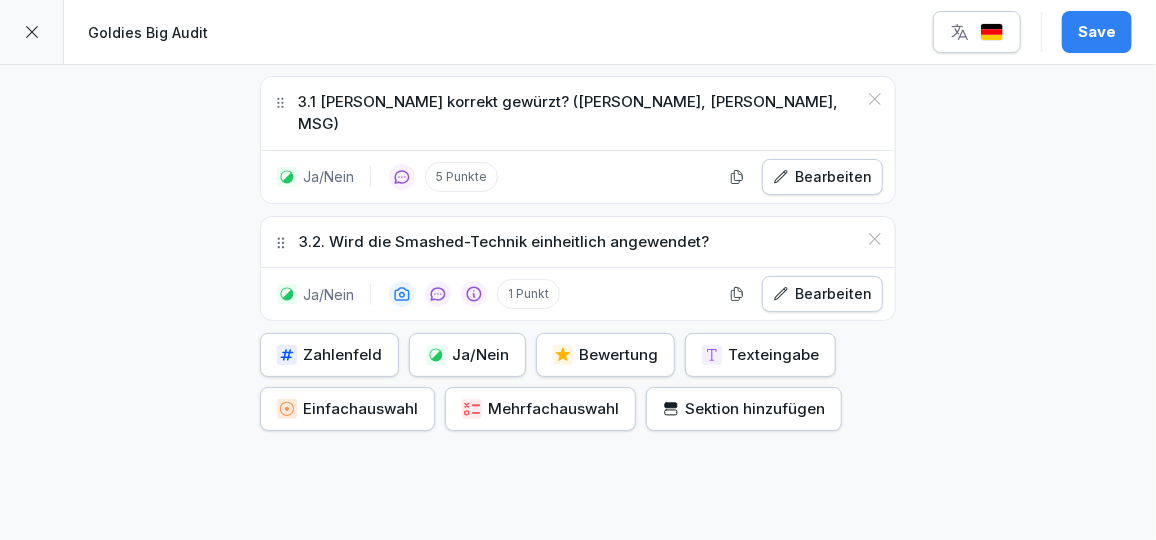 scroll, scrollTop: 2627, scrollLeft: 0, axis: vertical 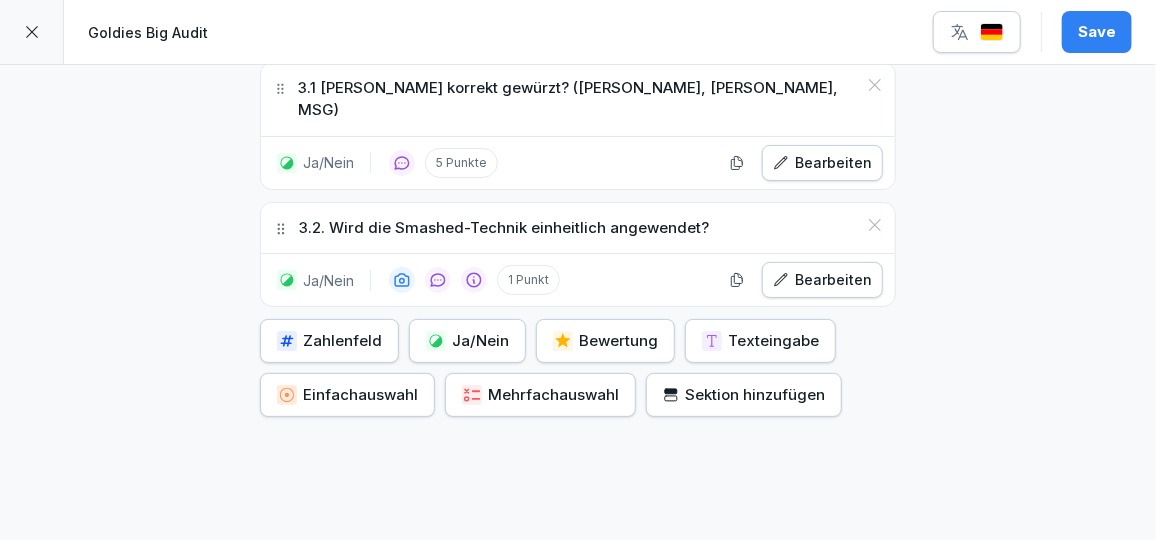 click on "Ja/Nein" at bounding box center [467, 341] 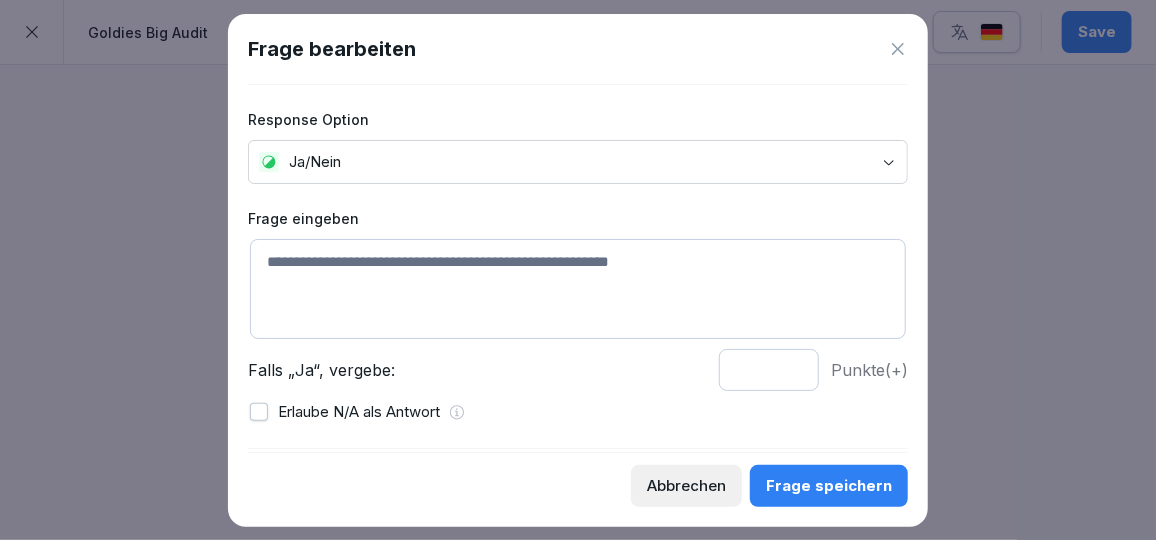 click at bounding box center [578, 289] 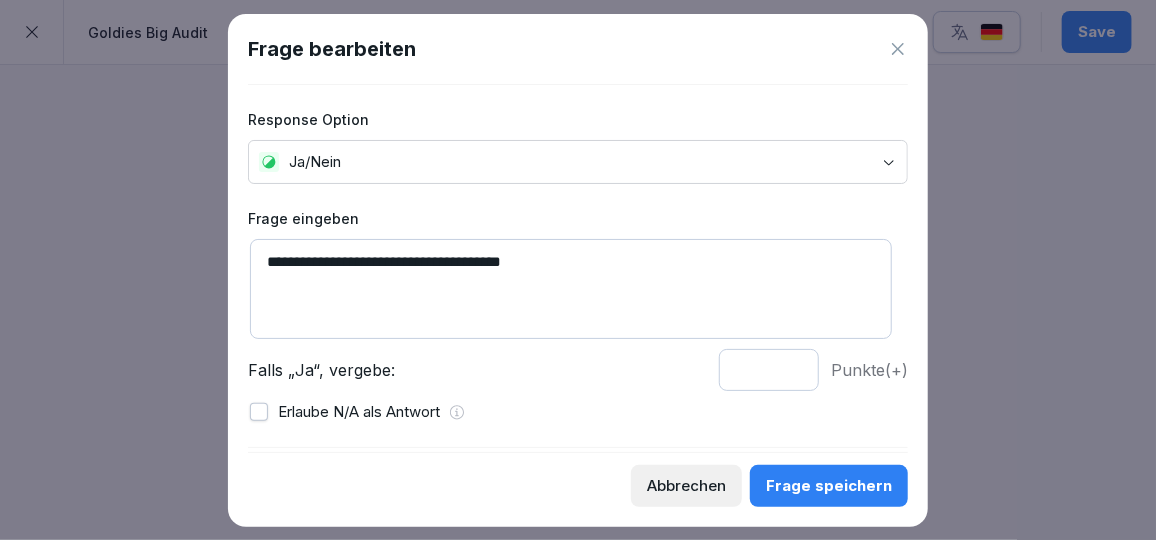 type on "**********" 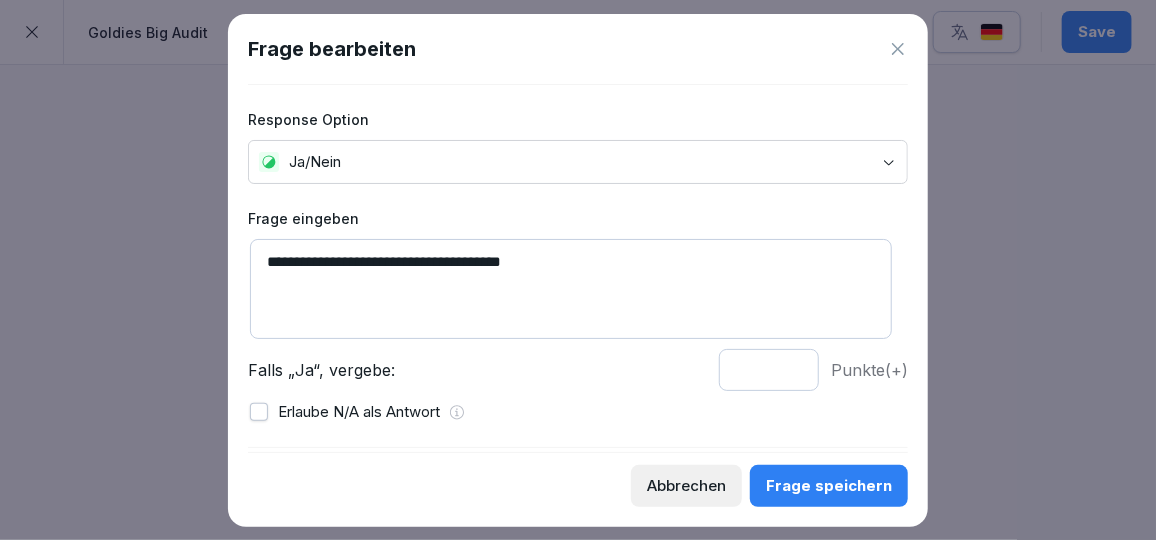 drag, startPoint x: 739, startPoint y: 371, endPoint x: 671, endPoint y: 366, distance: 68.18358 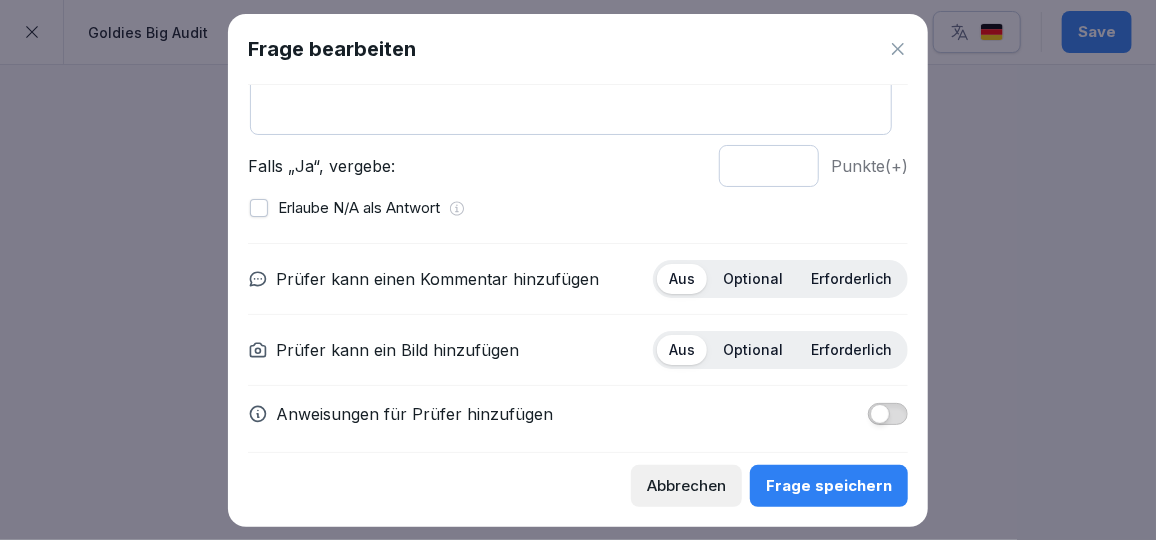scroll, scrollTop: 210, scrollLeft: 0, axis: vertical 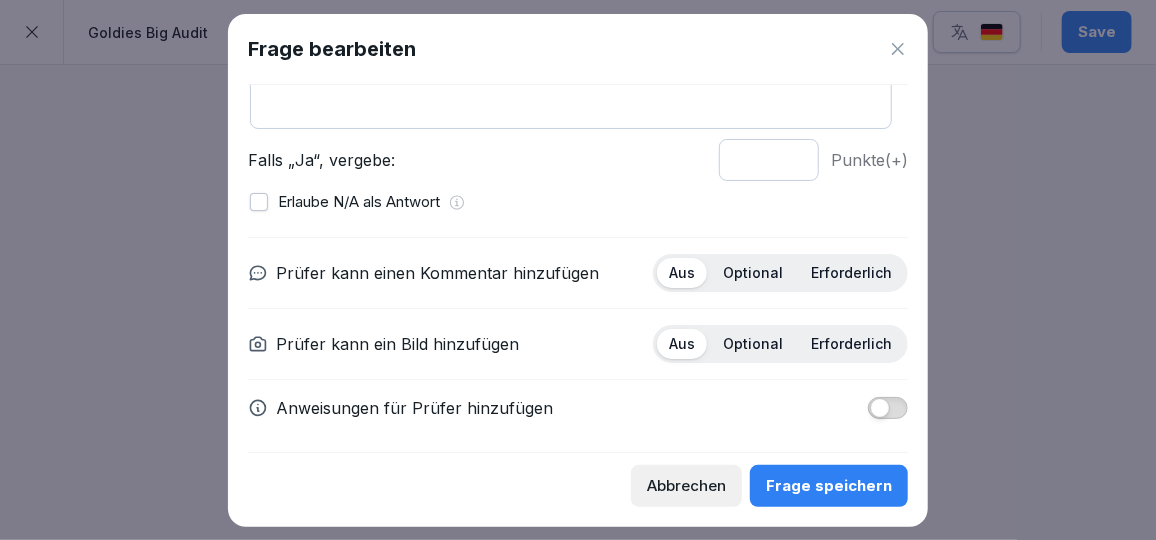 type on "**********" 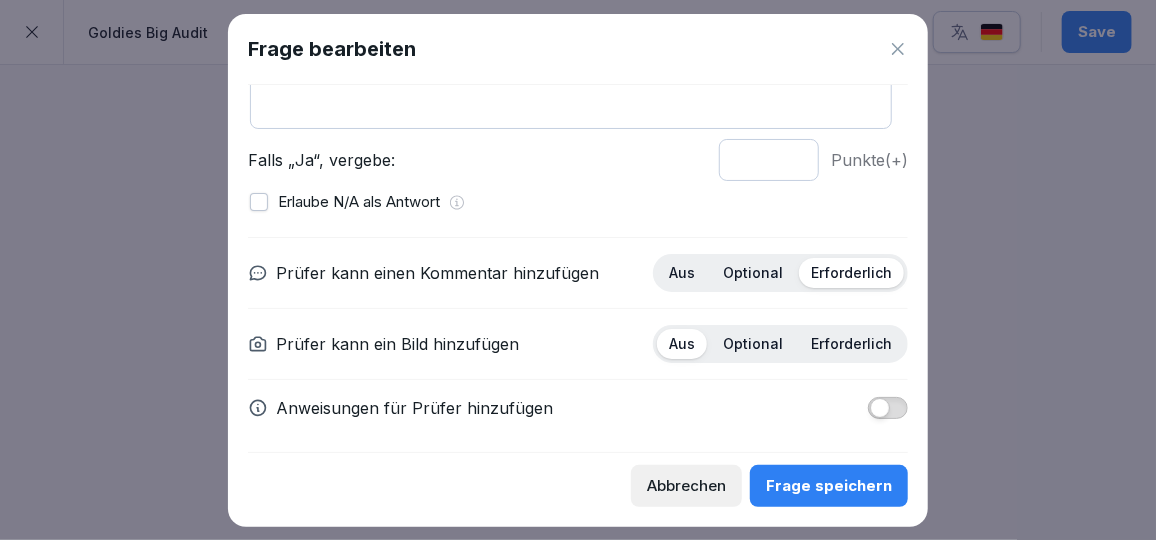 click on "Erforderlich" at bounding box center (851, 344) 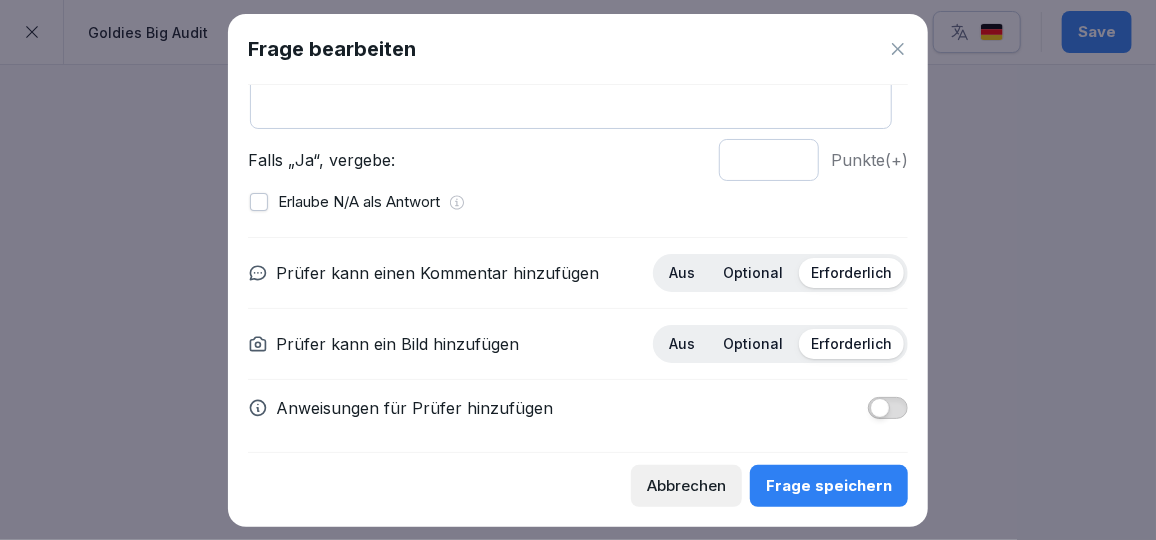 scroll, scrollTop: 215, scrollLeft: 0, axis: vertical 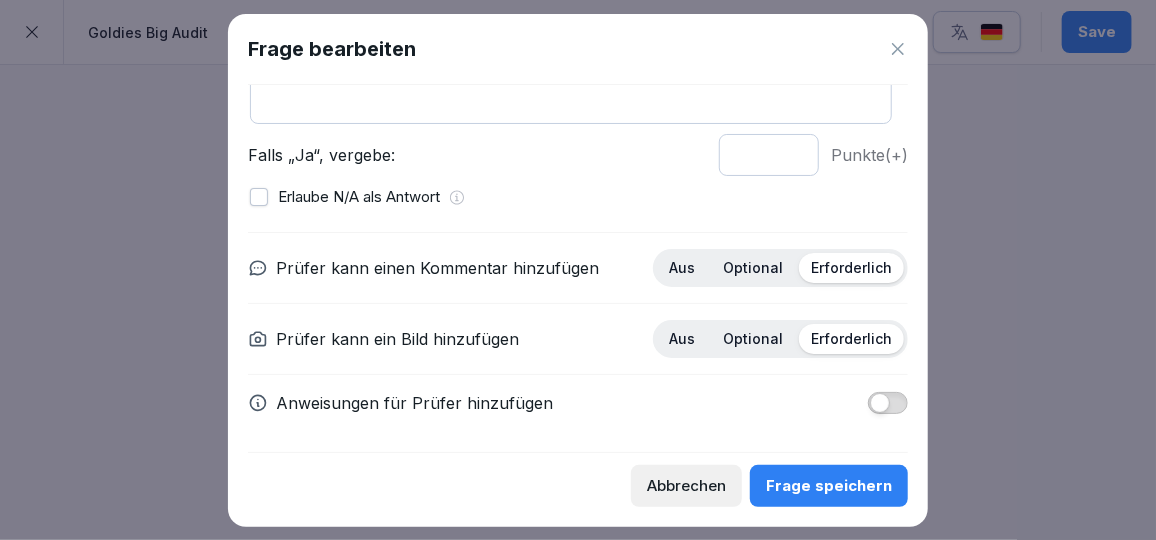 click at bounding box center (880, 403) 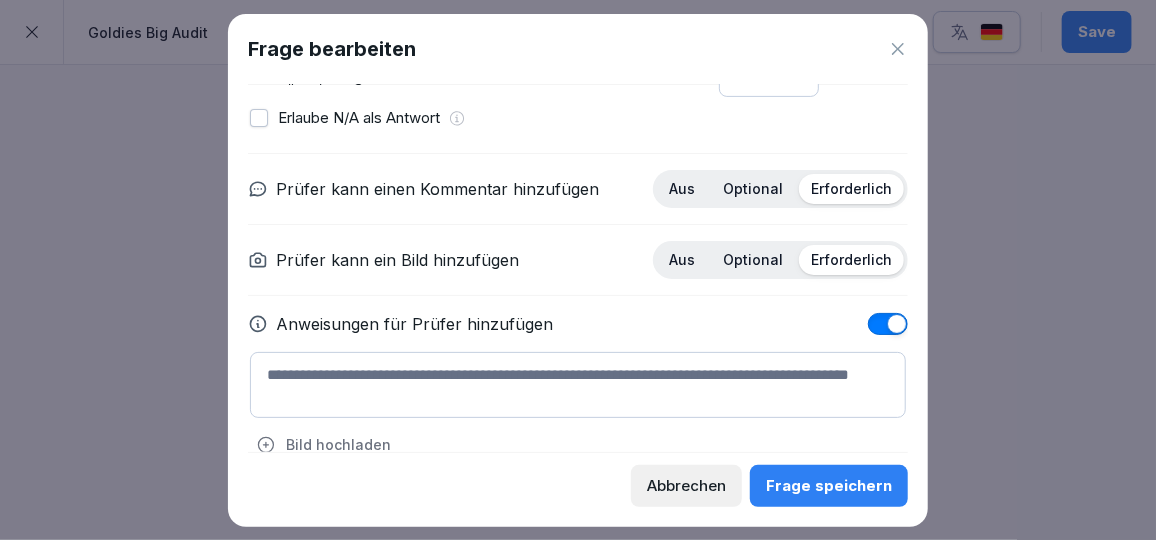 scroll, scrollTop: 295, scrollLeft: 0, axis: vertical 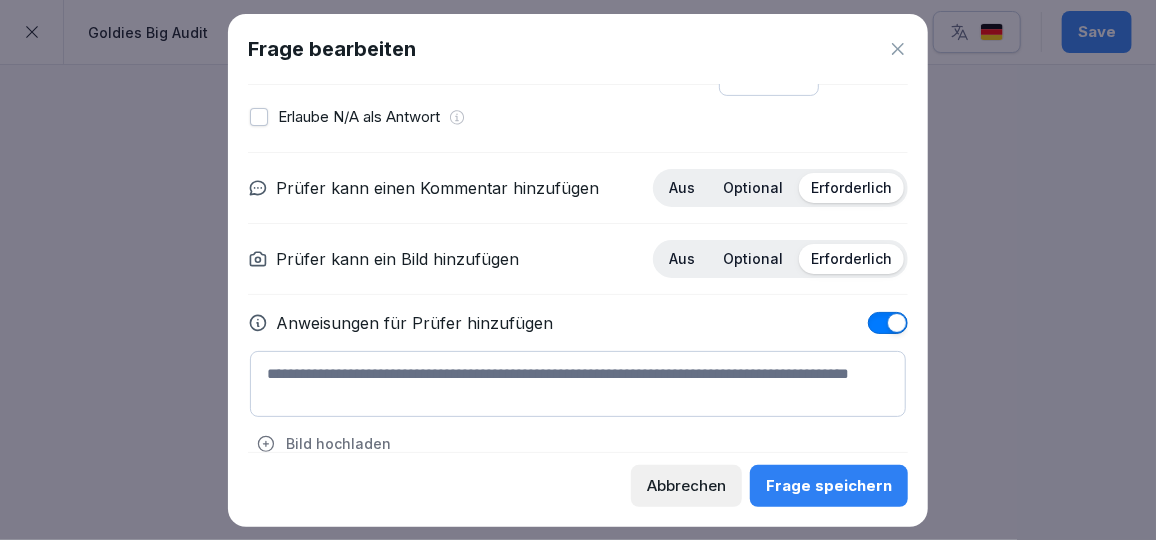 click at bounding box center (578, 384) 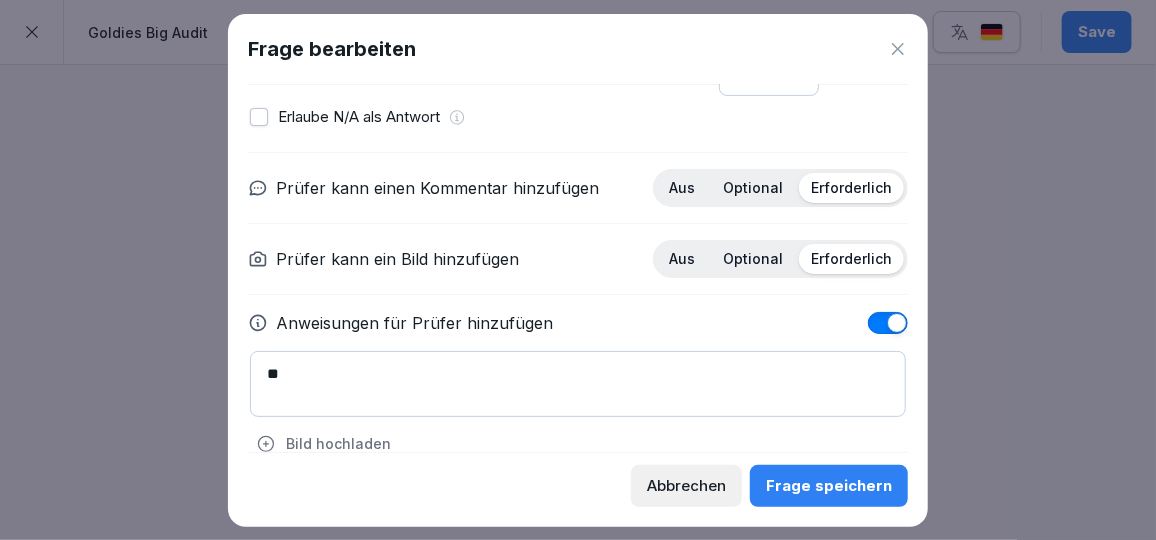 type on "*" 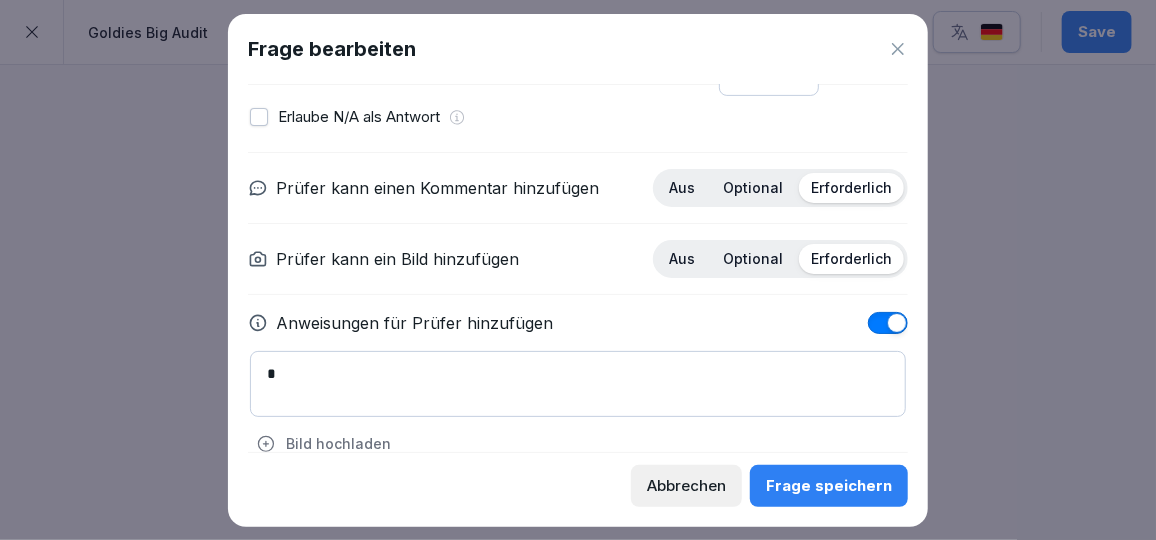 type 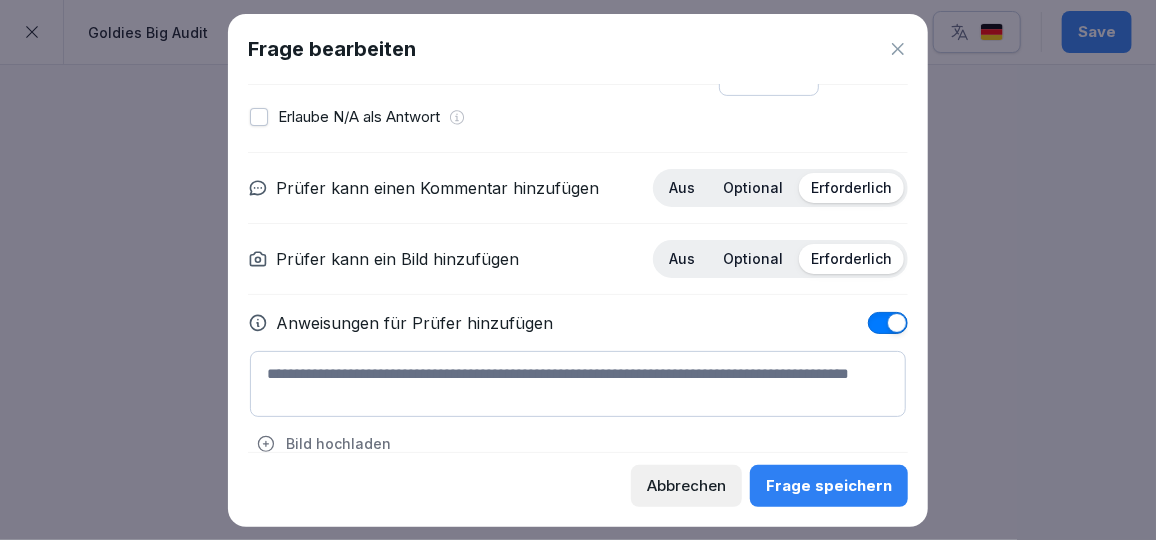 click on "Prüfer kann einen Kommentar hinzufügen Aus Optional Erforderlich Prüfer kann ein Bild hinzufügen Aus Optional Erforderlich Anweisungen für Prüfer hinzufügen Bild hochladen" at bounding box center [578, 306] 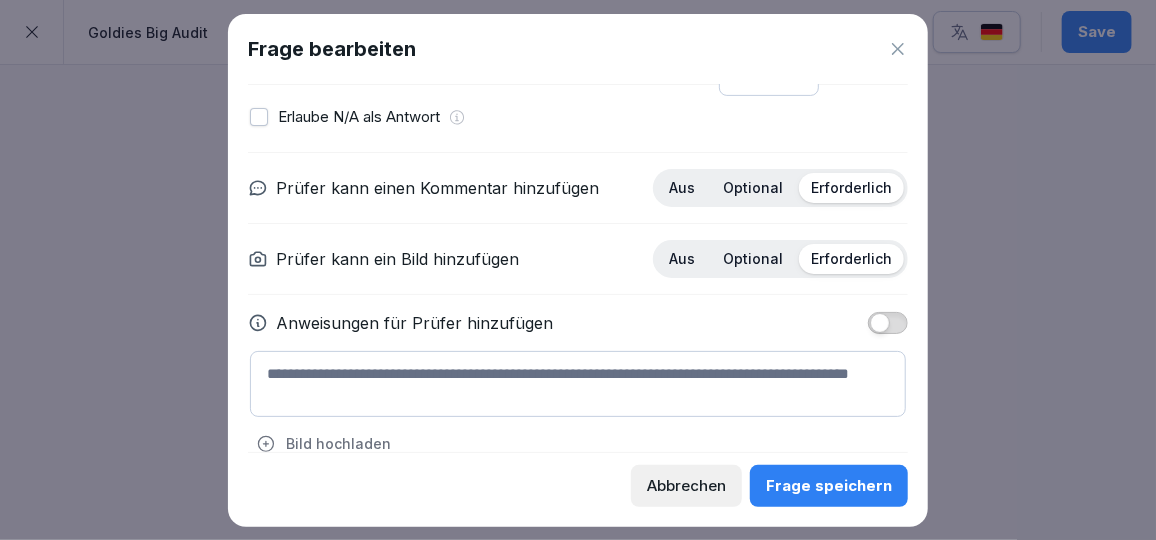 scroll, scrollTop: 215, scrollLeft: 0, axis: vertical 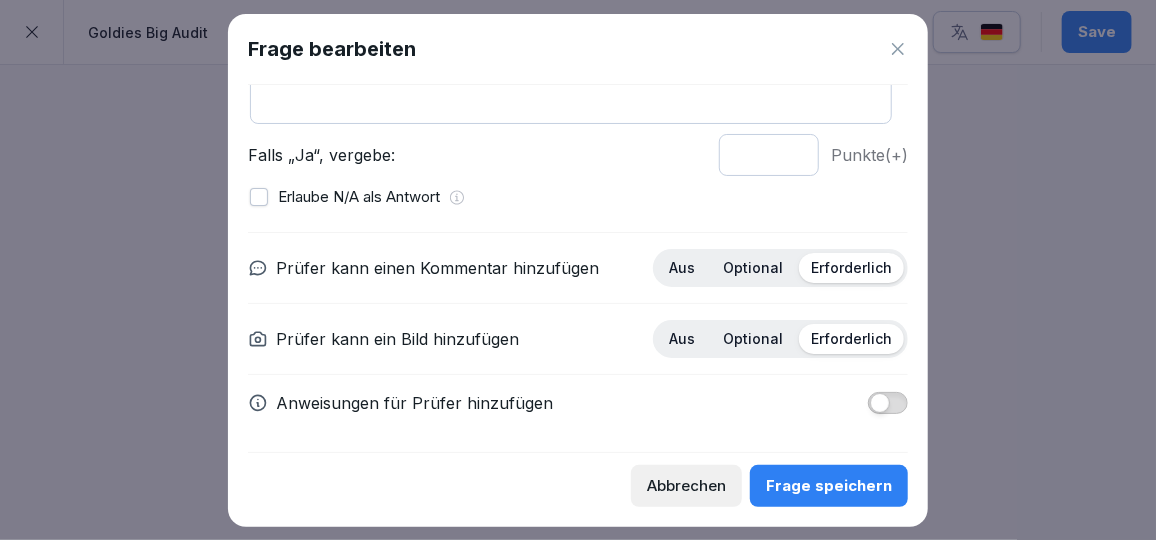 click on "Frage speichern" at bounding box center (829, 486) 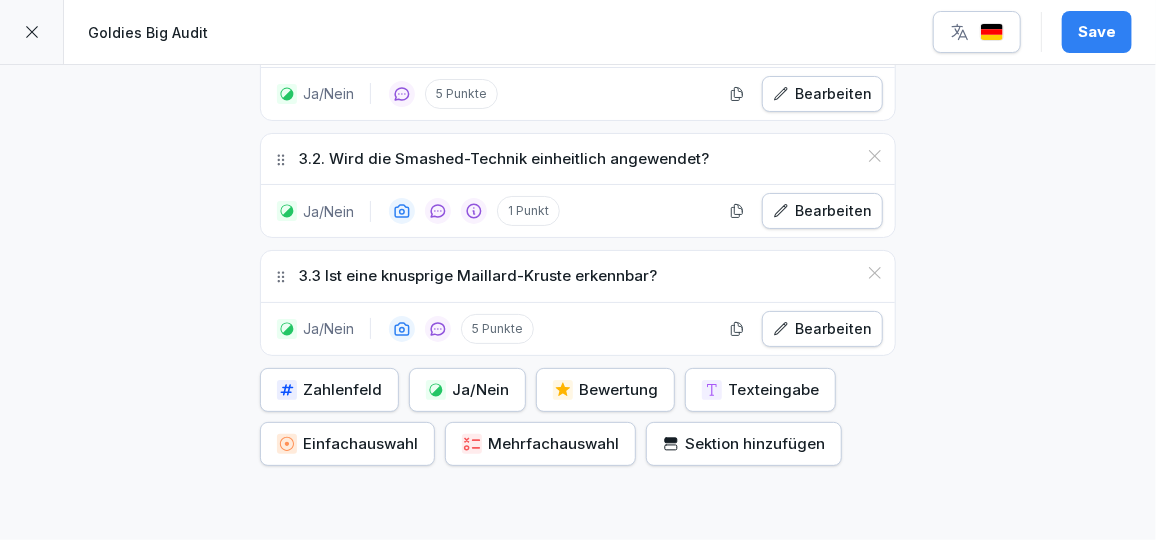 scroll, scrollTop: 2698, scrollLeft: 0, axis: vertical 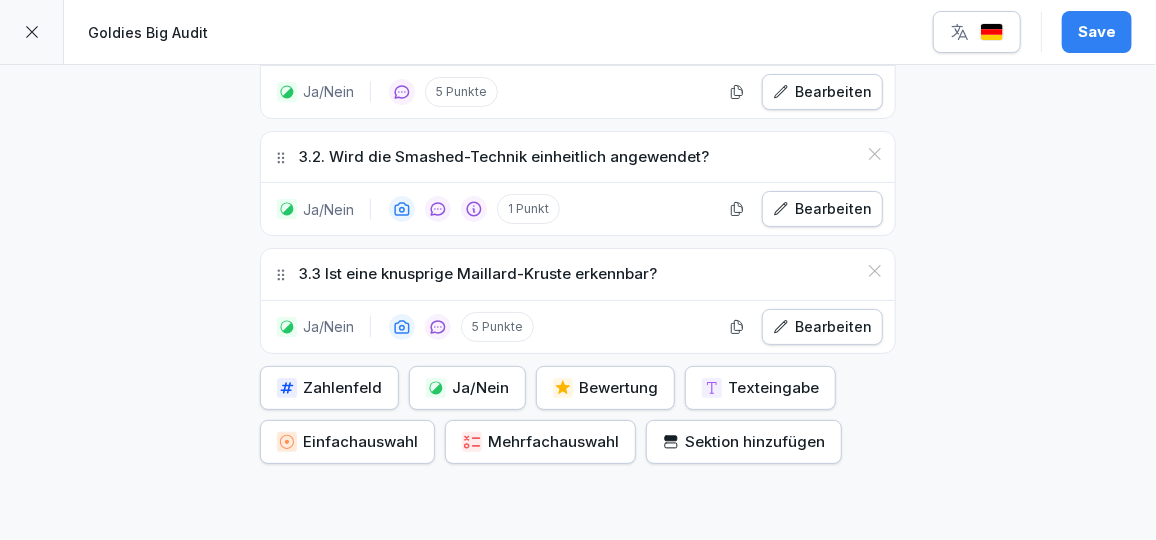 click on "Ja/Nein" at bounding box center (467, 388) 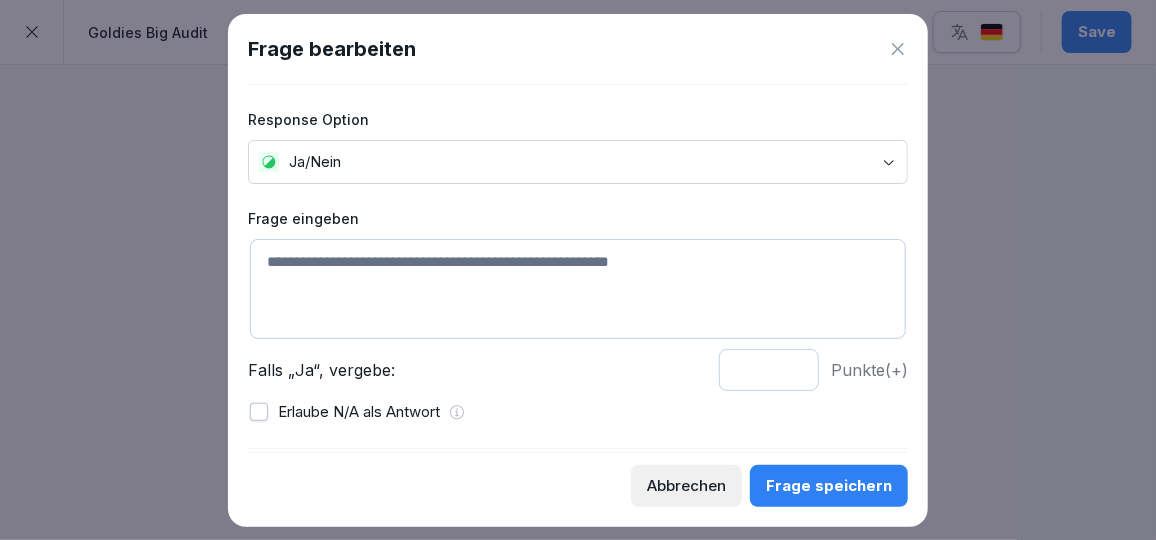 click at bounding box center (578, 289) 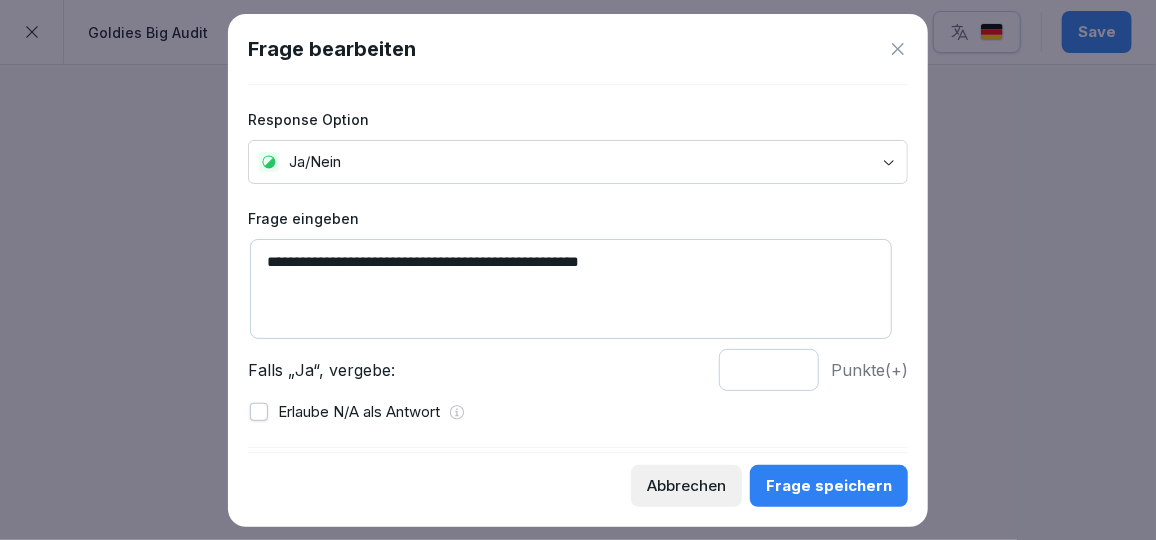 type on "**********" 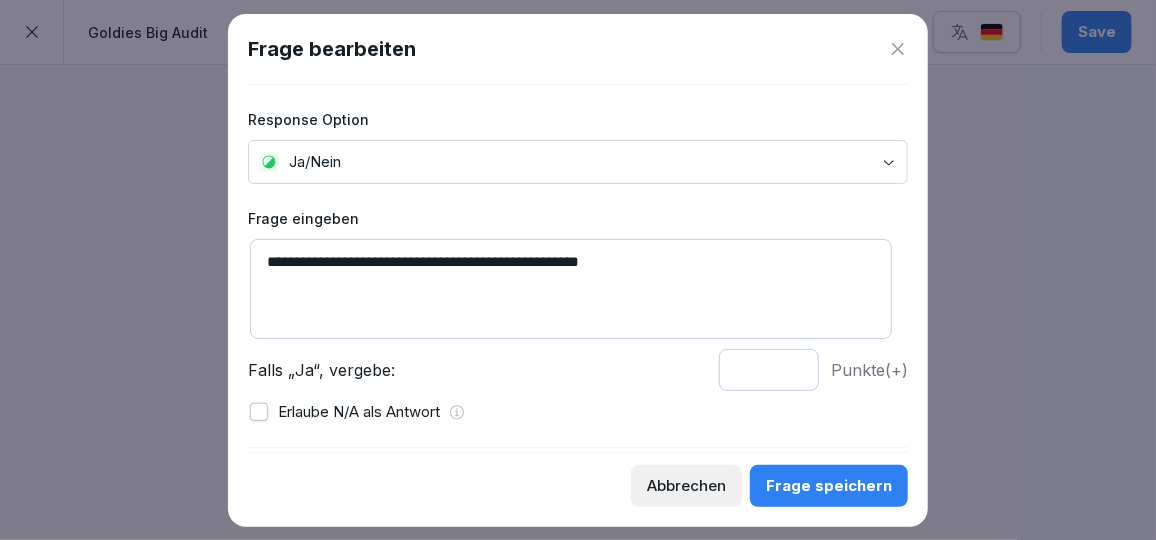 type on "*" 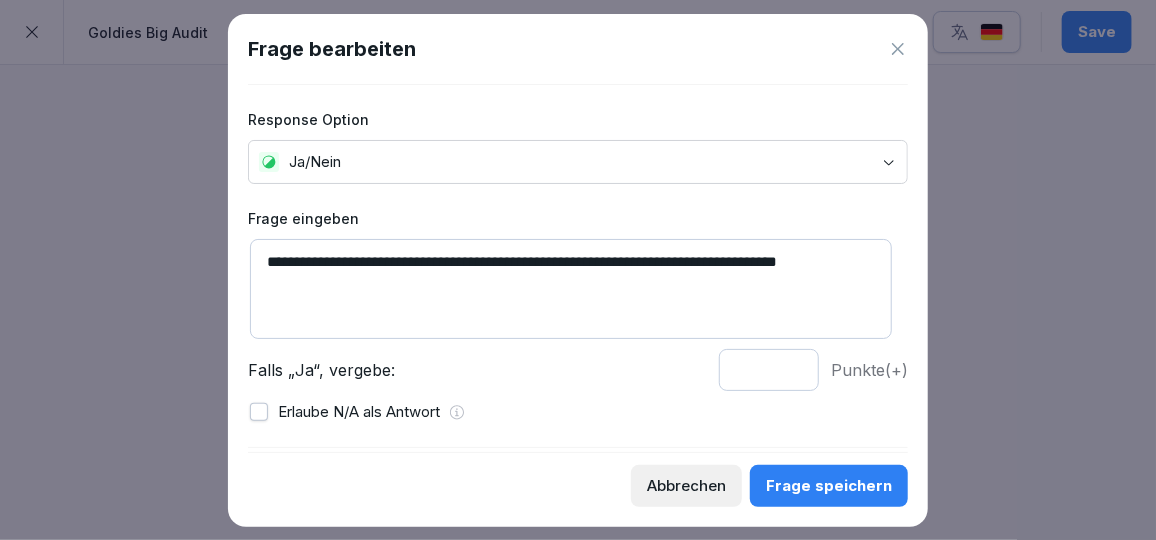 drag, startPoint x: 862, startPoint y: 261, endPoint x: 515, endPoint y: 255, distance: 347.05188 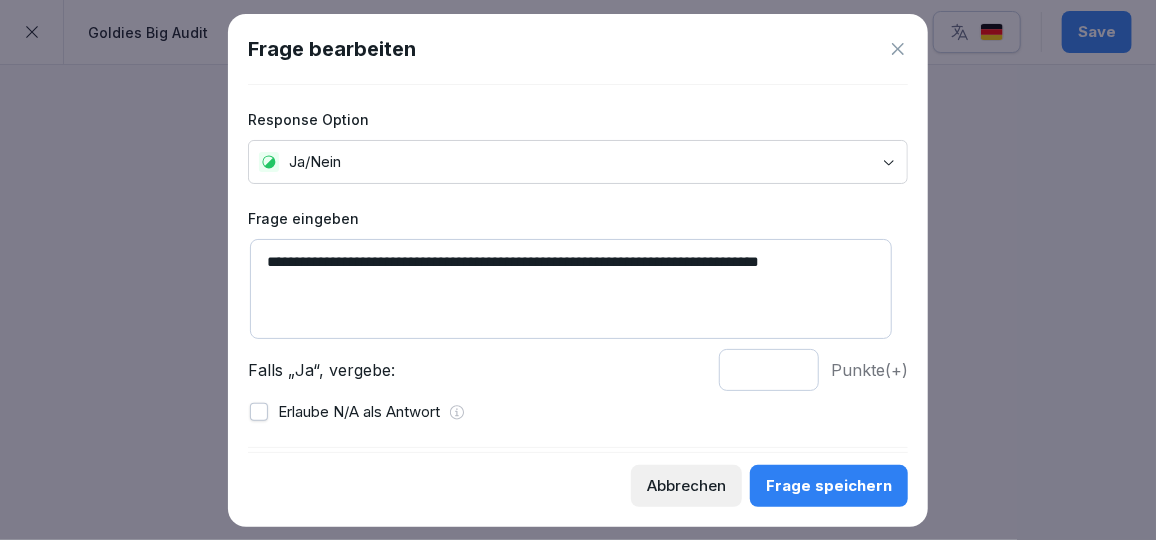 scroll, scrollTop: 215, scrollLeft: 0, axis: vertical 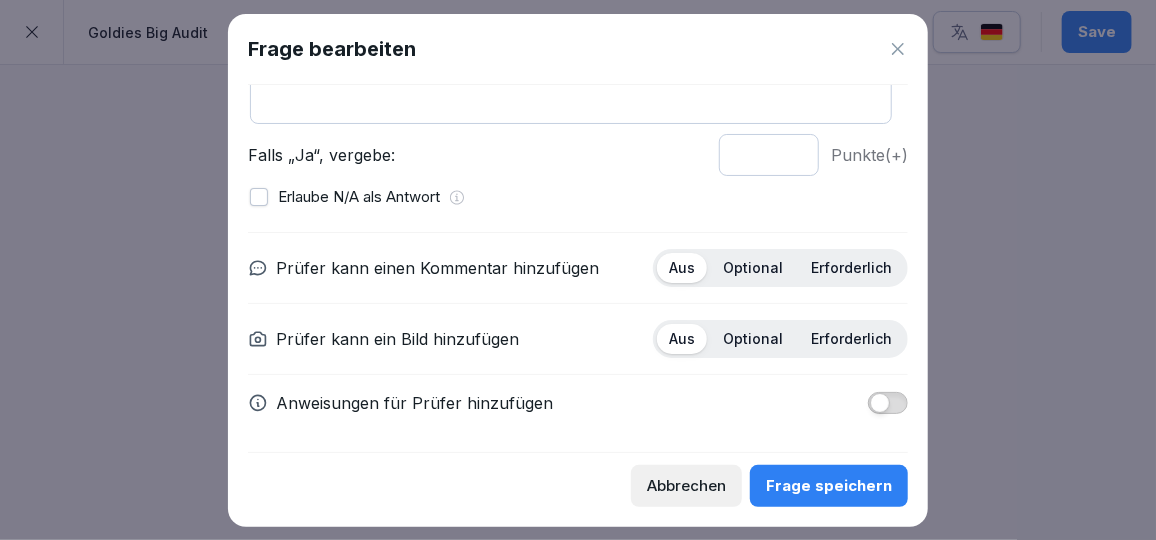 type on "**********" 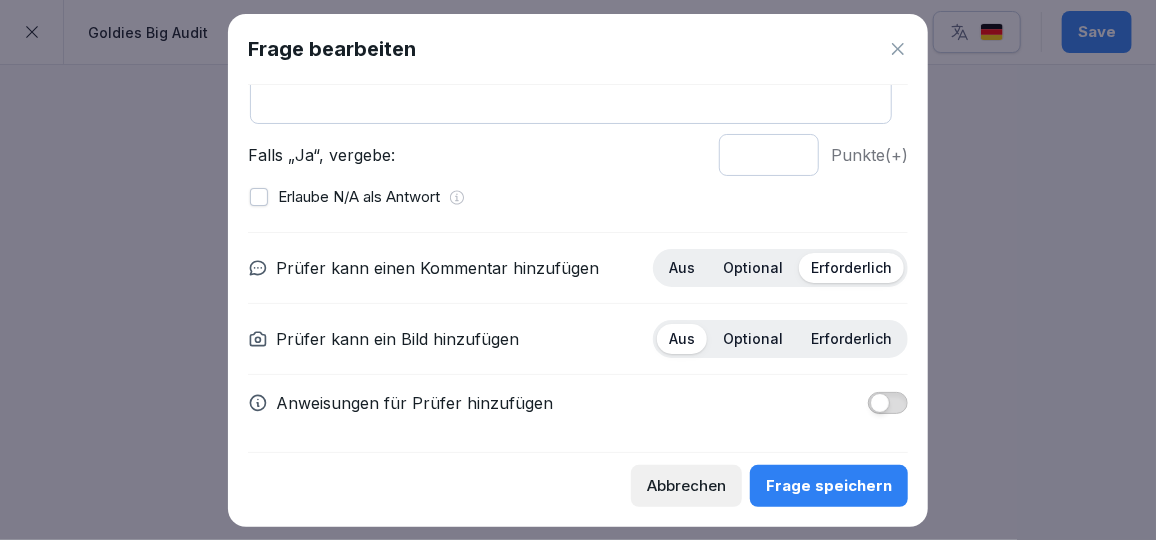click on "Erforderlich" at bounding box center (851, 339) 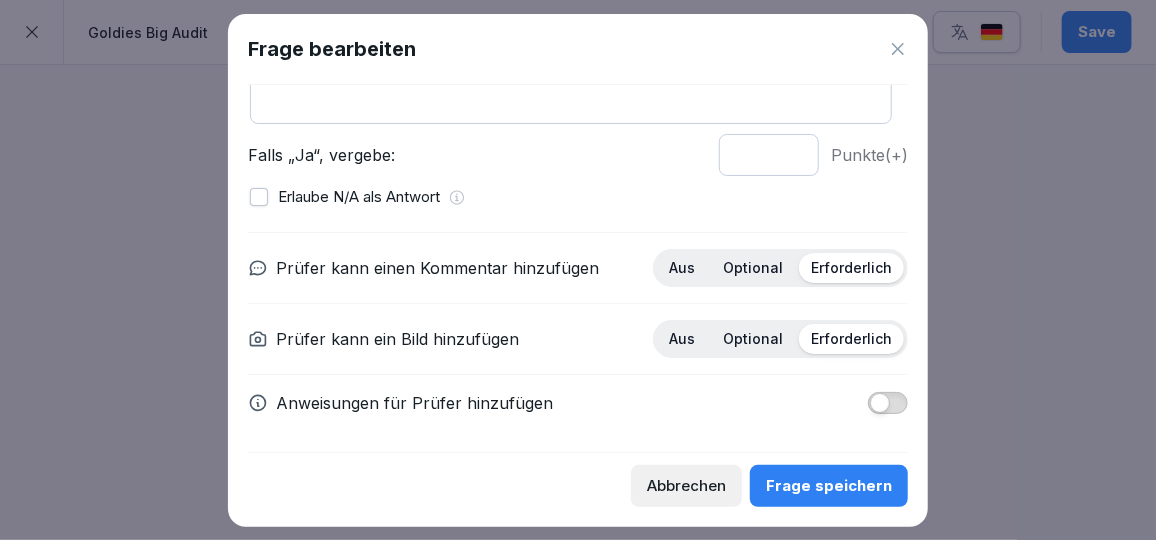 click on "Frage speichern" at bounding box center (829, 486) 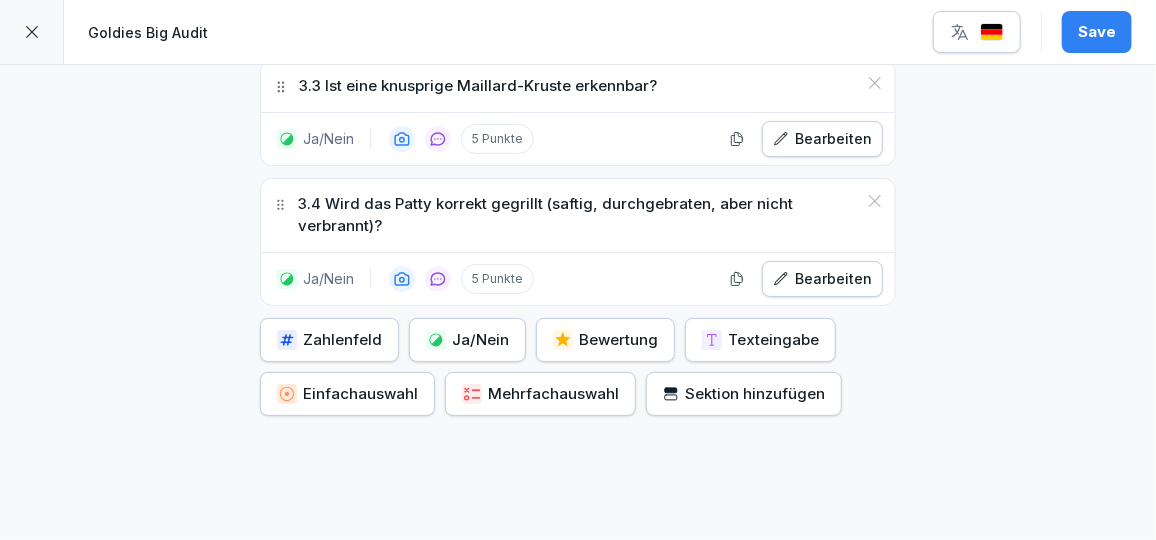 scroll, scrollTop: 2913, scrollLeft: 0, axis: vertical 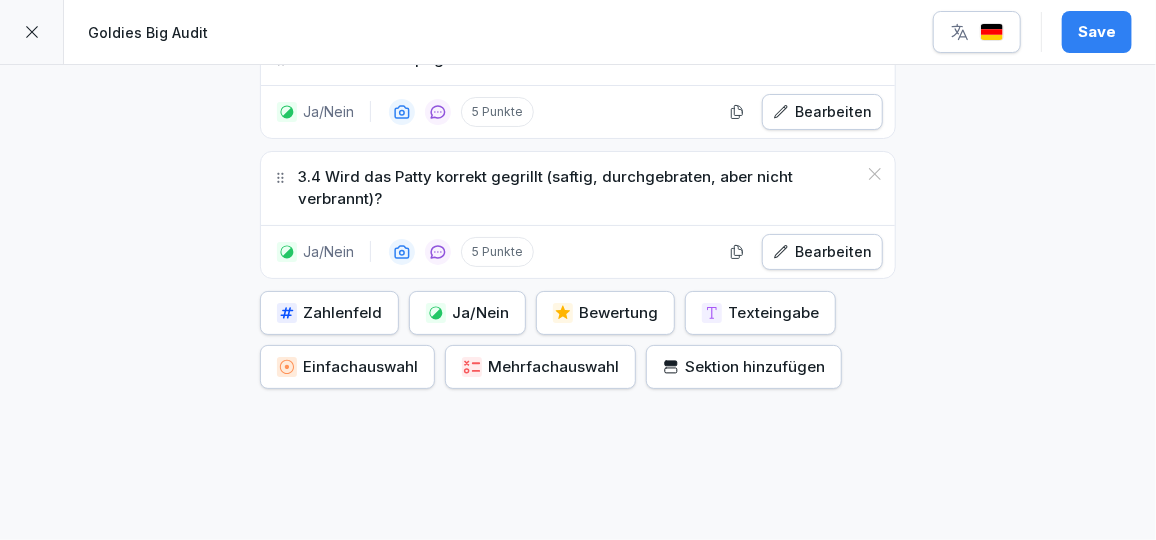 click on "Ja/Nein" at bounding box center (467, 313) 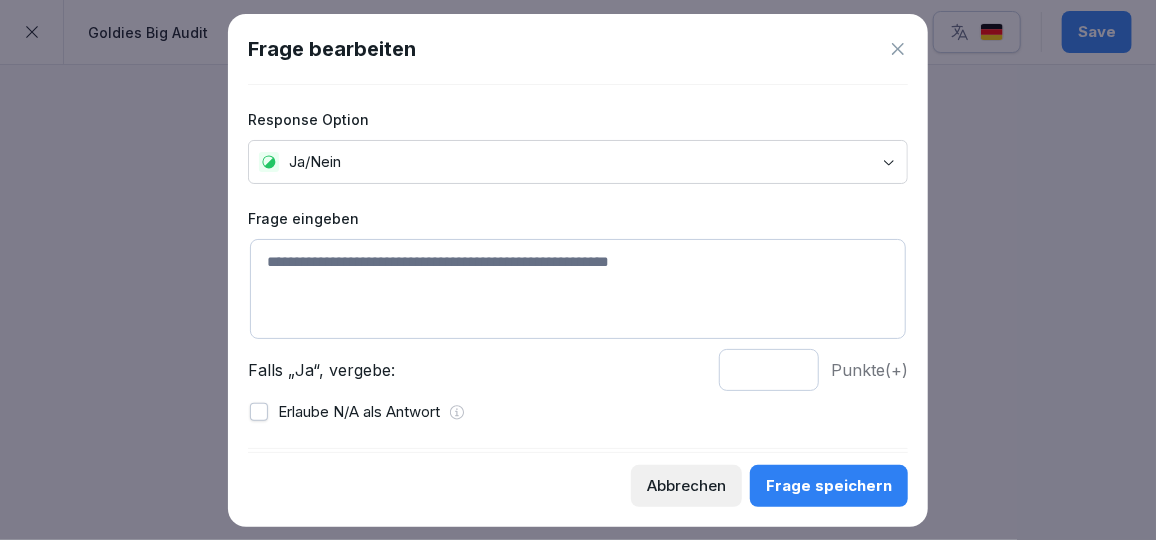click at bounding box center [578, 289] 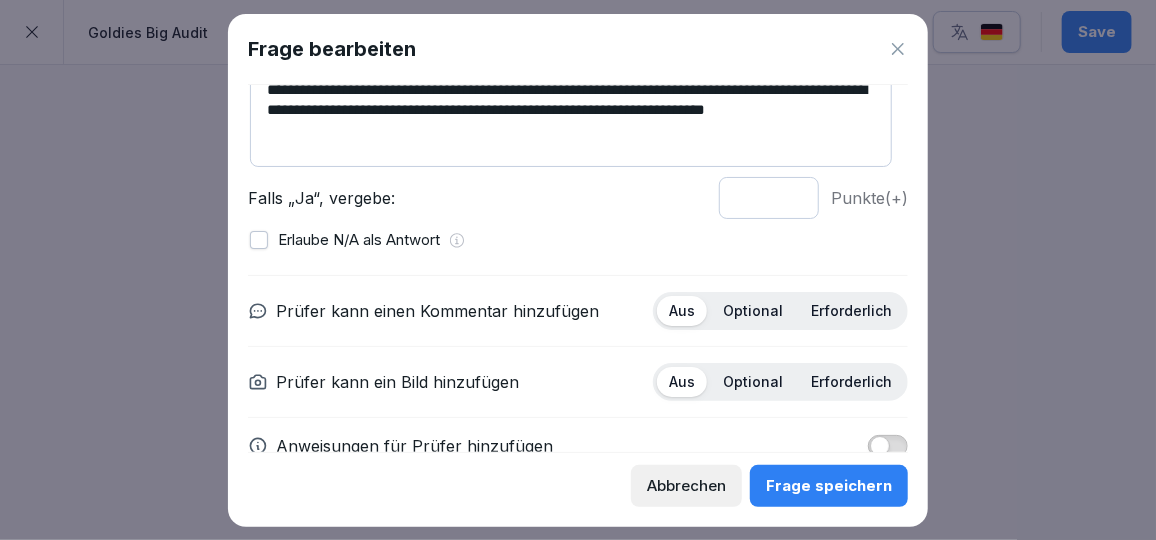 scroll, scrollTop: 179, scrollLeft: 0, axis: vertical 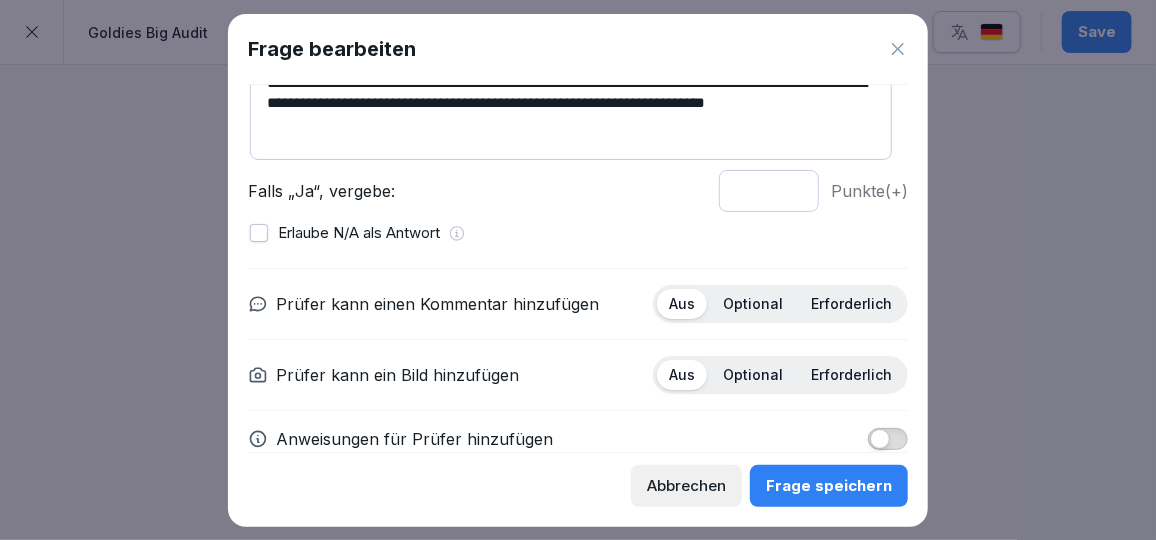 type on "**********" 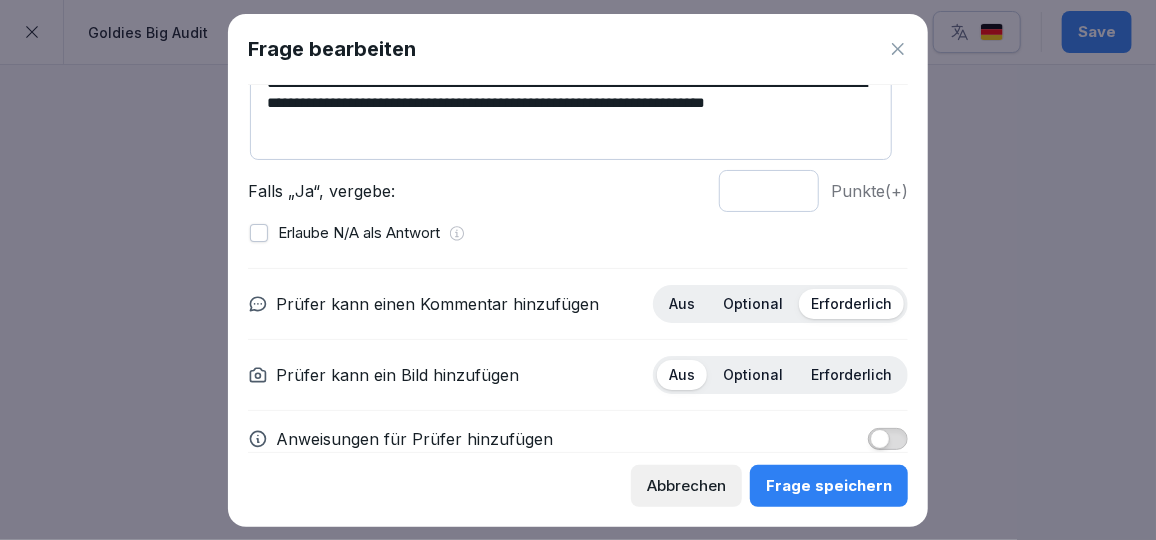 click on "Erforderlich" at bounding box center [851, 375] 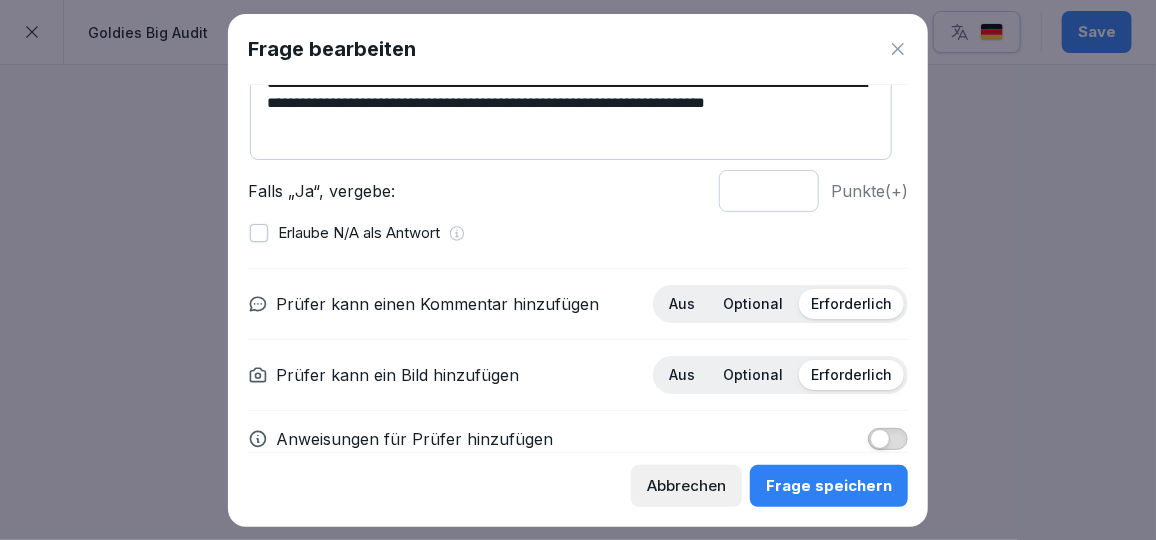 scroll, scrollTop: 215, scrollLeft: 0, axis: vertical 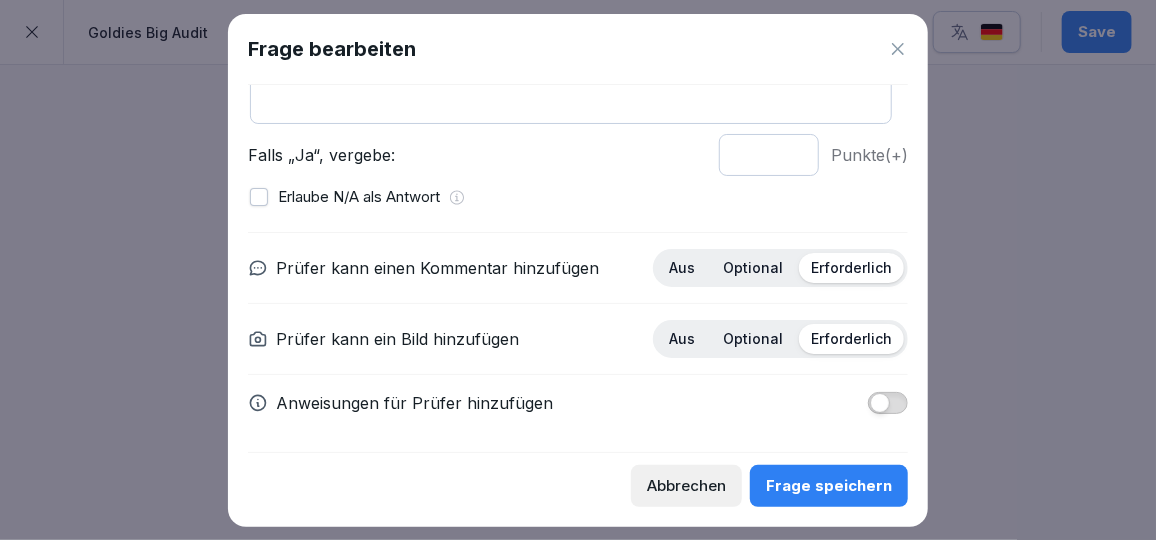 click on "Frage speichern" at bounding box center (829, 486) 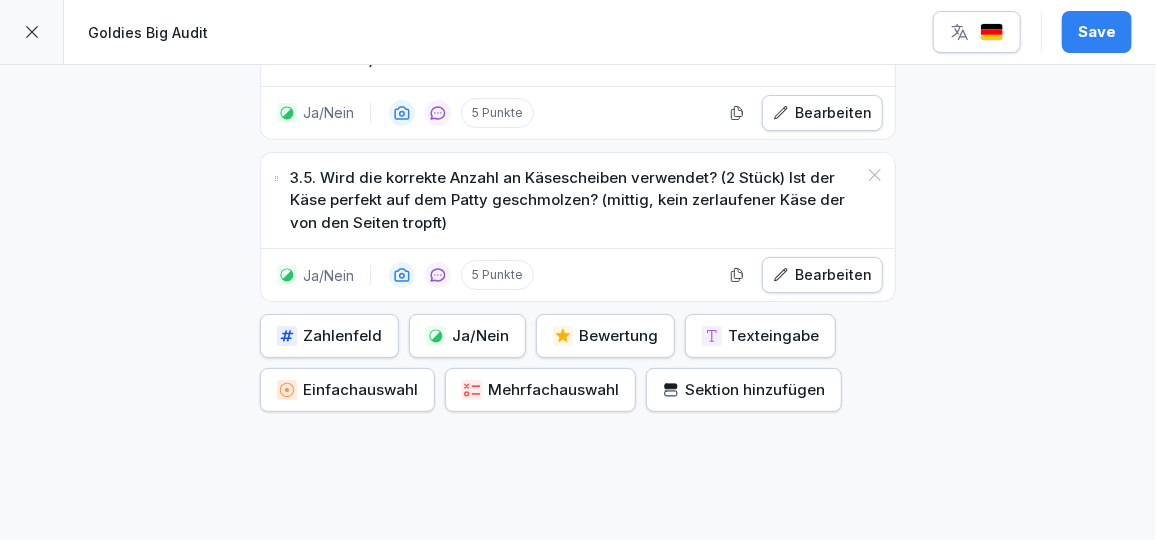 scroll, scrollTop: 3053, scrollLeft: 0, axis: vertical 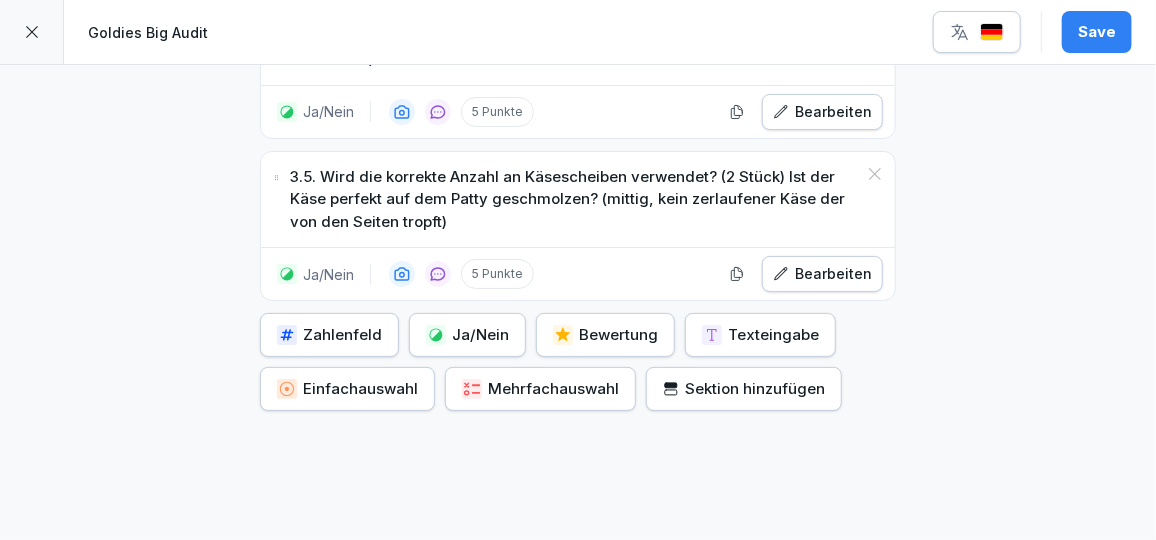click on "Ja/Nein" at bounding box center (467, 335) 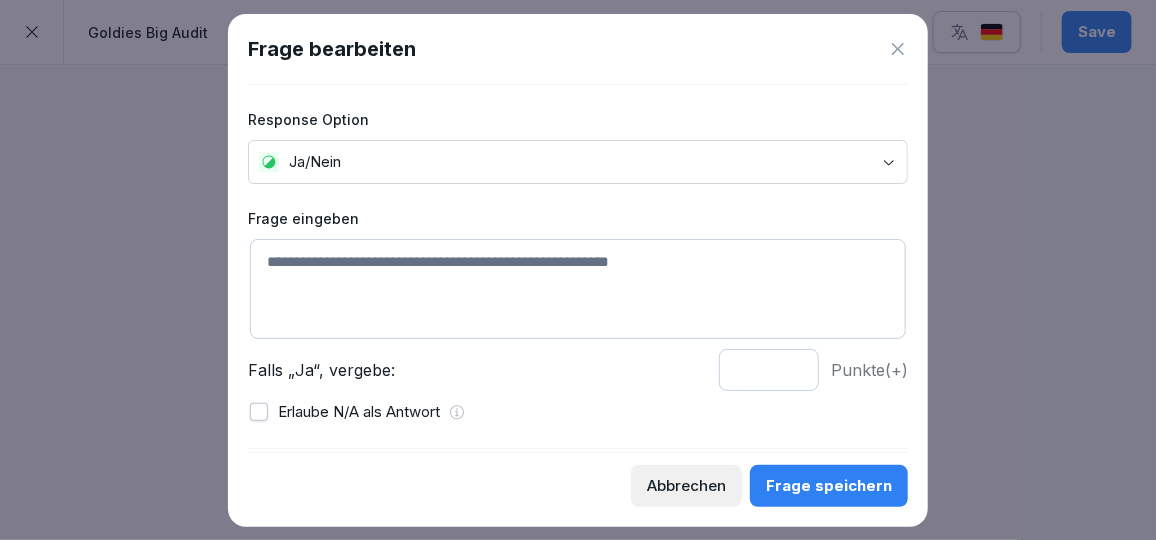 click at bounding box center (578, 289) 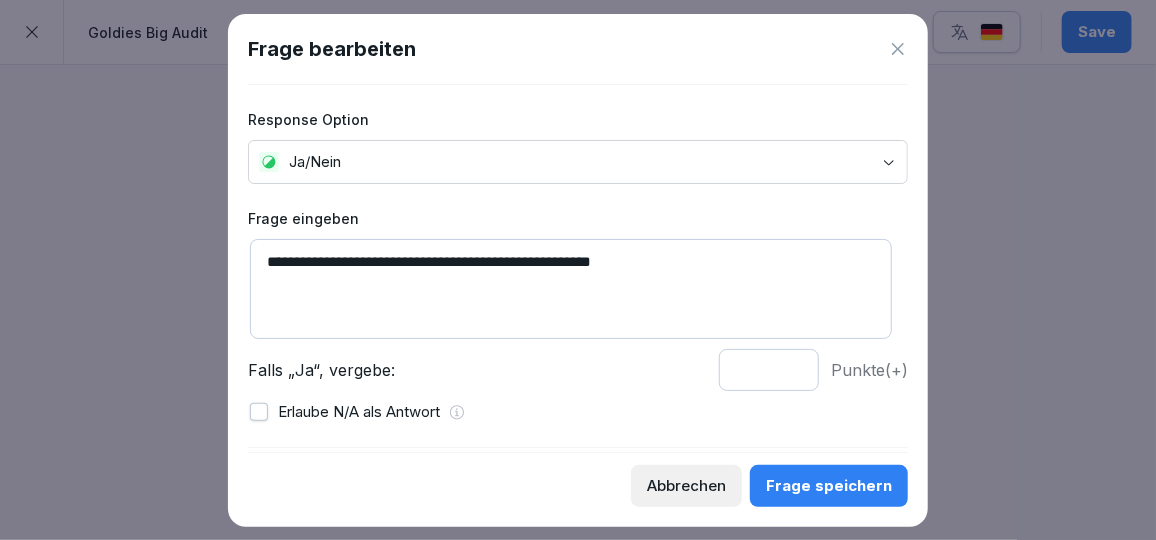 click on "**********" at bounding box center [571, 289] 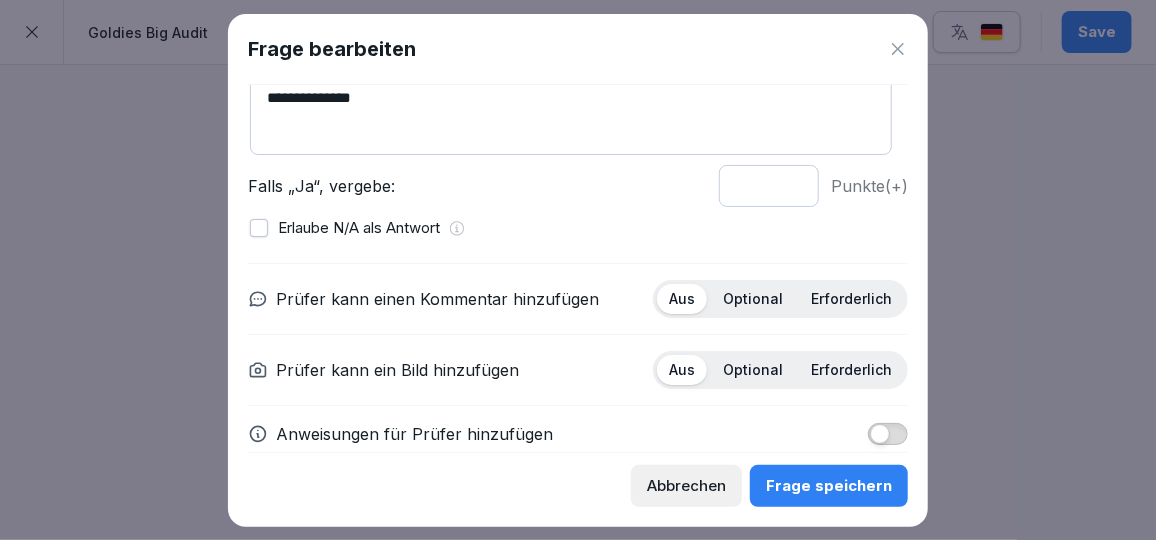 scroll, scrollTop: 215, scrollLeft: 0, axis: vertical 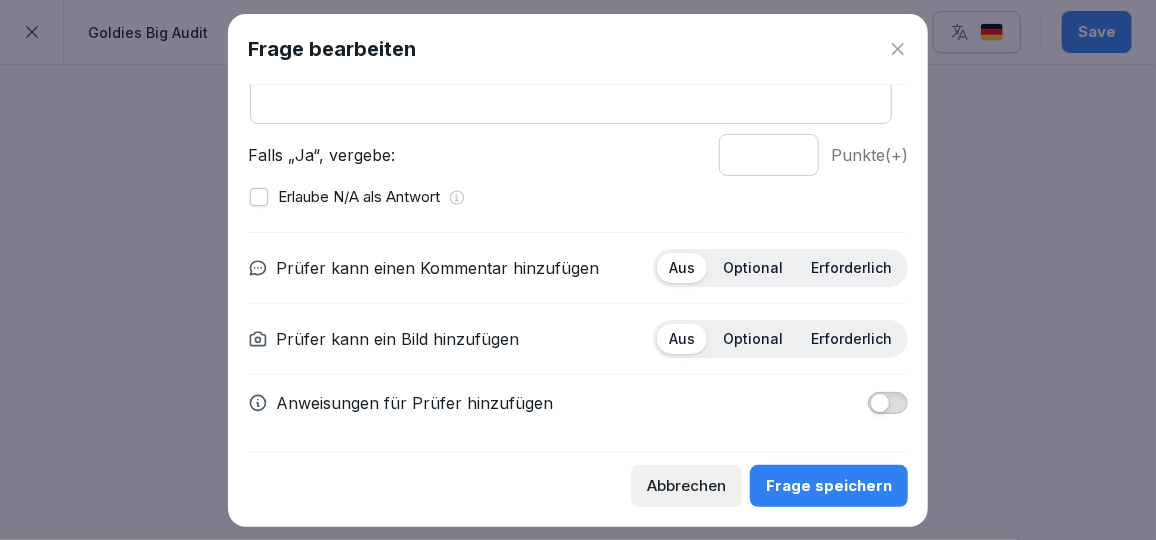 type on "**********" 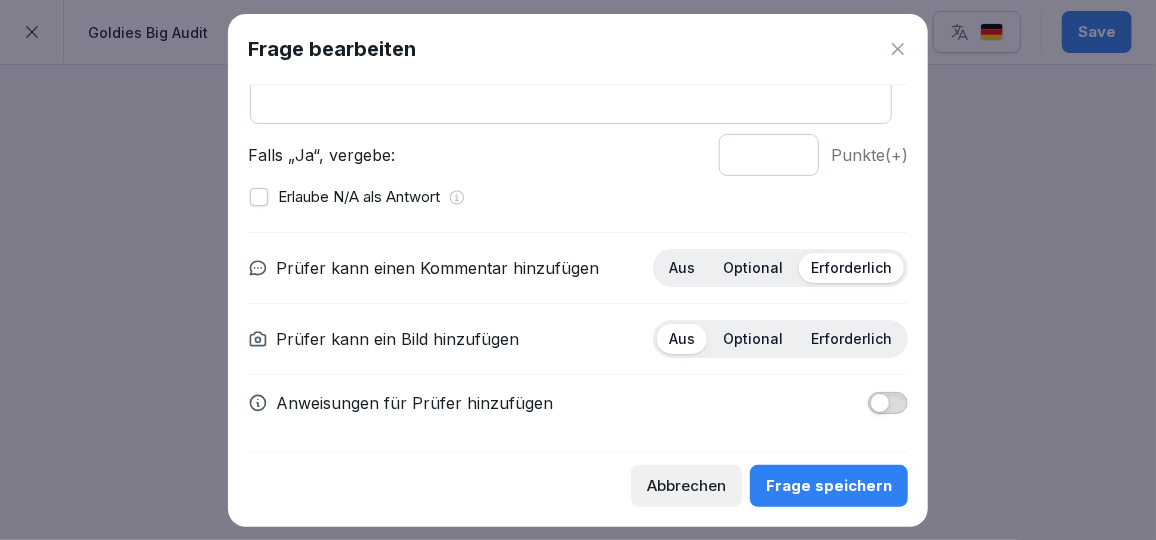 click on "Erforderlich" at bounding box center [851, 339] 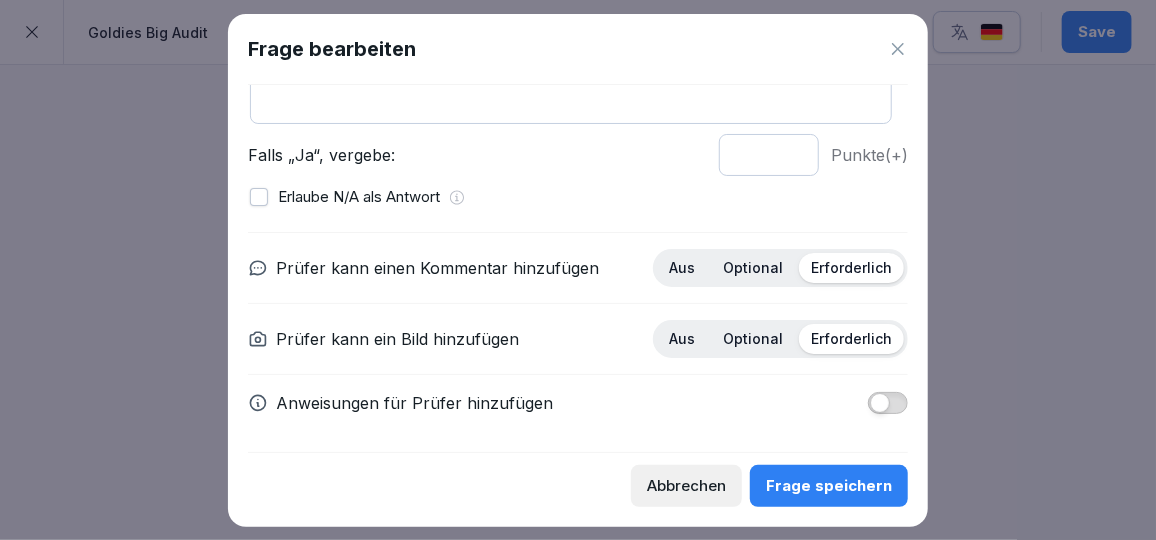 click on "Anweisungen für Prüfer hinzufügen" at bounding box center (578, 403) 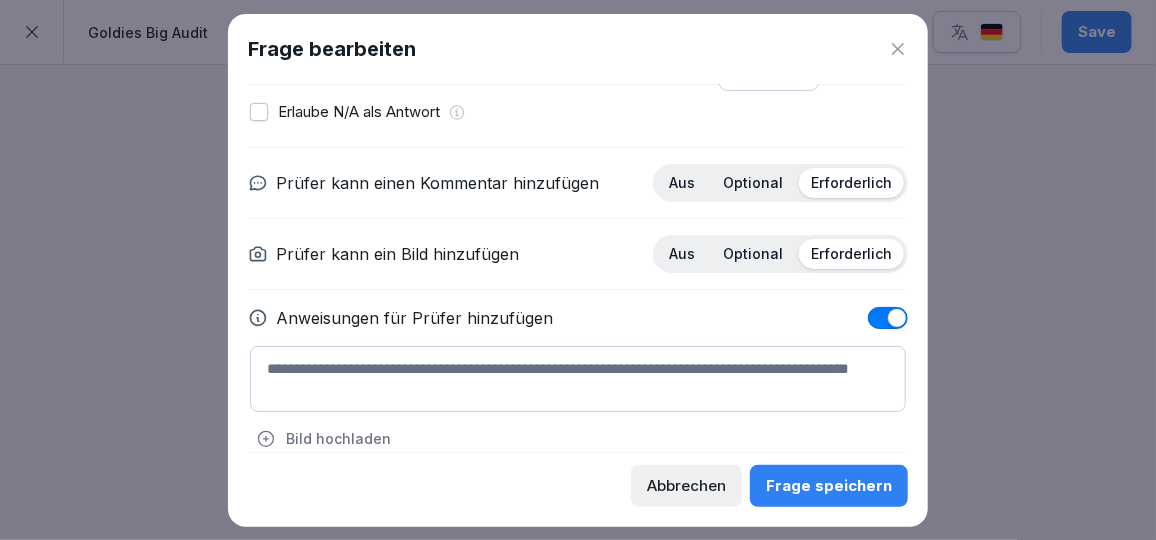 scroll, scrollTop: 300, scrollLeft: 0, axis: vertical 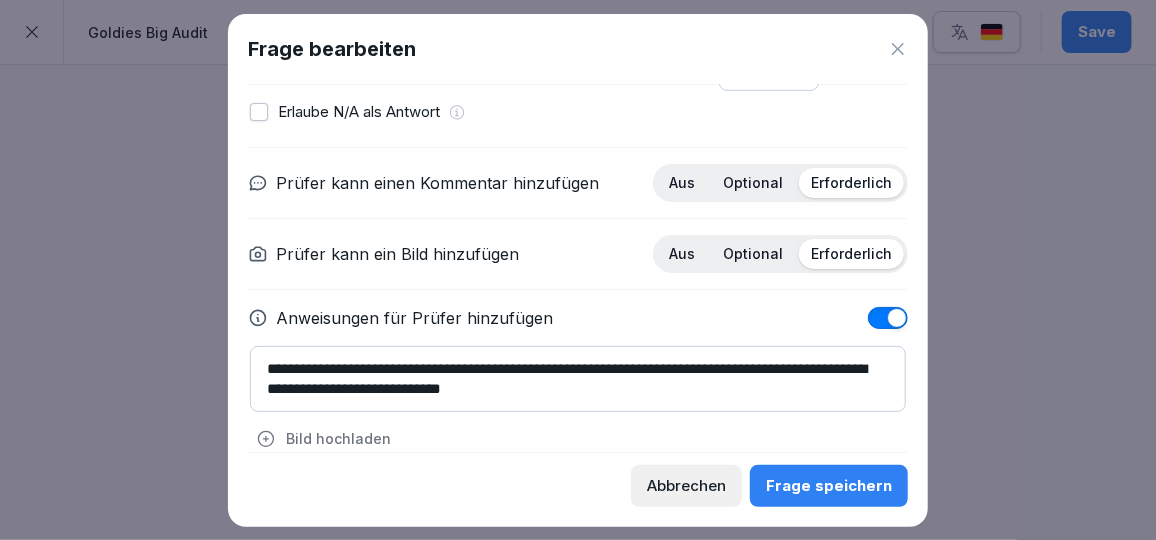 type on "**********" 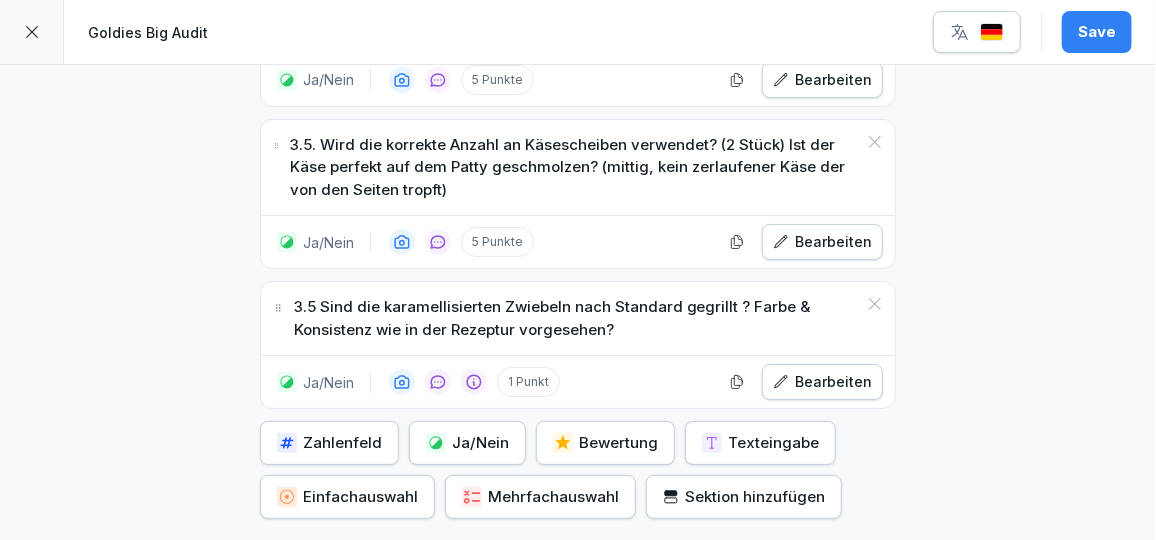 scroll, scrollTop: 3087, scrollLeft: 0, axis: vertical 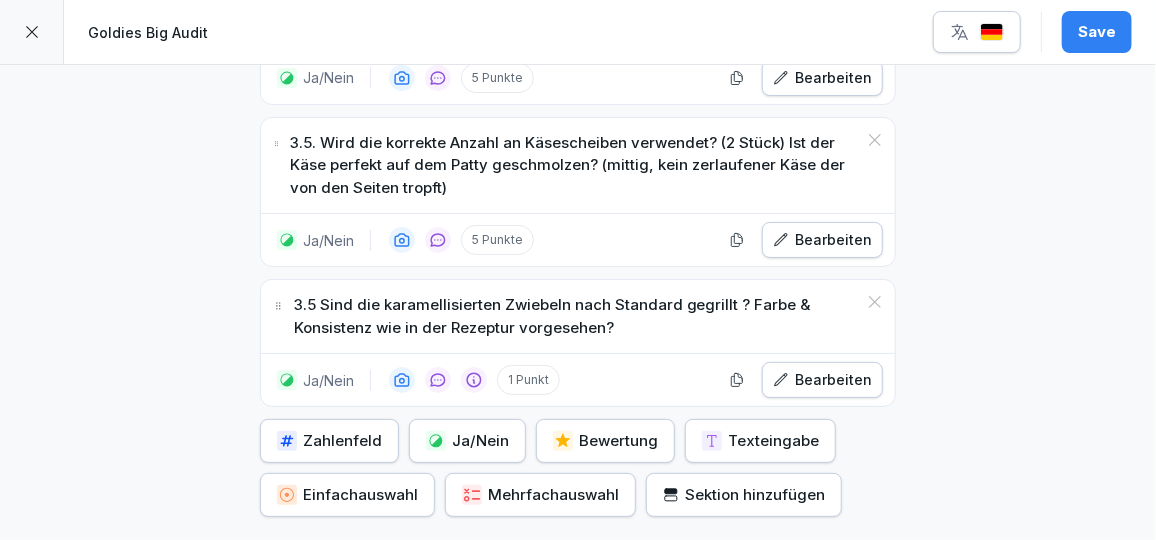 drag, startPoint x: 560, startPoint y: 375, endPoint x: 472, endPoint y: 363, distance: 88.814415 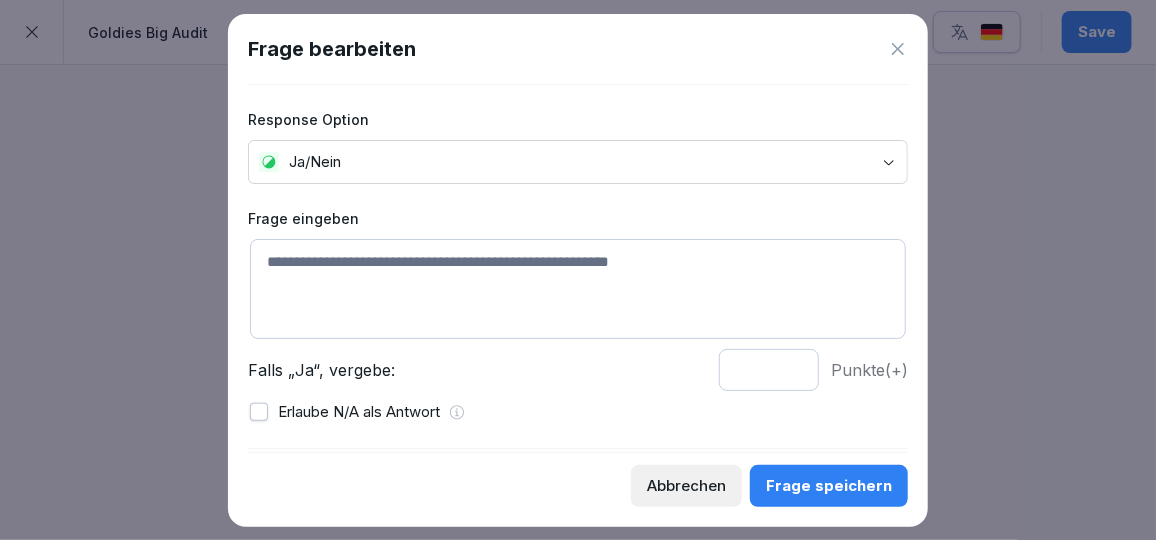 click at bounding box center (578, 289) 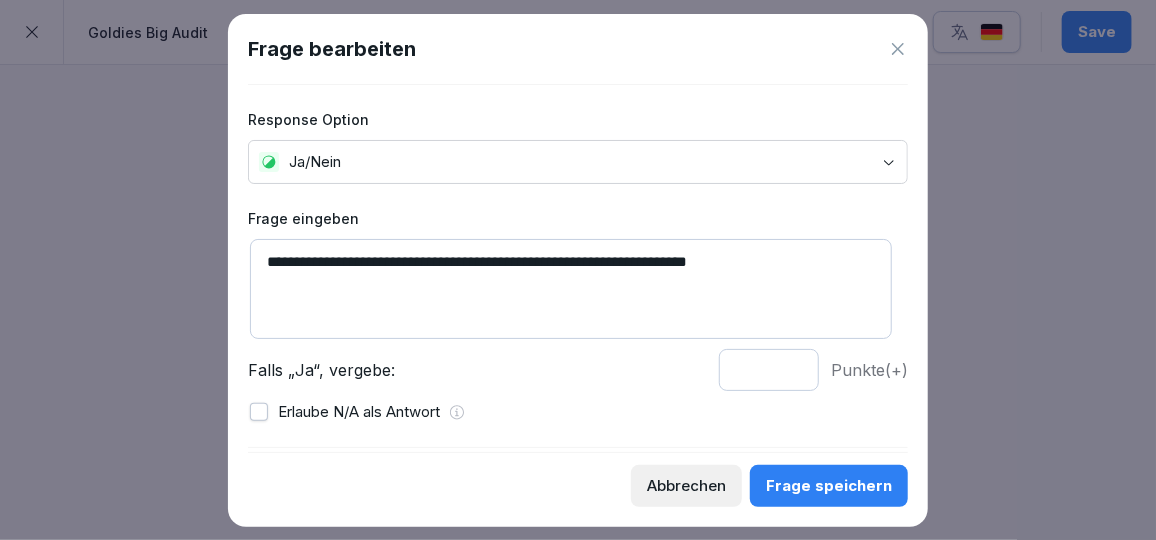 type on "**********" 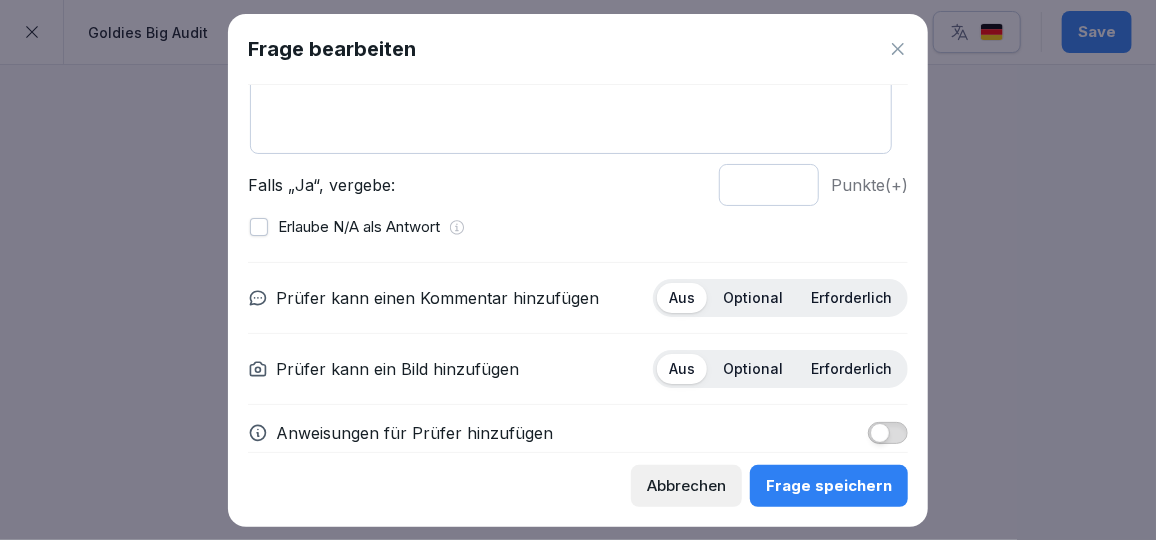 scroll, scrollTop: 187, scrollLeft: 0, axis: vertical 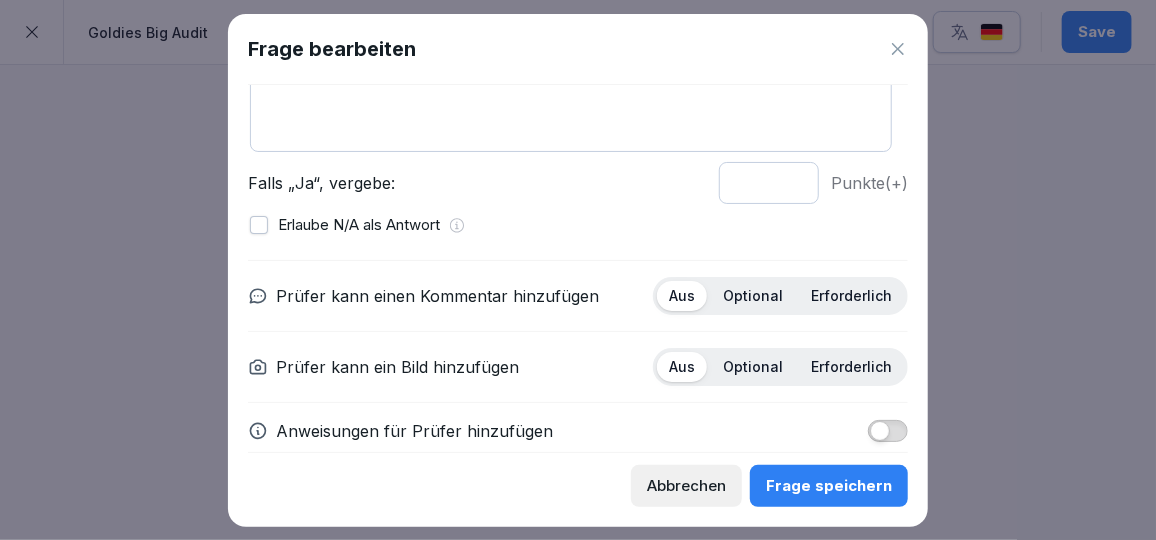 click on "Erforderlich" at bounding box center (851, 296) 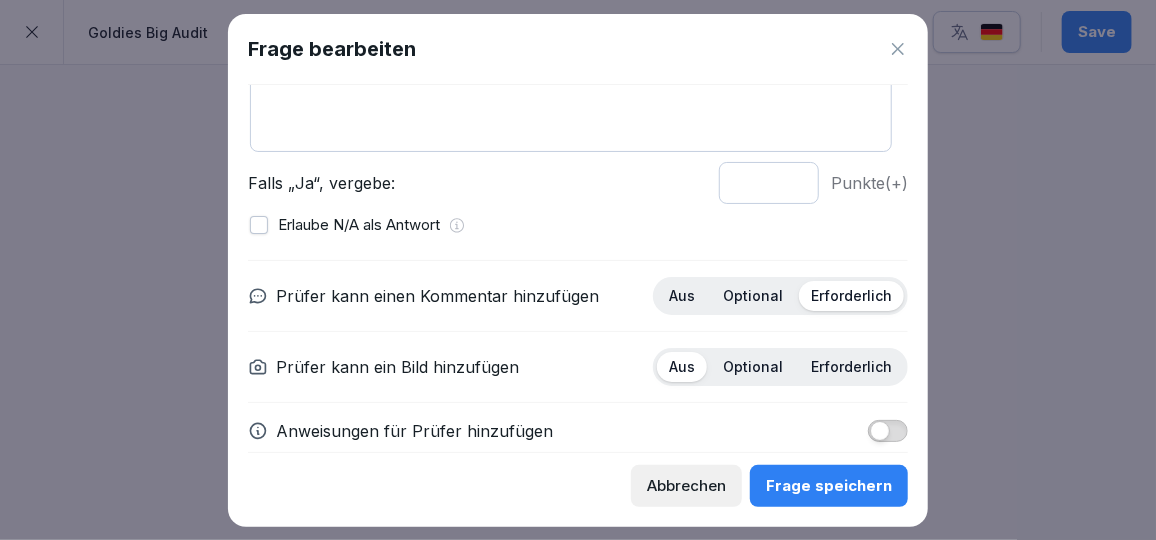 click on "Prüfer kann einen Kommentar hinzufügen Aus Optional Erforderlich Prüfer kann ein Bild hinzufügen Aus Optional Erforderlich Anweisungen für Prüfer hinzufügen" at bounding box center [578, 359] 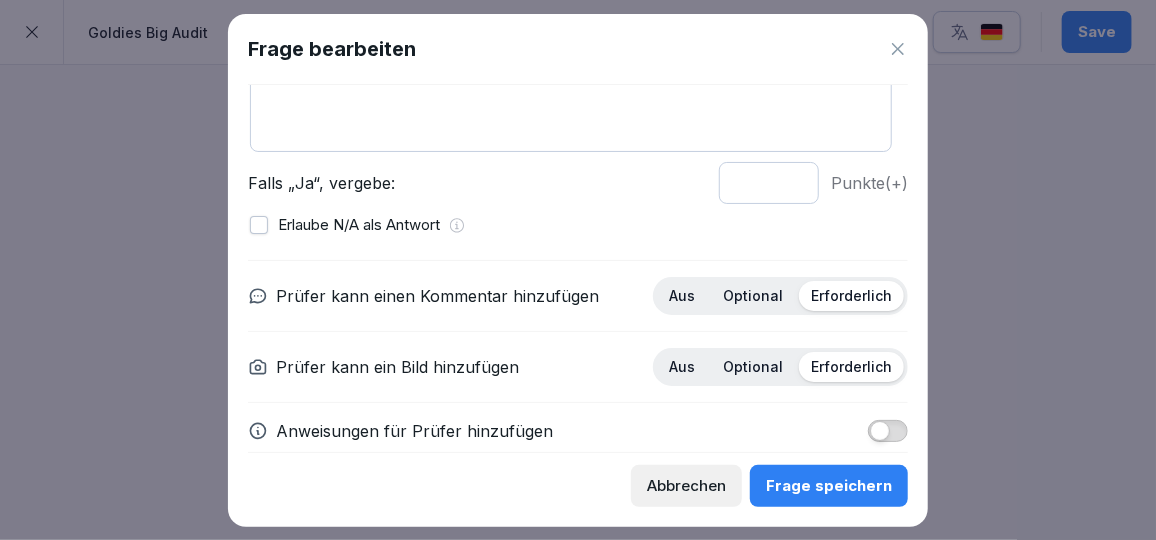scroll, scrollTop: 215, scrollLeft: 0, axis: vertical 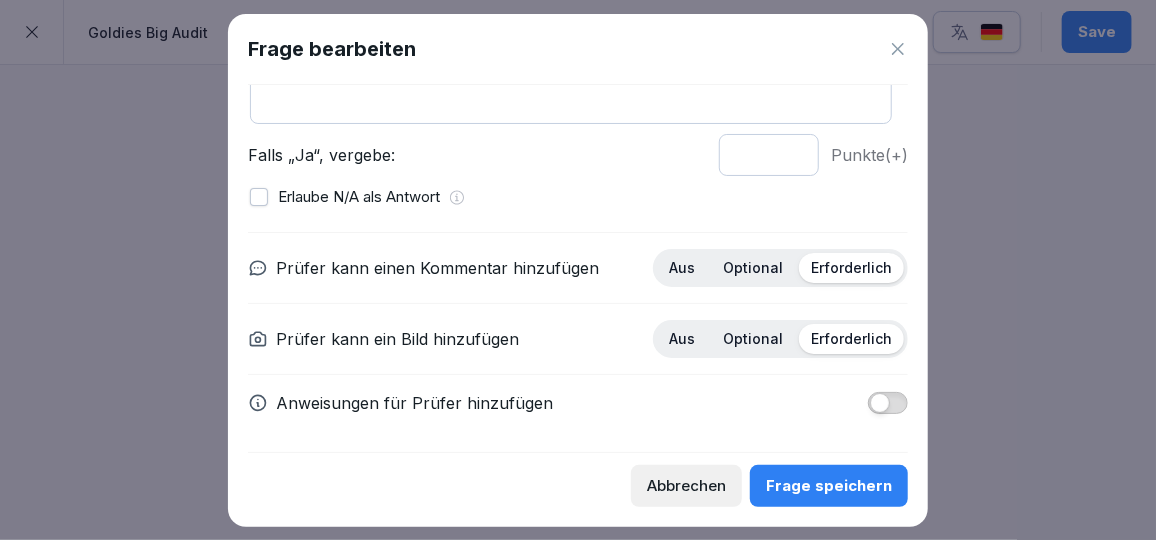 click on "Frage speichern" at bounding box center (829, 486) 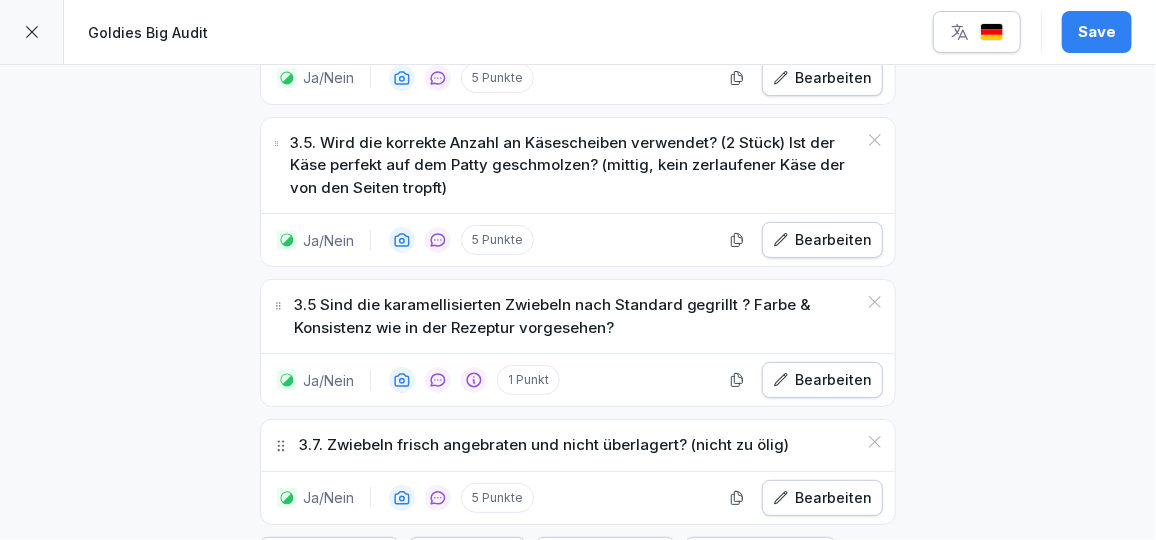 click on "3.5	Sind die karamellisierten Zwiebeln nach Standard gegrillt ? Farbe & Konsistenz wie in der Rezeptur vorgesehen?" at bounding box center (575, 316) 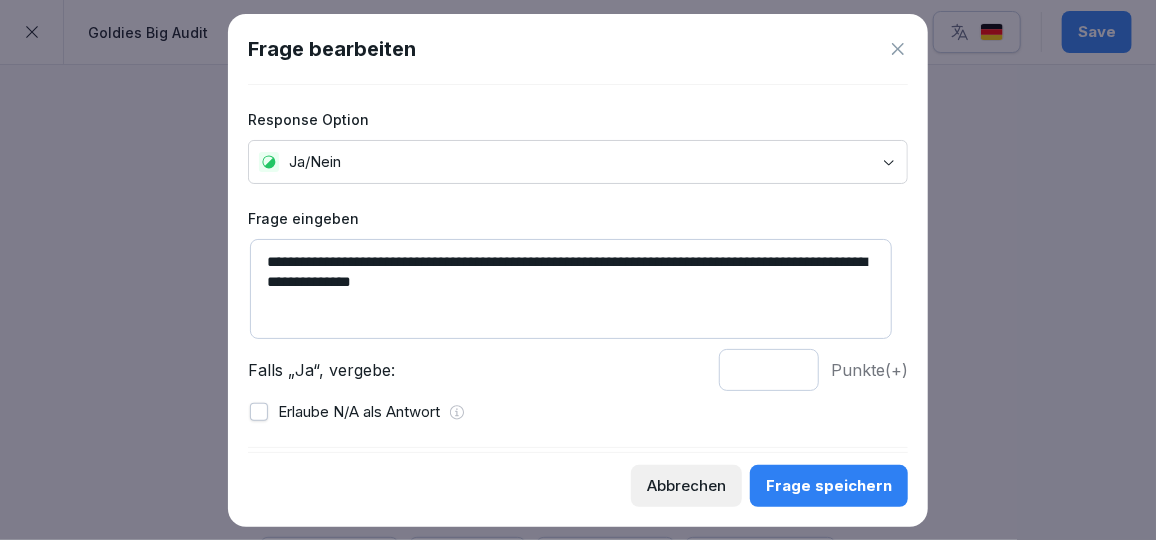 click on "**********" at bounding box center (571, 289) 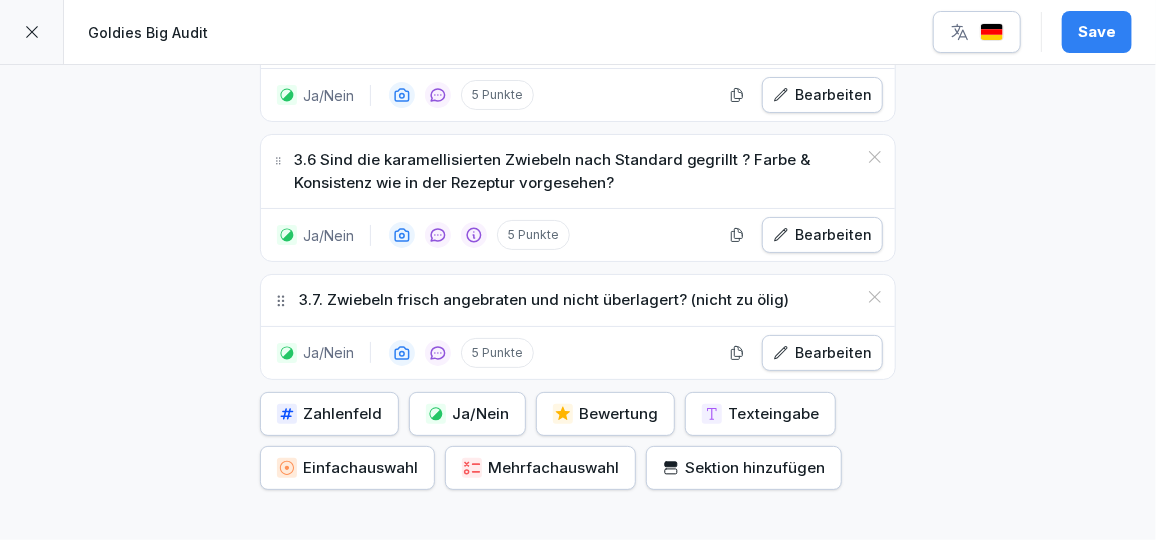 scroll, scrollTop: 3233, scrollLeft: 0, axis: vertical 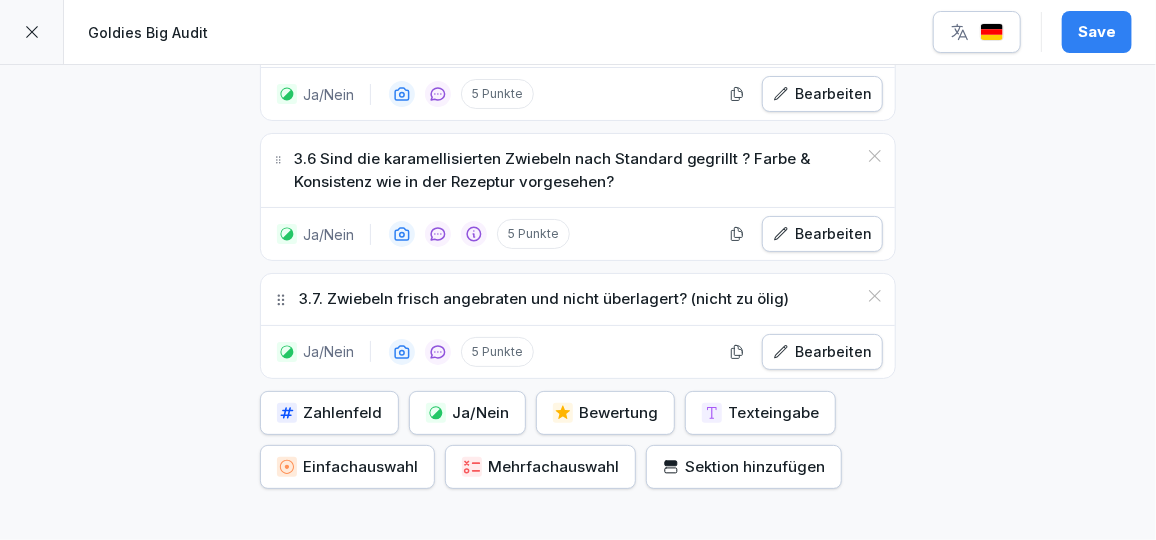 click on "Ja/Nein" at bounding box center (467, 413) 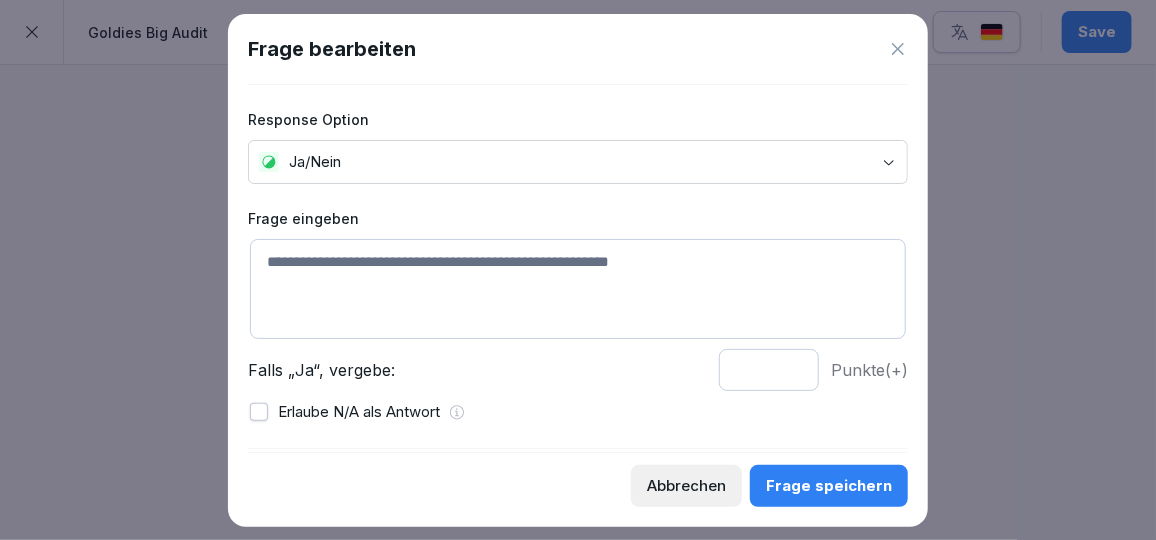 click 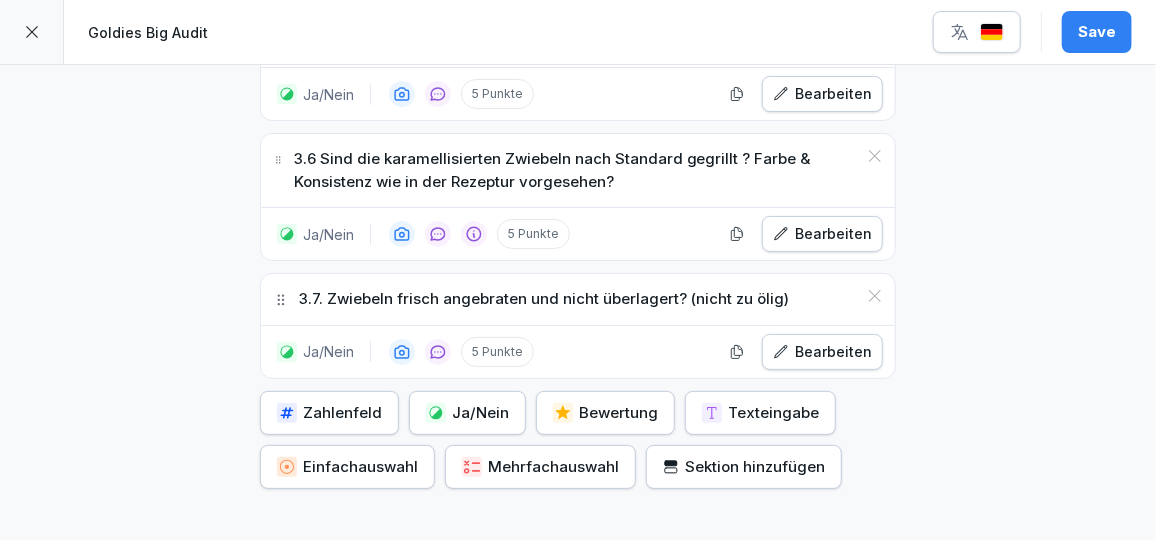 click on "3.6	Sind die karamellisierten Zwiebeln nach Standard gegrillt ? Farbe & Konsistenz wie in der Rezeptur vorgesehen?" at bounding box center (575, 170) 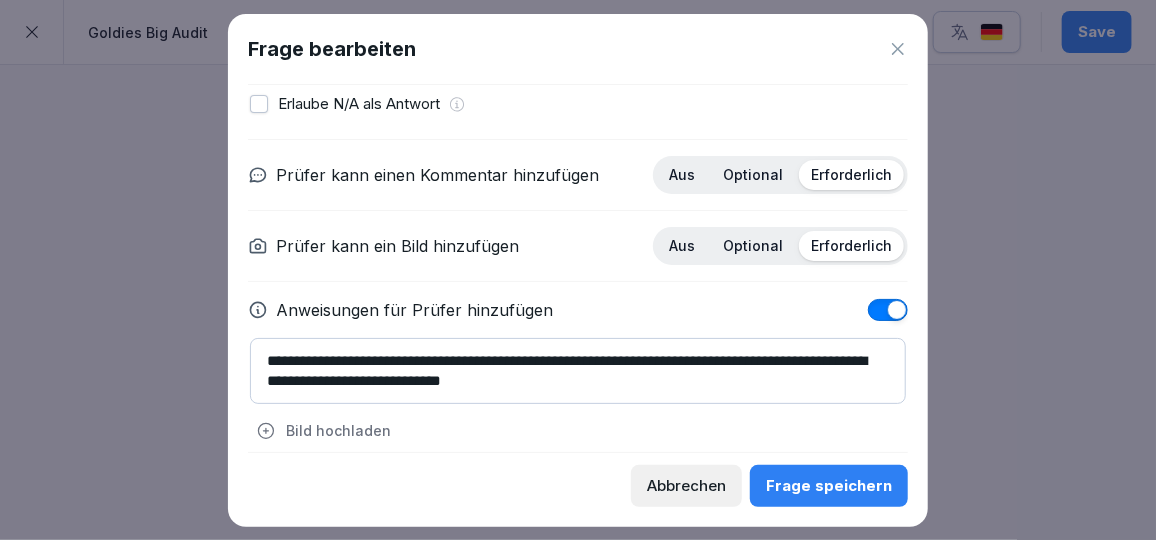 scroll, scrollTop: 43, scrollLeft: 0, axis: vertical 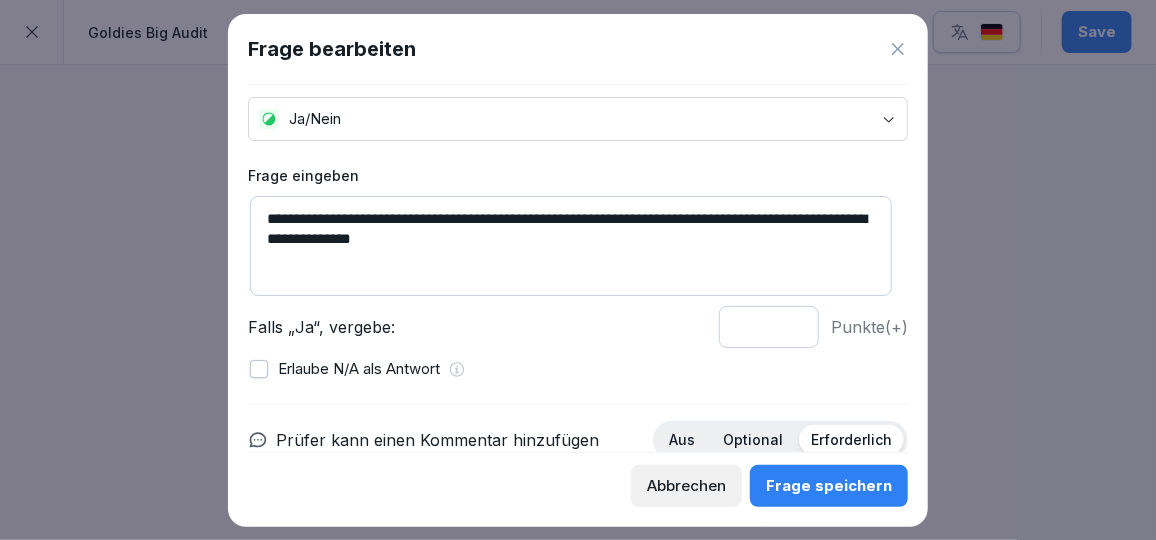 click on "**********" at bounding box center (571, 246) 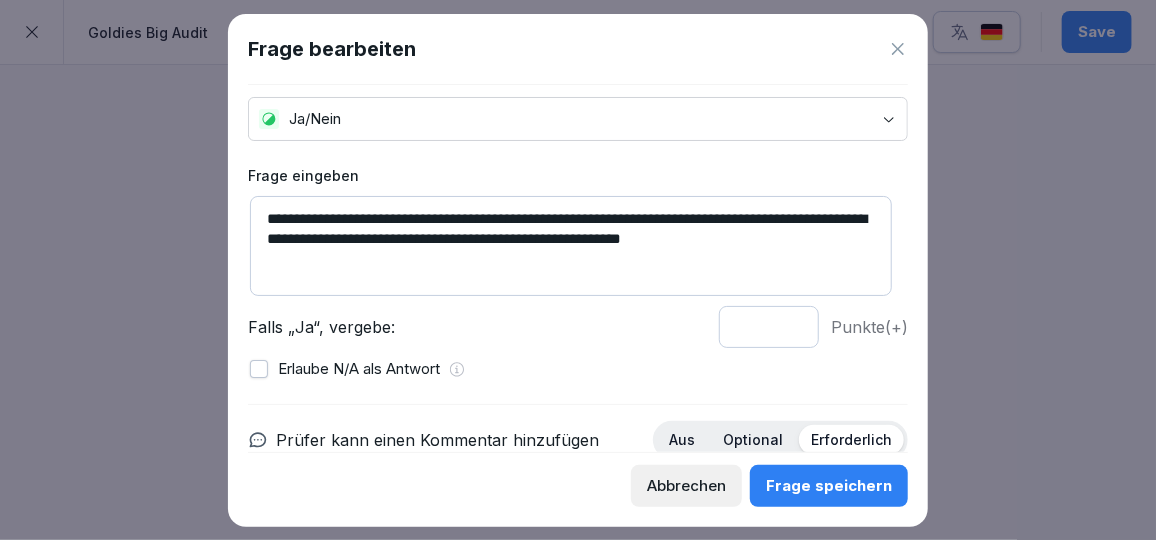 type on "**********" 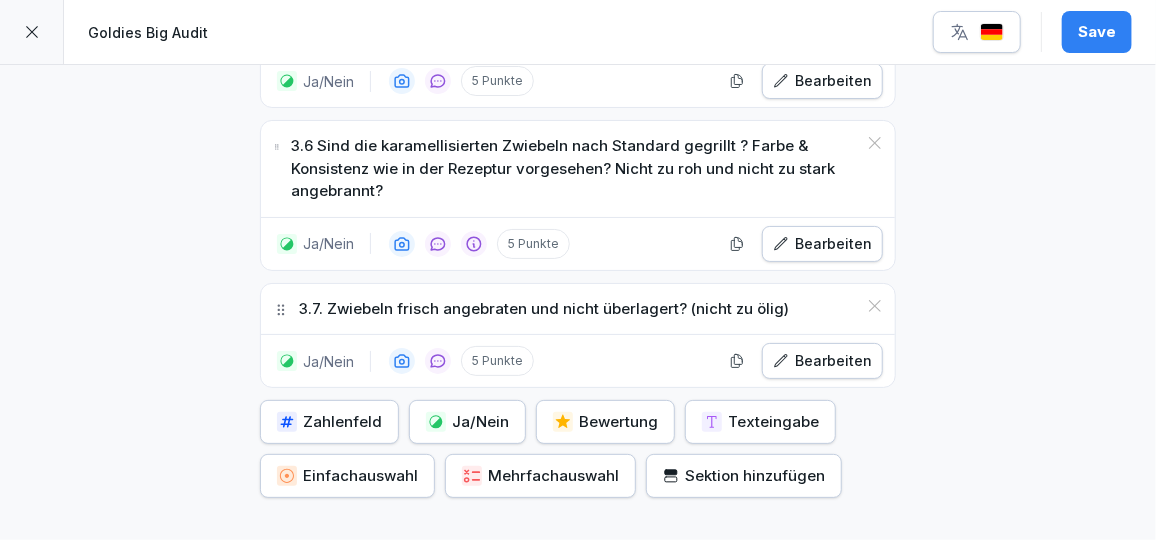 scroll, scrollTop: 3247, scrollLeft: 0, axis: vertical 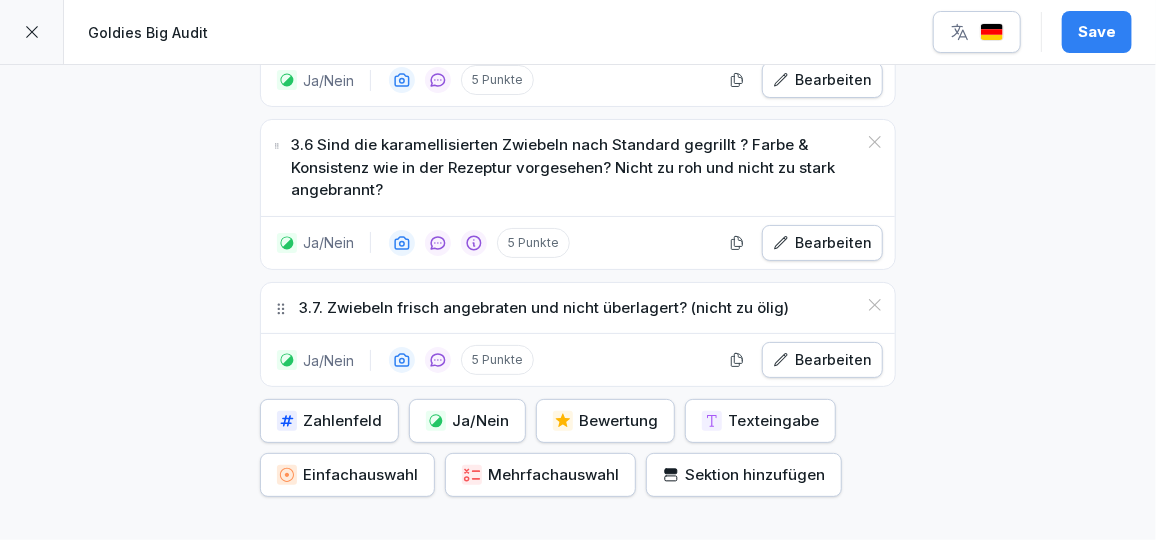 click on "Ja/Nein" at bounding box center [467, 421] 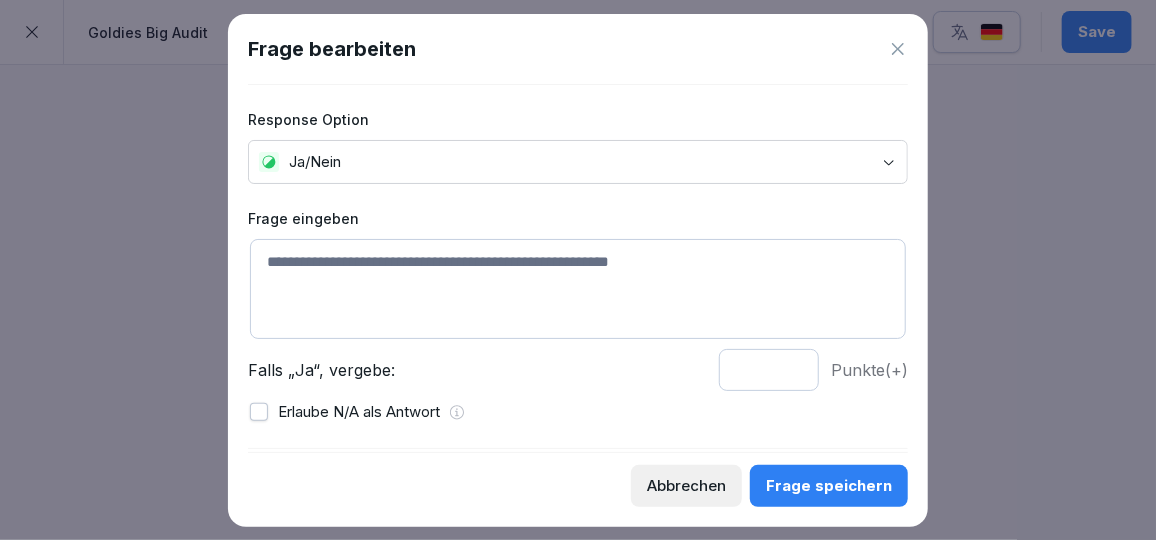 click at bounding box center (578, 289) 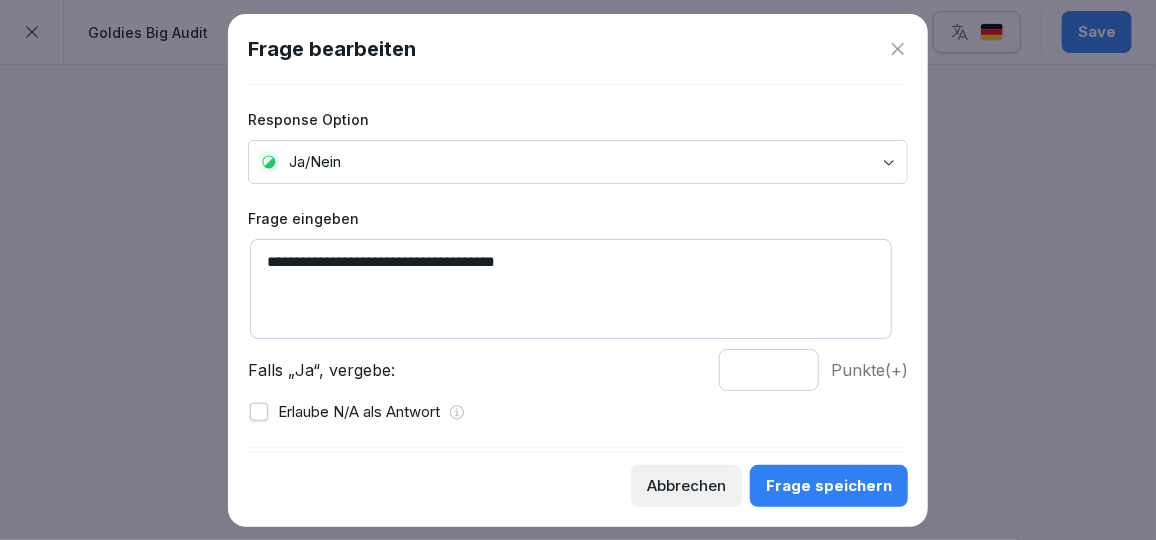 click on "**********" at bounding box center (571, 289) 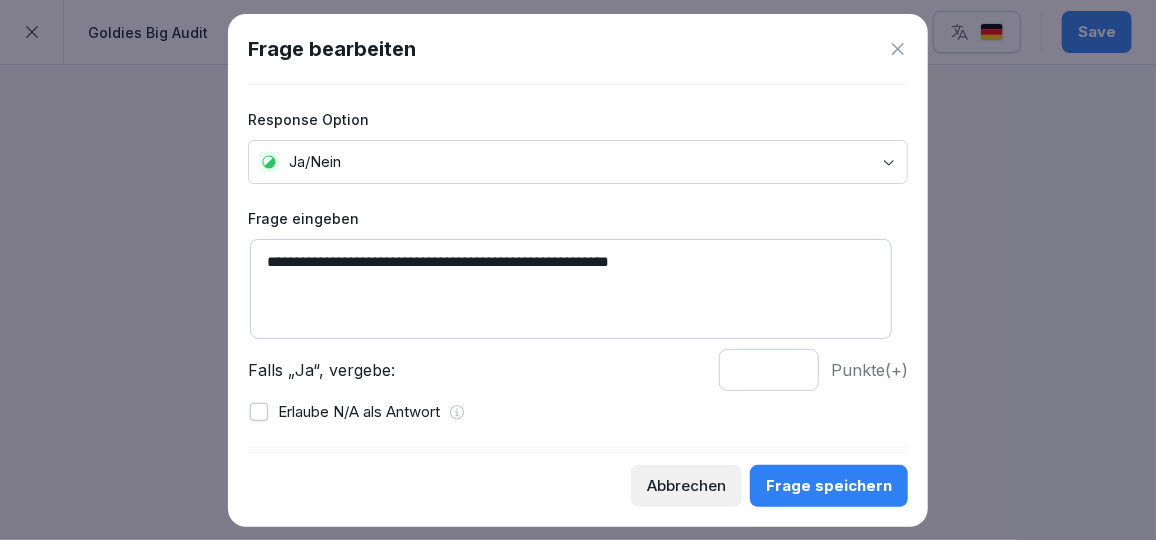 drag, startPoint x: 710, startPoint y: 259, endPoint x: 582, endPoint y: 246, distance: 128.65846 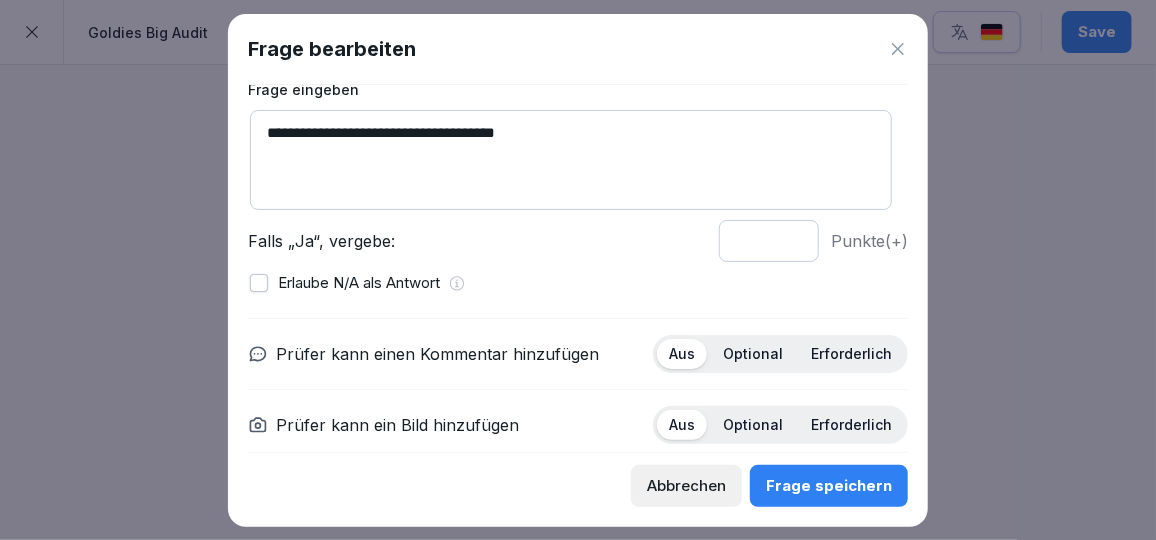 scroll, scrollTop: 215, scrollLeft: 0, axis: vertical 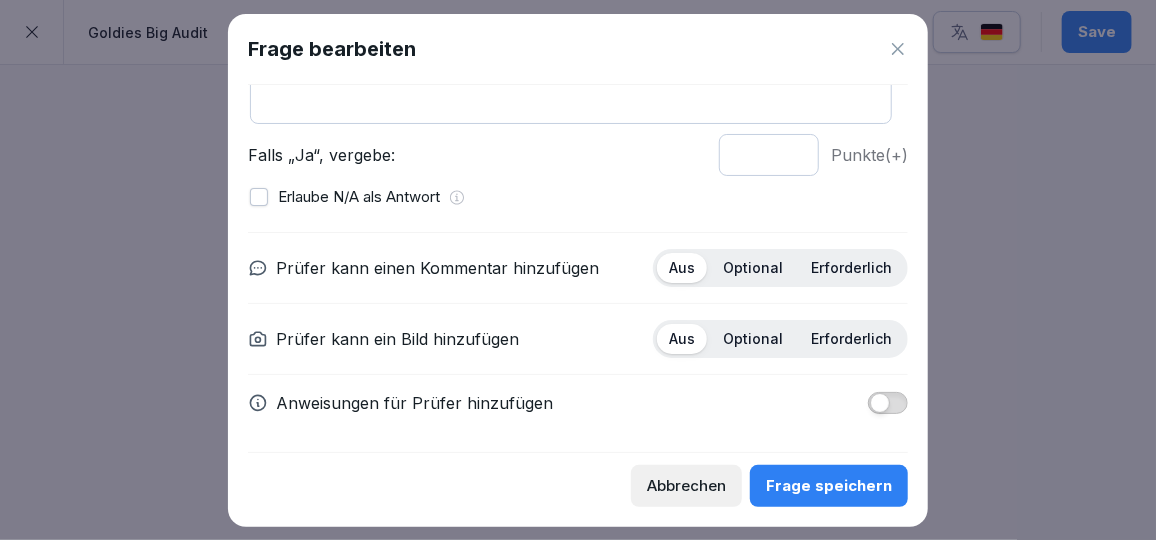 click on "Erforderlich" at bounding box center [851, 268] 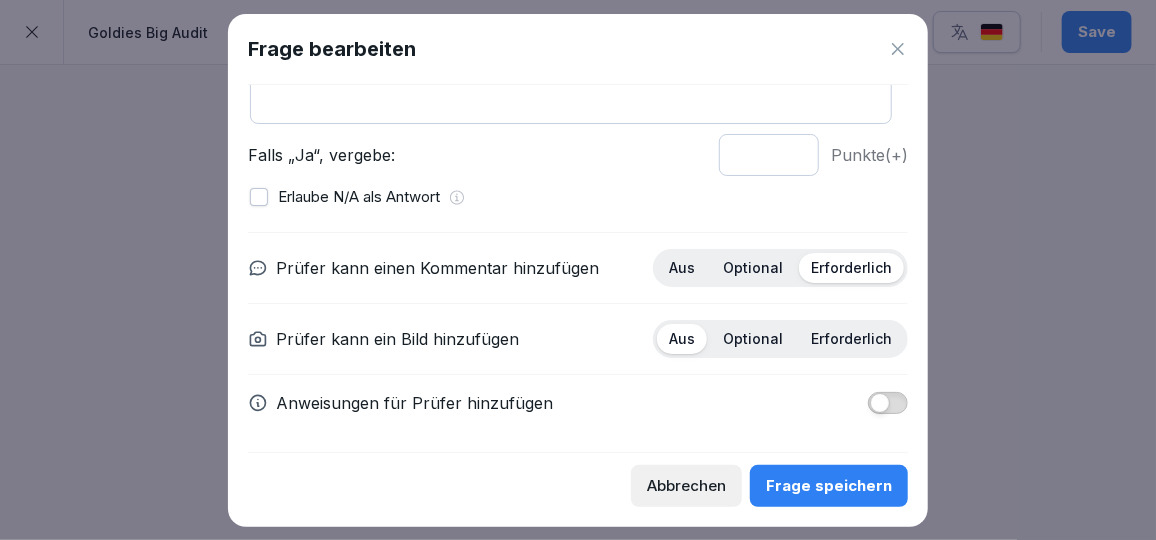 click on "Erforderlich" at bounding box center [851, 339] 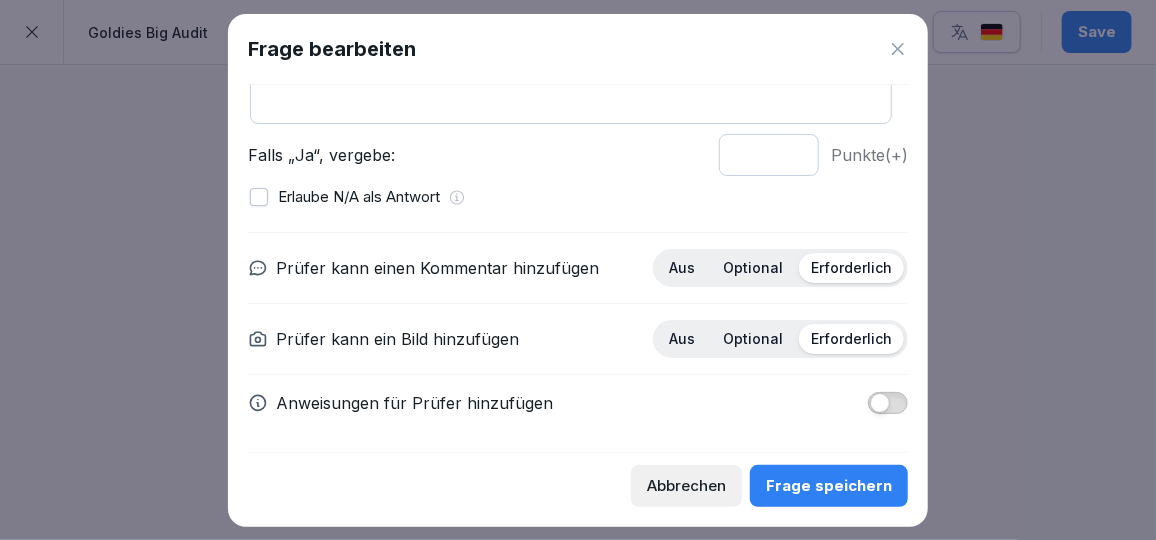 click at bounding box center [888, 403] 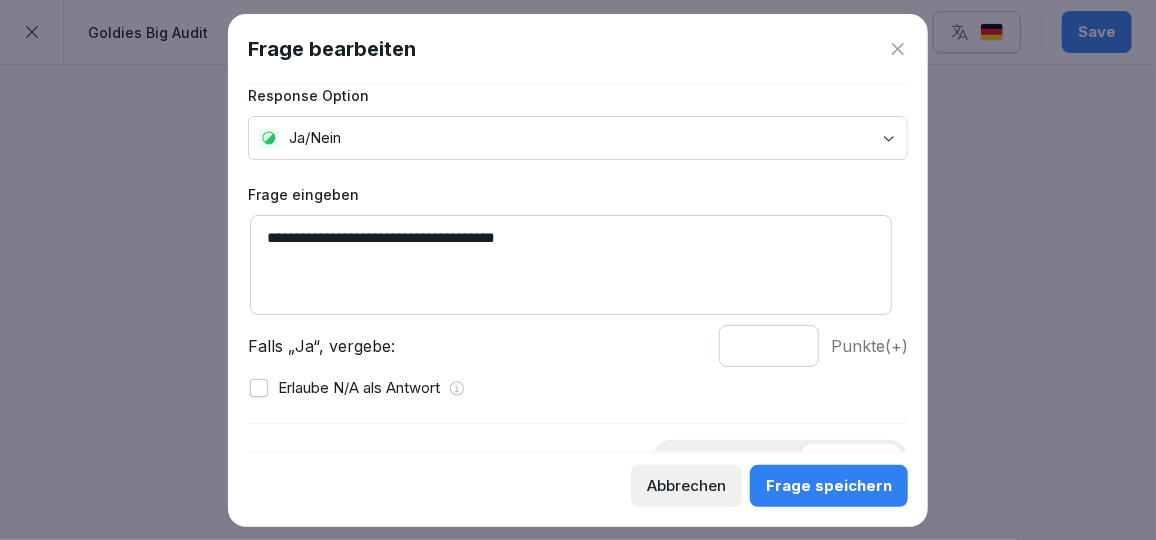 scroll, scrollTop: 3, scrollLeft: 0, axis: vertical 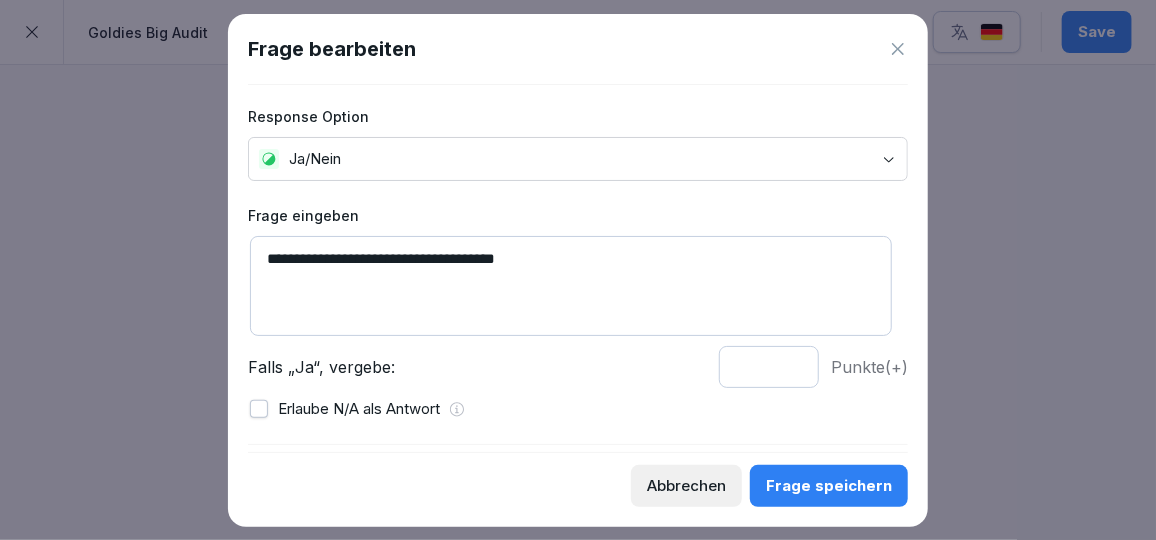 click on "**********" at bounding box center [571, 286] 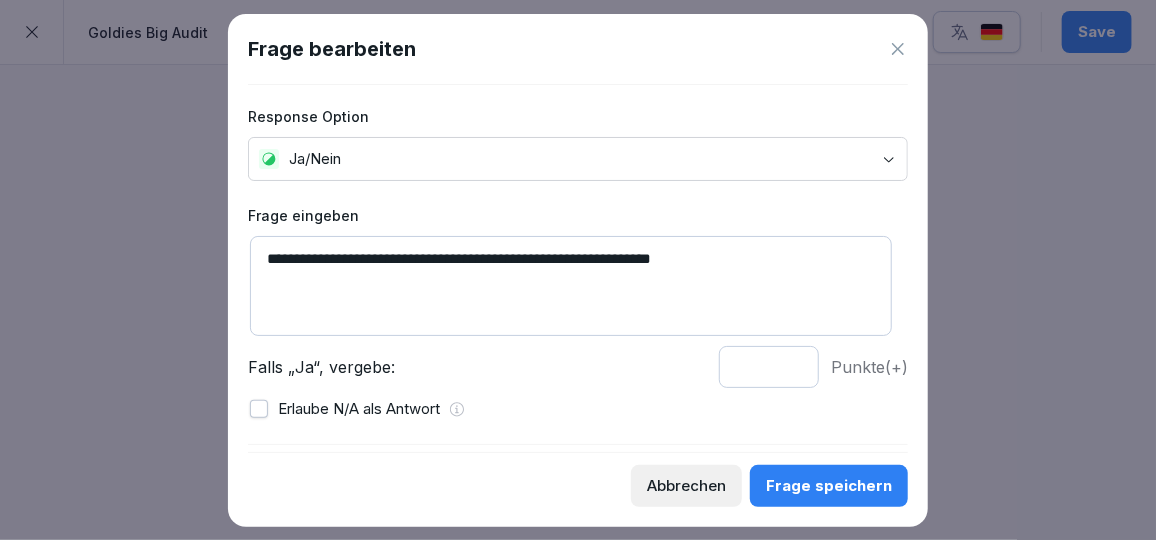 click on "**********" at bounding box center [571, 286] 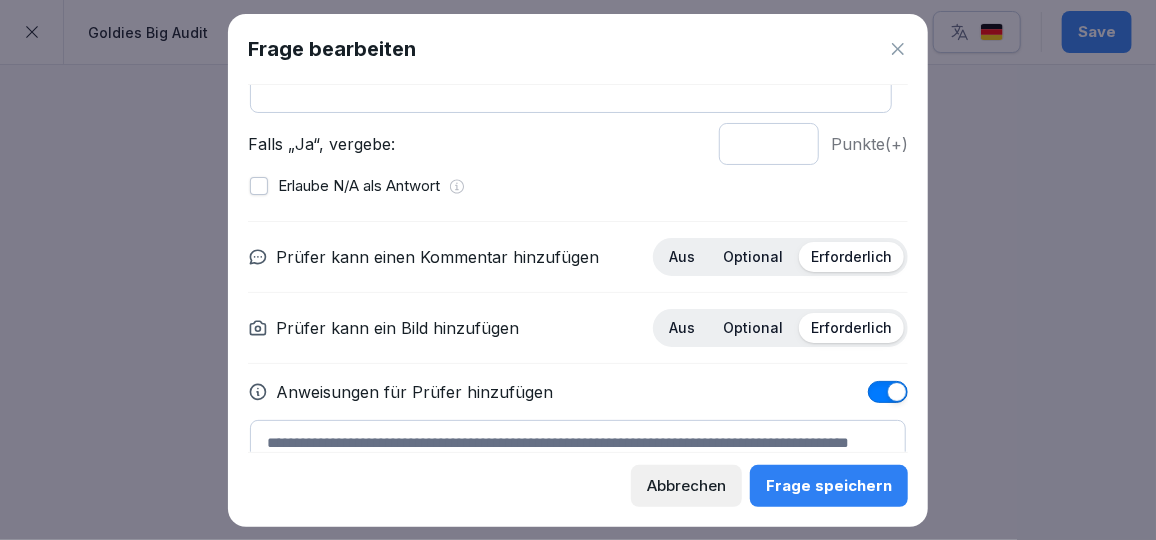 scroll, scrollTop: 323, scrollLeft: 0, axis: vertical 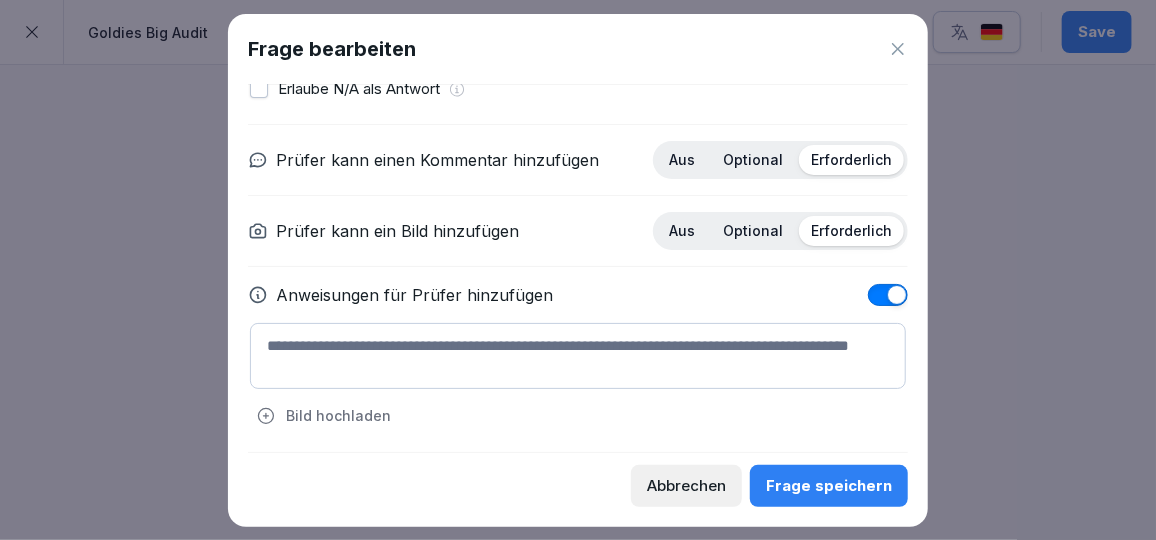 type on "**********" 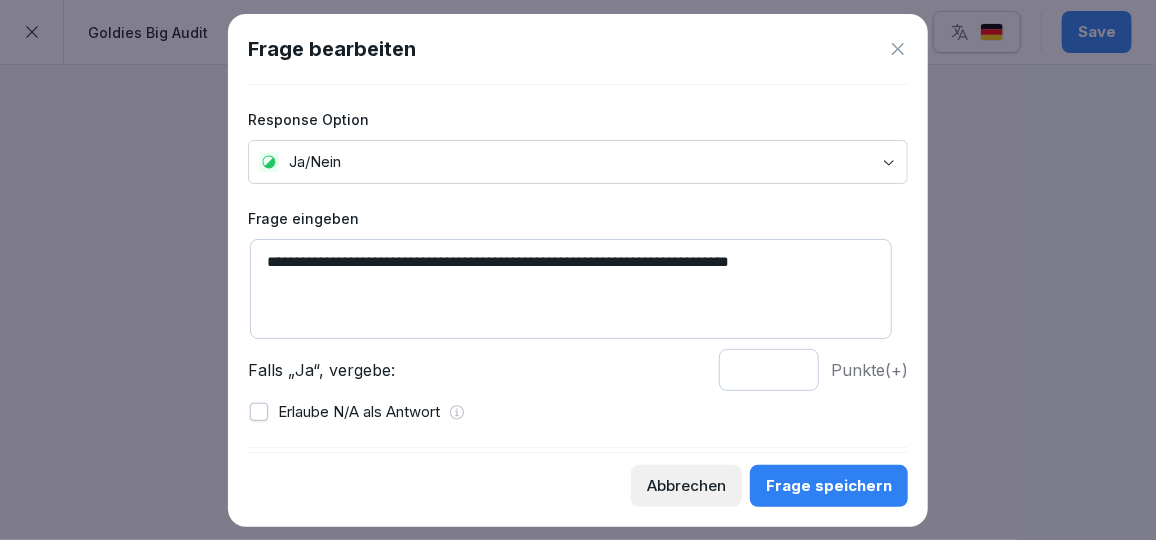 scroll, scrollTop: 215, scrollLeft: 0, axis: vertical 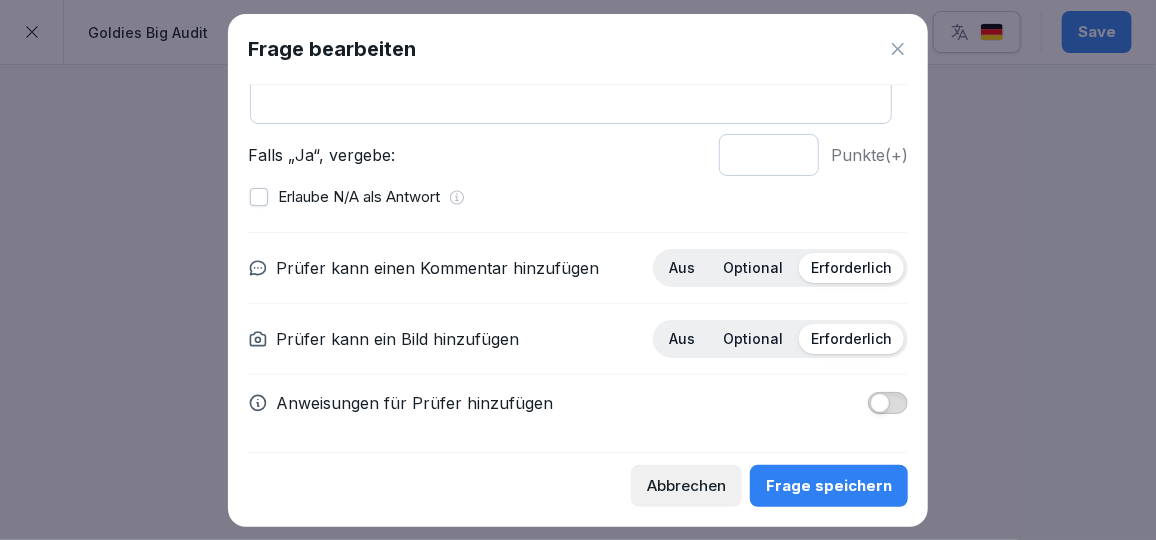 click on "Prüfer kann einen Kommentar hinzufügen Aus Optional Erforderlich Prüfer kann ein Bild hinzufügen Aus Optional Erforderlich Anweisungen für Prüfer hinzufügen" at bounding box center [578, 331] 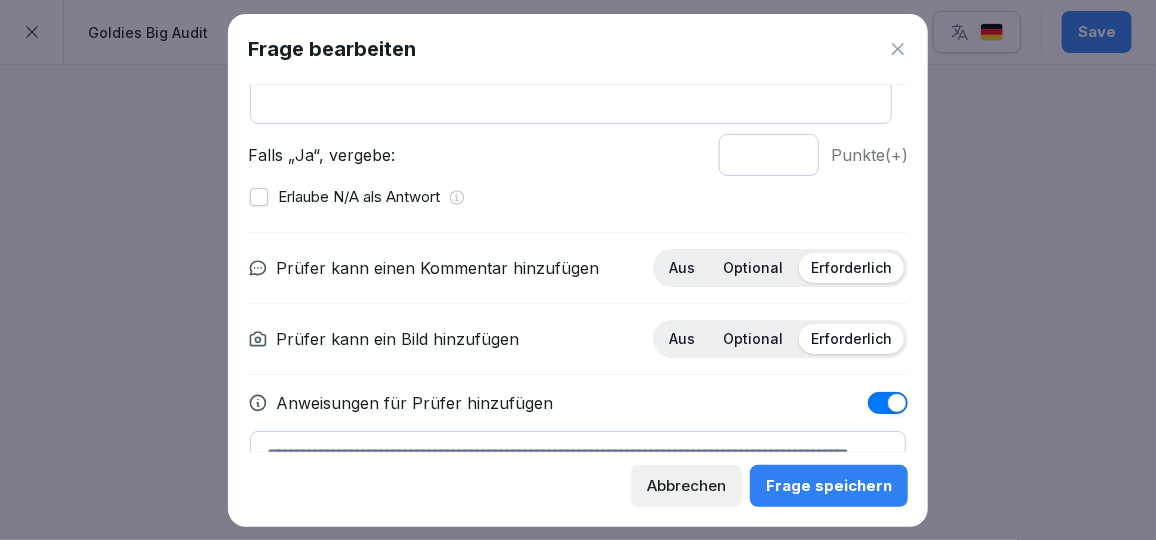 scroll, scrollTop: 323, scrollLeft: 0, axis: vertical 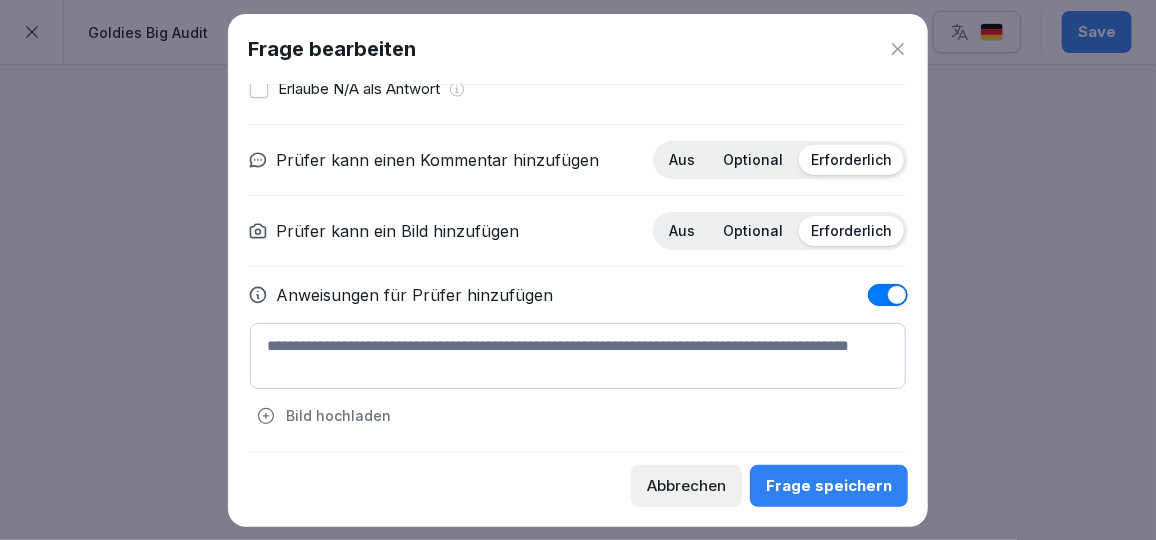 click at bounding box center (578, 356) 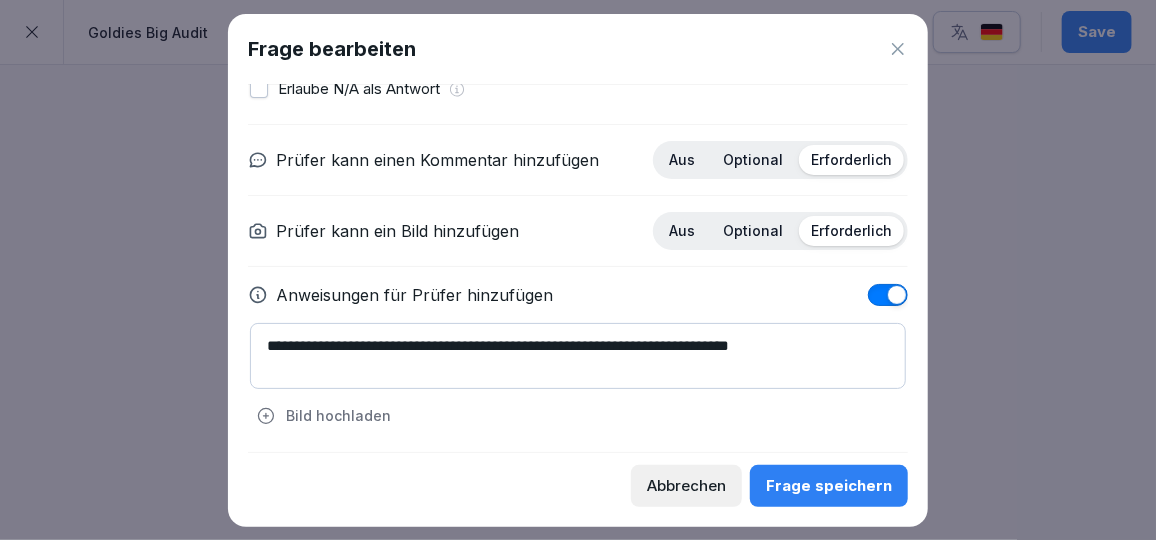 drag, startPoint x: 843, startPoint y: 340, endPoint x: 523, endPoint y: 359, distance: 320.56357 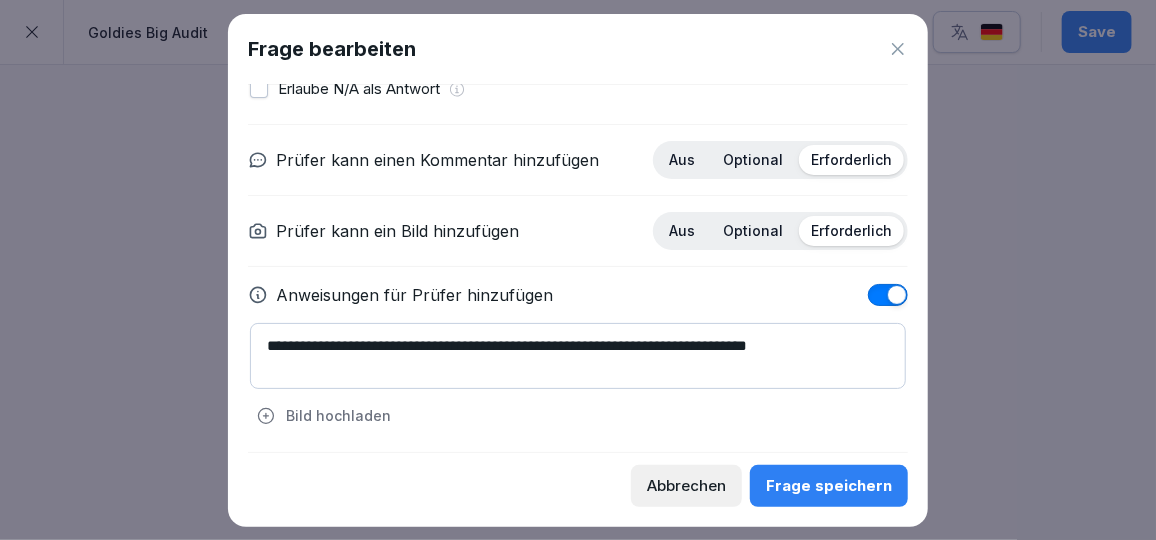 type on "**********" 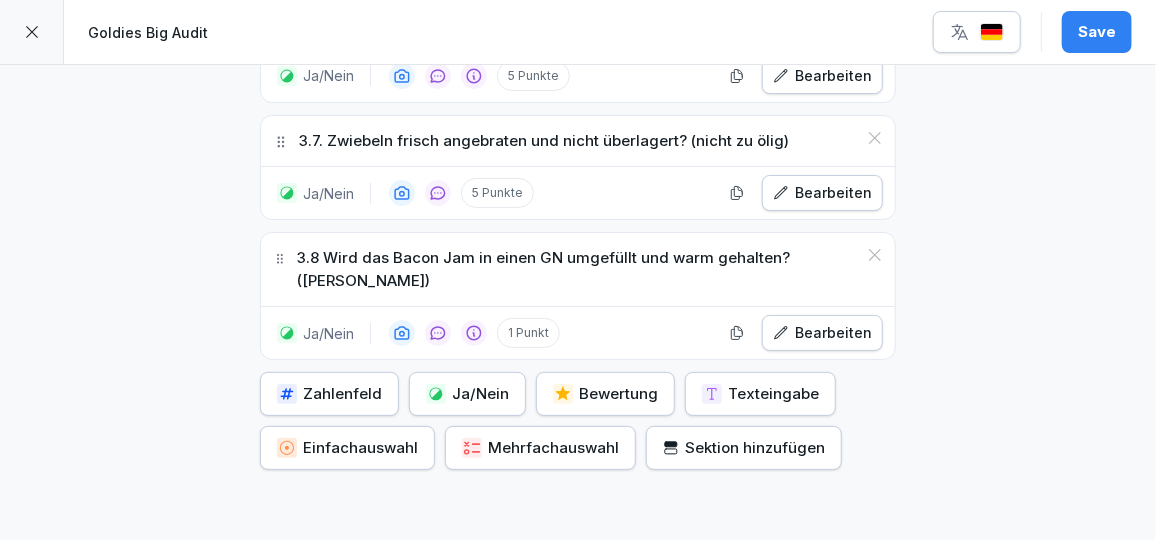 scroll, scrollTop: 3419, scrollLeft: 0, axis: vertical 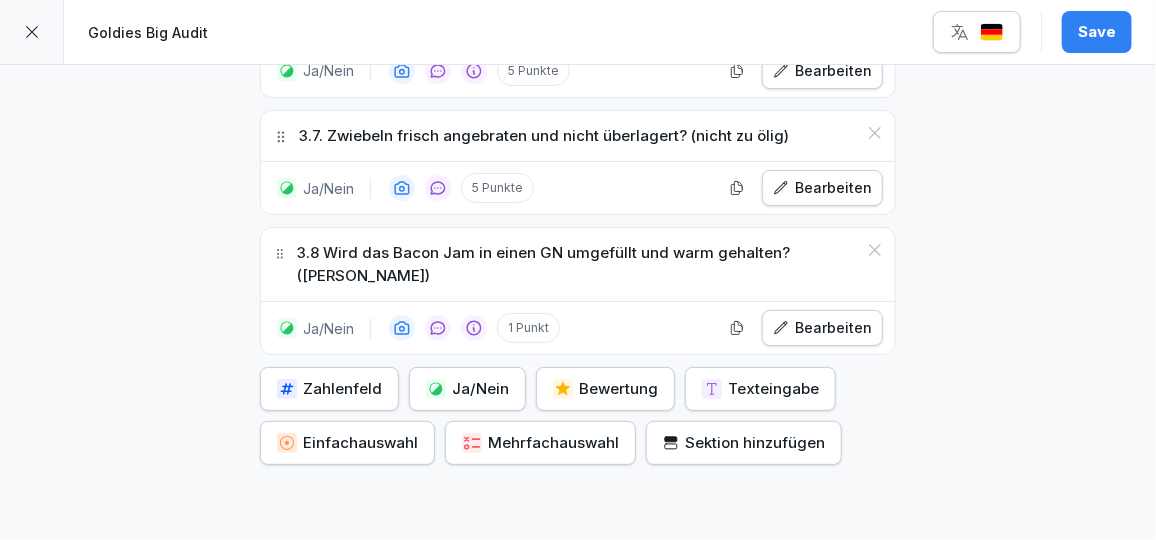 click on "1 Punkt" at bounding box center [528, 328] 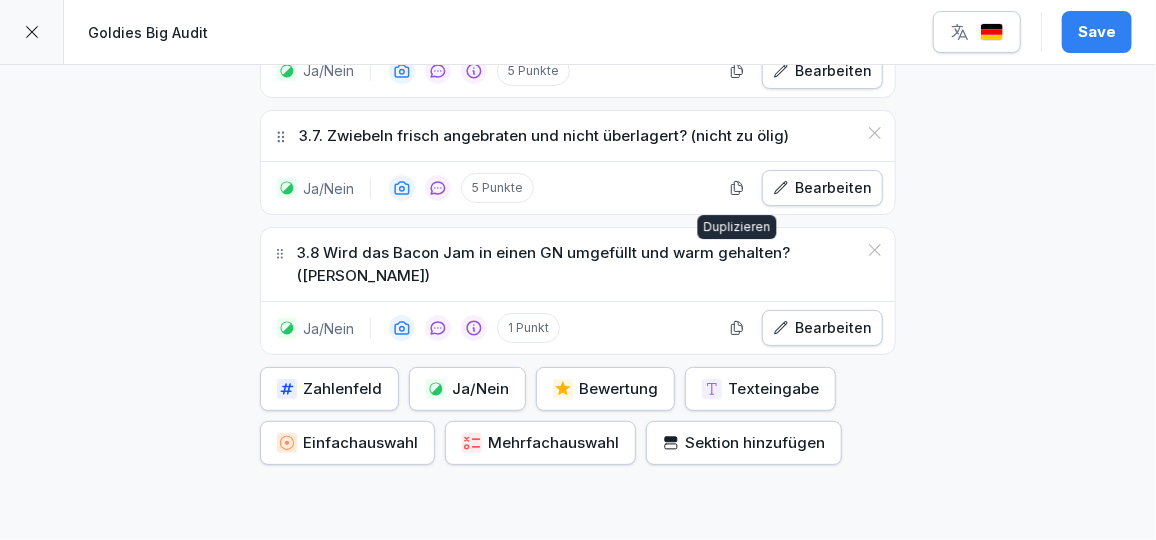 click 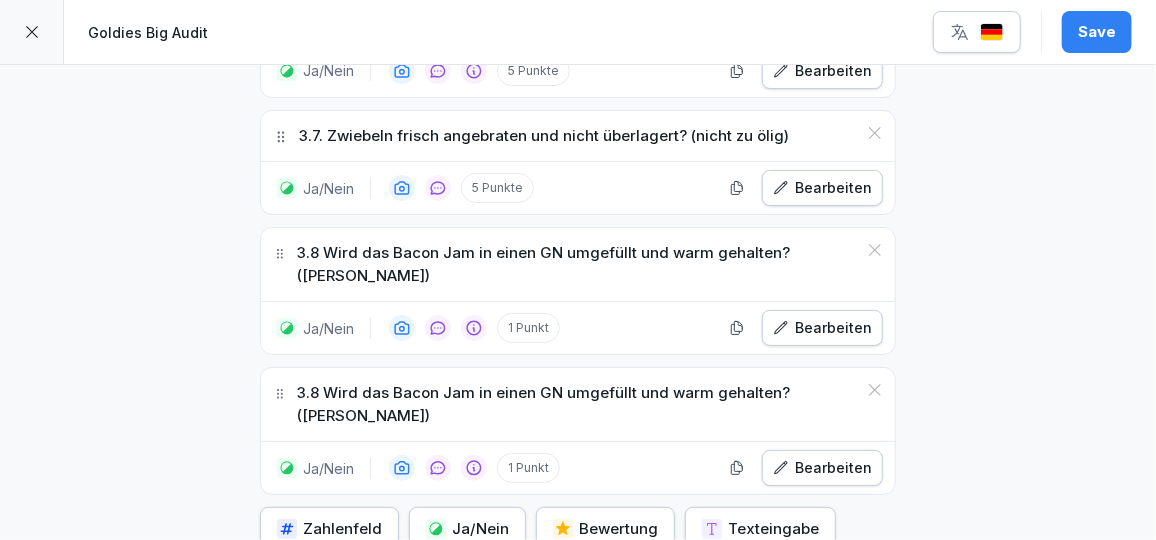 click 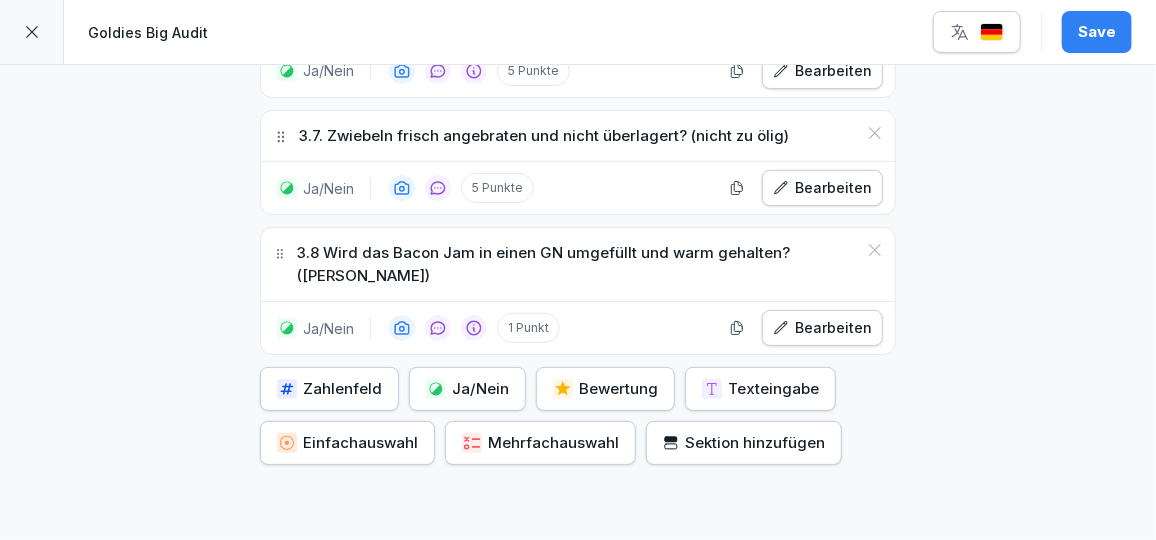 click 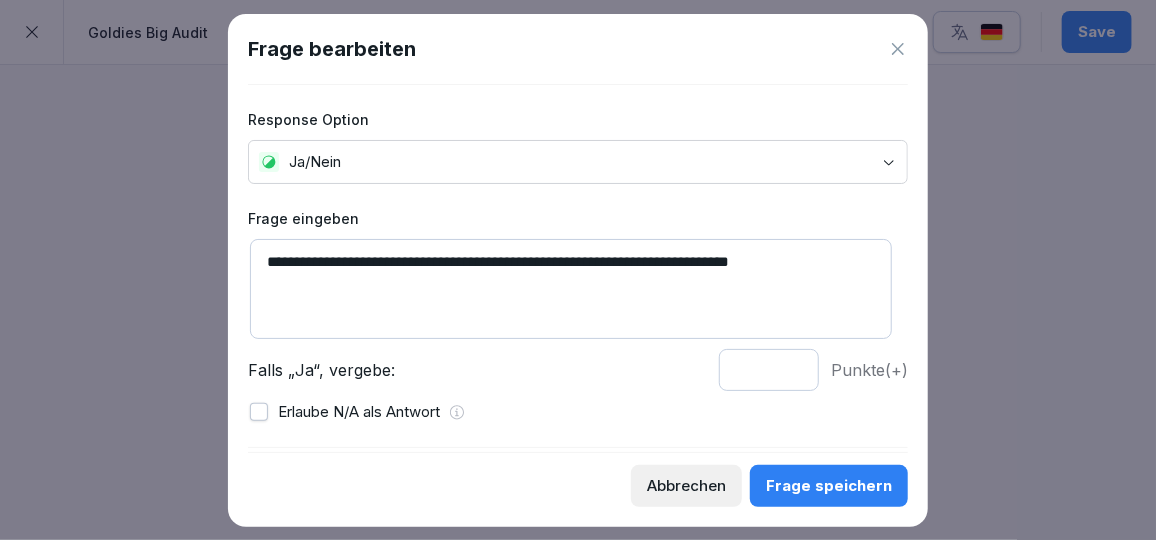 click on "Falls „Ja“, vergebe: * Punkte  (+)" at bounding box center [578, 370] 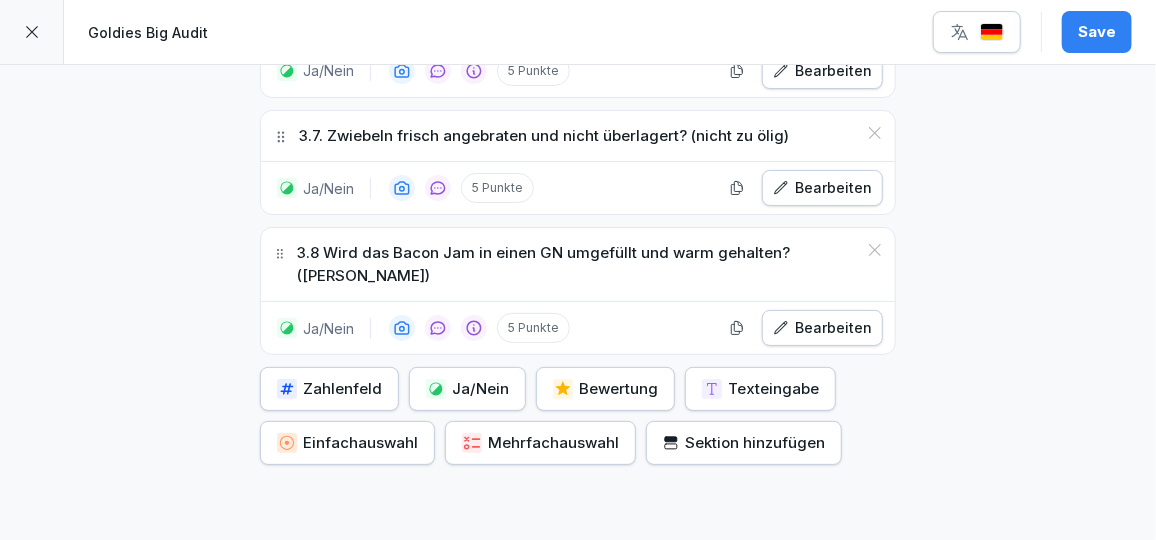 scroll, scrollTop: 3473, scrollLeft: 0, axis: vertical 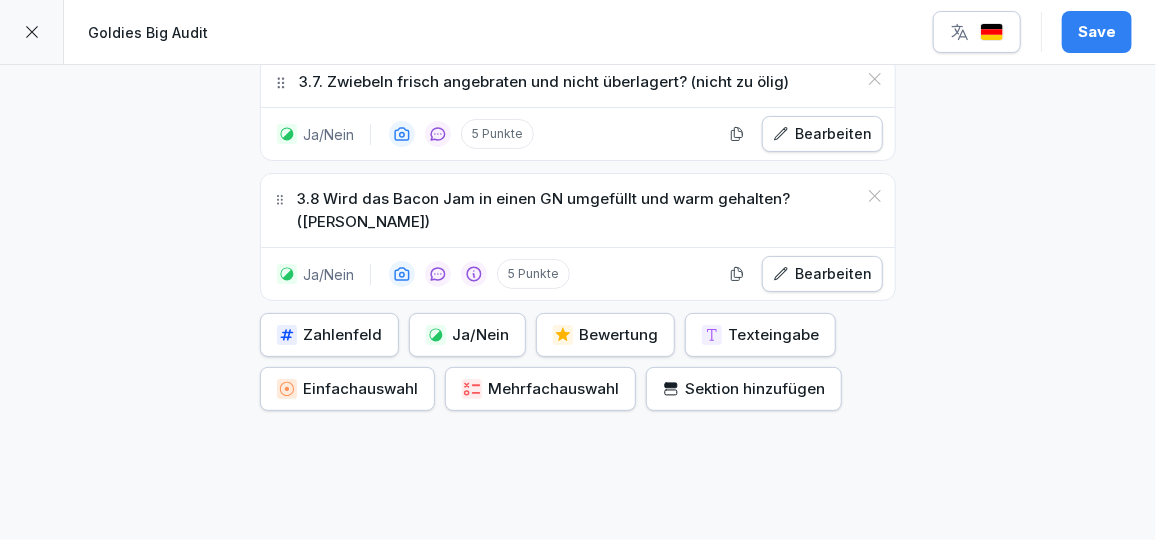 click on "Ja/Nein" at bounding box center (467, 335) 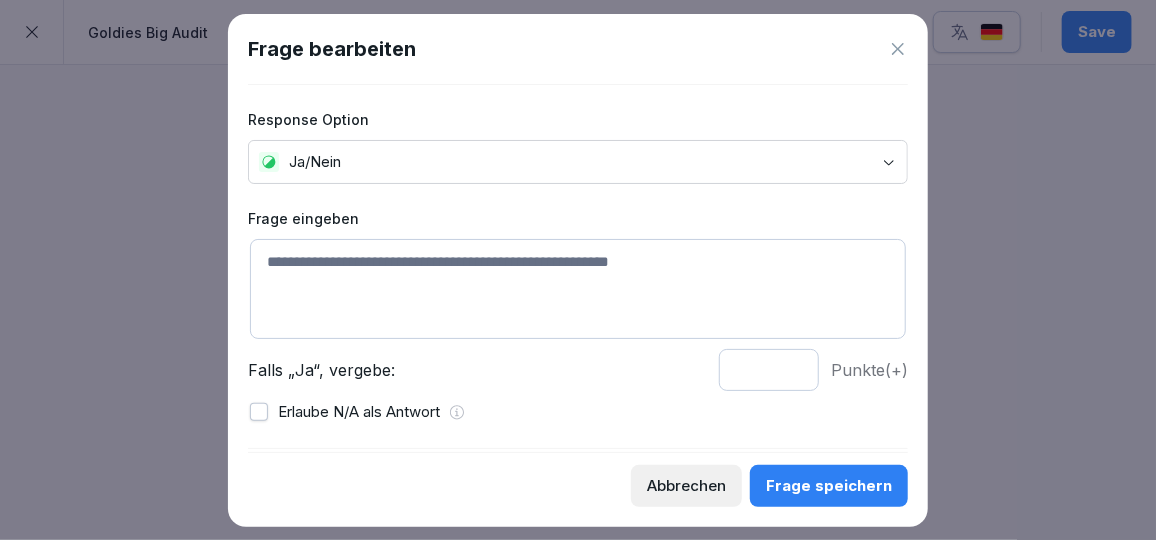 click at bounding box center (578, 289) 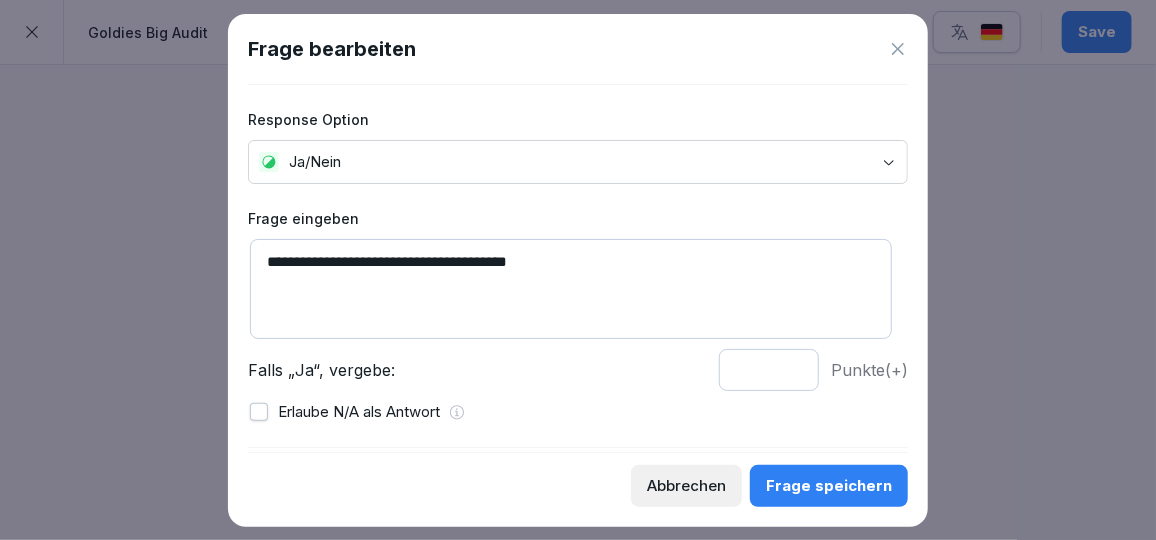click on "**********" at bounding box center (571, 289) 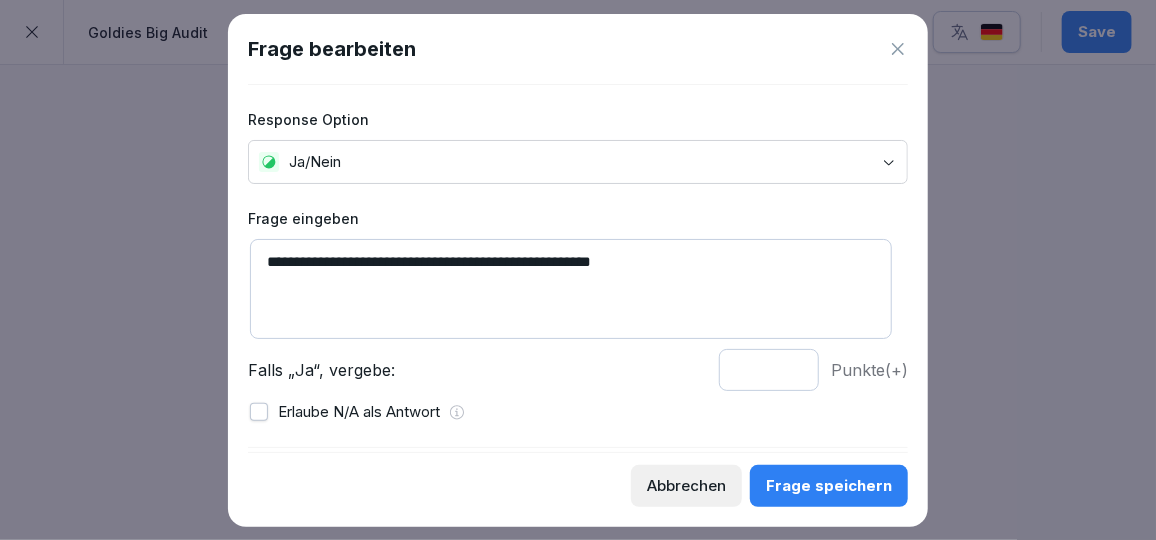 drag, startPoint x: 699, startPoint y: 255, endPoint x: 570, endPoint y: 255, distance: 129 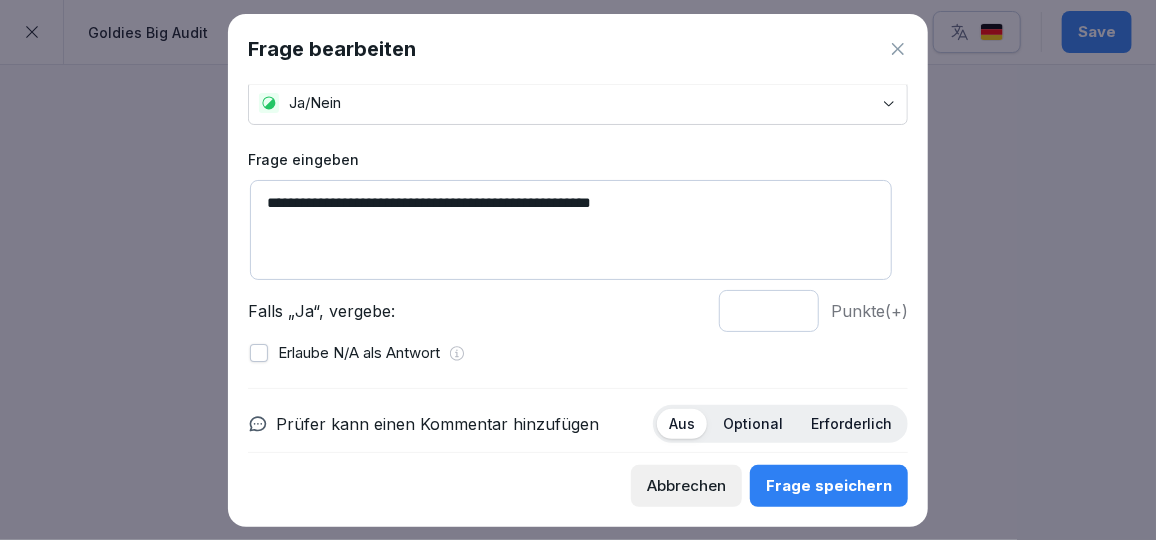scroll, scrollTop: 61, scrollLeft: 0, axis: vertical 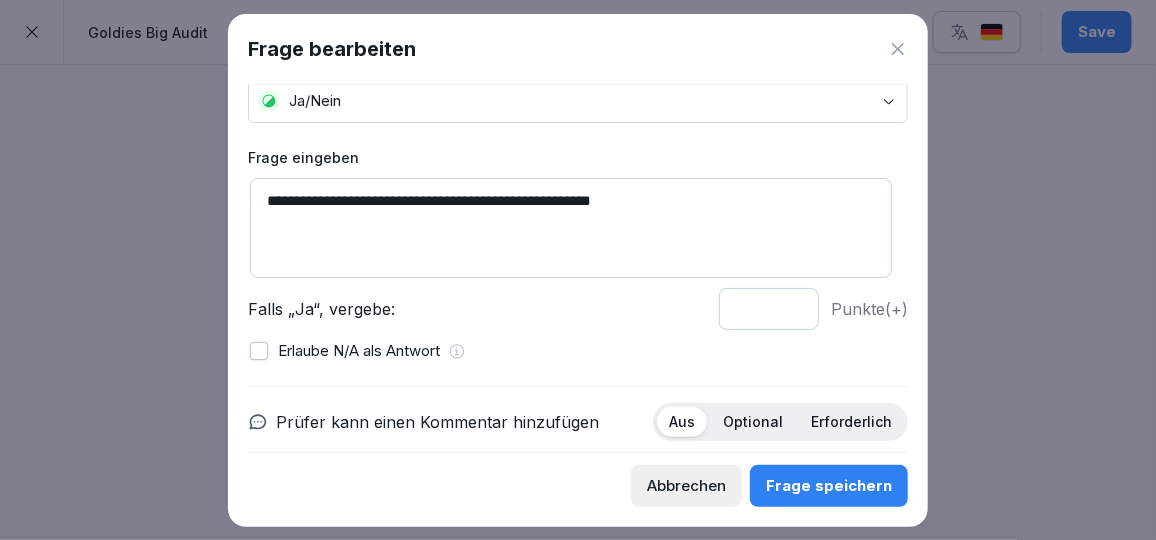 type on "**********" 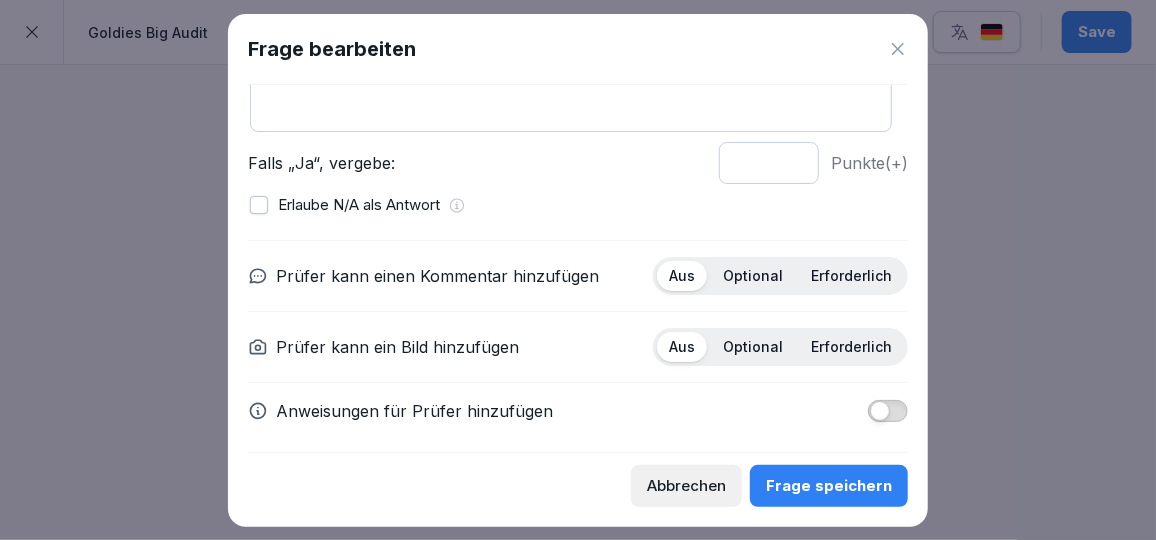 scroll, scrollTop: 212, scrollLeft: 0, axis: vertical 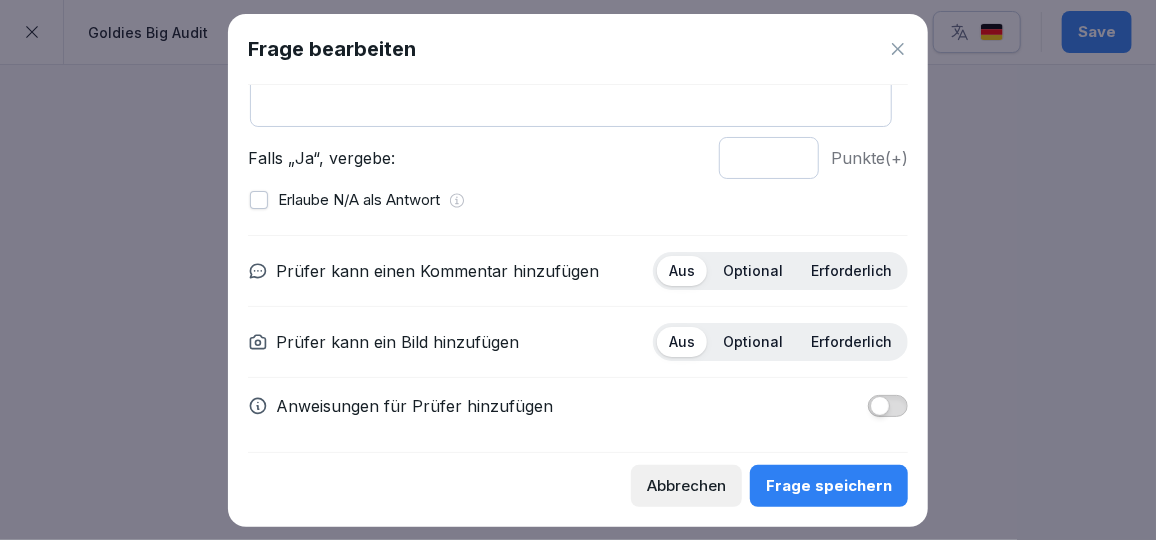 click on "Erforderlich" at bounding box center [851, 271] 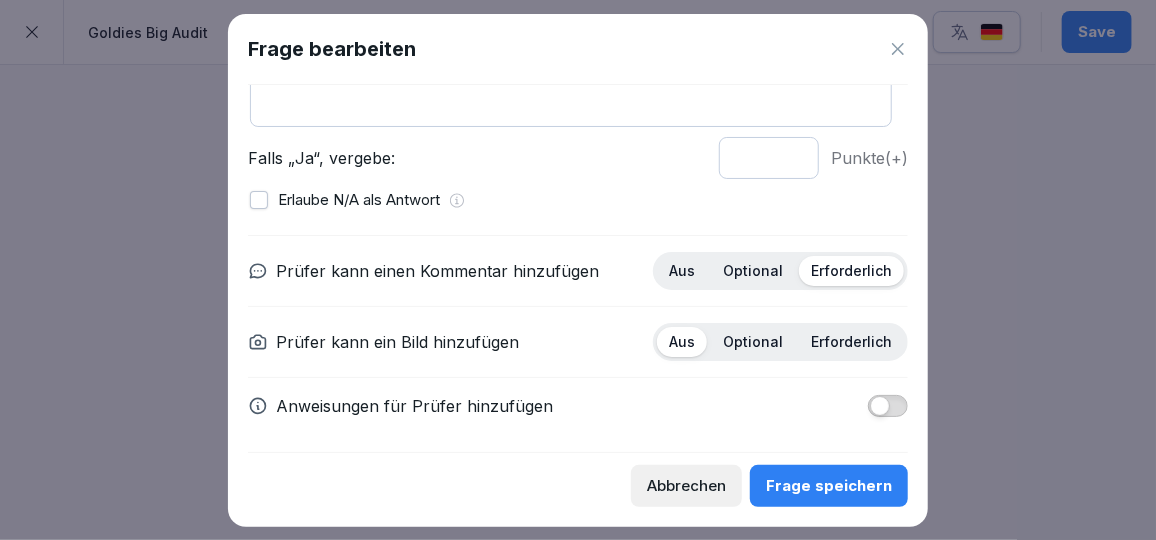 click on "Erforderlich" at bounding box center [851, 342] 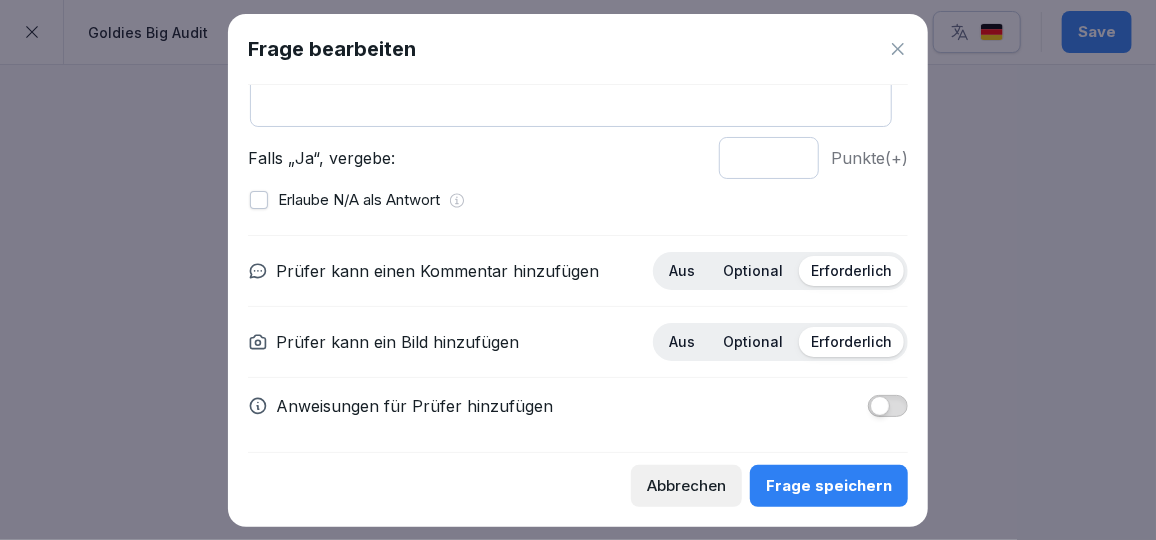 scroll, scrollTop: 215, scrollLeft: 0, axis: vertical 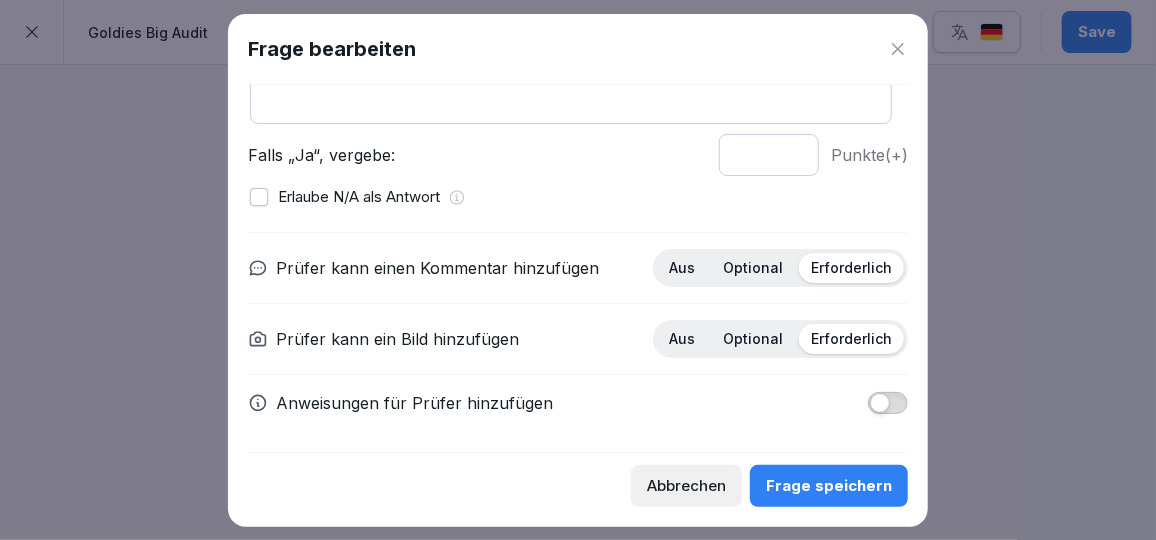 click on "Frage speichern" at bounding box center (829, 486) 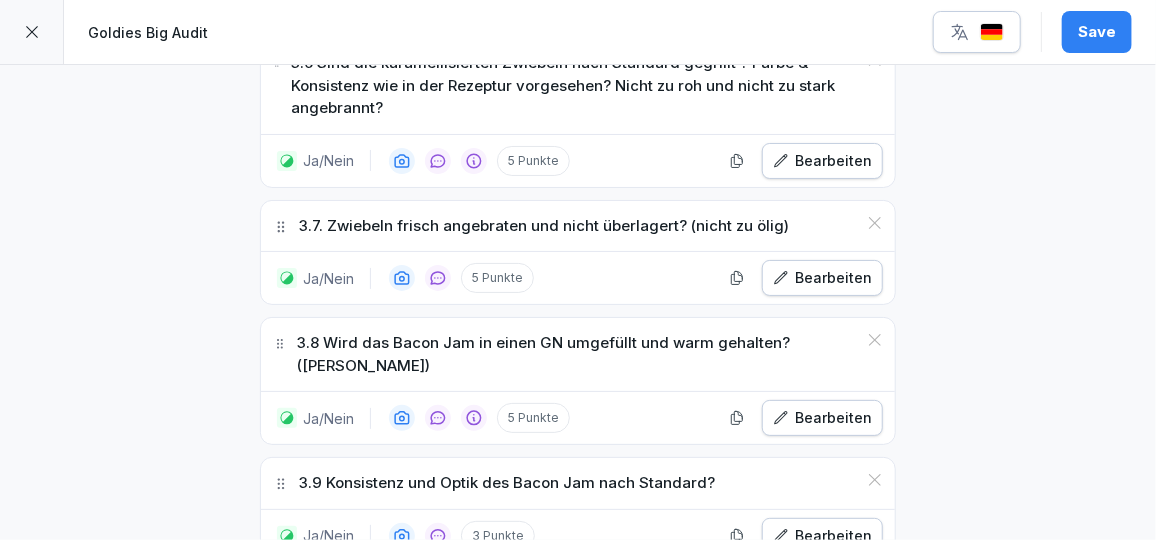 scroll, scrollTop: 3331, scrollLeft: 0, axis: vertical 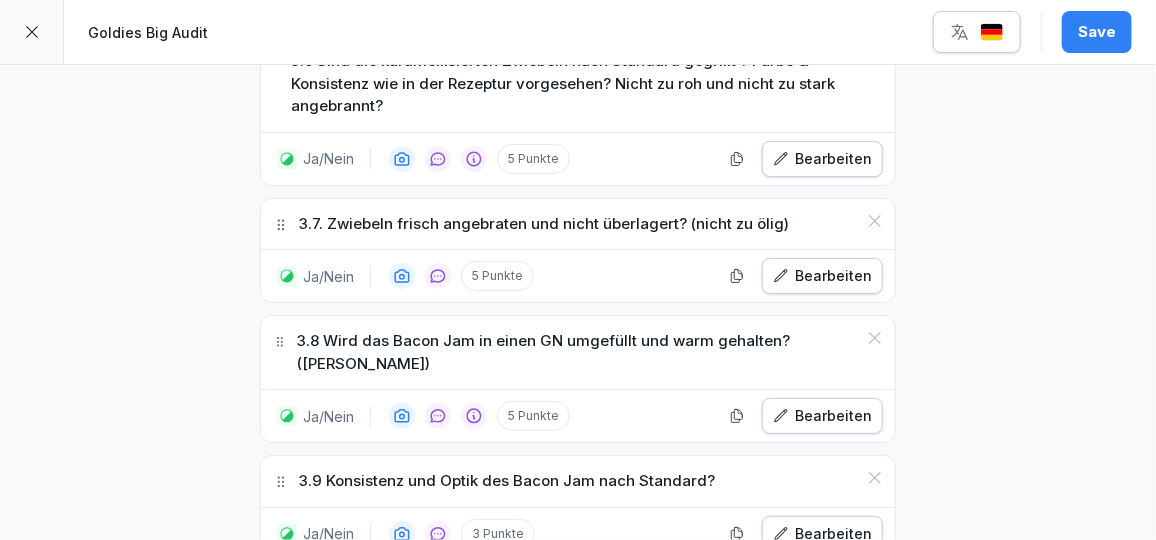 click on "**********" at bounding box center (578, -961) 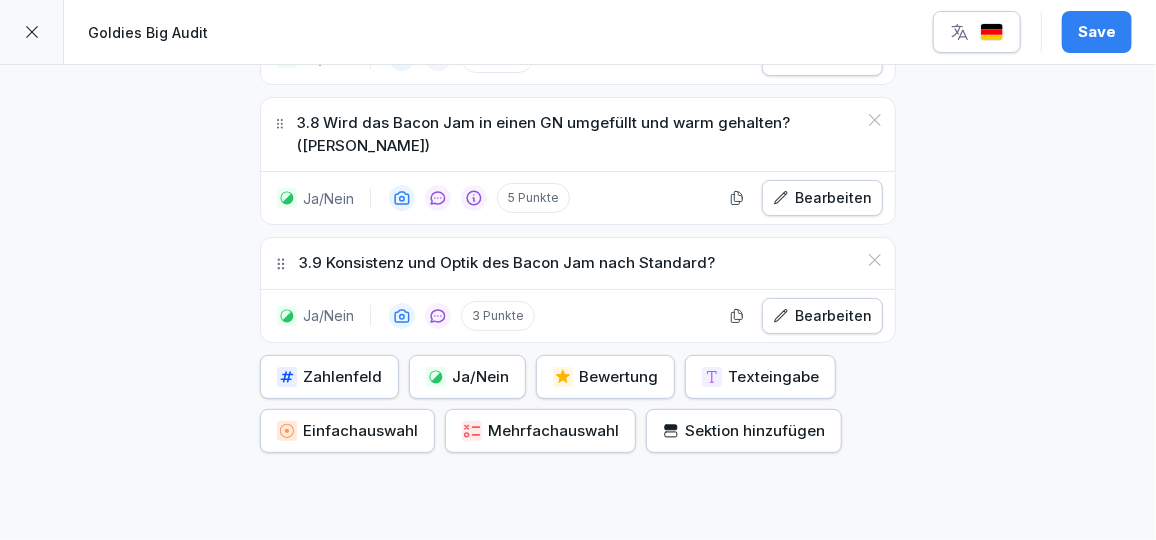 scroll, scrollTop: 3551, scrollLeft: 0, axis: vertical 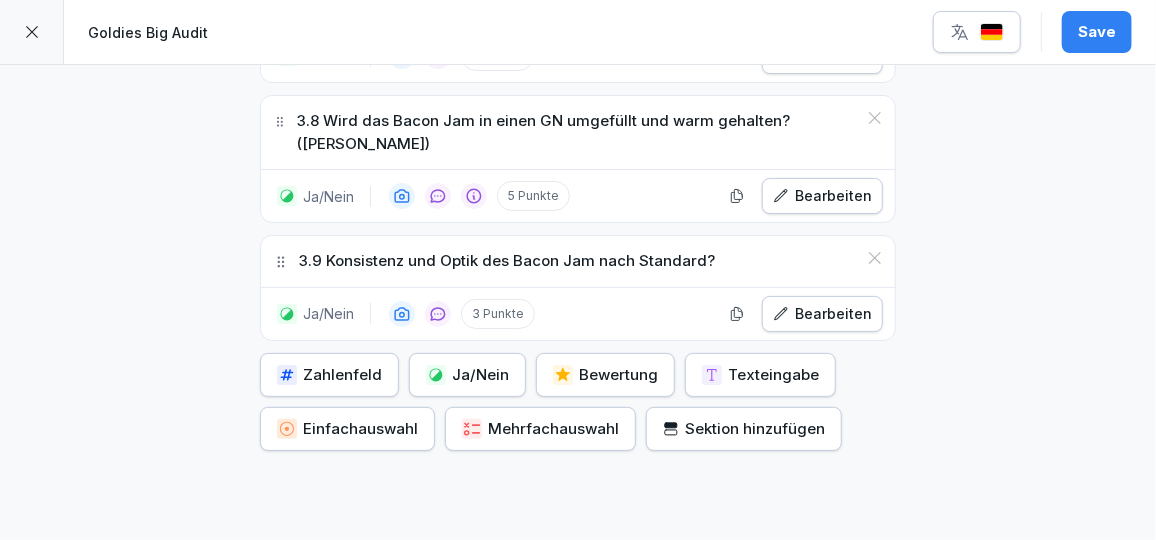 click on "Sektion hinzufügen" at bounding box center (744, 429) 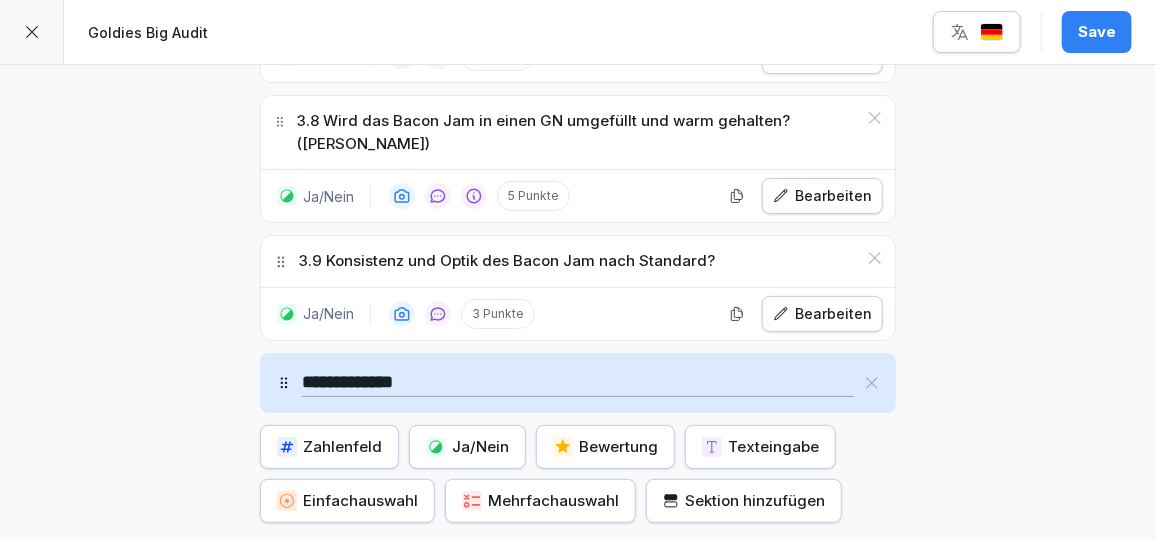 type on "**********" 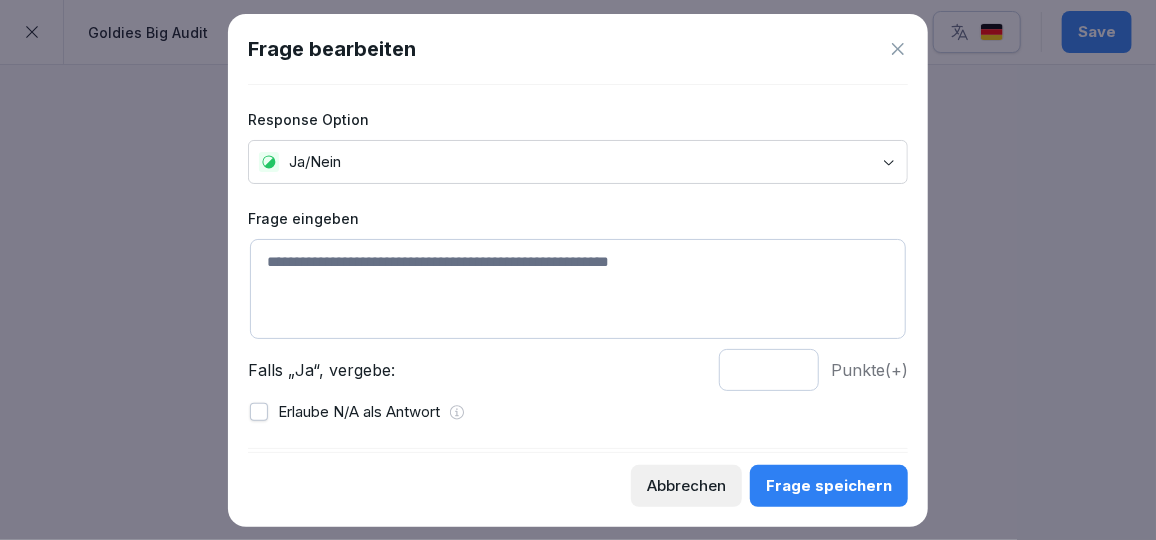 drag, startPoint x: 746, startPoint y: 358, endPoint x: 606, endPoint y: 365, distance: 140.1749 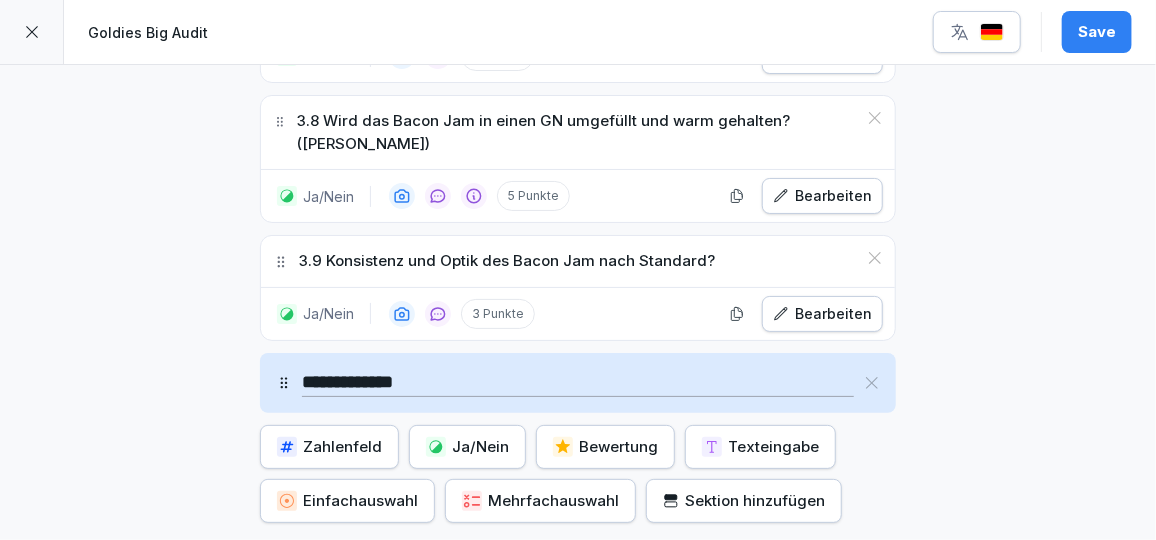 scroll, scrollTop: 3588, scrollLeft: 0, axis: vertical 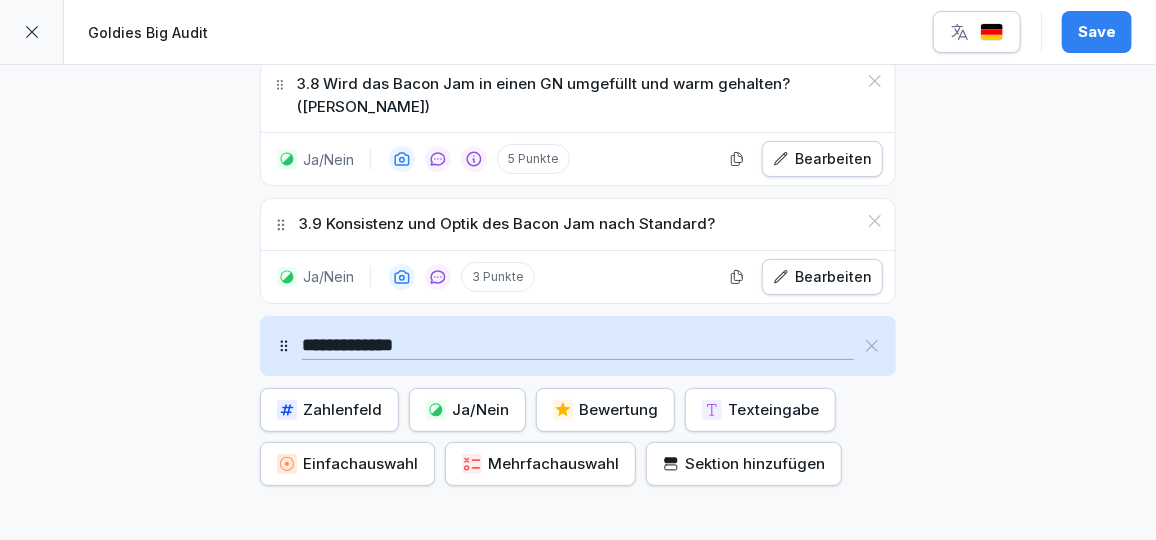 click on "**********" at bounding box center (578, 346) 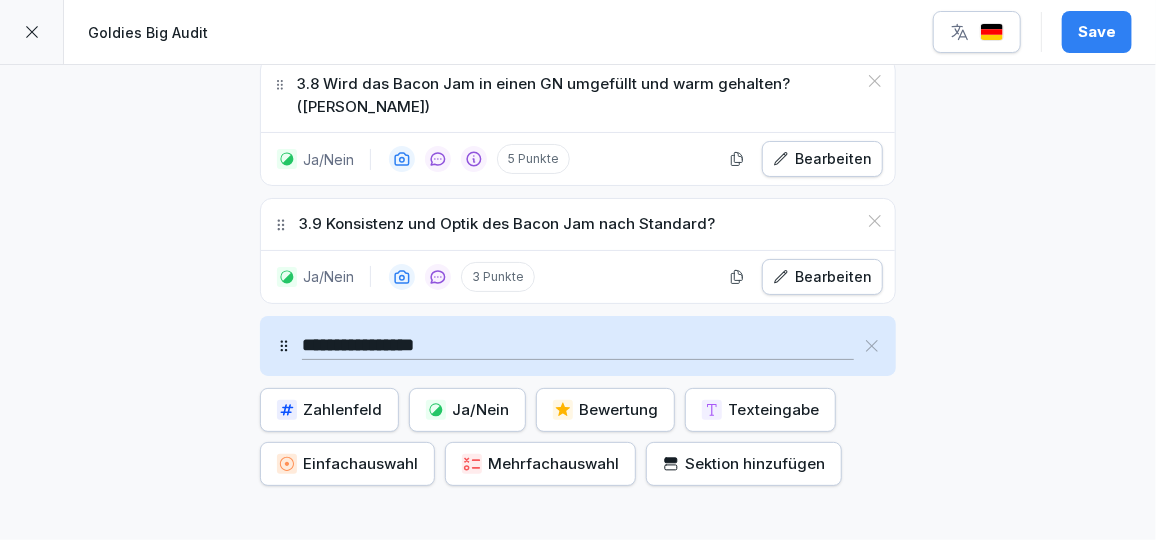 type on "**********" 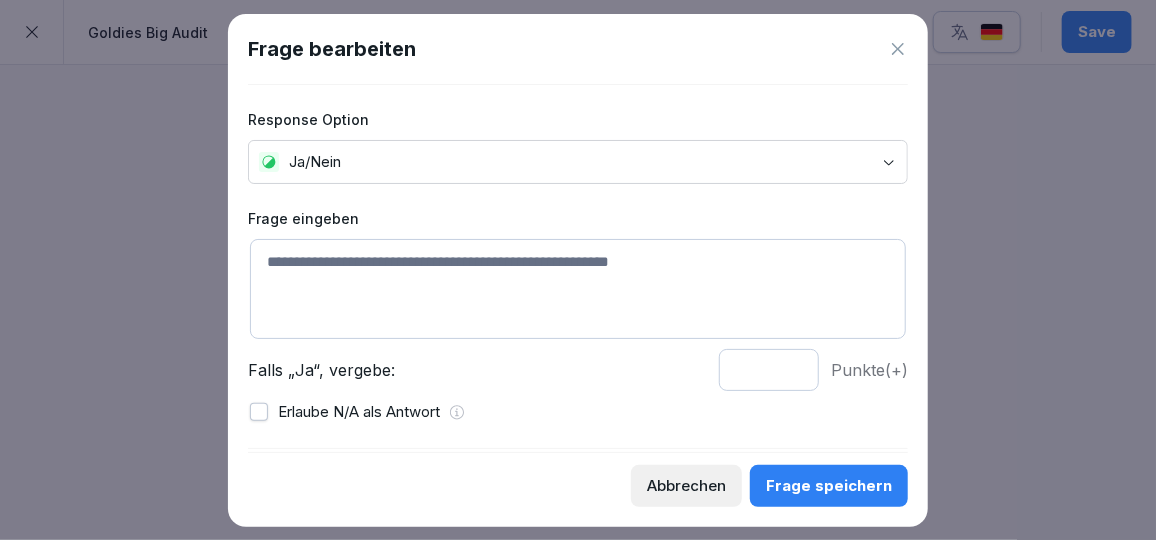 click at bounding box center [578, 289] 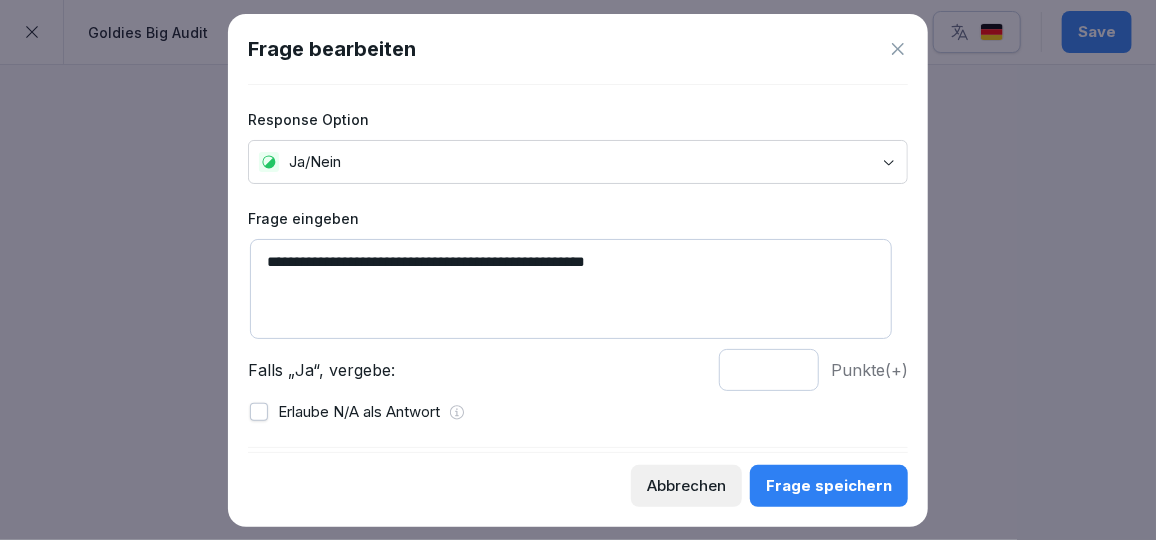 type on "**********" 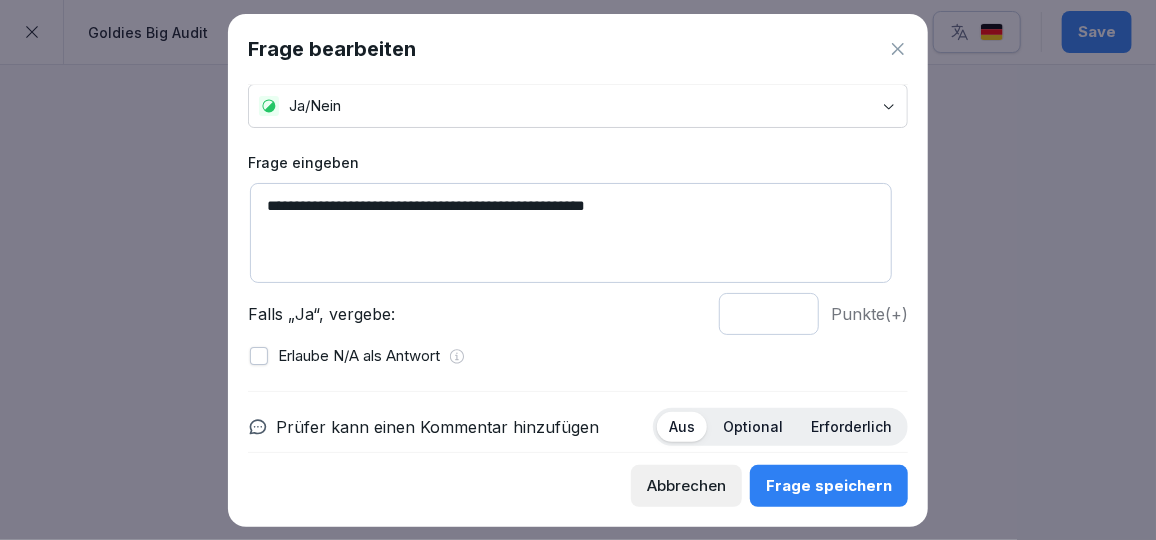 scroll, scrollTop: 57, scrollLeft: 0, axis: vertical 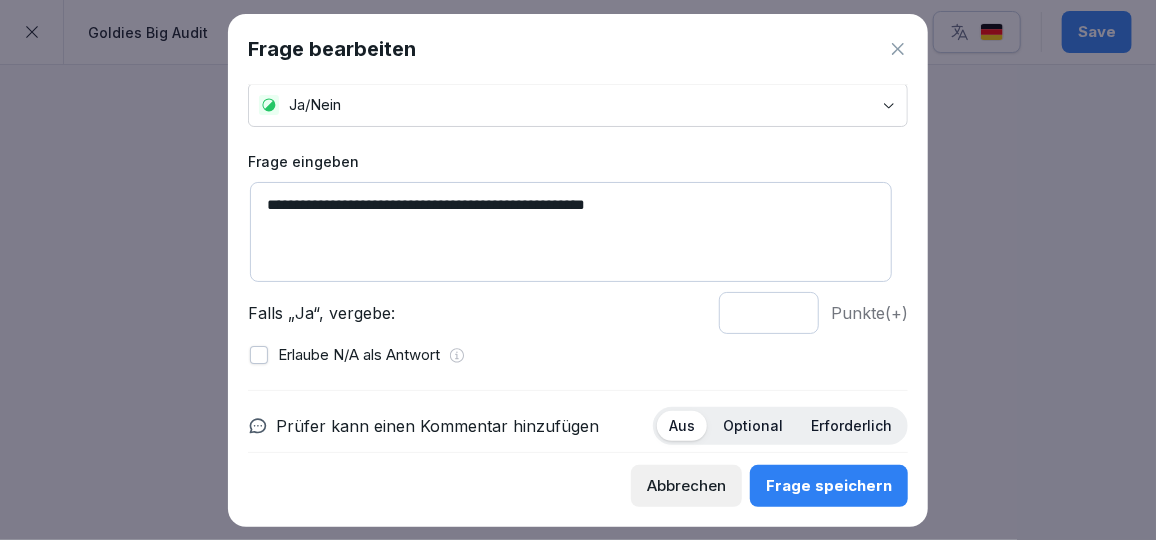 drag, startPoint x: 632, startPoint y: 204, endPoint x: 502, endPoint y: 207, distance: 130.0346 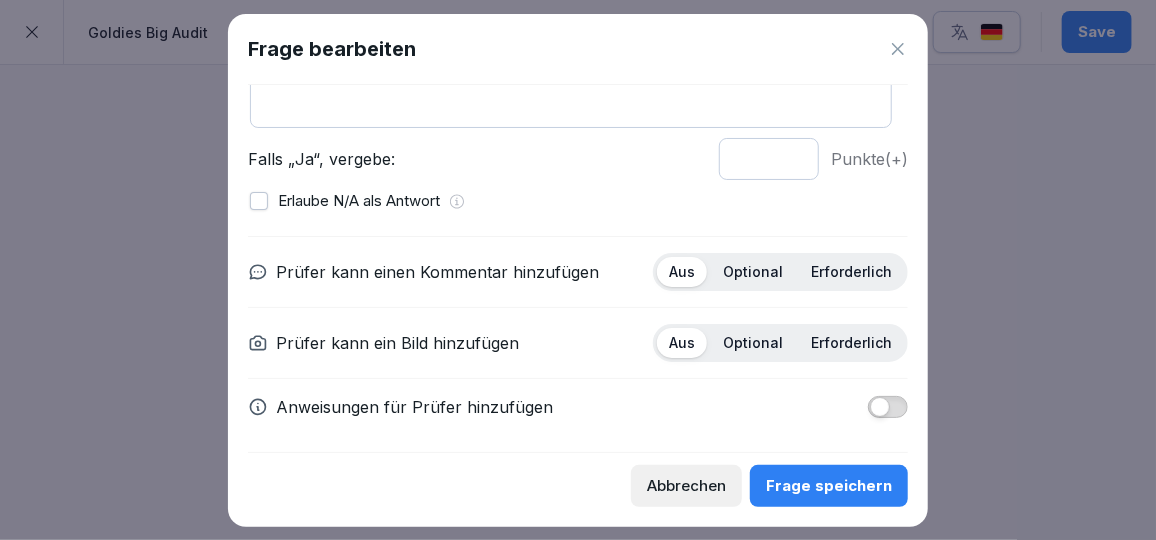 scroll, scrollTop: 215, scrollLeft: 0, axis: vertical 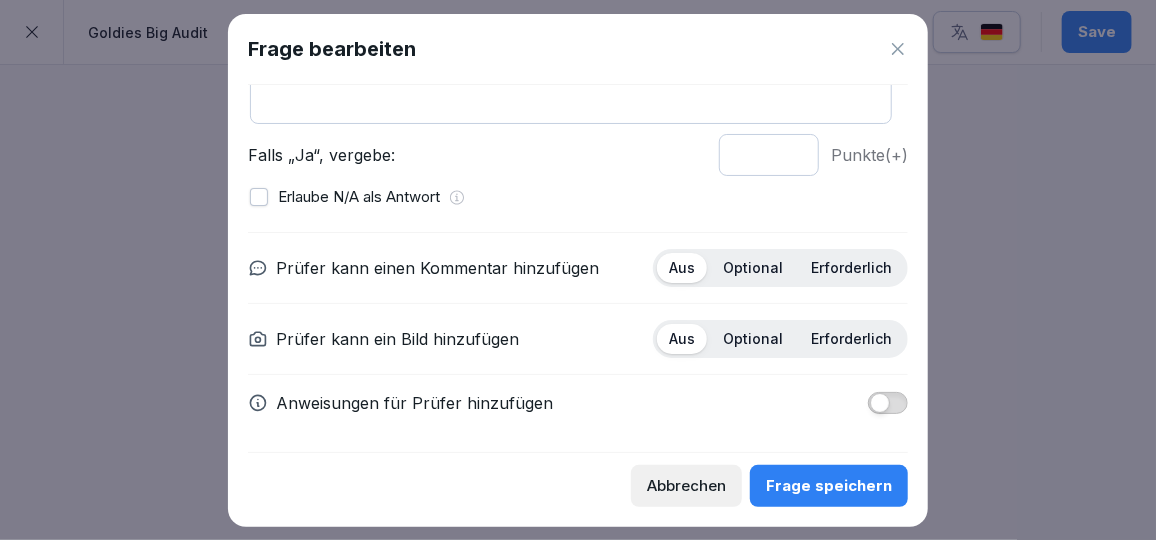 type on "**********" 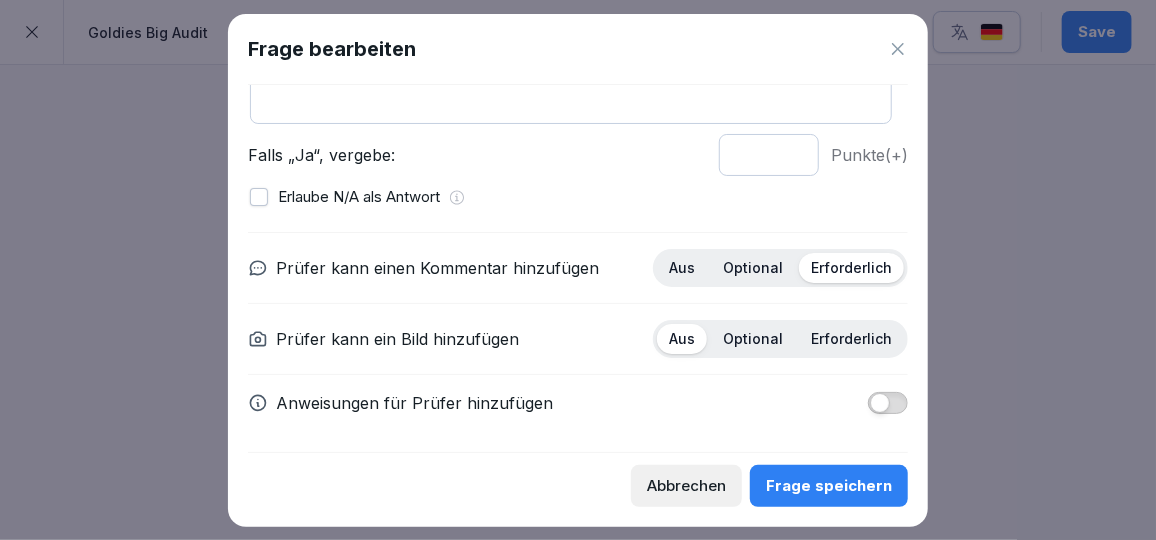 click on "Erforderlich" at bounding box center [851, 339] 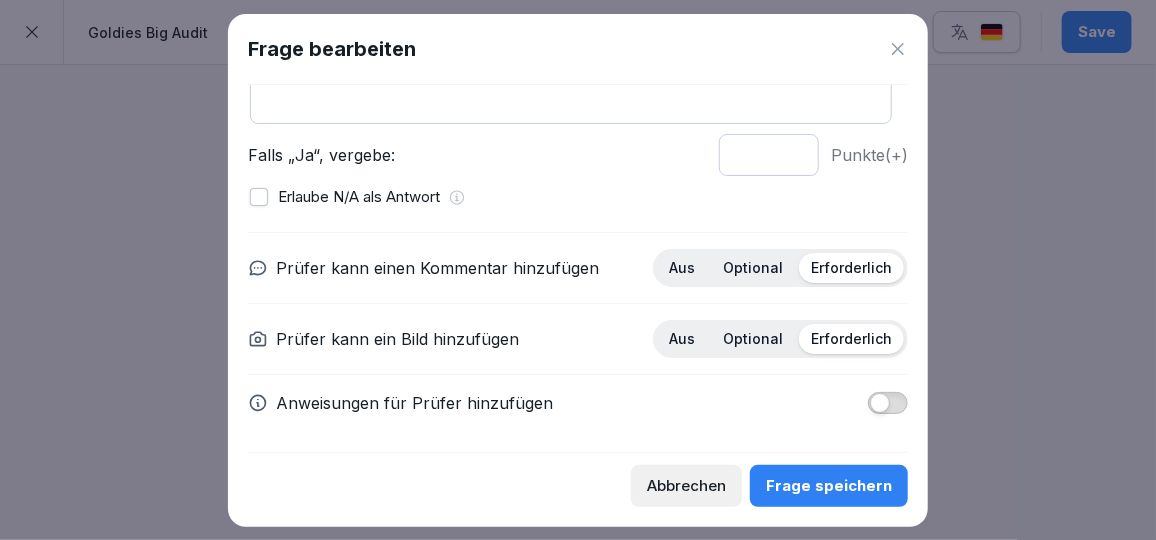 click on "Frage speichern" at bounding box center (829, 486) 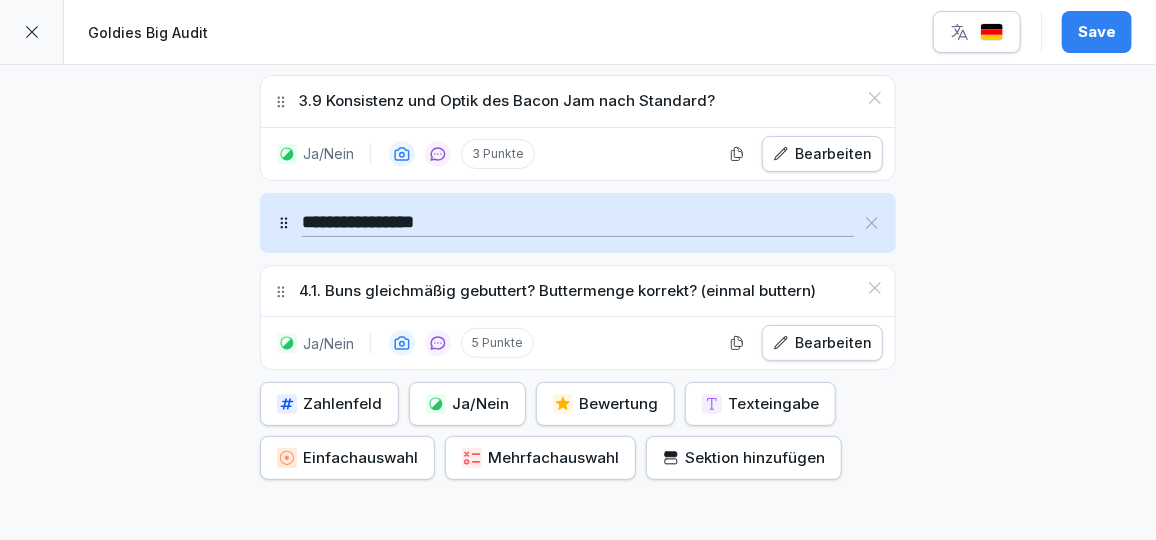 scroll, scrollTop: 3715, scrollLeft: 0, axis: vertical 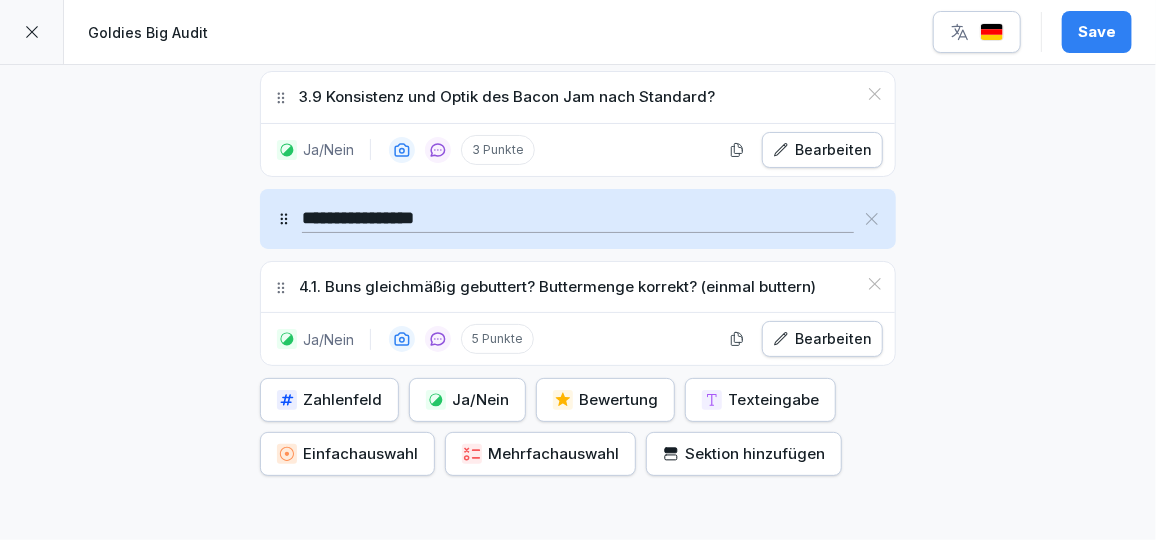 click on "Ja/Nein" at bounding box center (467, 400) 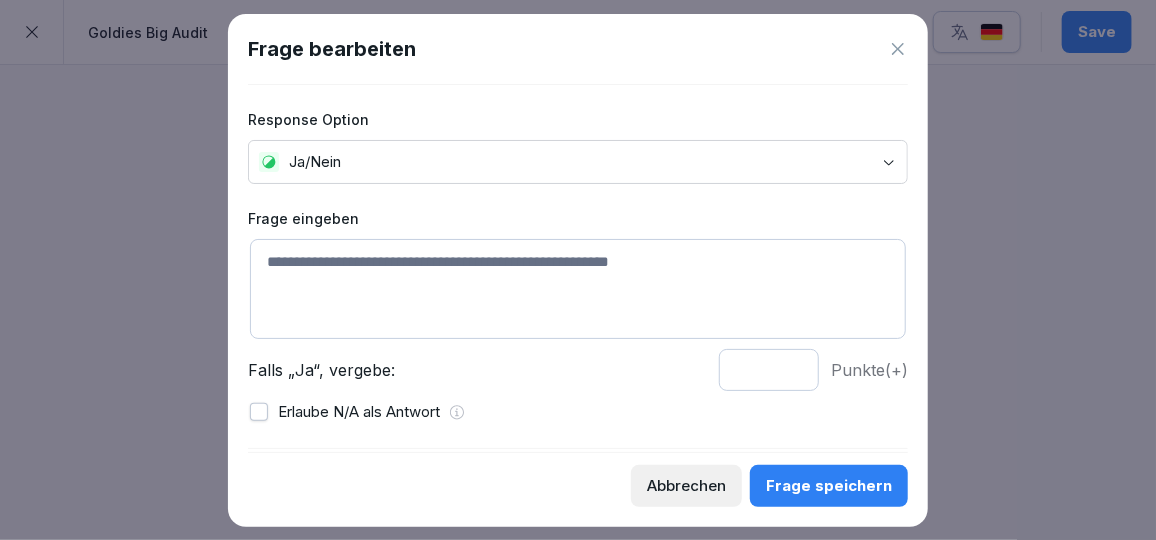 click at bounding box center (578, 289) 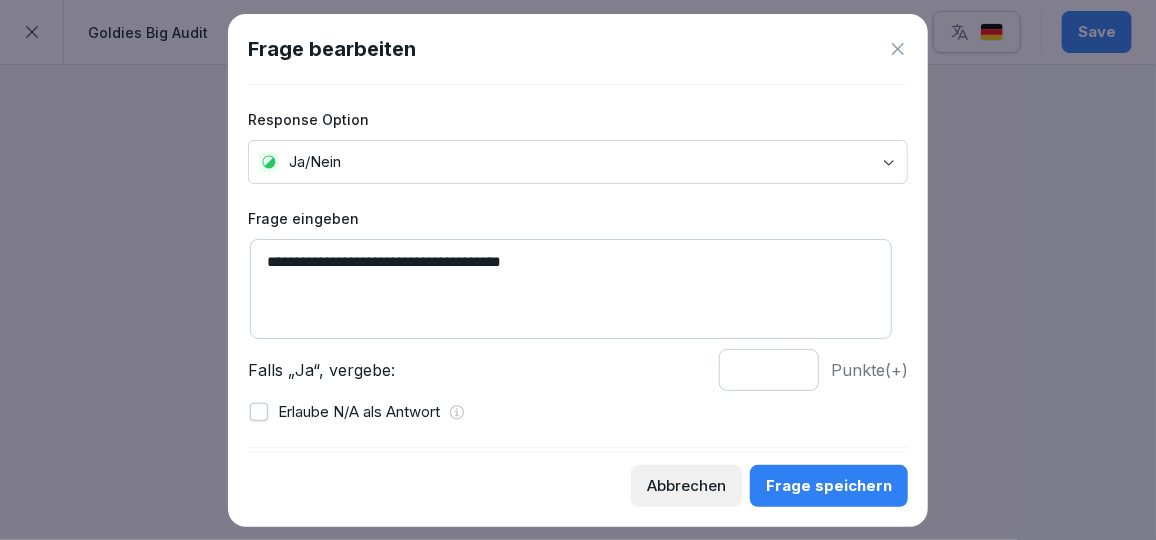 drag, startPoint x: 546, startPoint y: 266, endPoint x: 303, endPoint y: 259, distance: 243.1008 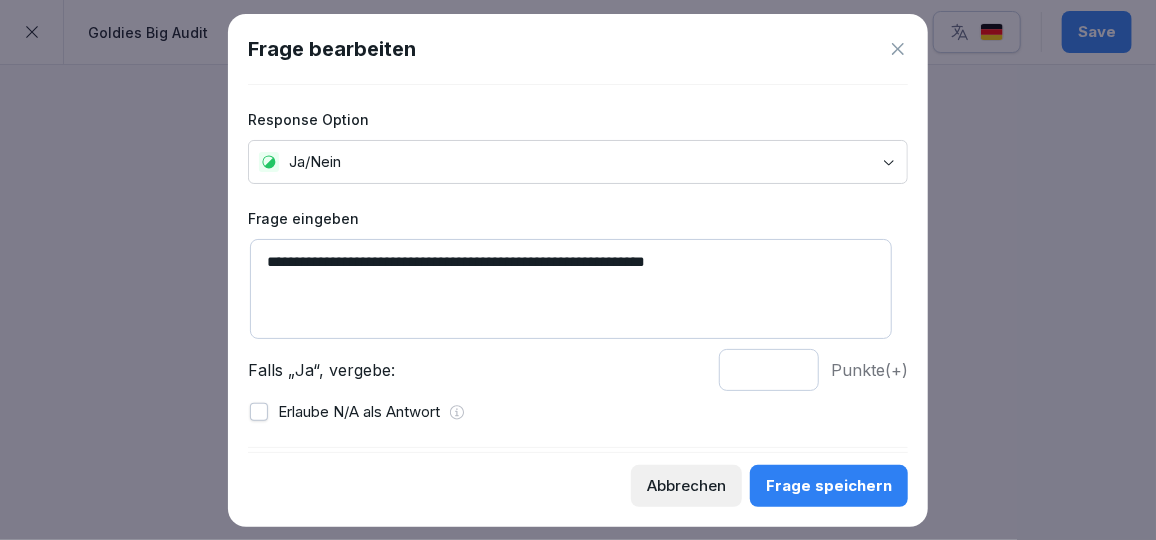 type on "**********" 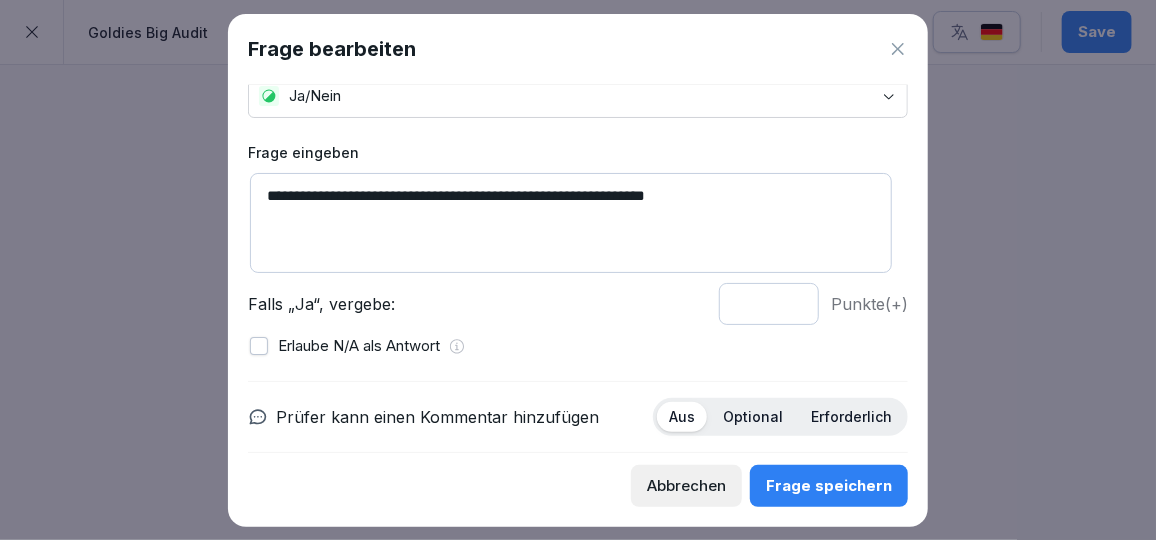 scroll, scrollTop: 215, scrollLeft: 0, axis: vertical 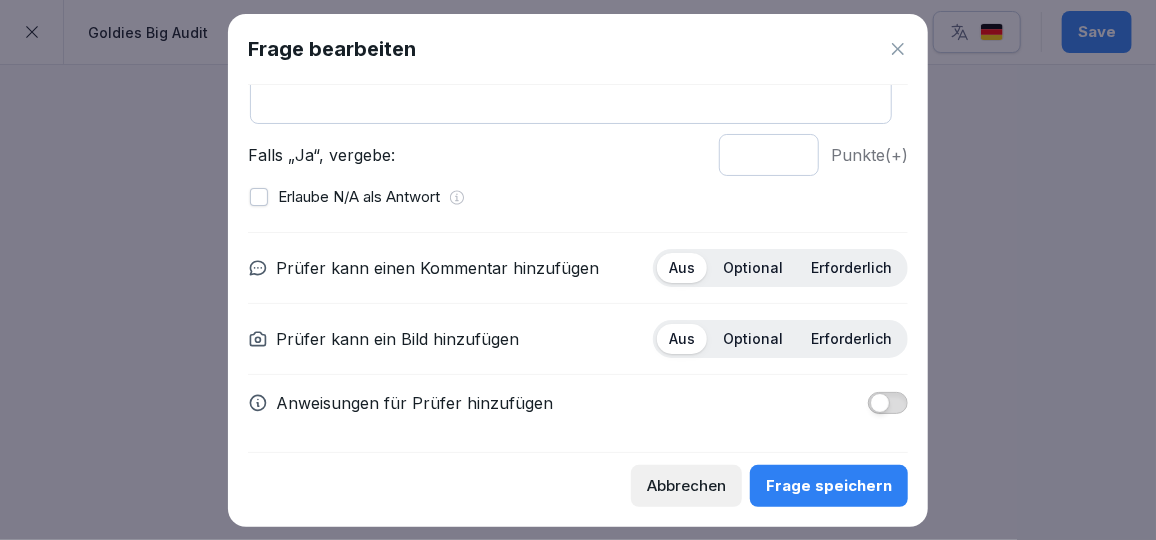 type on "*" 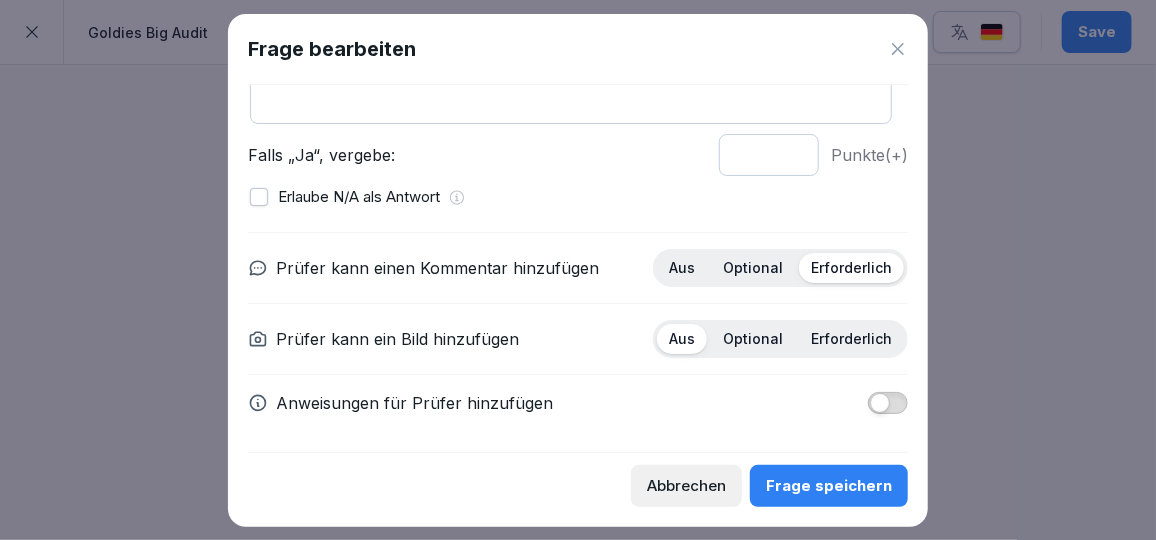 click on "Optional" at bounding box center (753, 339) 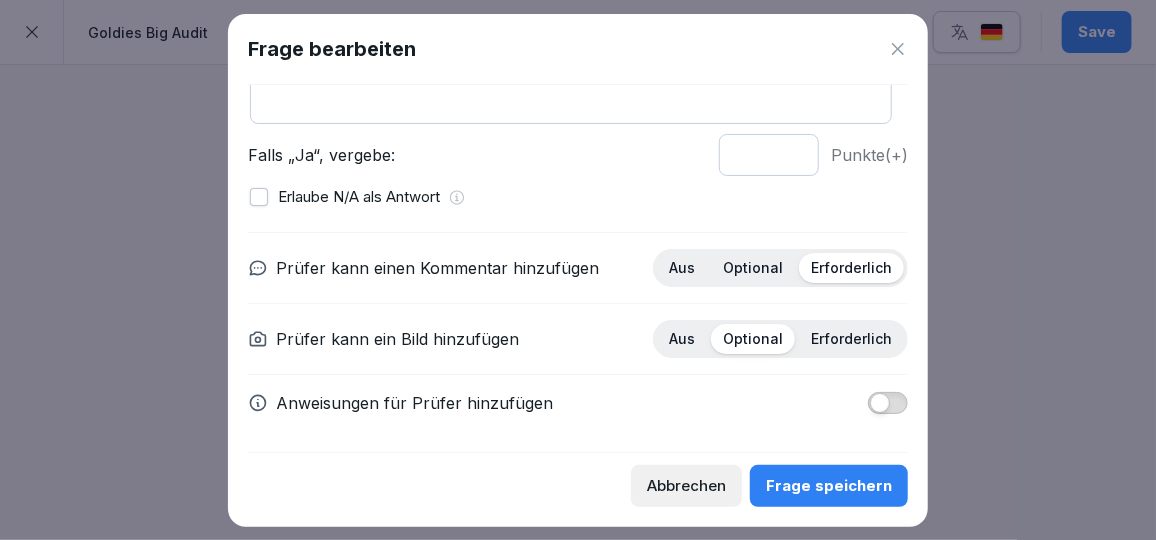 click on "Anweisungen für Prüfer hinzufügen" at bounding box center (578, 403) 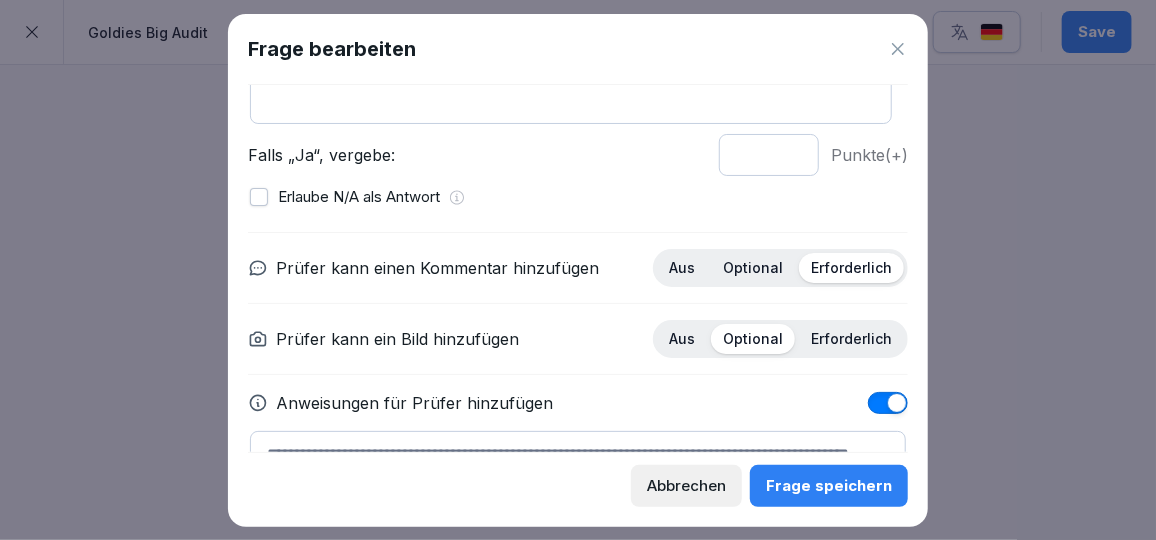 scroll, scrollTop: 323, scrollLeft: 0, axis: vertical 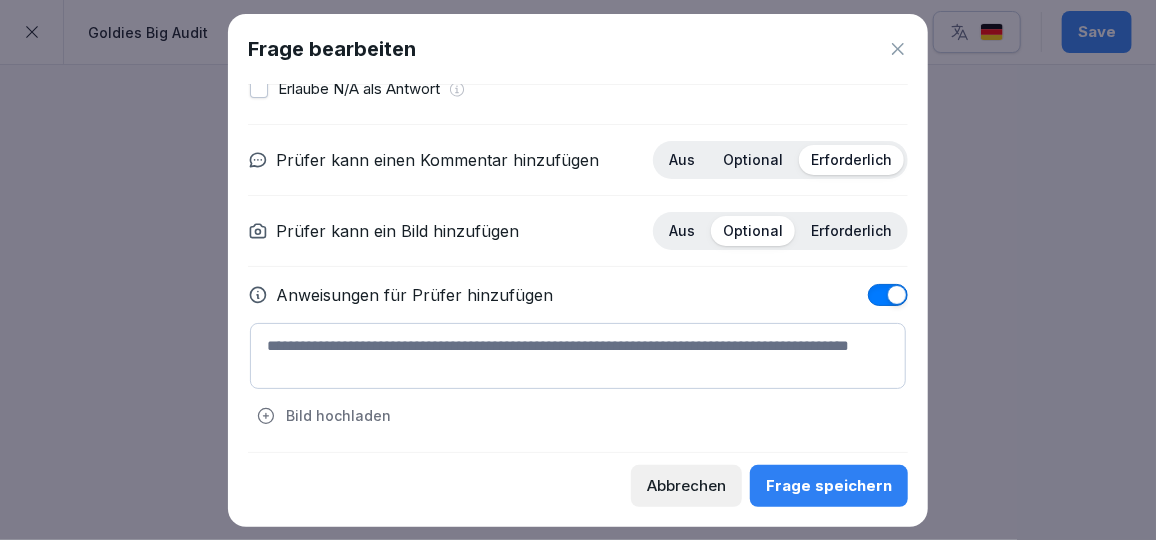 click at bounding box center [578, 356] 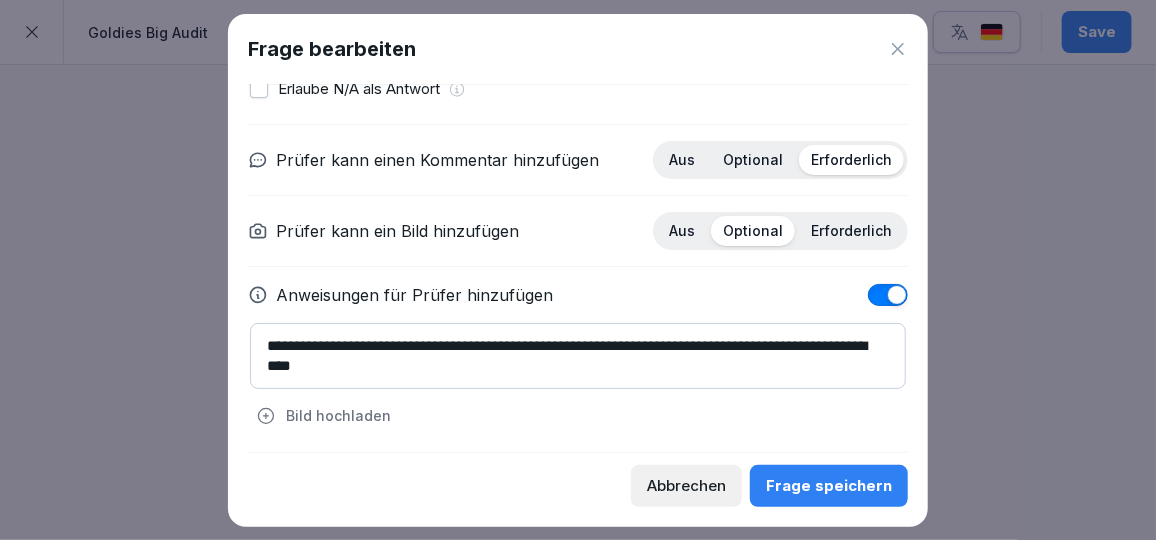type on "**********" 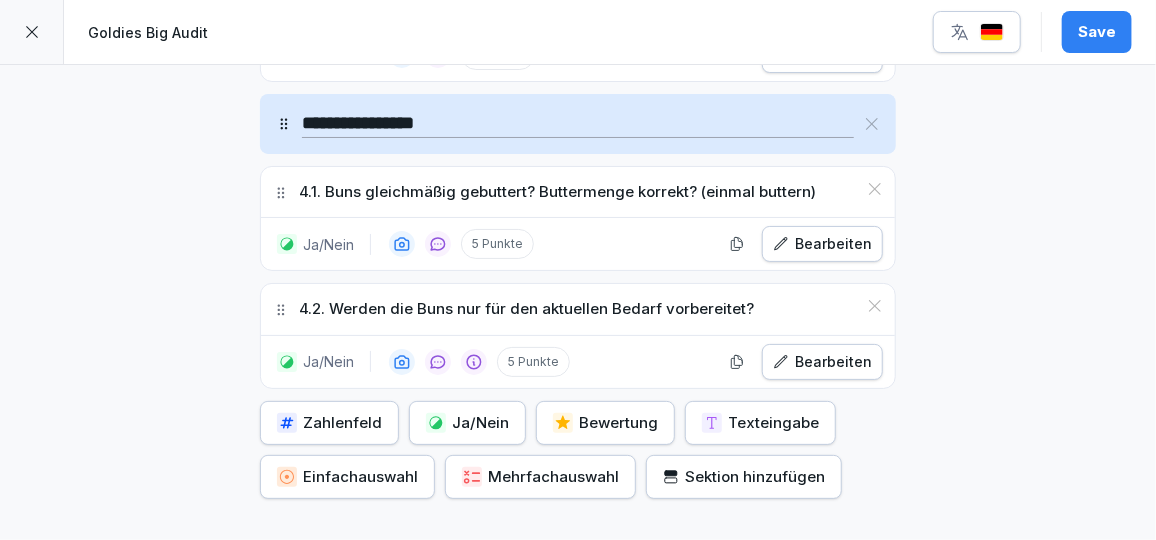 scroll, scrollTop: 3886, scrollLeft: 0, axis: vertical 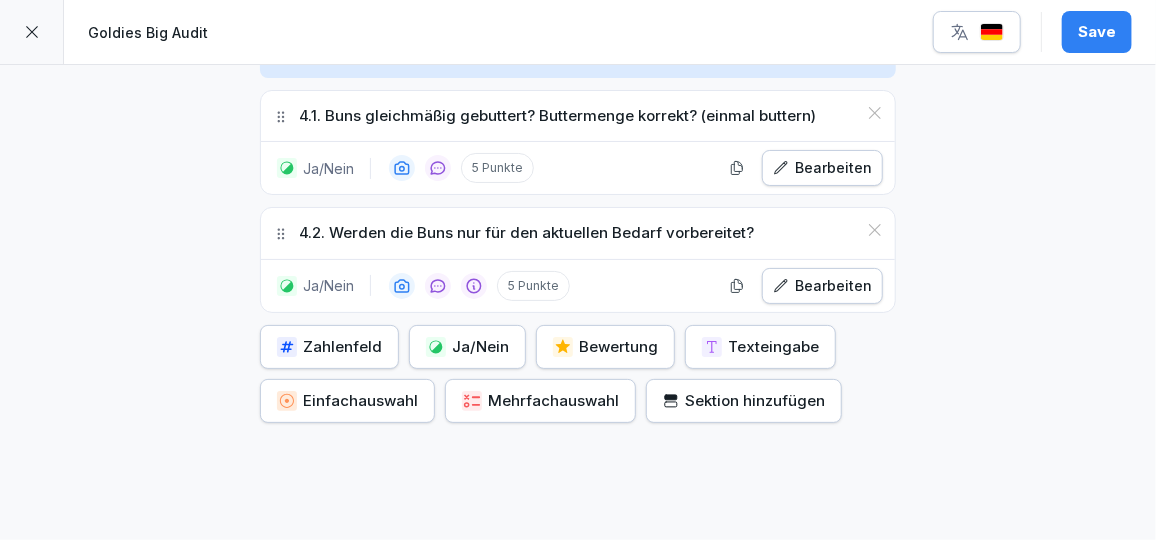 click on "Ja/Nein" at bounding box center [467, 347] 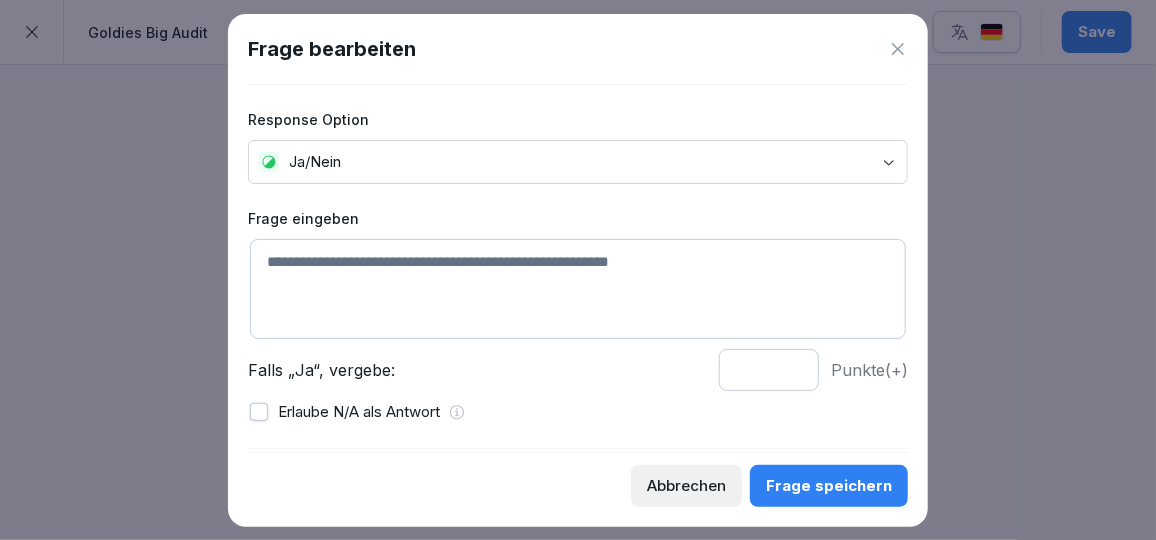 click at bounding box center [578, 289] 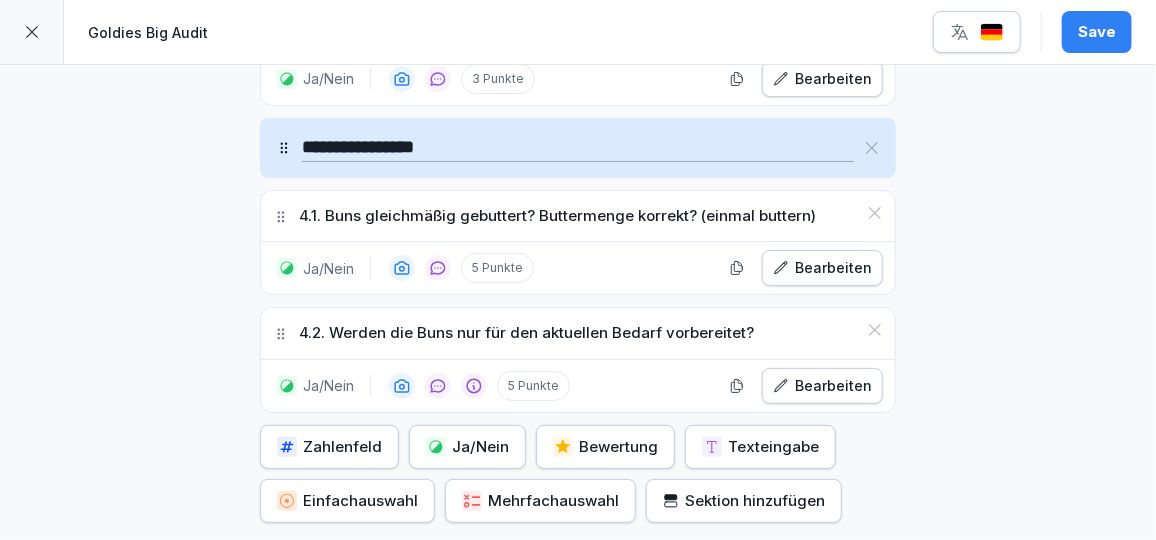 scroll, scrollTop: 3822, scrollLeft: 0, axis: vertical 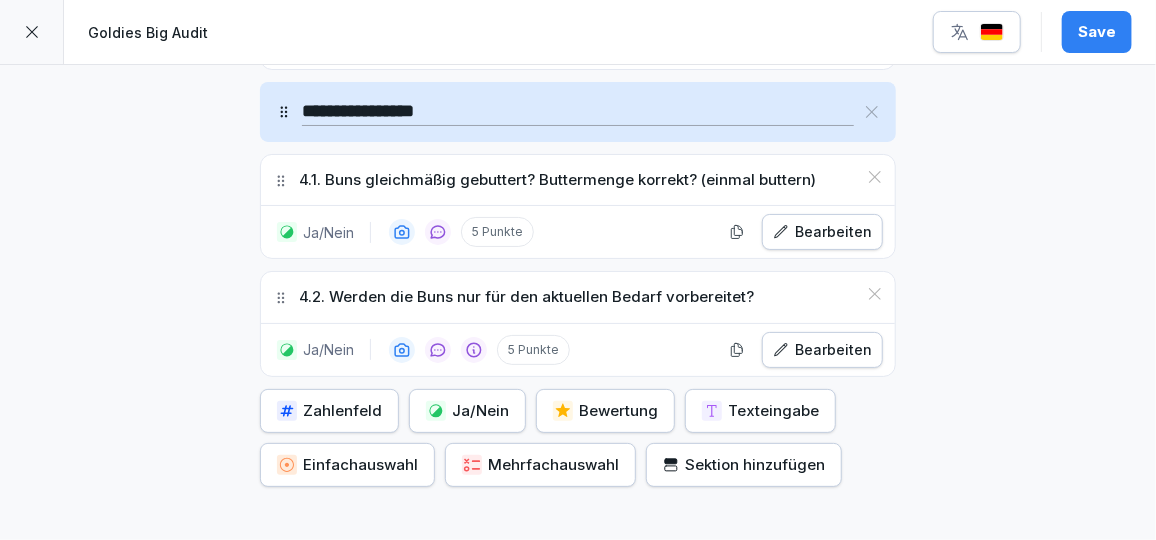 click on "Ja/Nein" at bounding box center [467, 411] 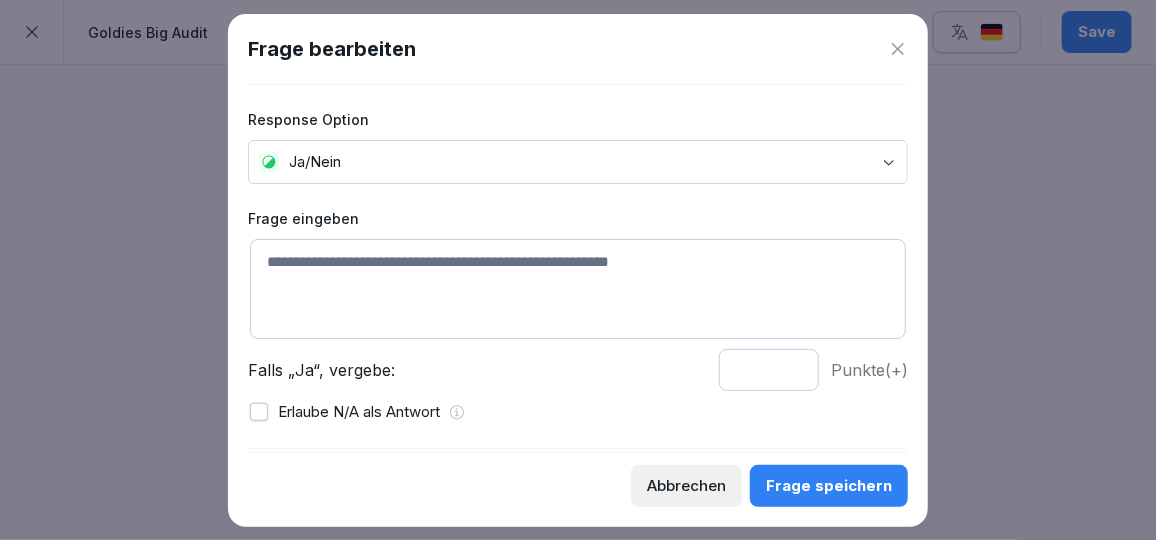 click at bounding box center (578, 289) 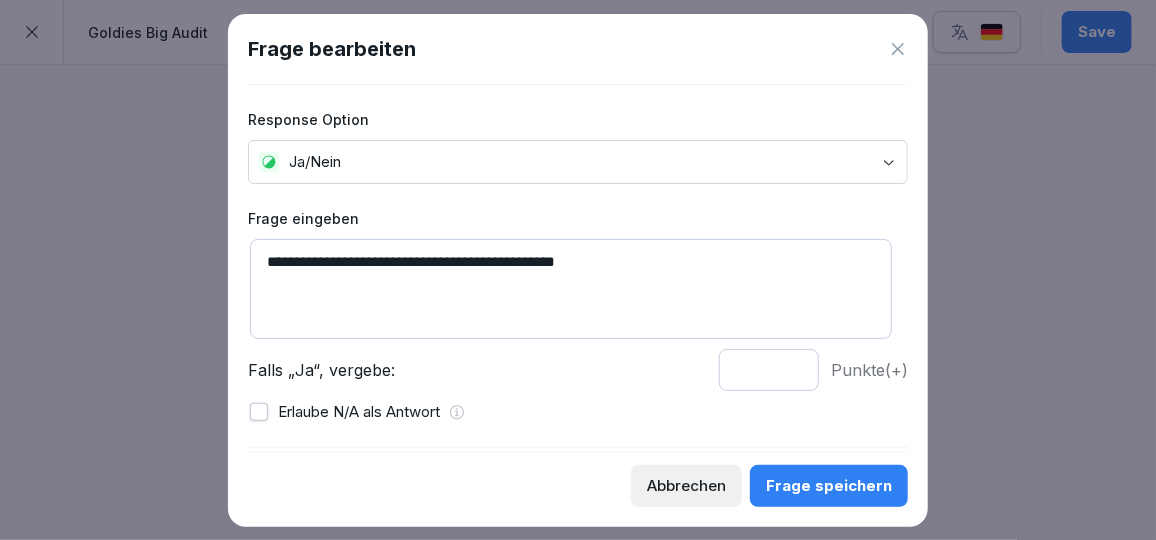 type on "**********" 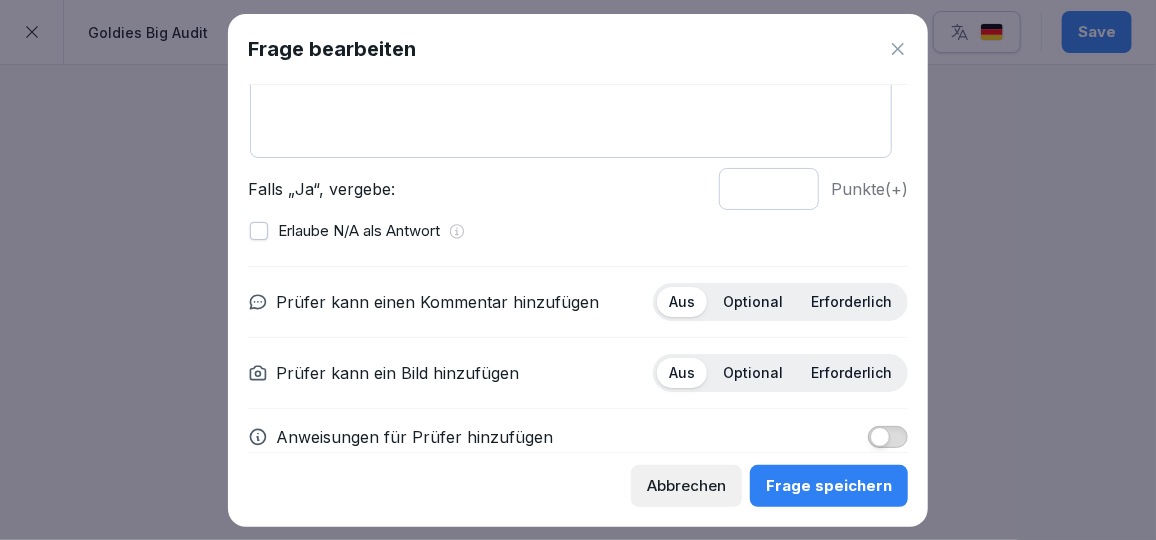 scroll, scrollTop: 199, scrollLeft: 0, axis: vertical 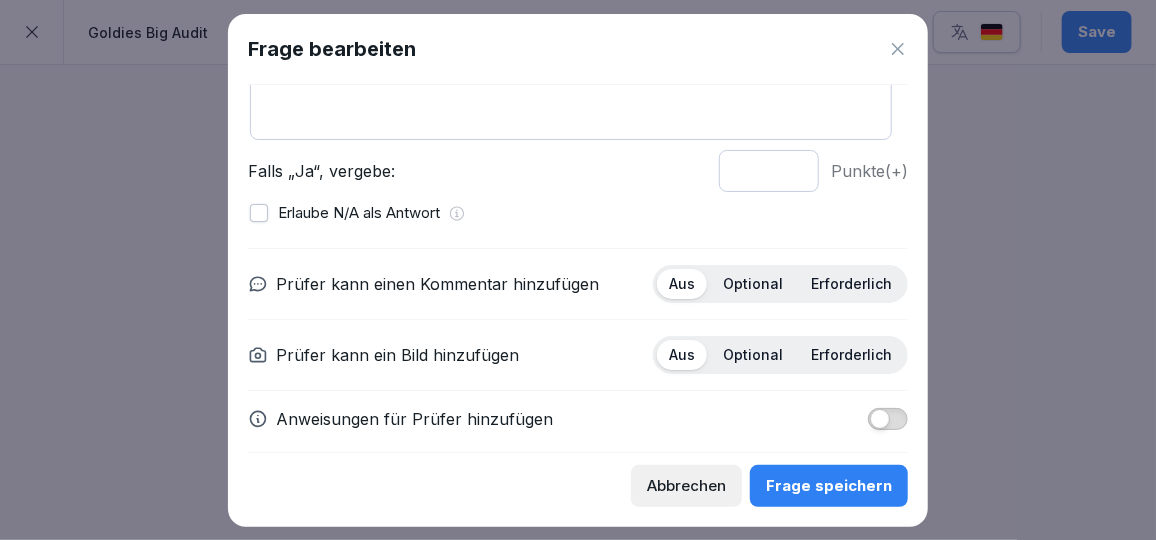 type on "*" 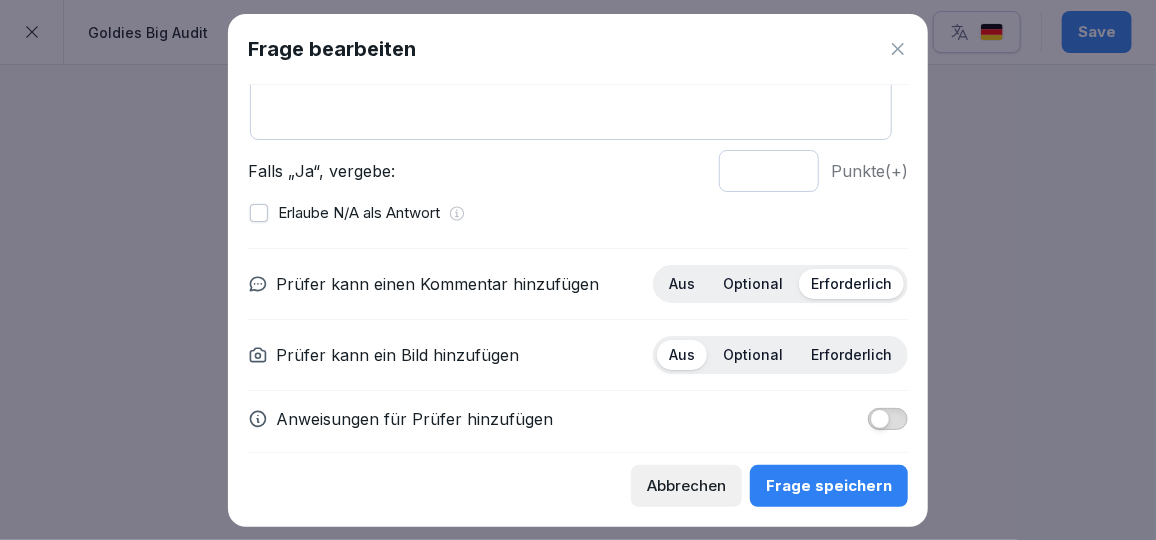 click on "Erforderlich" at bounding box center [851, 355] 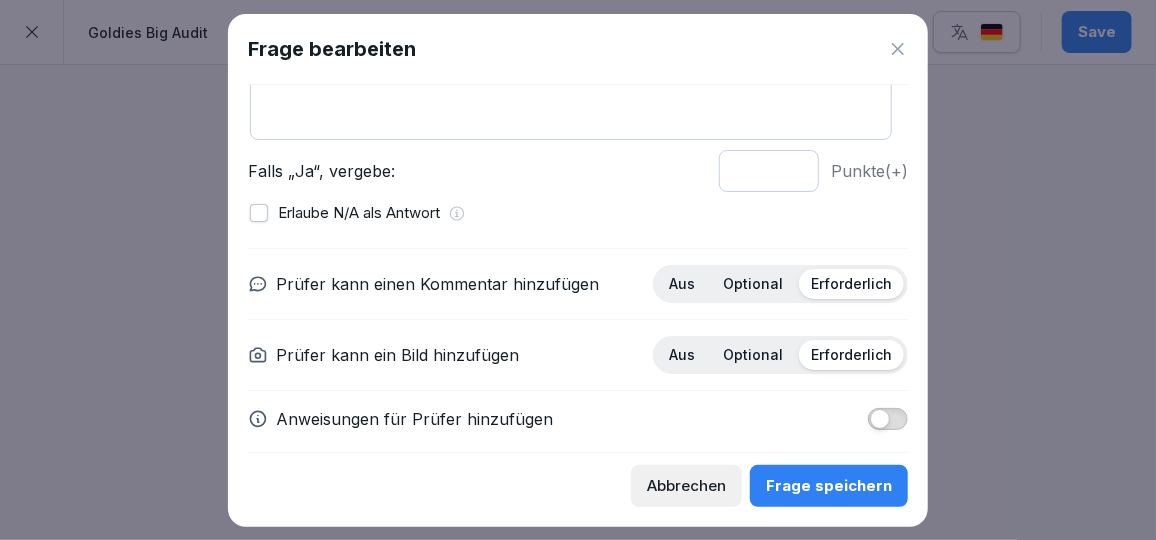 scroll, scrollTop: 215, scrollLeft: 0, axis: vertical 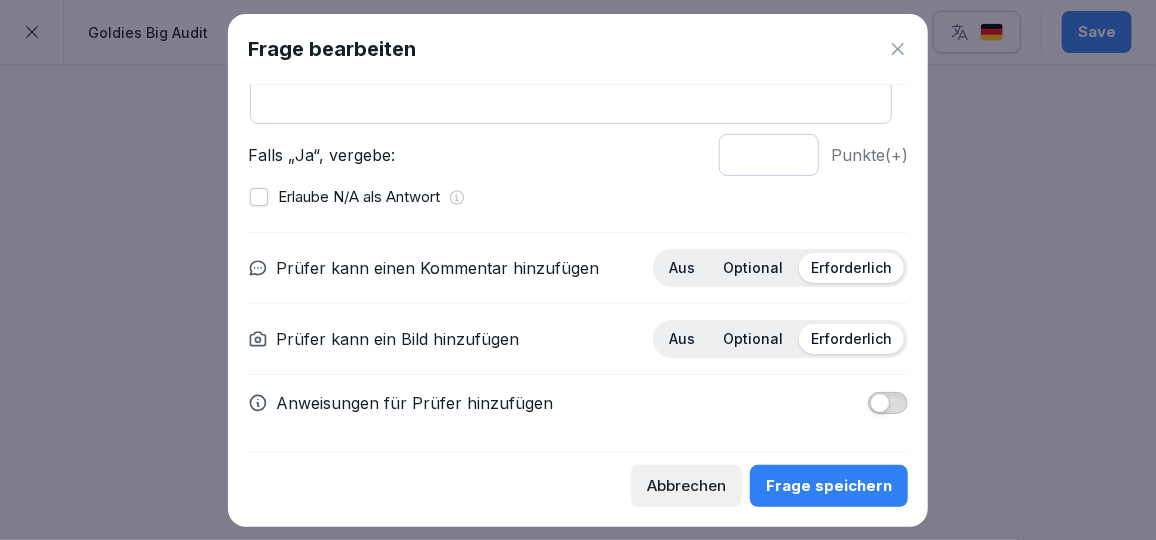 click at bounding box center [880, 403] 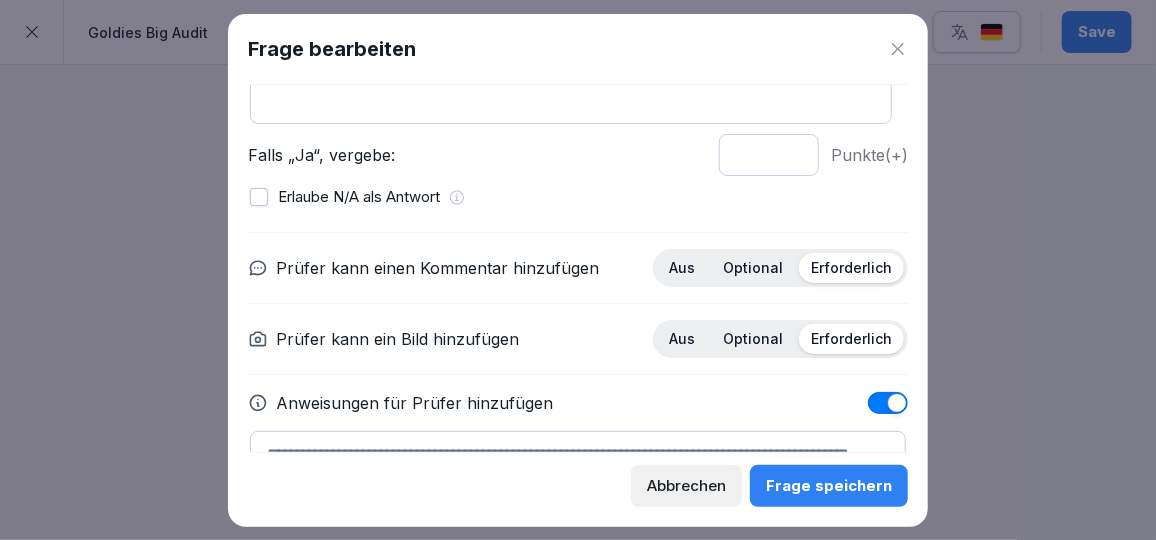 scroll, scrollTop: 323, scrollLeft: 0, axis: vertical 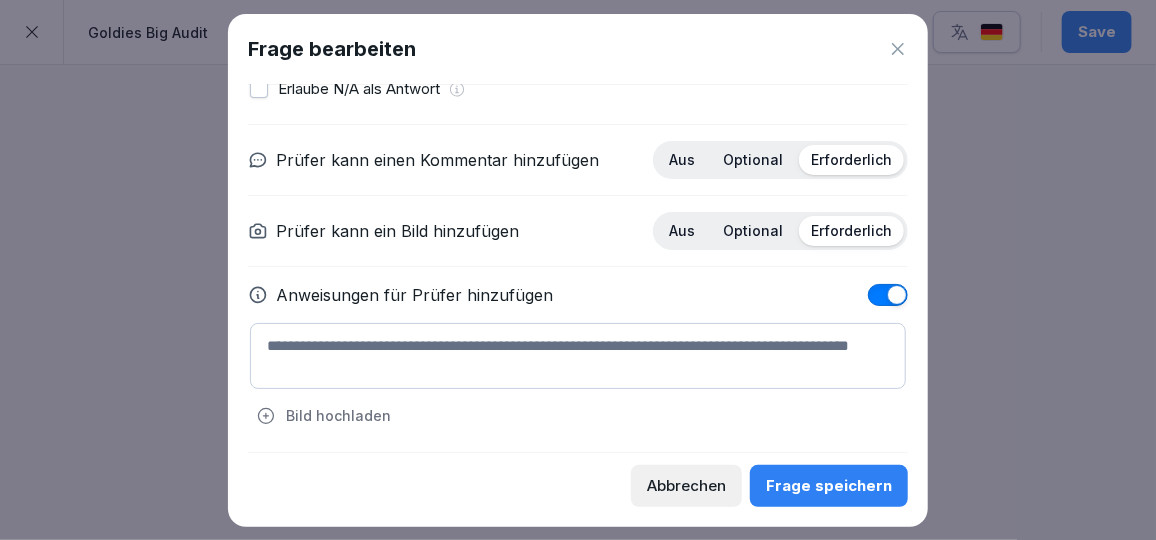 click at bounding box center (578, 356) 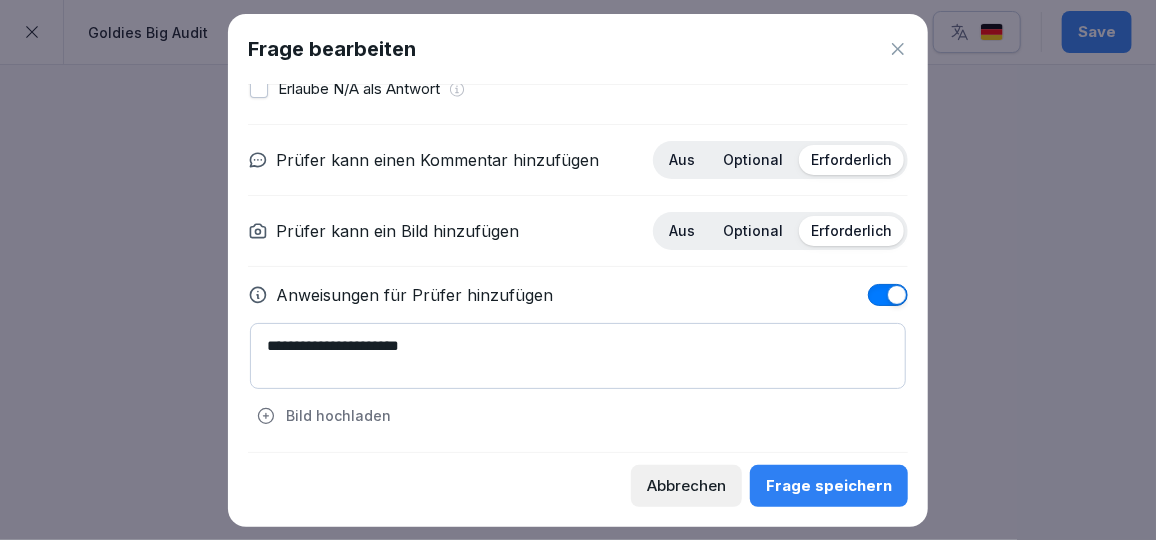 click on "**********" at bounding box center (578, 356) 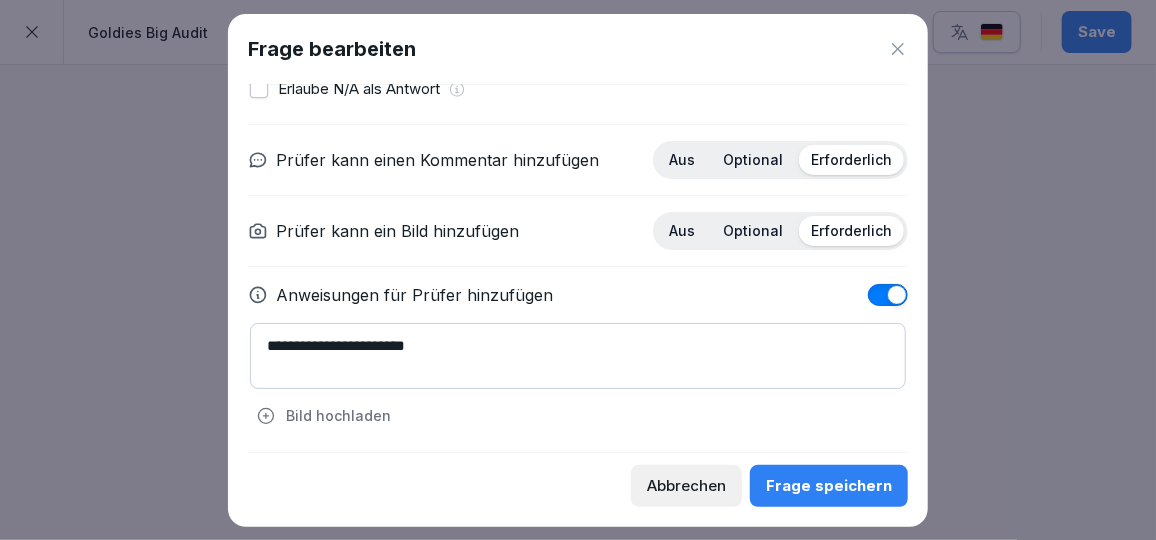 type on "**********" 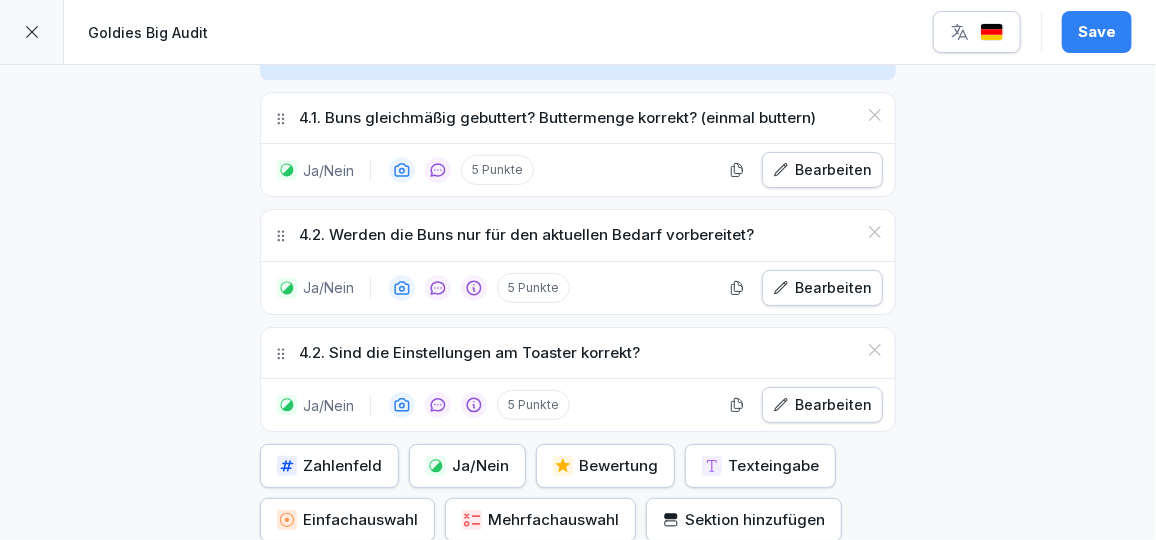 scroll, scrollTop: 3887, scrollLeft: 0, axis: vertical 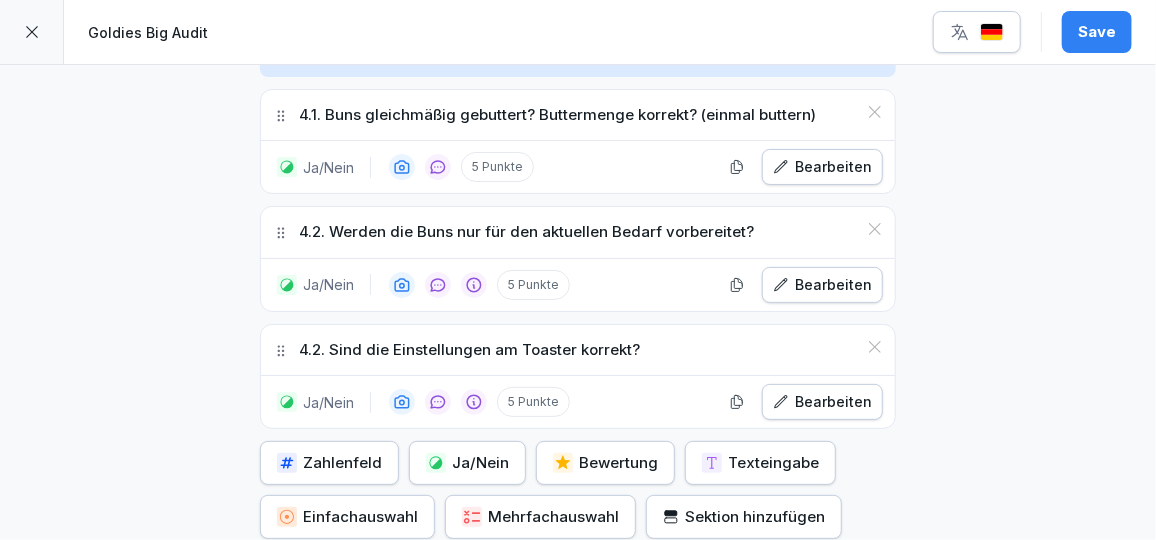 click on "4.2. Sind die Einstellungen am Toaster korrekt?" at bounding box center (469, 350) 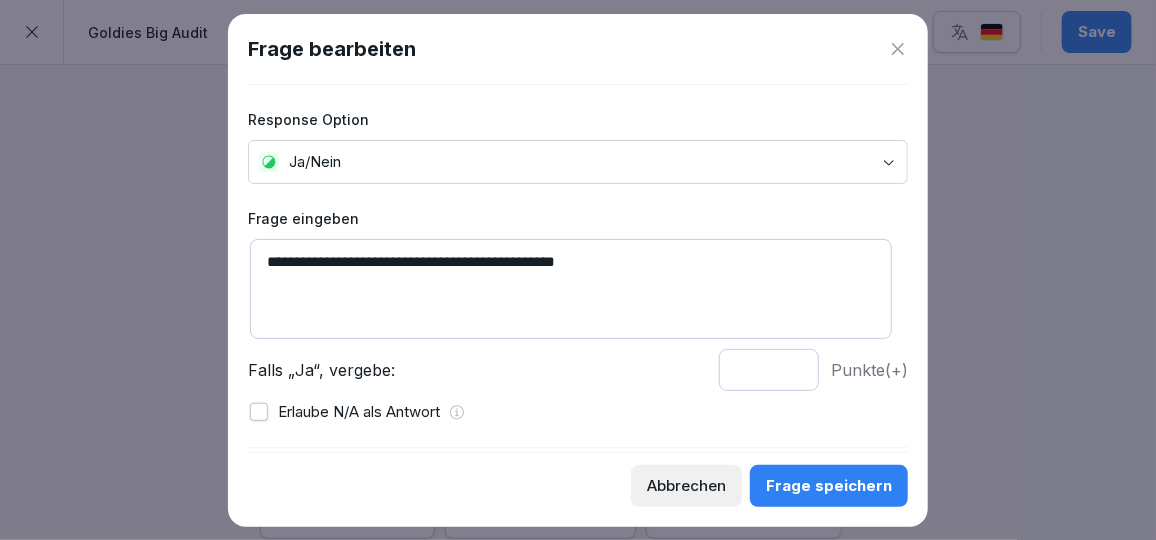 click on "**********" at bounding box center (571, 289) 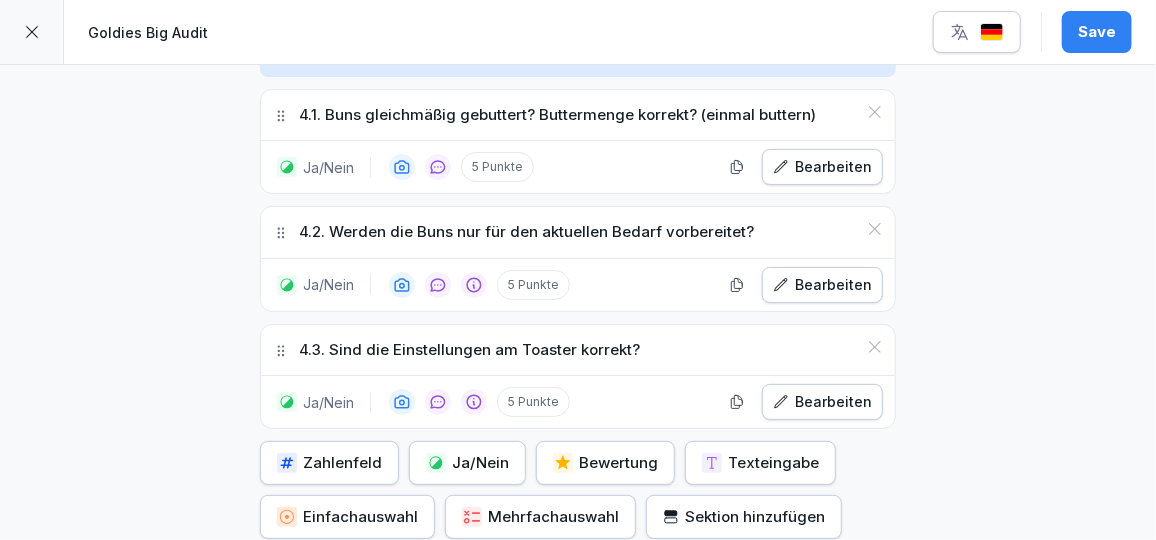 click on "Ja/Nein" at bounding box center [467, 463] 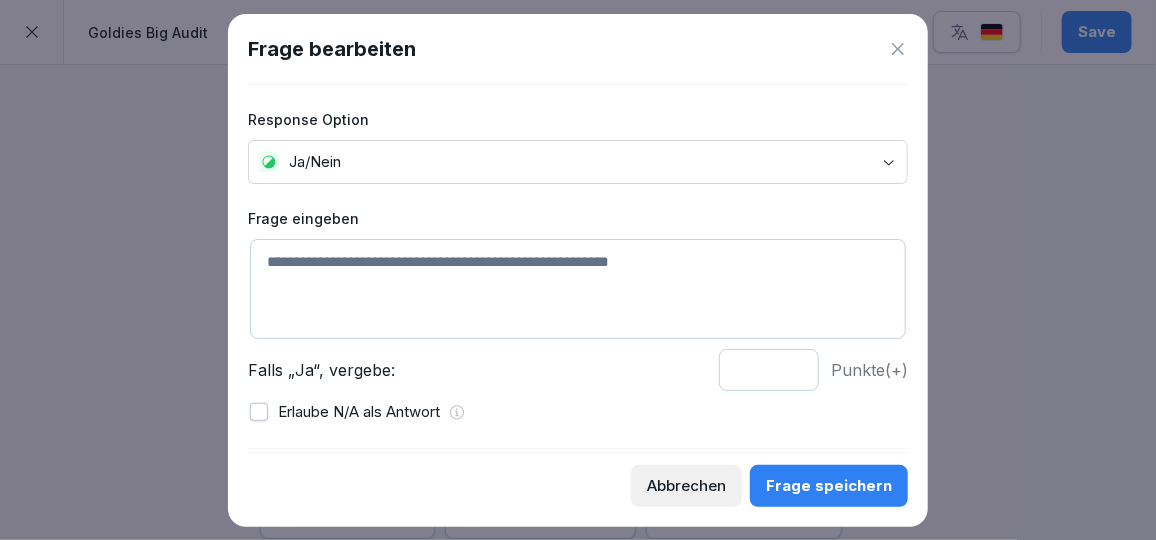 click at bounding box center [578, 289] 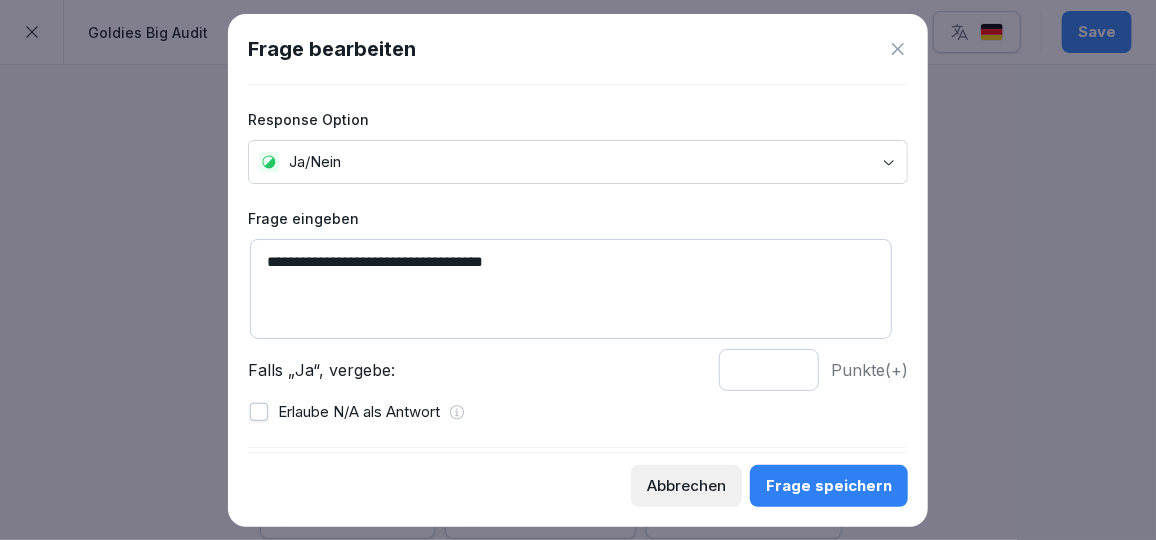 click on "**********" at bounding box center (571, 289) 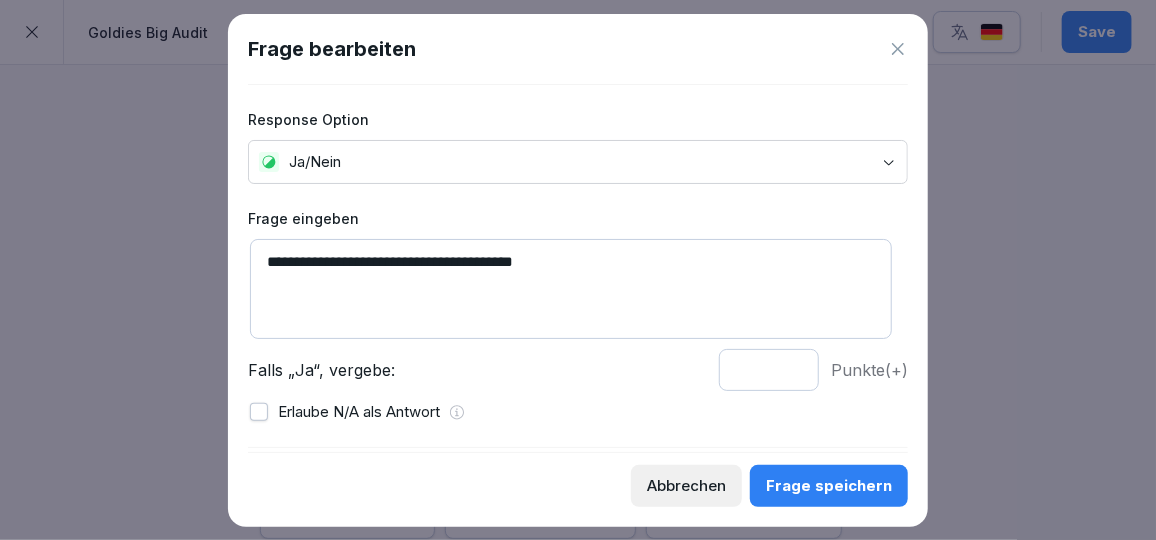 type on "**********" 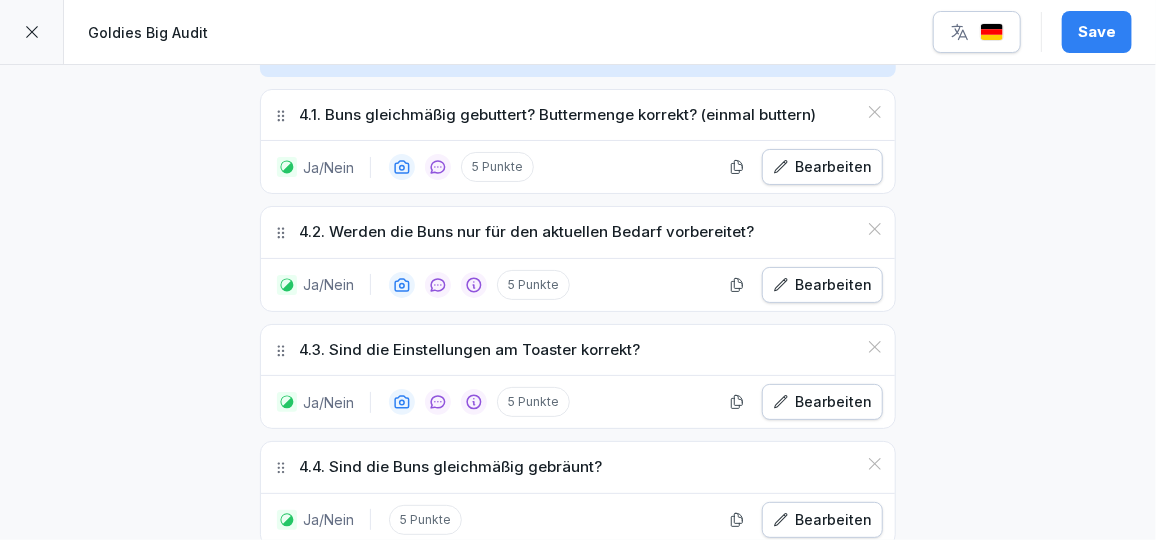 scroll, scrollTop: 3966, scrollLeft: 0, axis: vertical 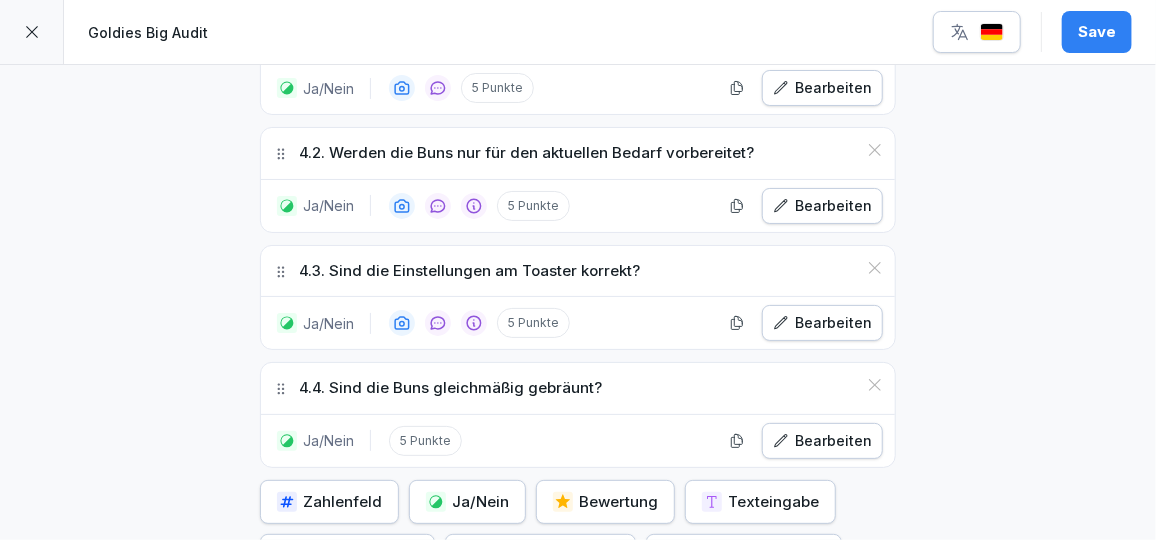 click on "Ja/Nein" at bounding box center [467, 502] 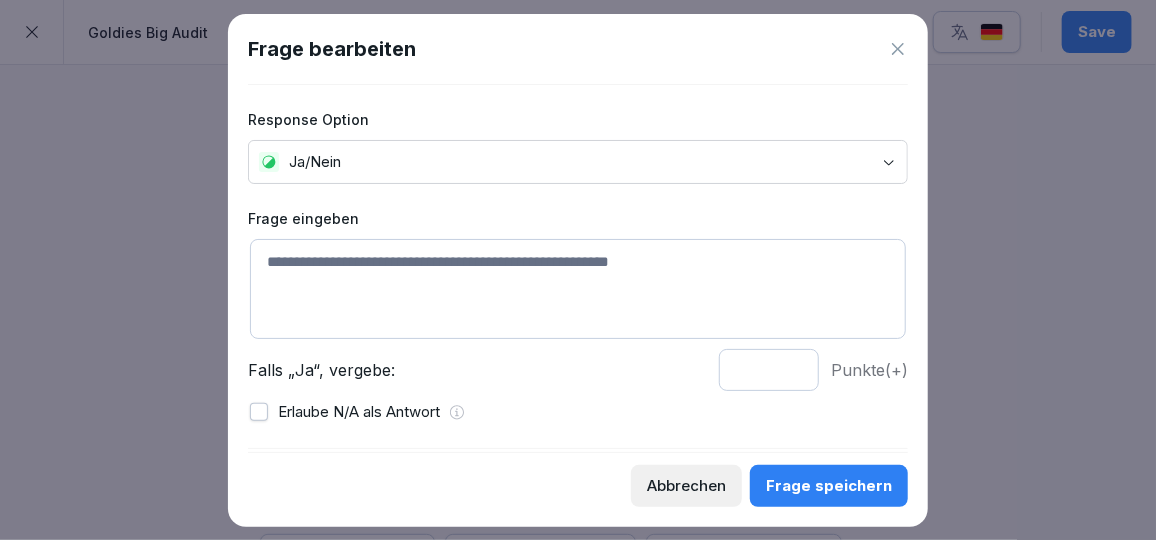click at bounding box center (578, 289) 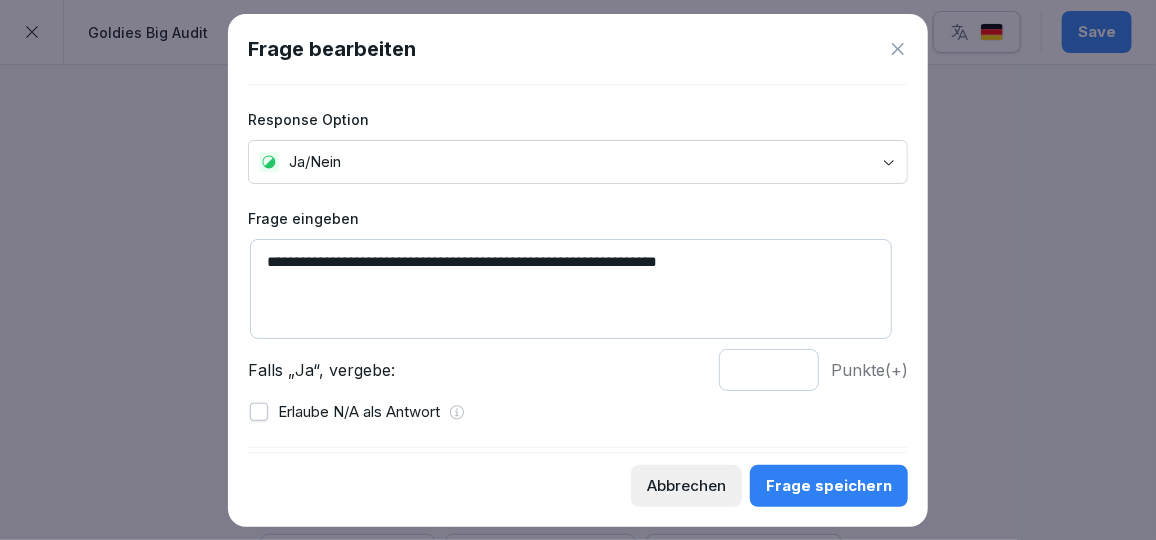 type on "**********" 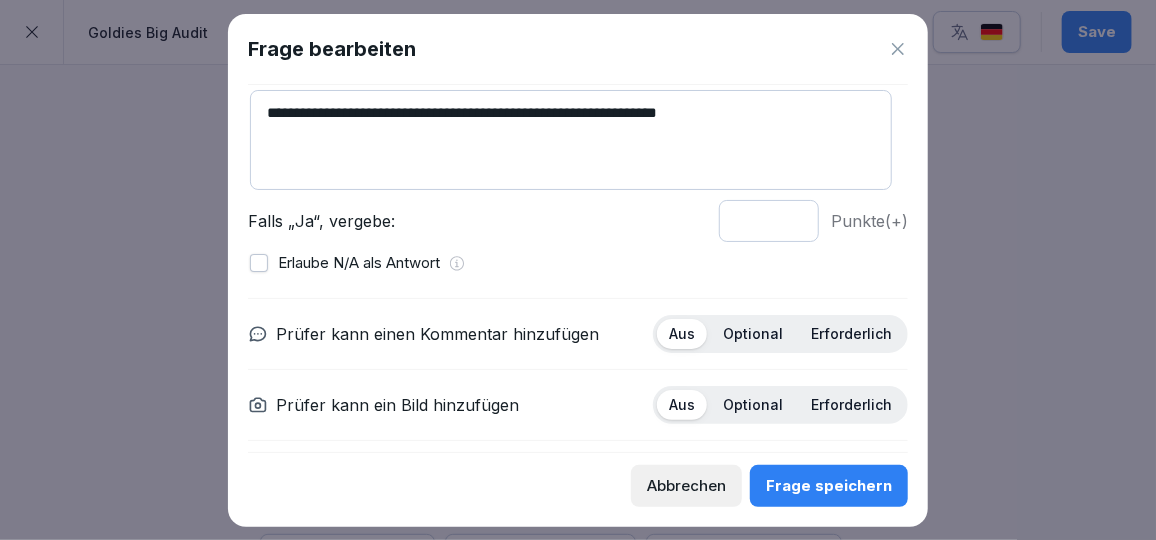 scroll, scrollTop: 159, scrollLeft: 0, axis: vertical 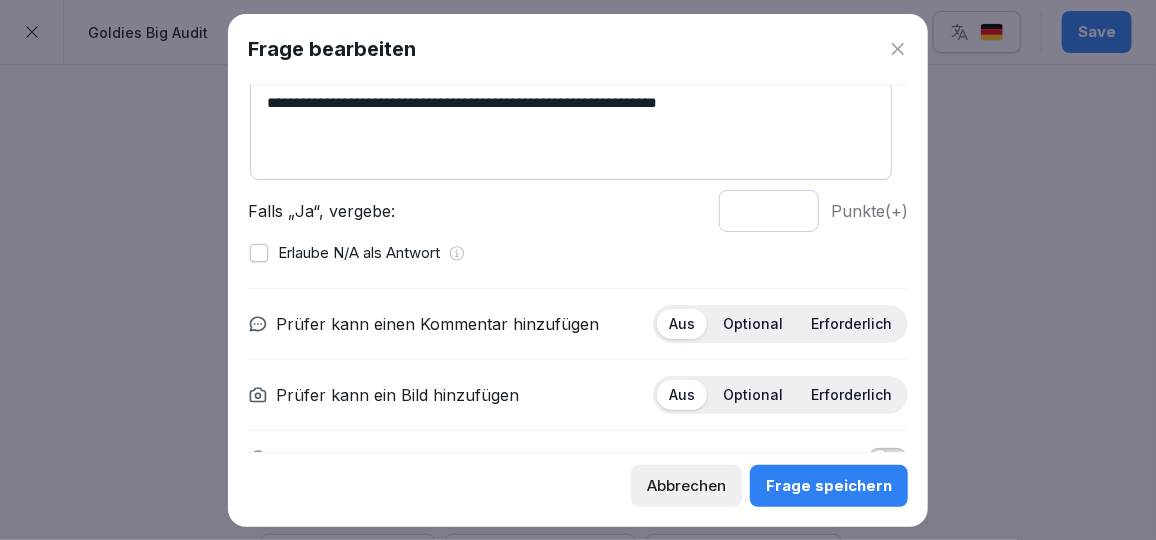 click on "Optional" at bounding box center [753, 324] 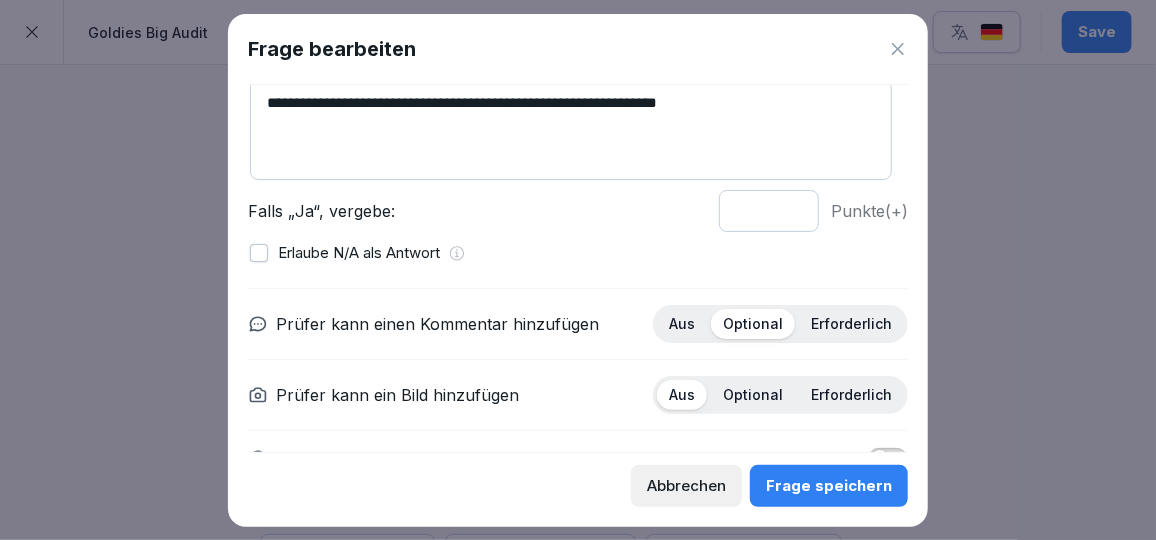 click on "Erforderlich" at bounding box center (851, 324) 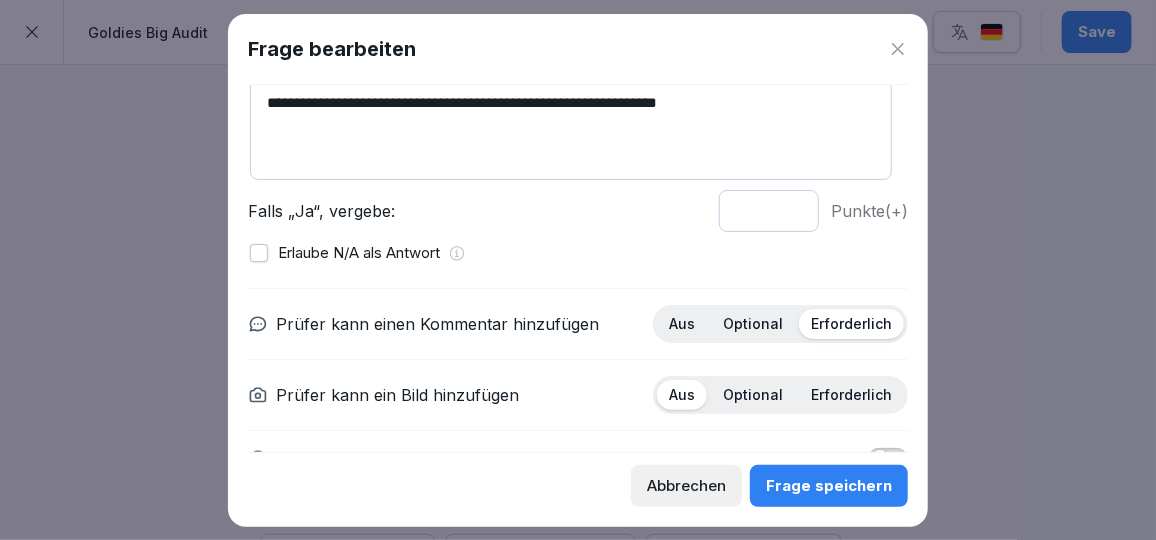 scroll, scrollTop: 215, scrollLeft: 0, axis: vertical 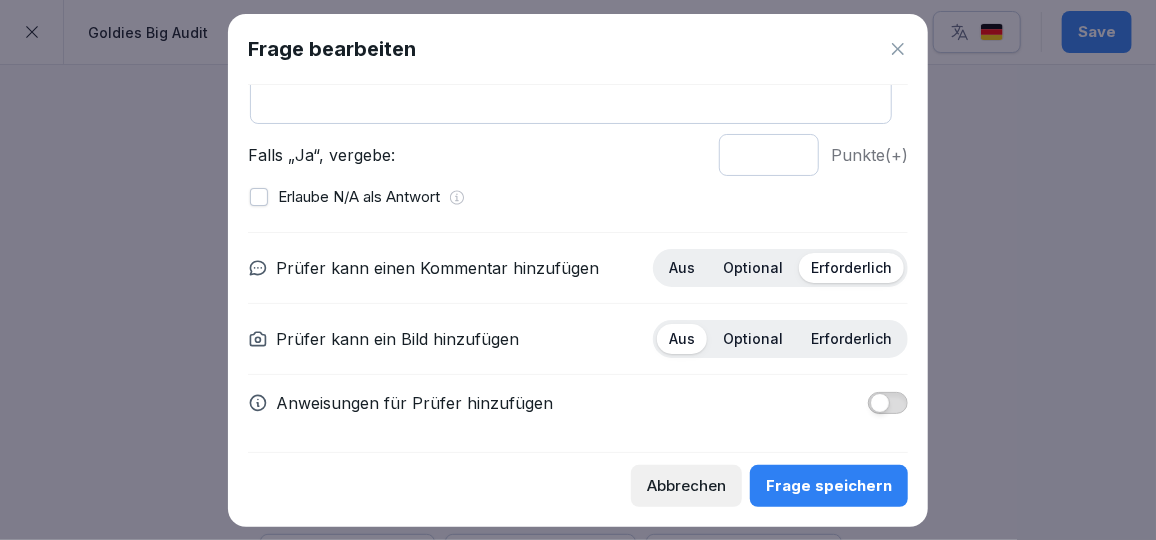 click on "Optional" at bounding box center (753, 339) 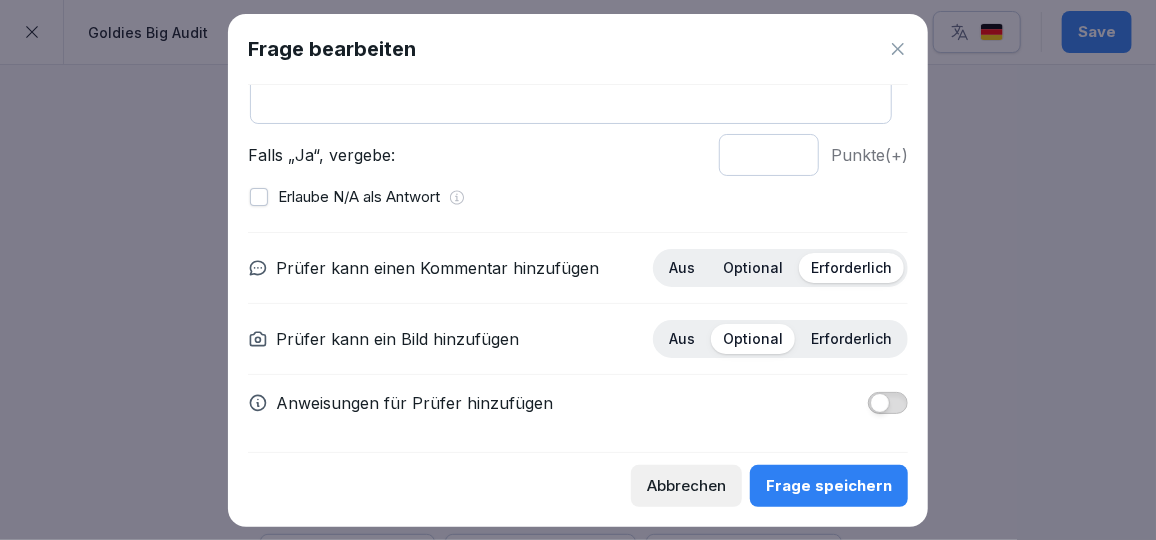 scroll, scrollTop: 214, scrollLeft: 0, axis: vertical 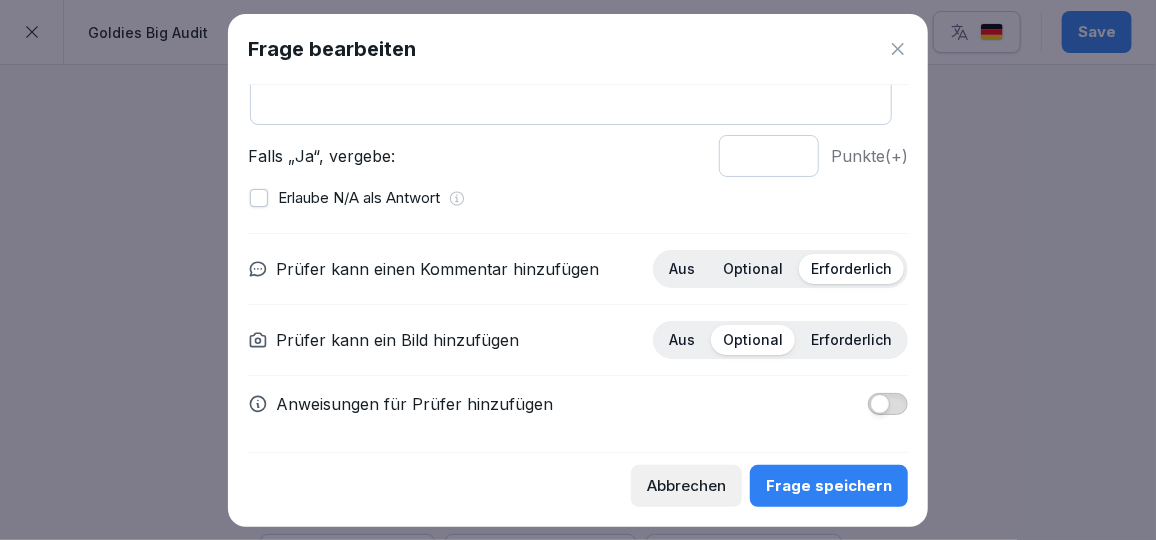 click on "Frage speichern" at bounding box center [829, 486] 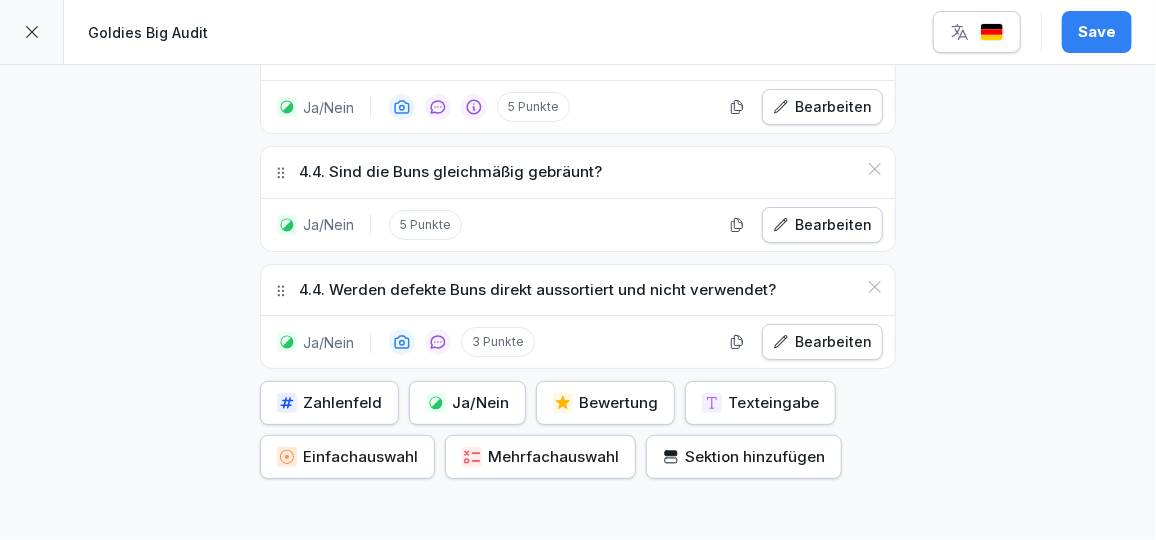 scroll, scrollTop: 4193, scrollLeft: 0, axis: vertical 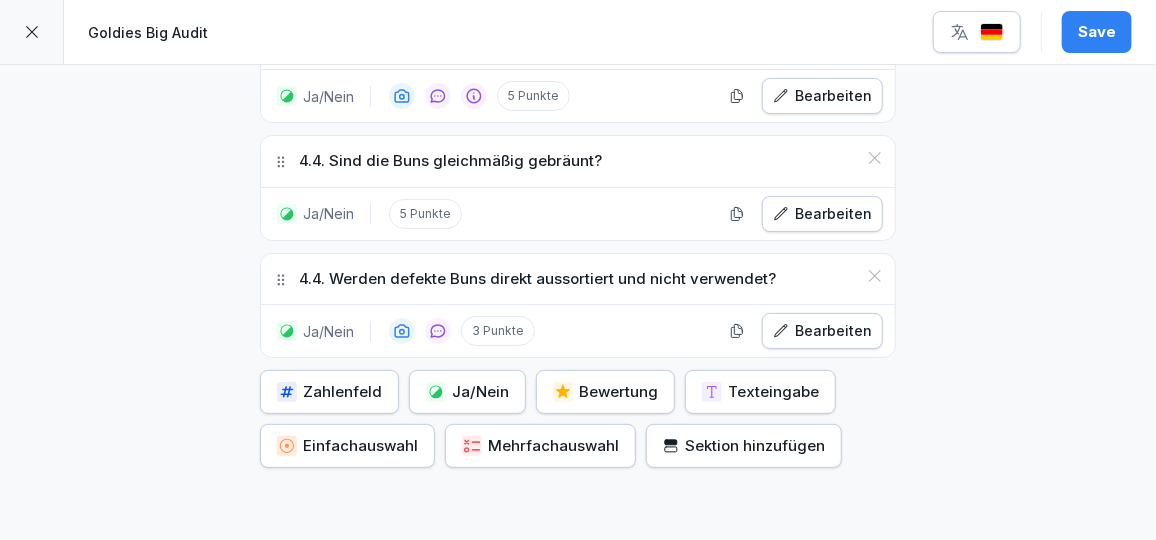 click on "Ja/Nein" at bounding box center (467, 392) 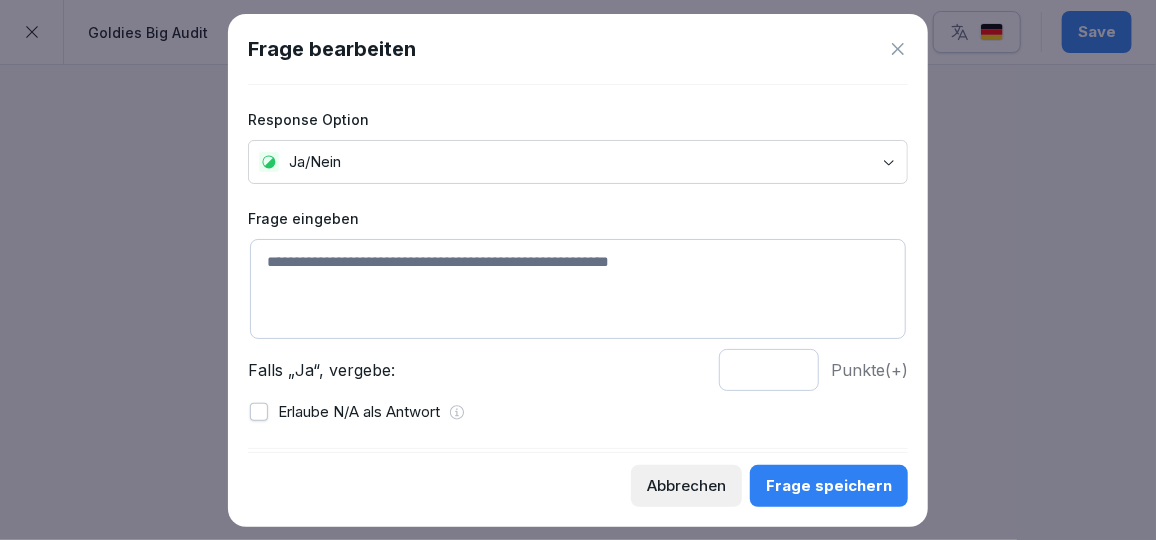 click at bounding box center [578, 289] 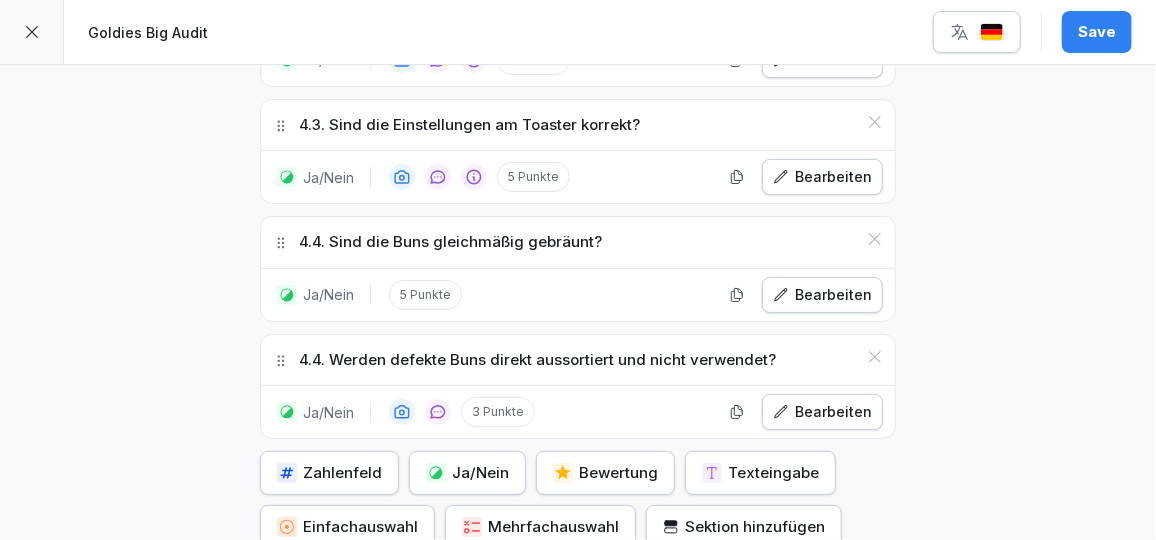 scroll, scrollTop: 4126, scrollLeft: 0, axis: vertical 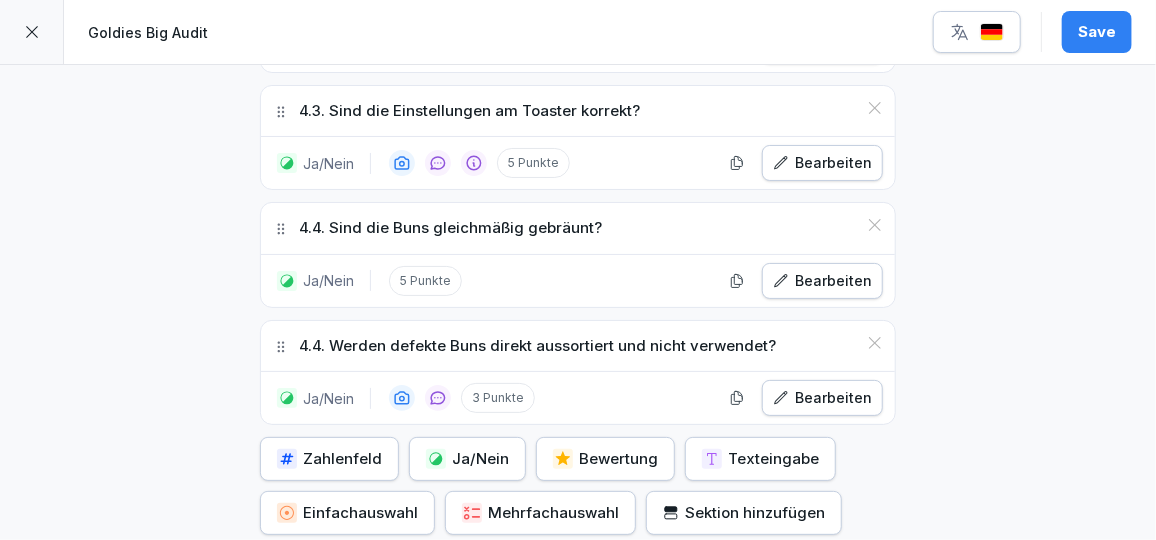 click on "Sektion hinzufügen" at bounding box center [744, 513] 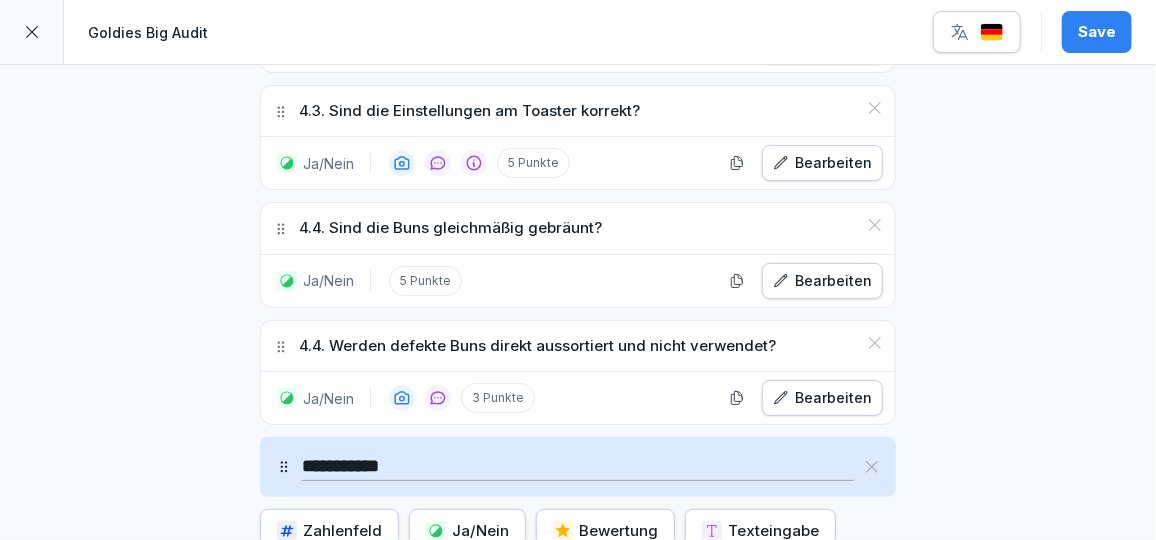 type on "**********" 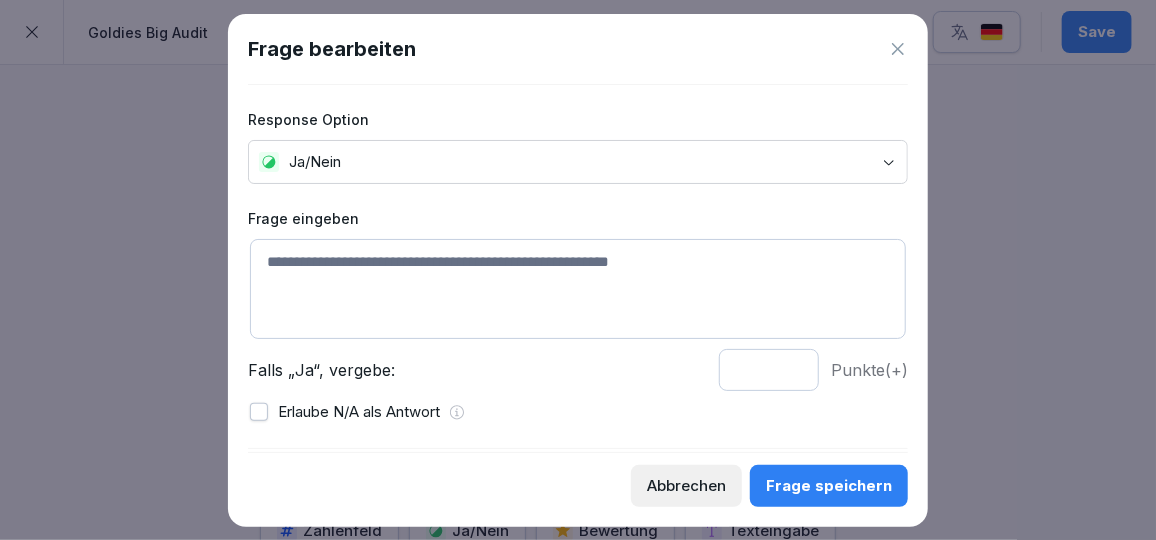 click at bounding box center [578, 289] 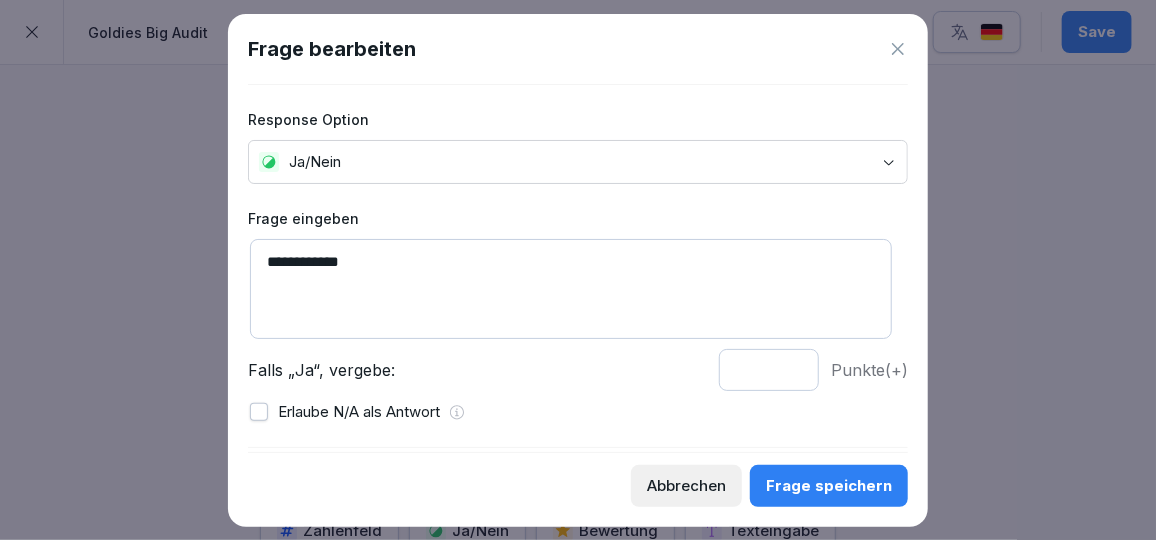 type on "**********" 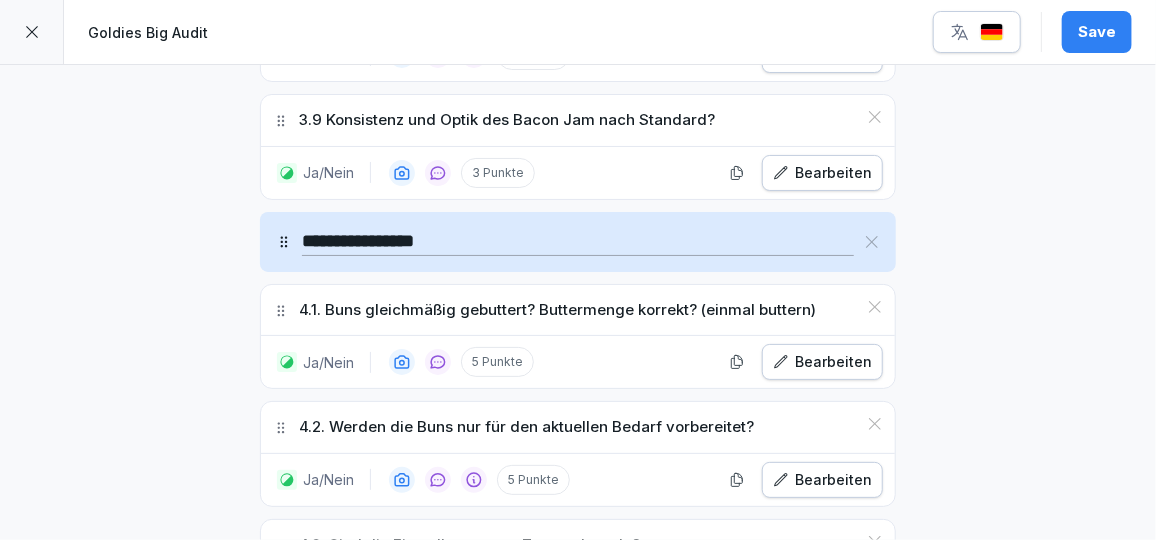 scroll, scrollTop: 3688, scrollLeft: 0, axis: vertical 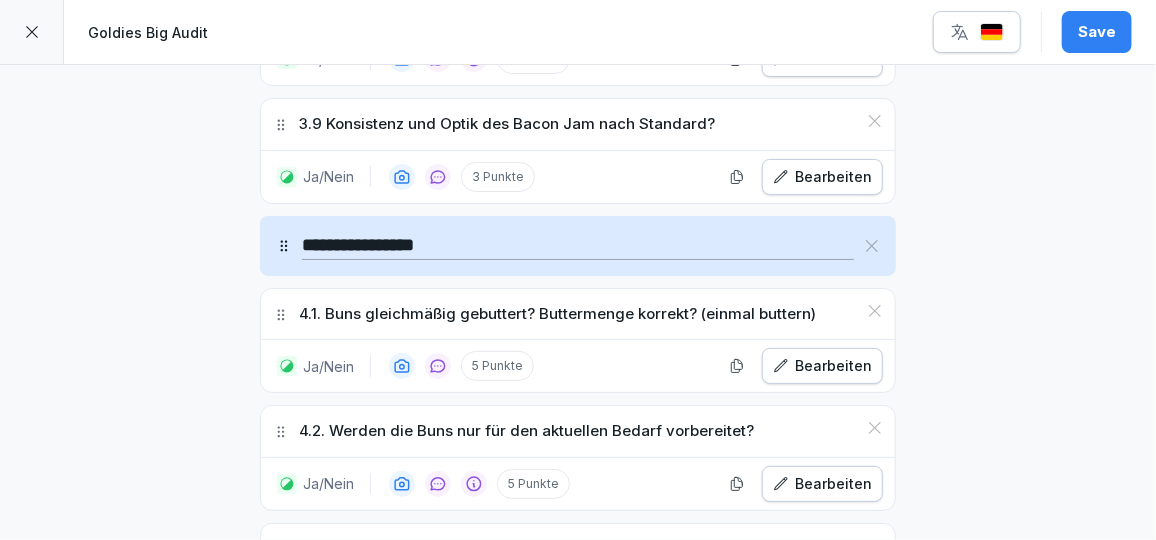 click on "4.1. Buns gleichmäßig gebuttert? Buttermenge korrekt? (einmal buttern)" at bounding box center [557, 314] 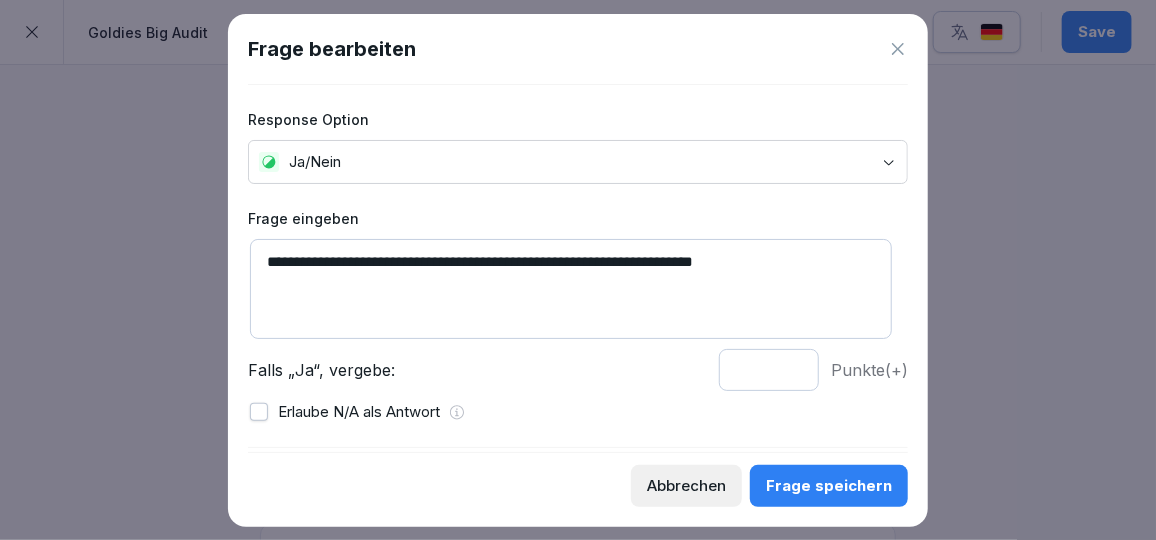 click on "**********" at bounding box center (571, 289) 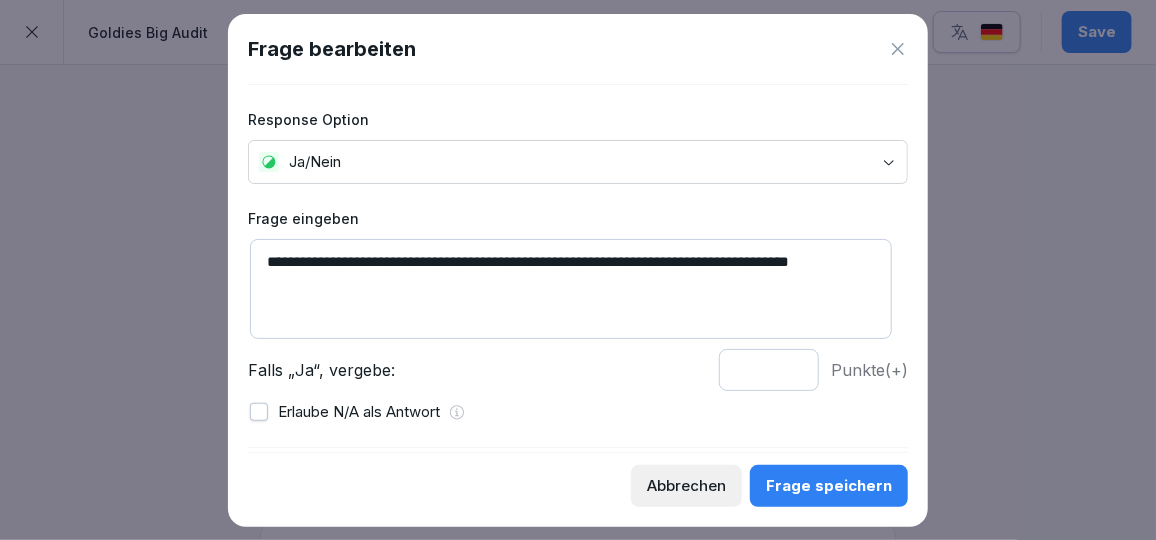 type on "**********" 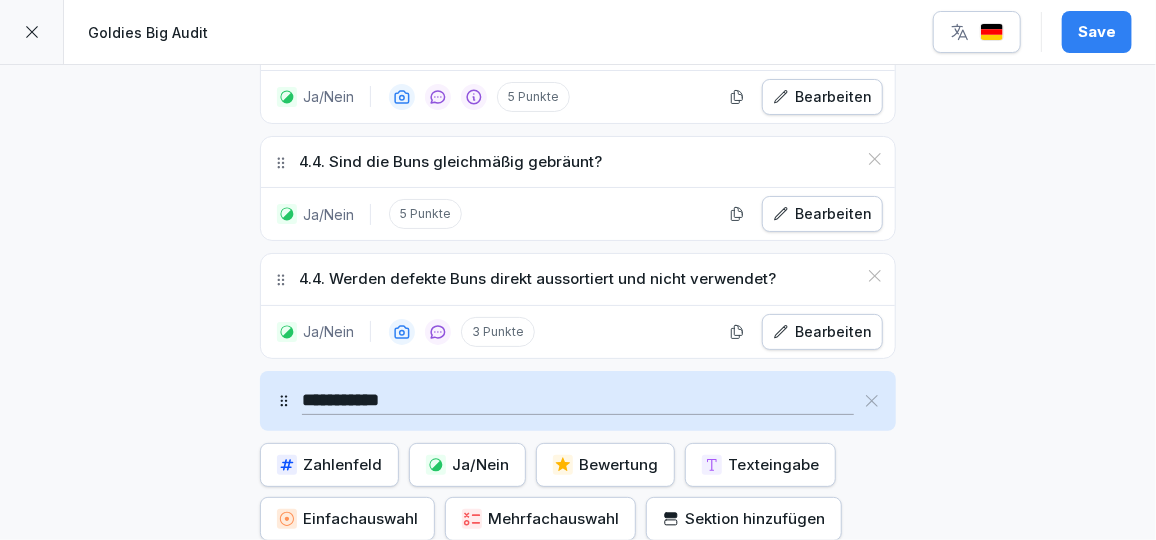 scroll, scrollTop: 4346, scrollLeft: 0, axis: vertical 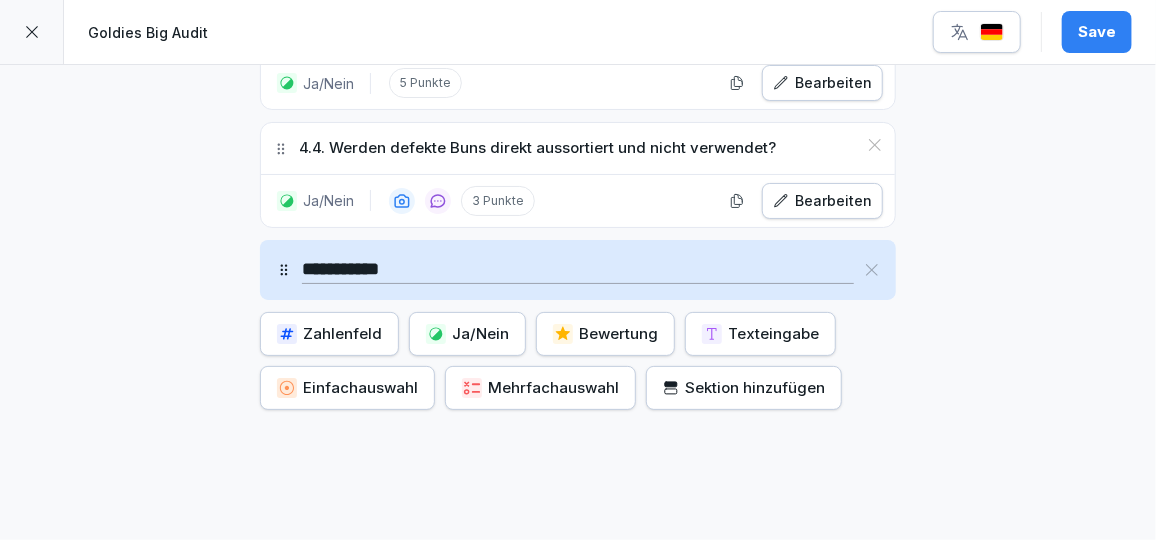 click on "Ja/Nein" at bounding box center [467, 334] 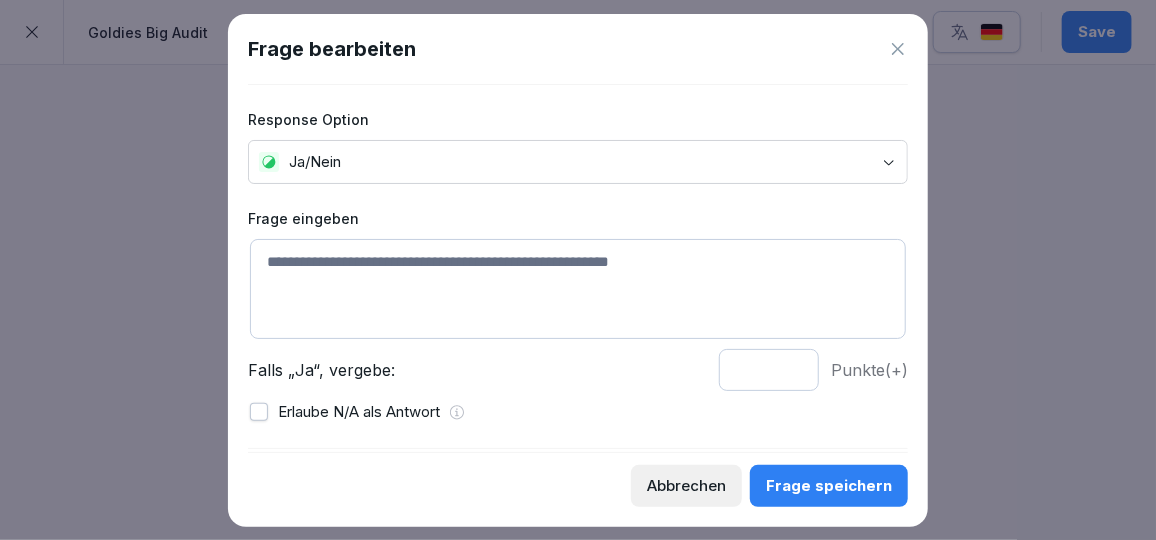 click at bounding box center [578, 289] 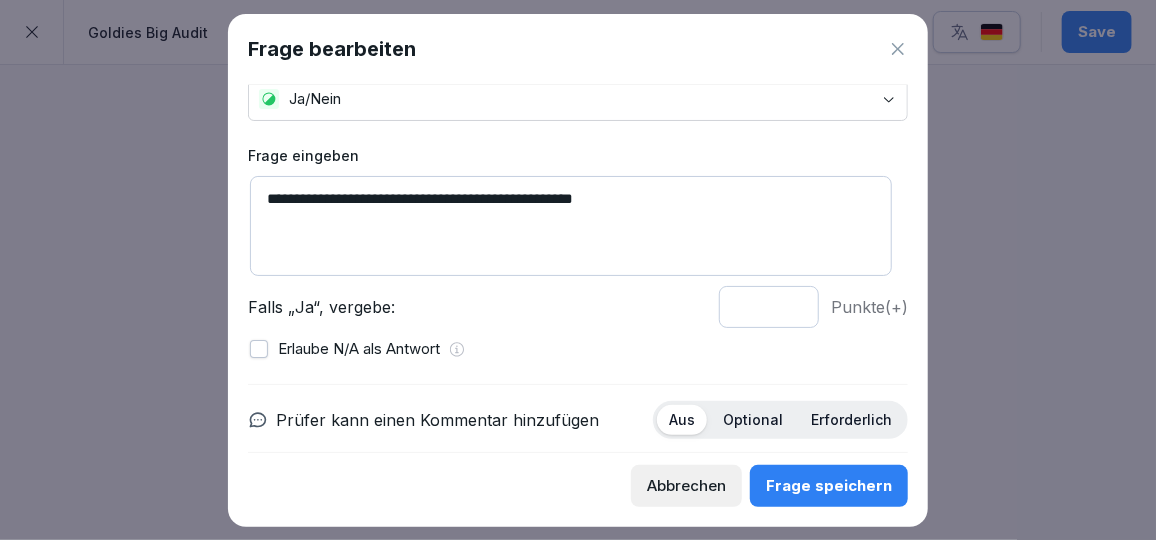 scroll, scrollTop: 61, scrollLeft: 0, axis: vertical 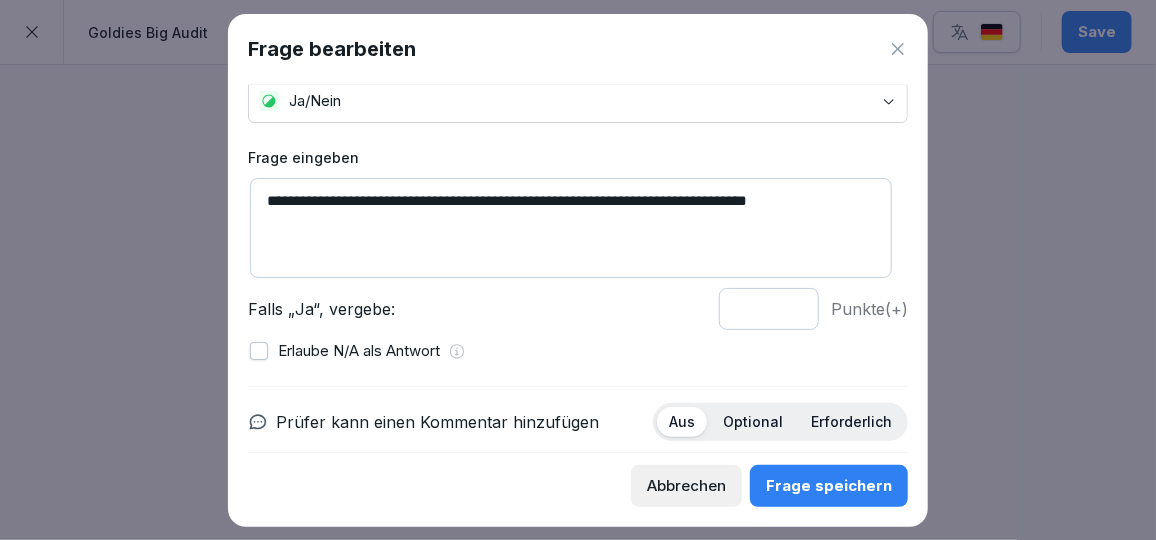 type on "**********" 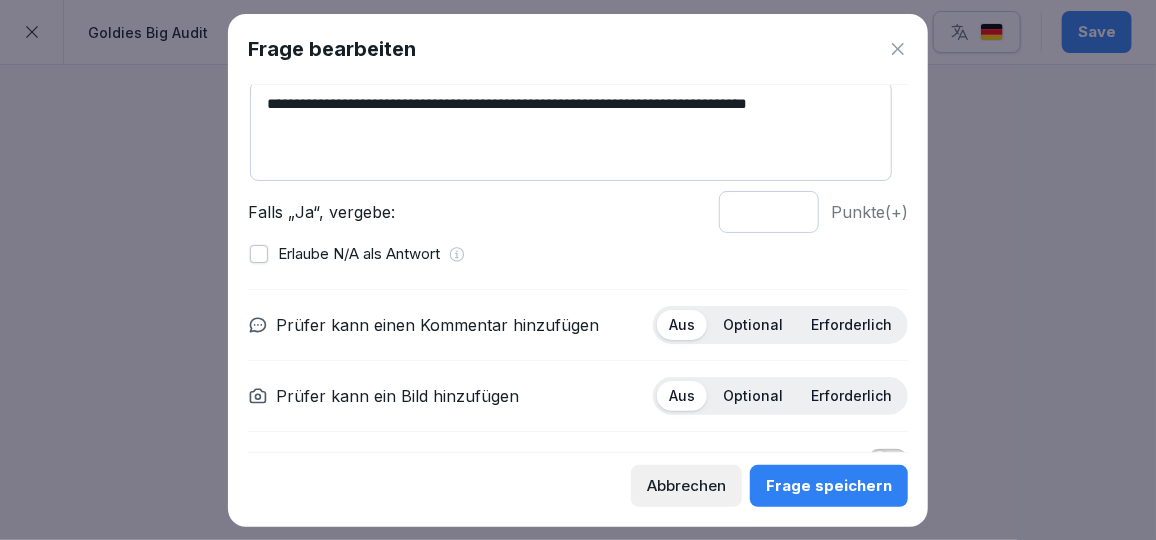 scroll, scrollTop: 215, scrollLeft: 0, axis: vertical 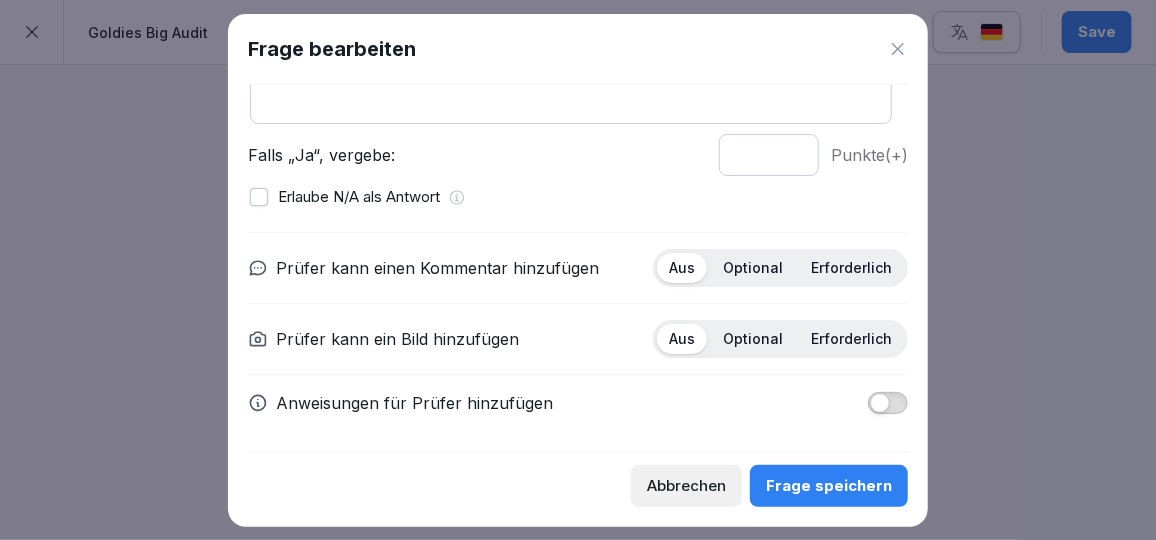 type on "*" 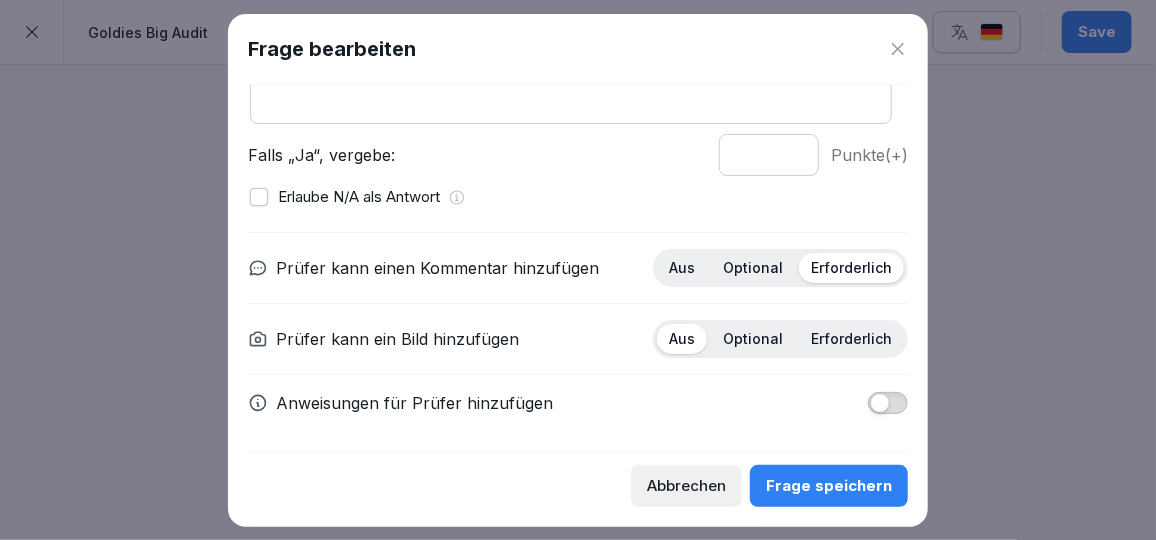 click on "Erforderlich" at bounding box center (851, 339) 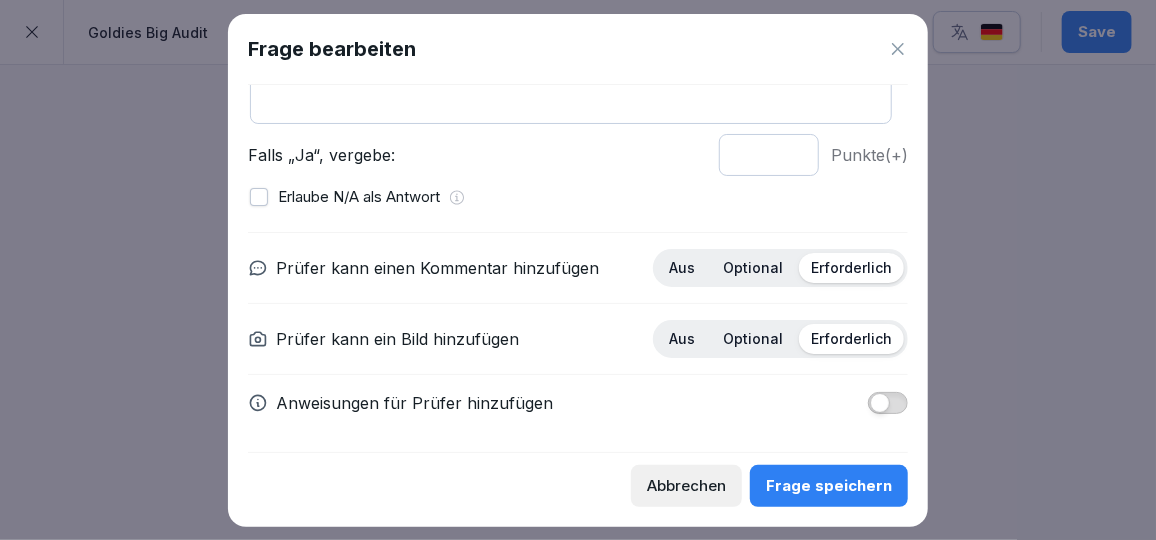 click at bounding box center [880, 403] 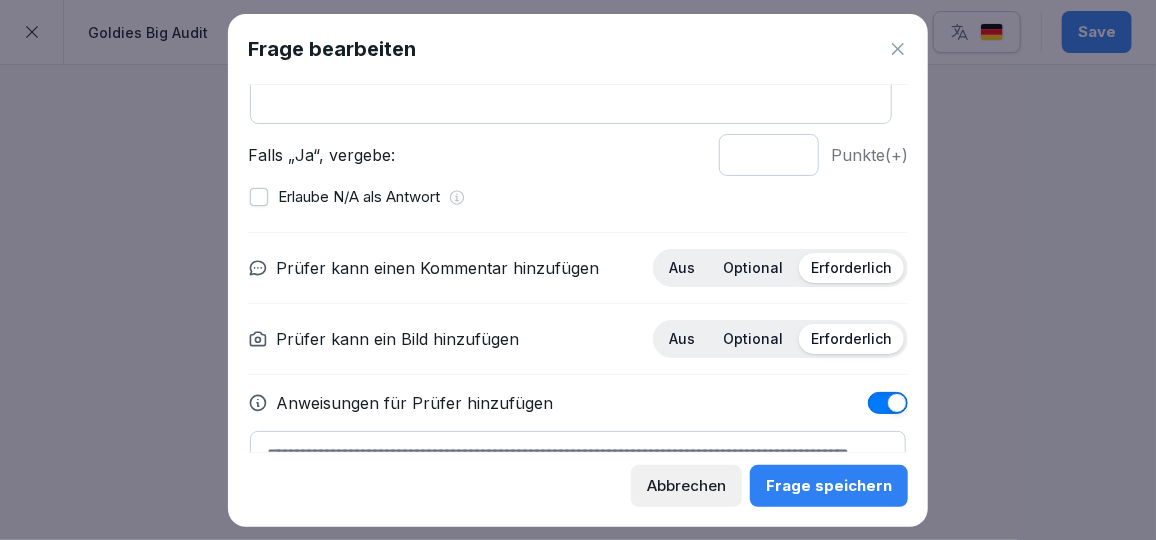 scroll, scrollTop: 323, scrollLeft: 0, axis: vertical 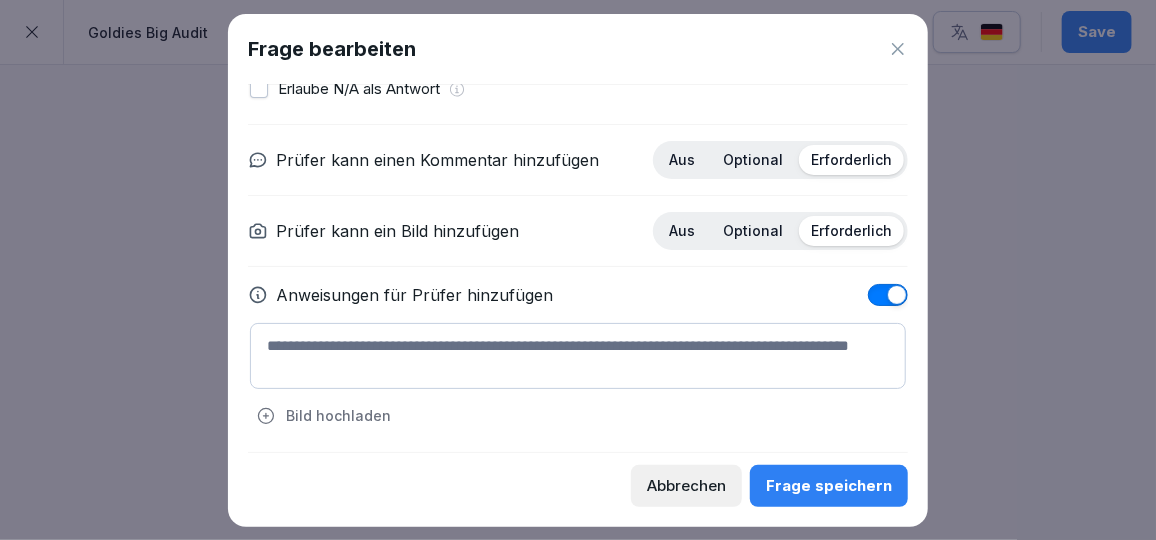 click at bounding box center (578, 356) 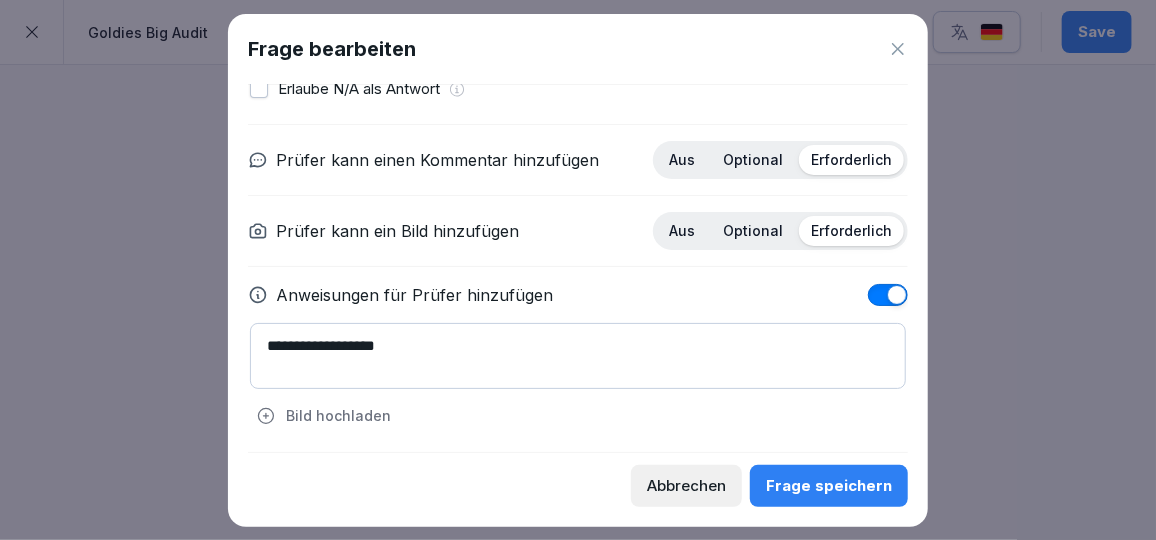 type on "**********" 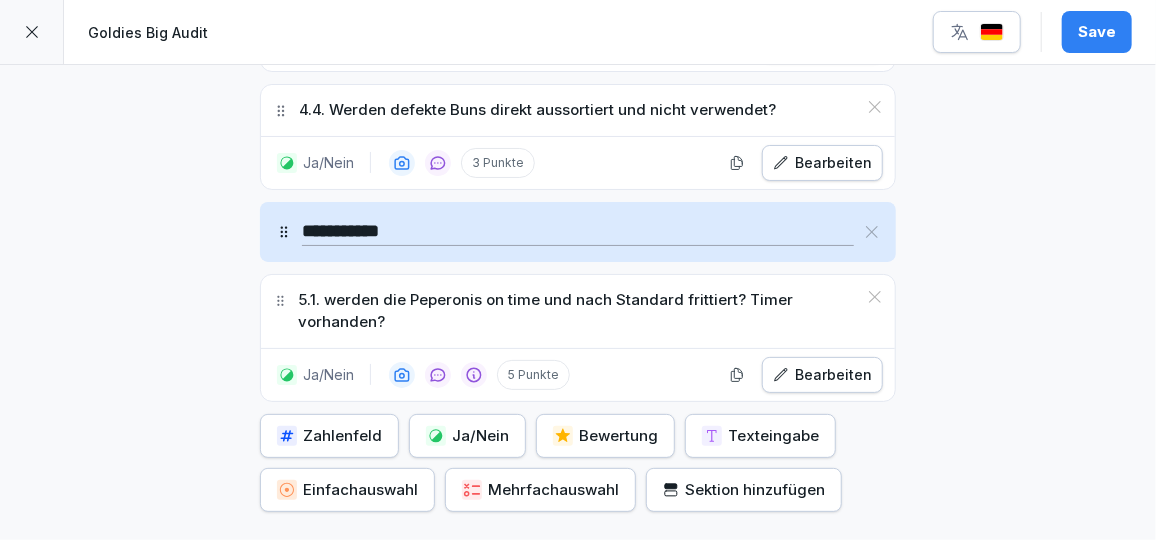 scroll, scrollTop: 4385, scrollLeft: 0, axis: vertical 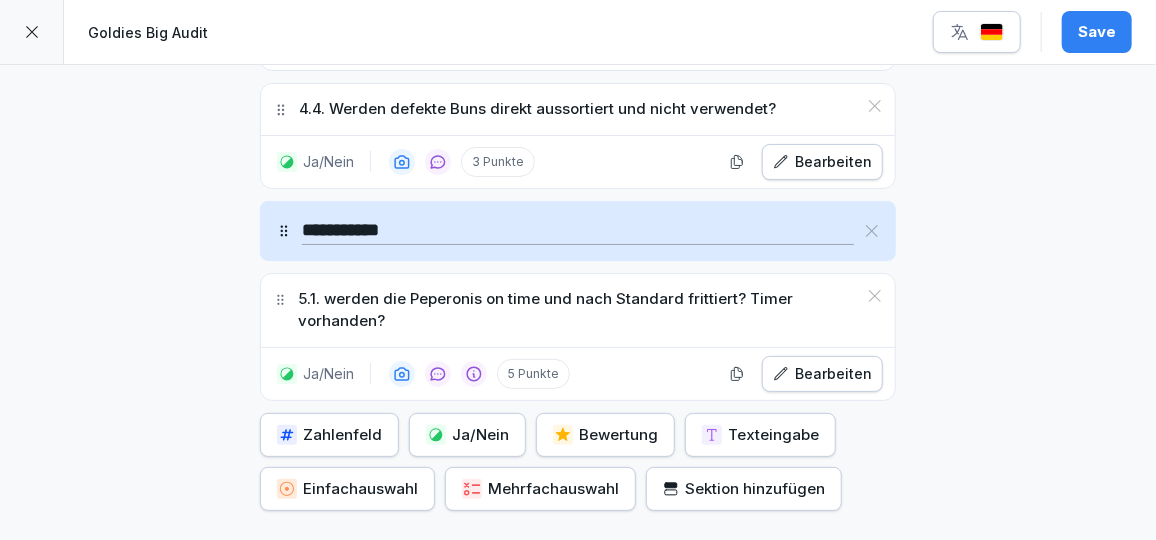 click on "Ja/Nein" at bounding box center (467, 435) 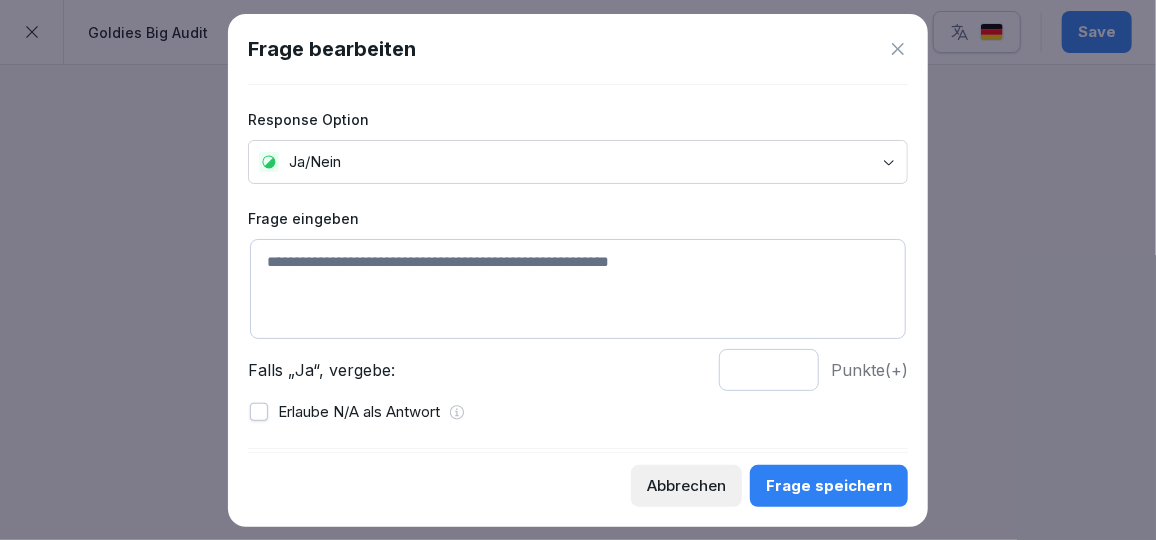 click at bounding box center (578, 289) 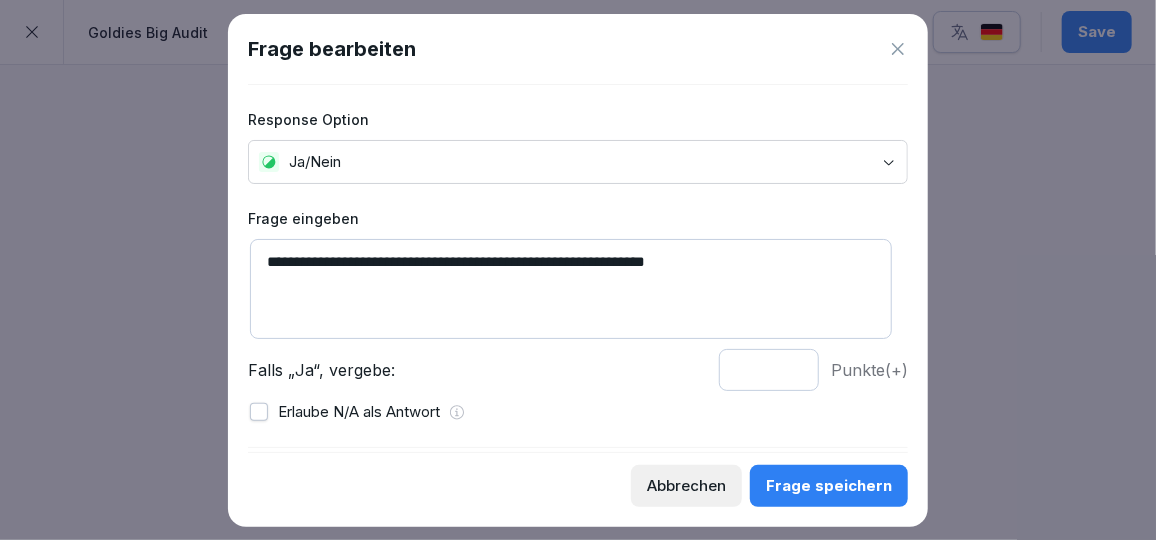 click on "**********" at bounding box center [571, 289] 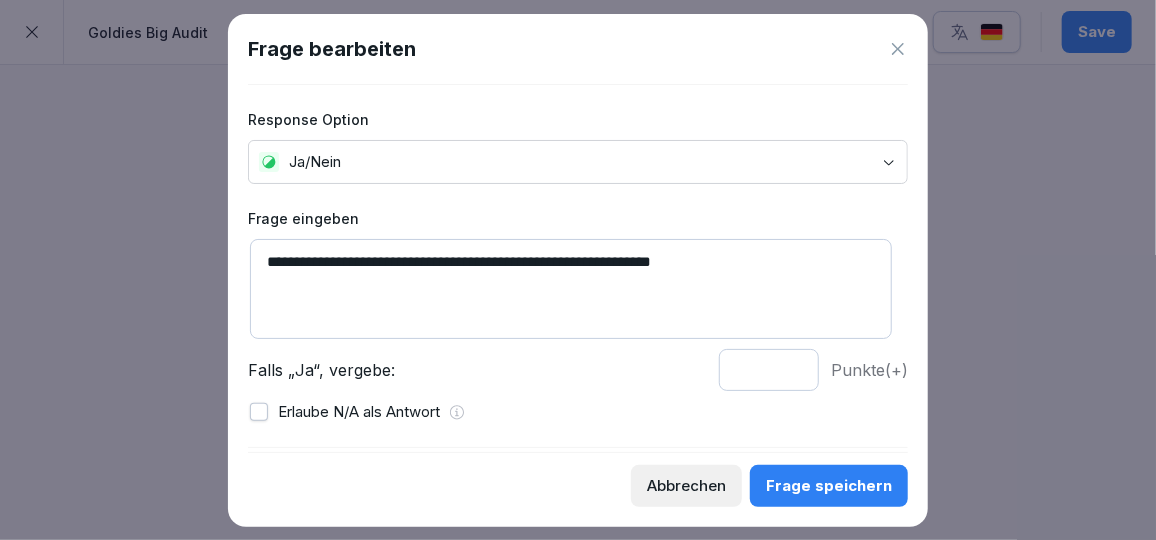 type on "**********" 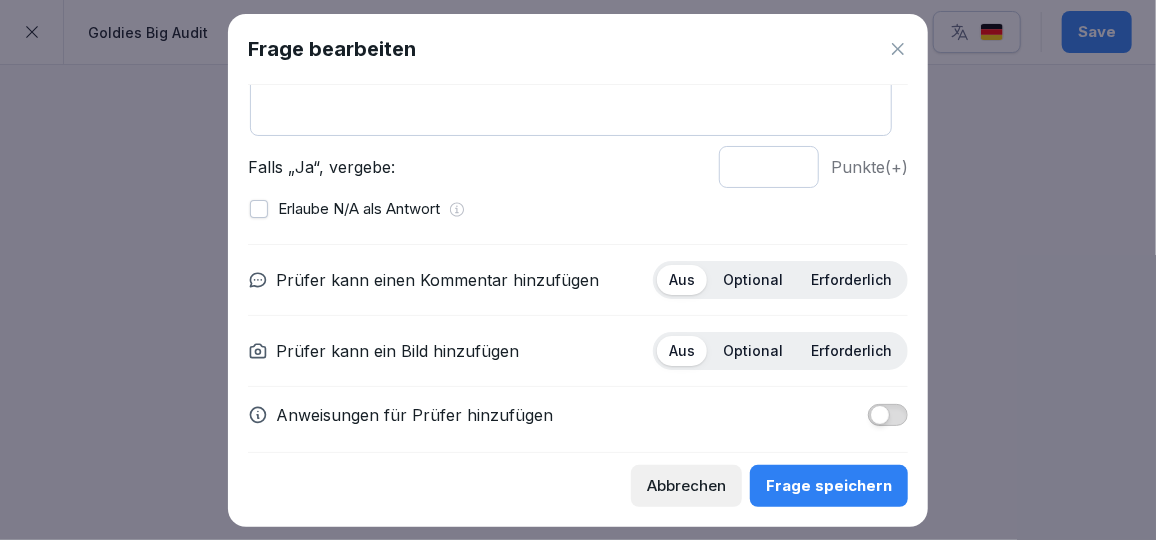 click on "Erforderlich" at bounding box center (851, 280) 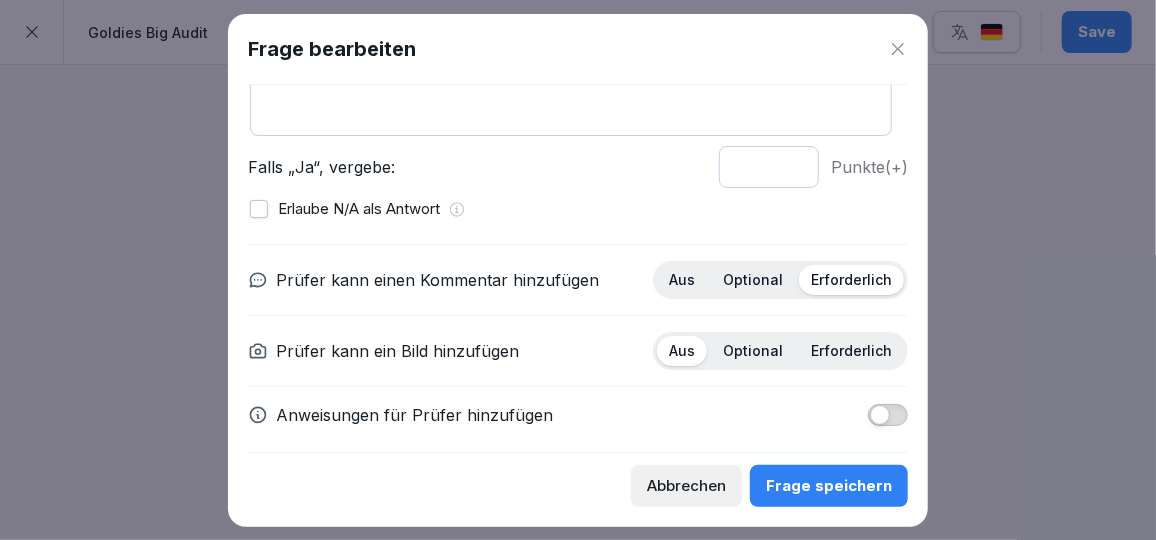 click on "Erforderlich" at bounding box center (851, 351) 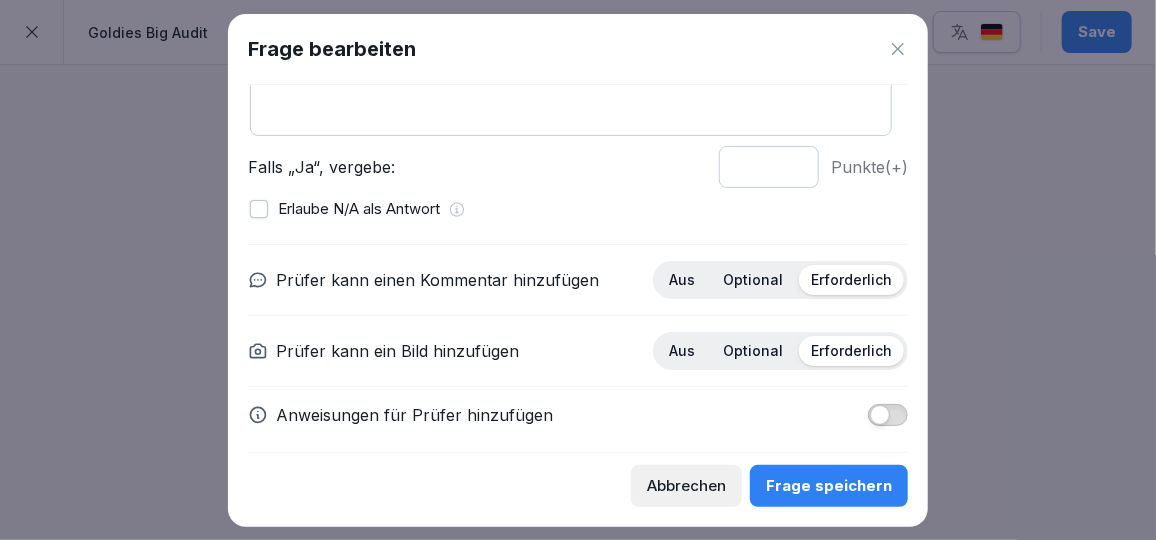scroll, scrollTop: 215, scrollLeft: 0, axis: vertical 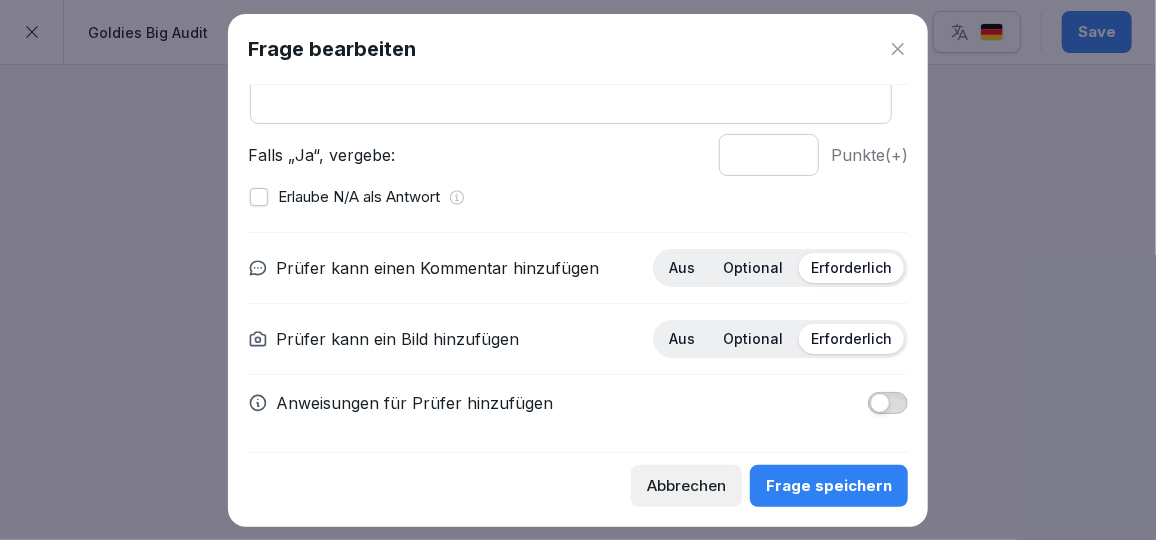 click on "Anweisungen für Prüfer hinzufügen" at bounding box center (578, 403) 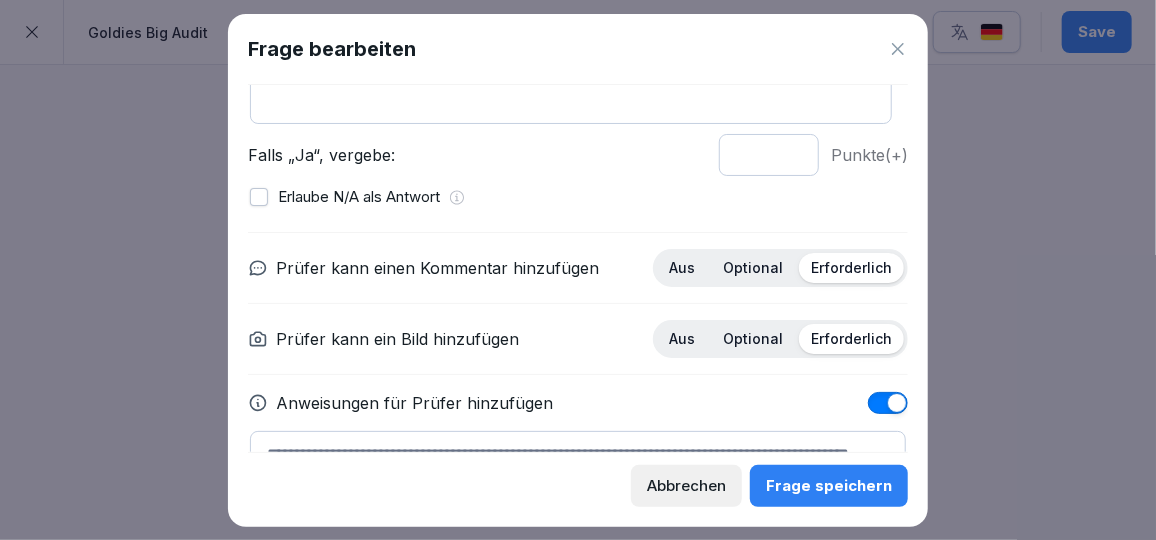 scroll, scrollTop: 323, scrollLeft: 0, axis: vertical 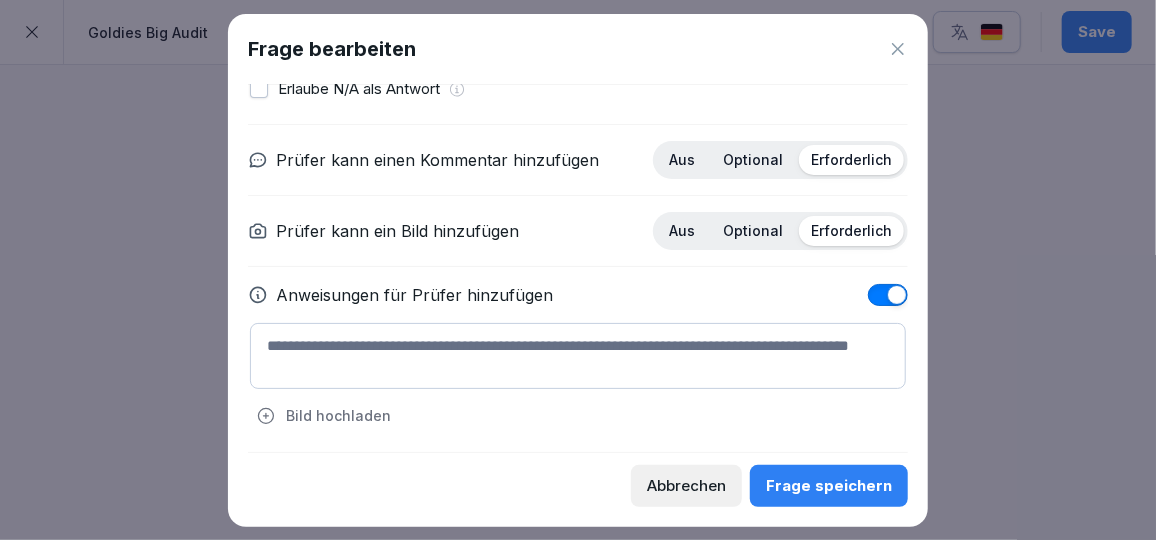 click at bounding box center [578, 356] 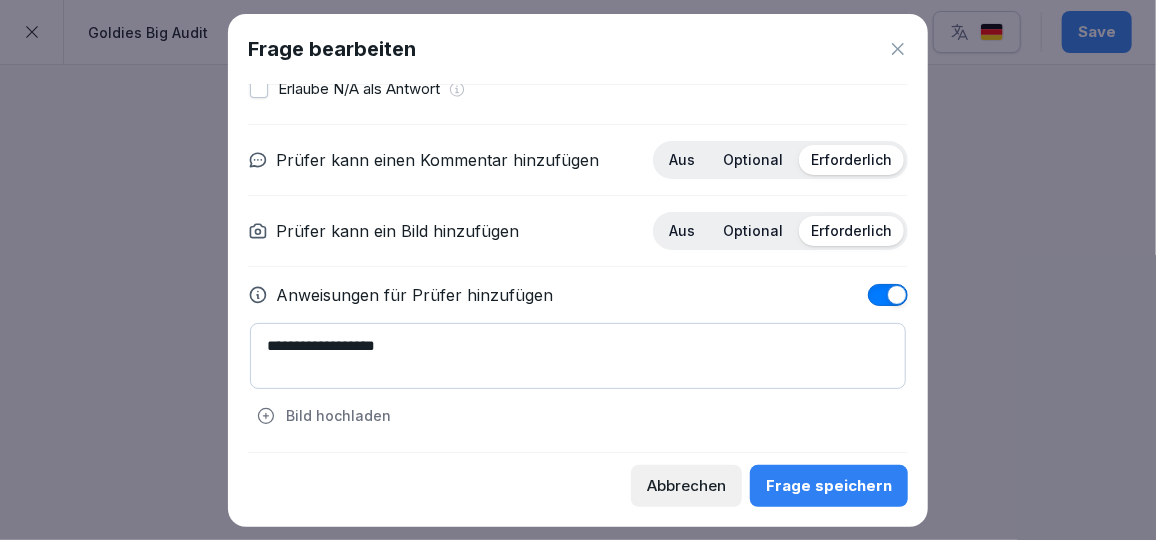 type on "**********" 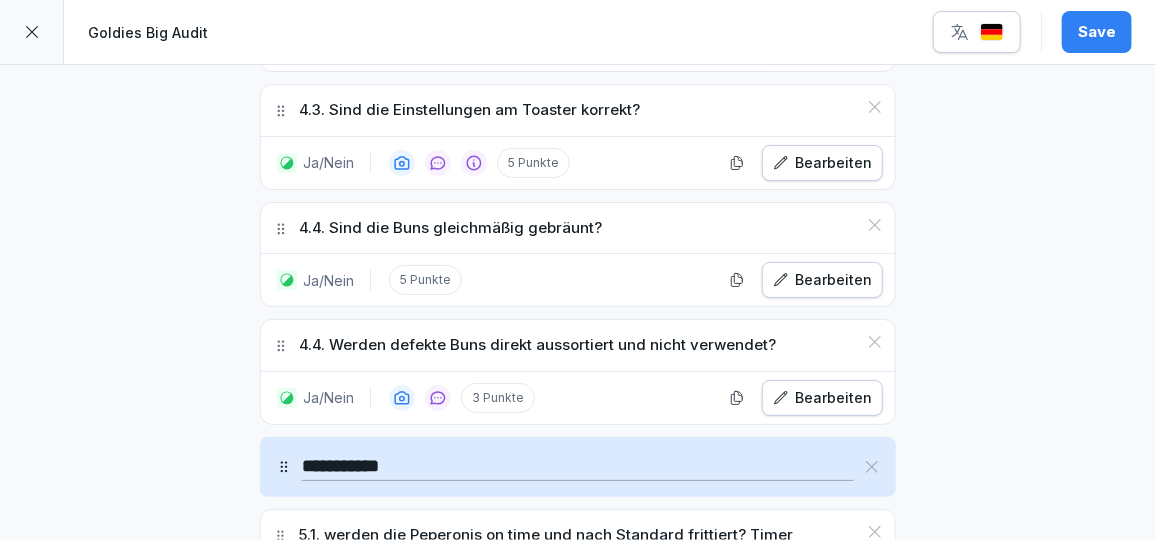 scroll, scrollTop: 4151, scrollLeft: 0, axis: vertical 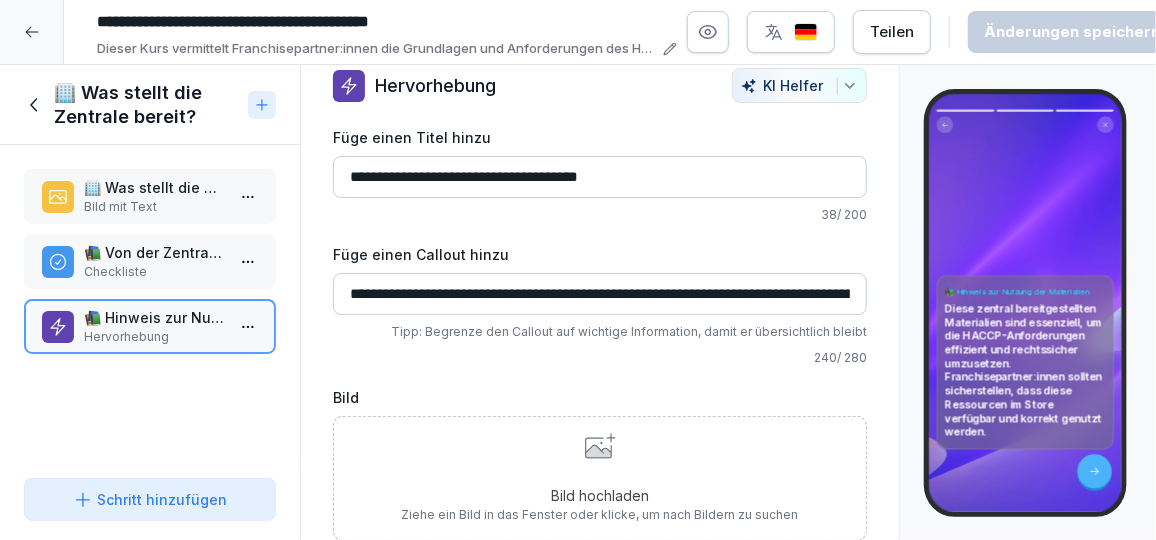 click at bounding box center (32, 32) 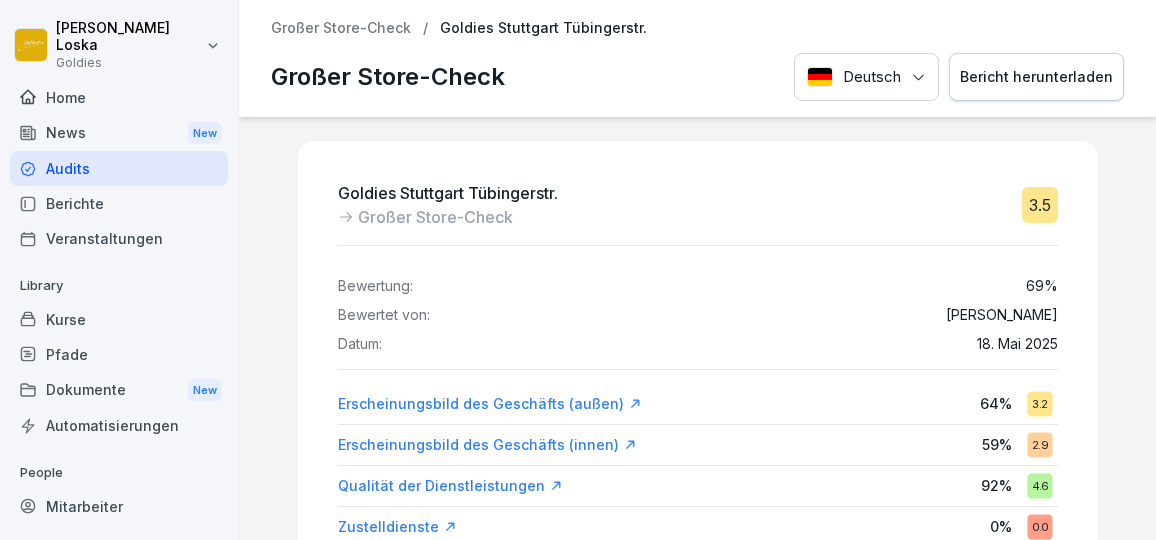 scroll, scrollTop: 0, scrollLeft: 0, axis: both 